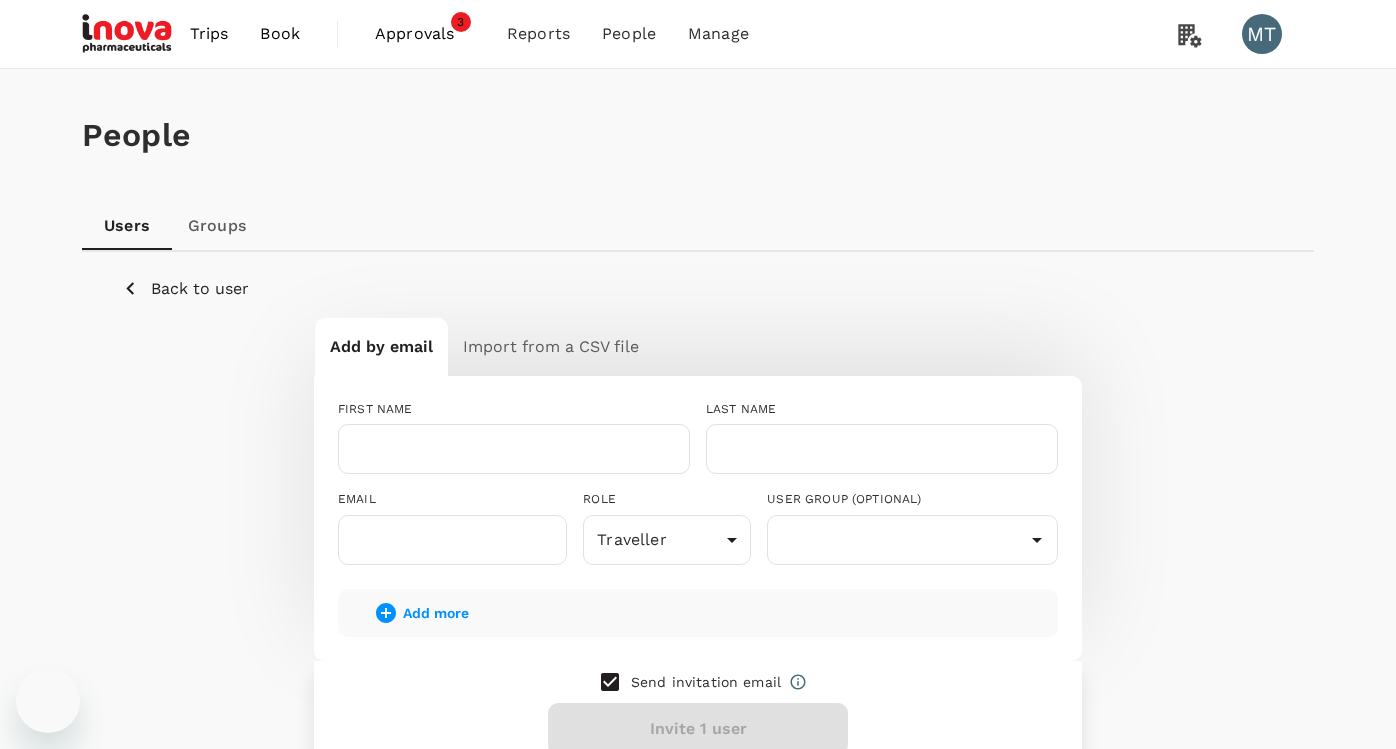 scroll, scrollTop: 0, scrollLeft: 0, axis: both 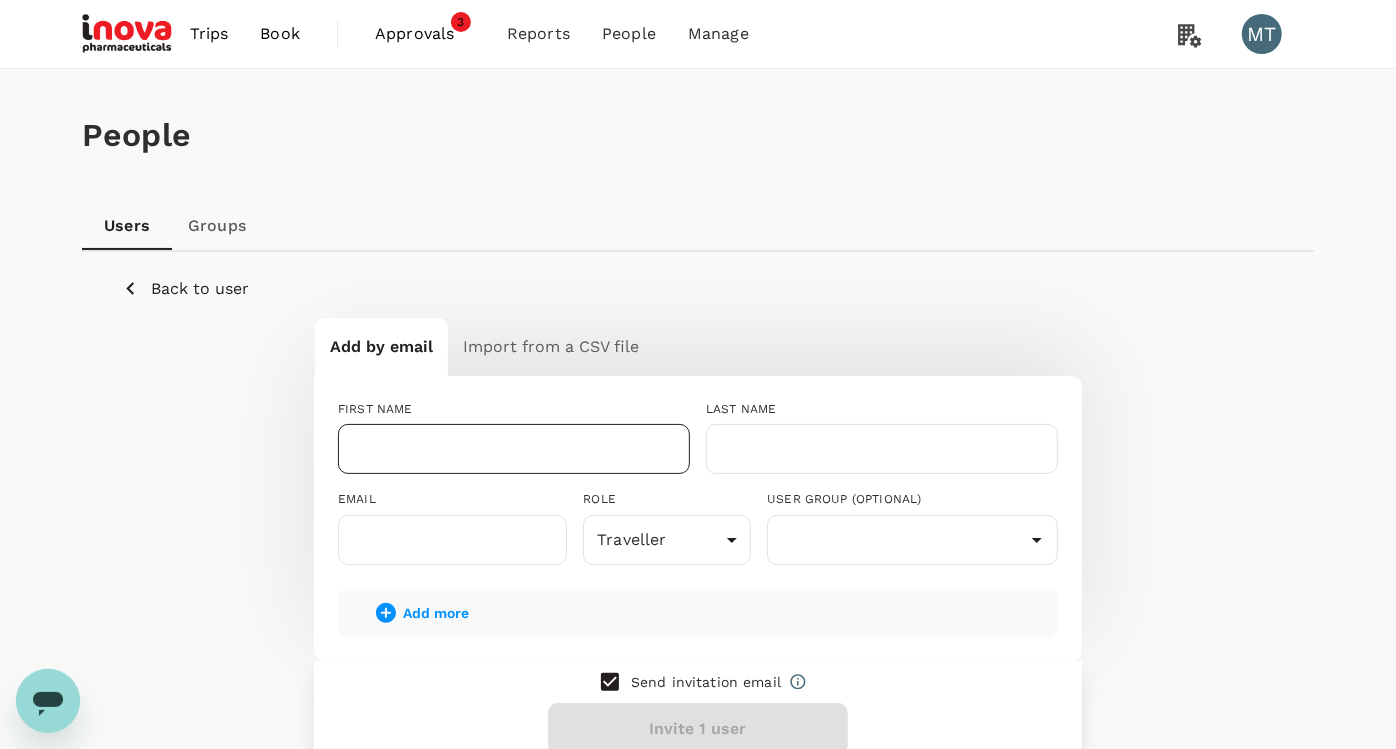 click at bounding box center (514, 449) 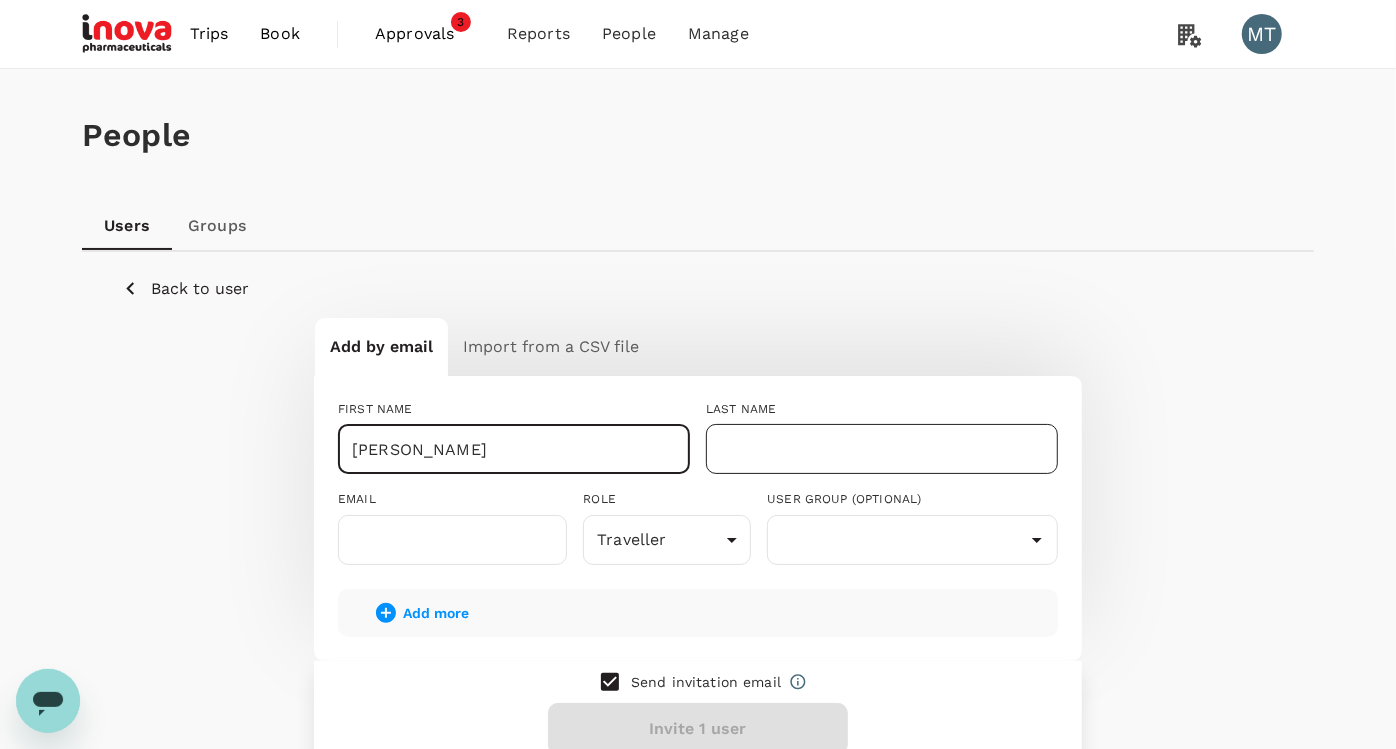 type on "VIKTOR" 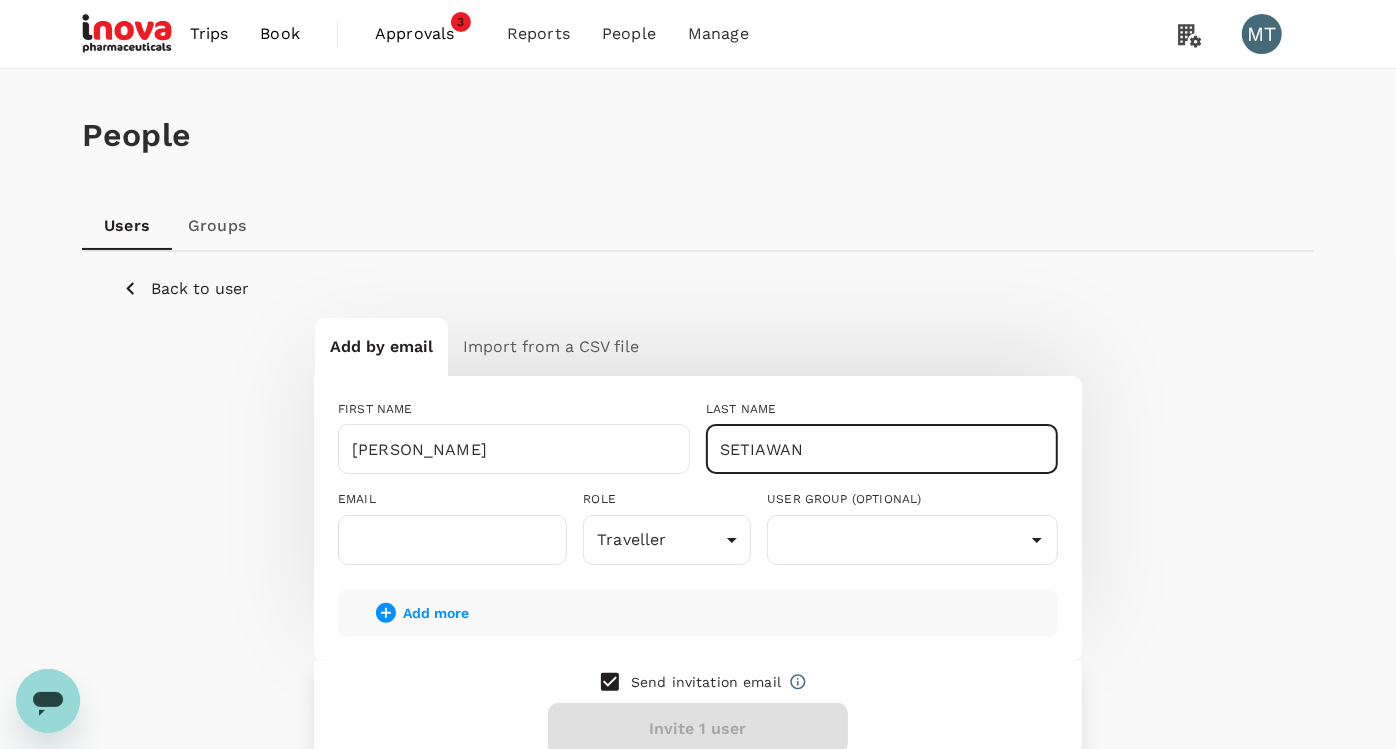 type on "SETIAWAN" 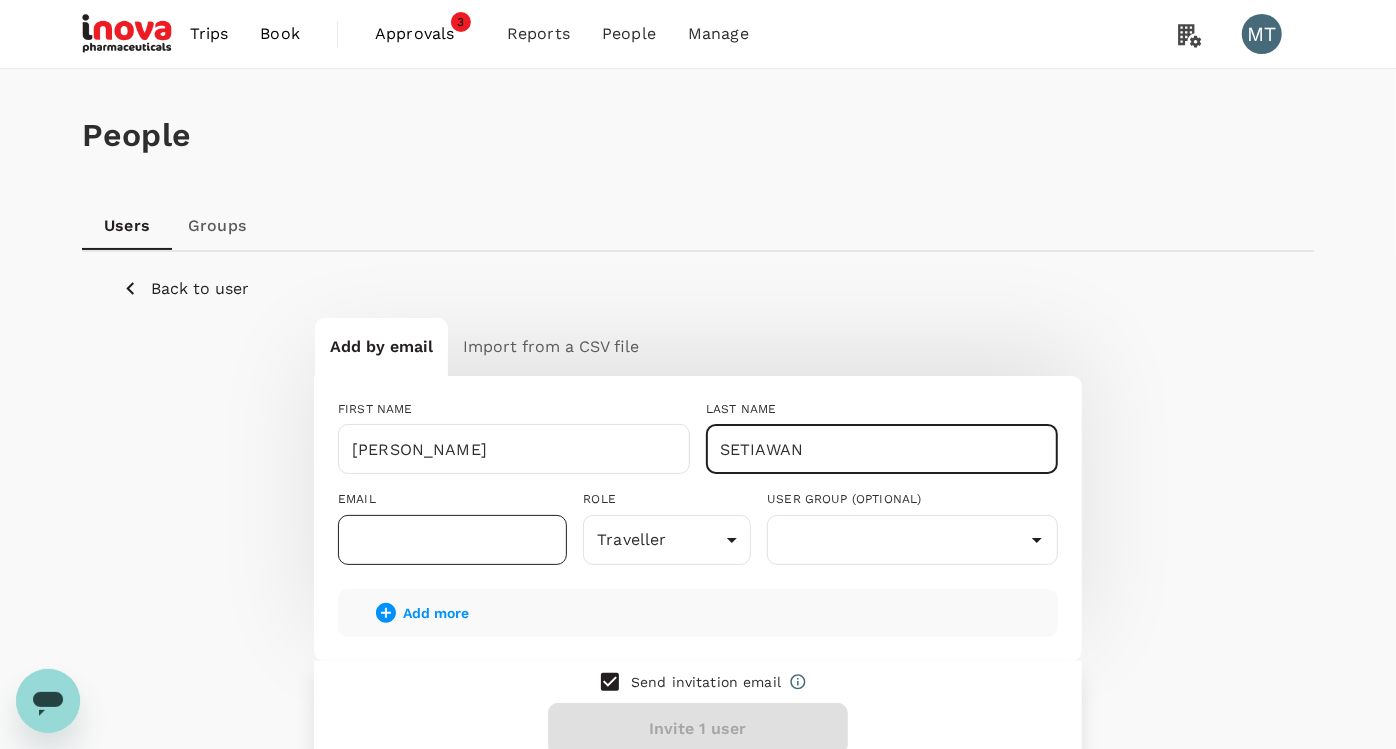 click at bounding box center [452, 540] 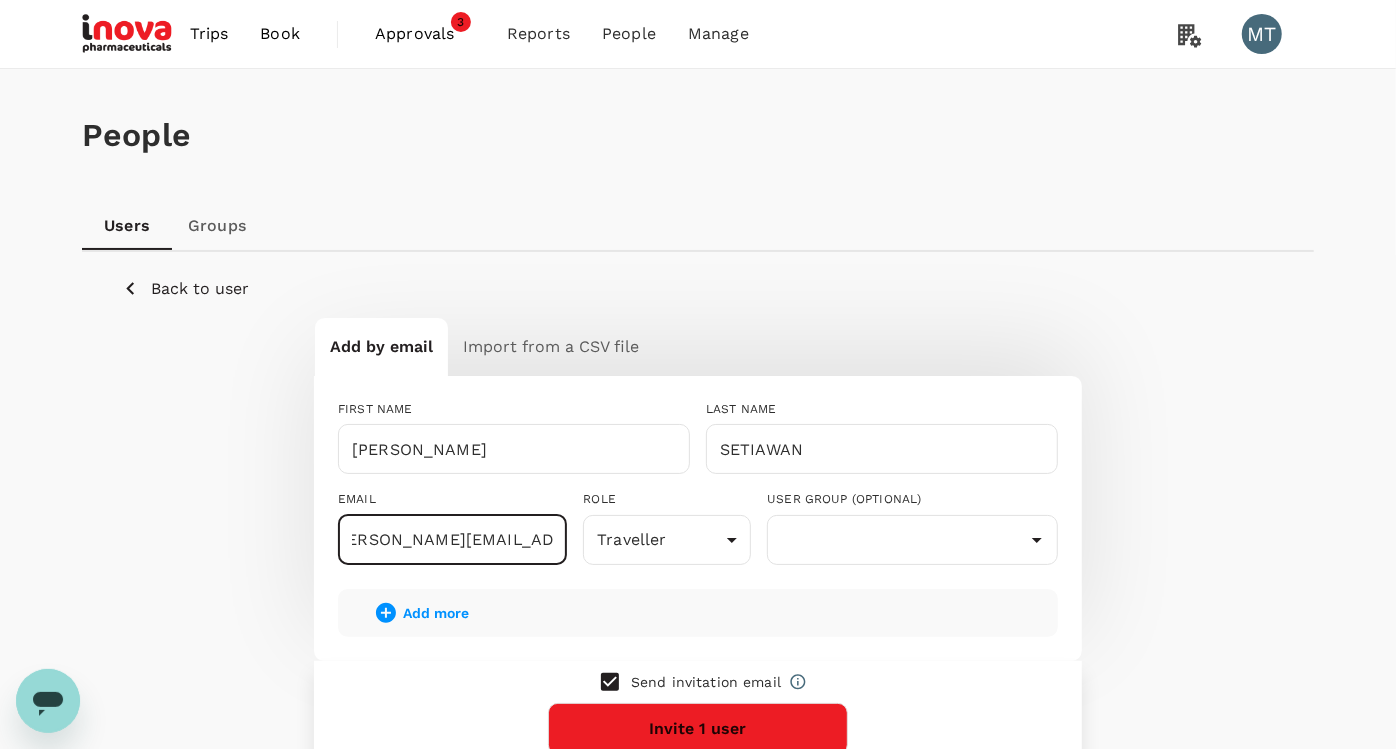 scroll, scrollTop: 0, scrollLeft: 37, axis: horizontal 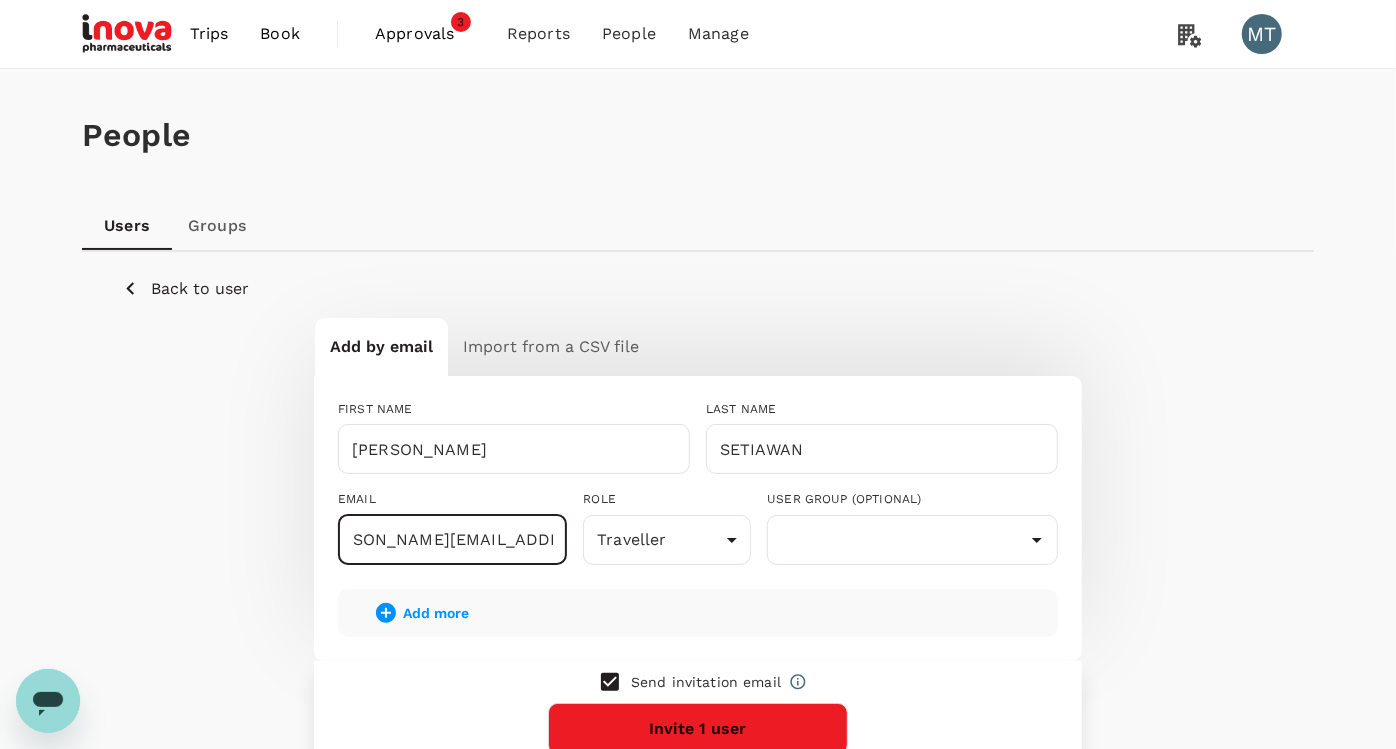 type on "v.setiawan@inovapharma.com" 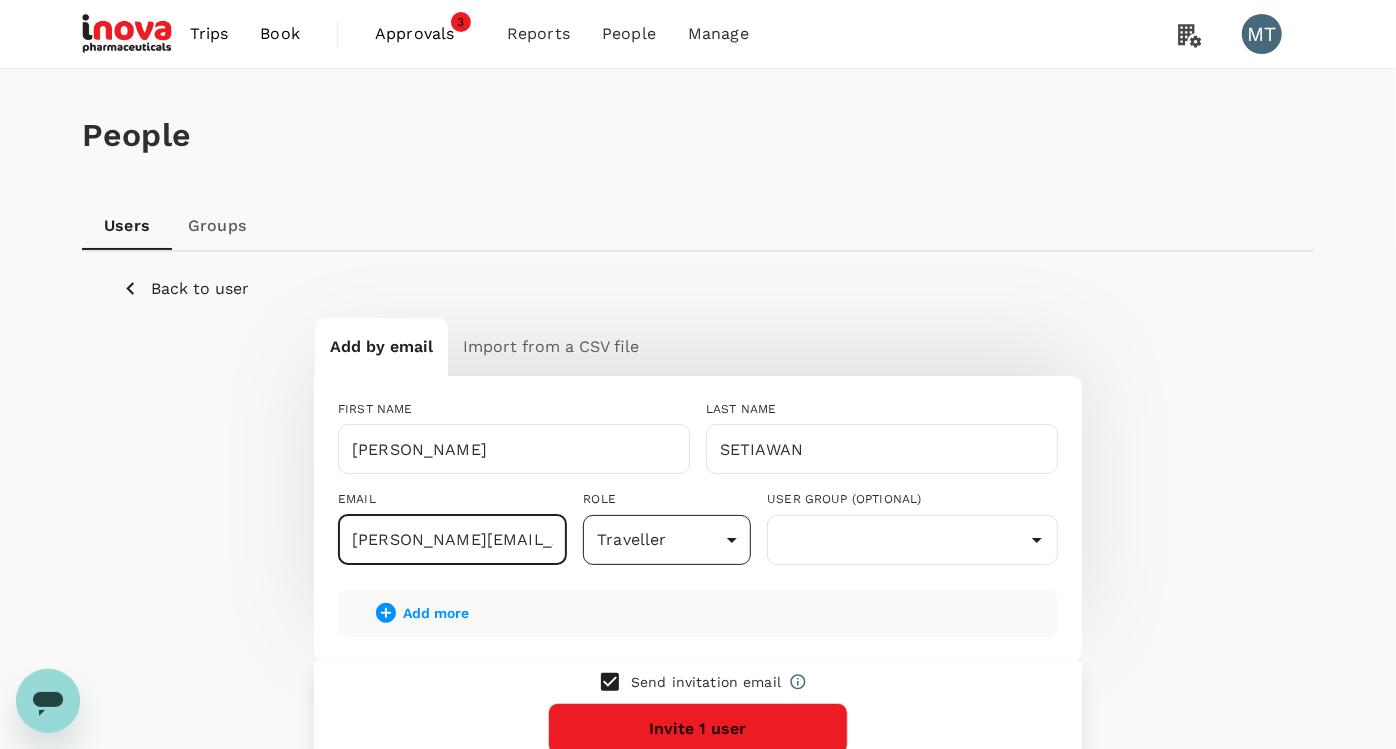 click on "Trips Book Approvals 3 Reports People Manage MT People Users Groups Back to user Add by email Import from a CSV file FIRST NAME VIKTOR ​ LAST NAME SETIAWAN ​ EMAIL v.setiawan@inovapharma.com ​ ROLE Traveller user ​ USER GROUP (OPTIONAL) ​   Add more Send invitation email Invite 1 user Version 3.47.1 Privacy Policy Terms of Use Help Centre" at bounding box center (698, 482) 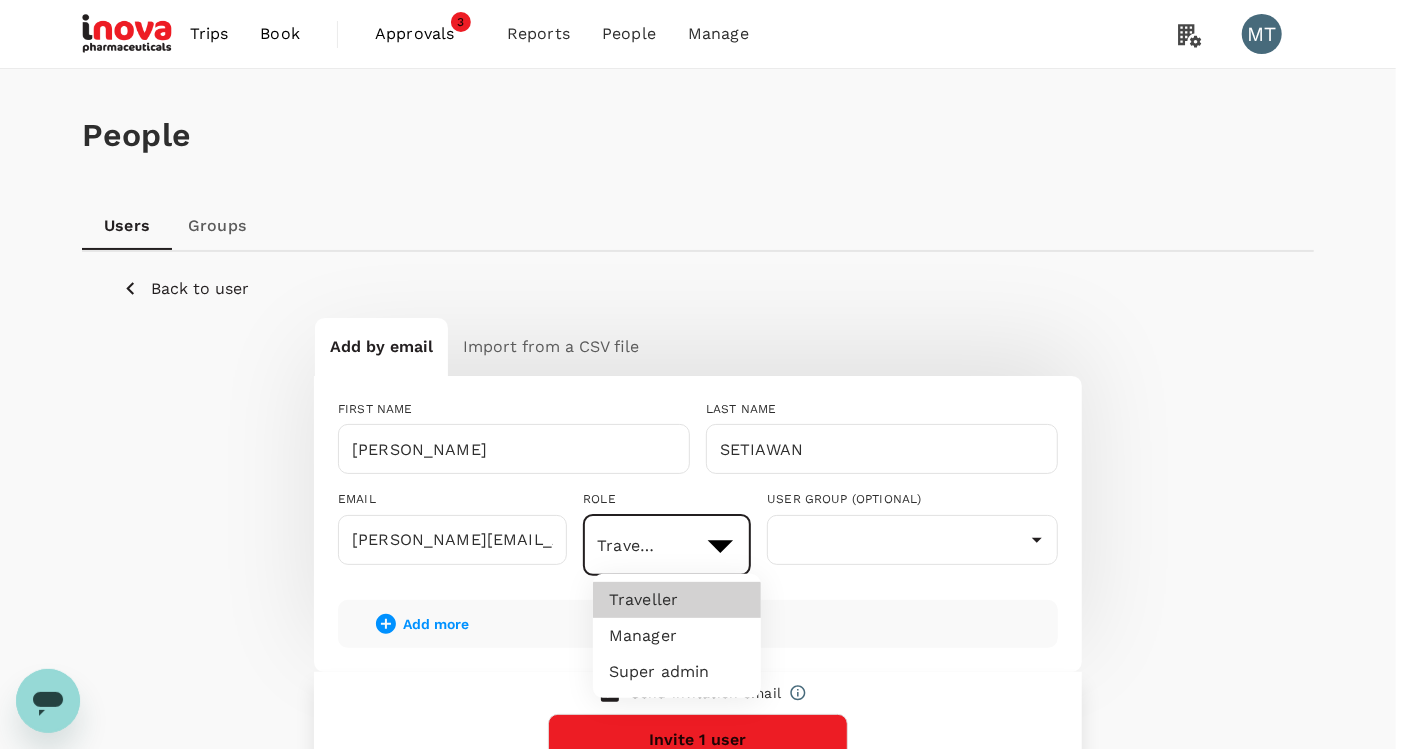 click at bounding box center (706, 374) 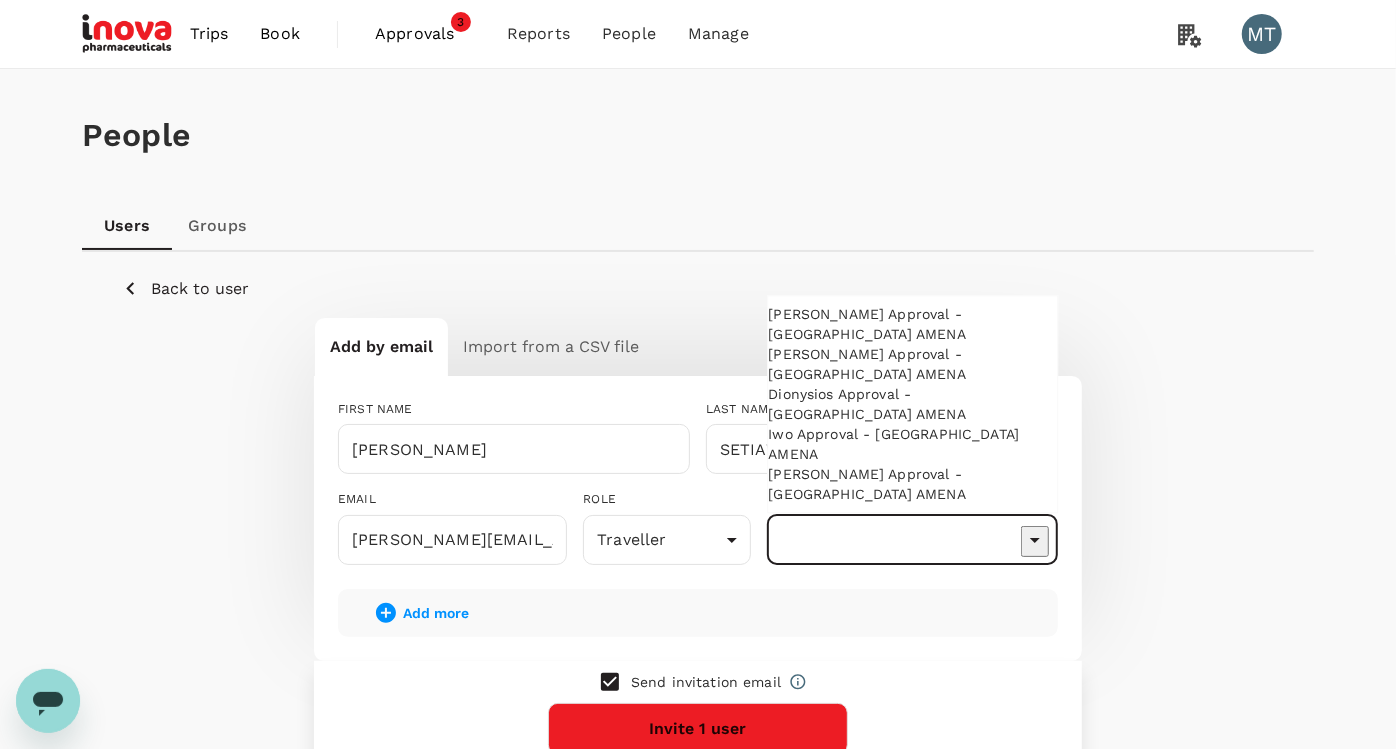 click at bounding box center [912, 540] 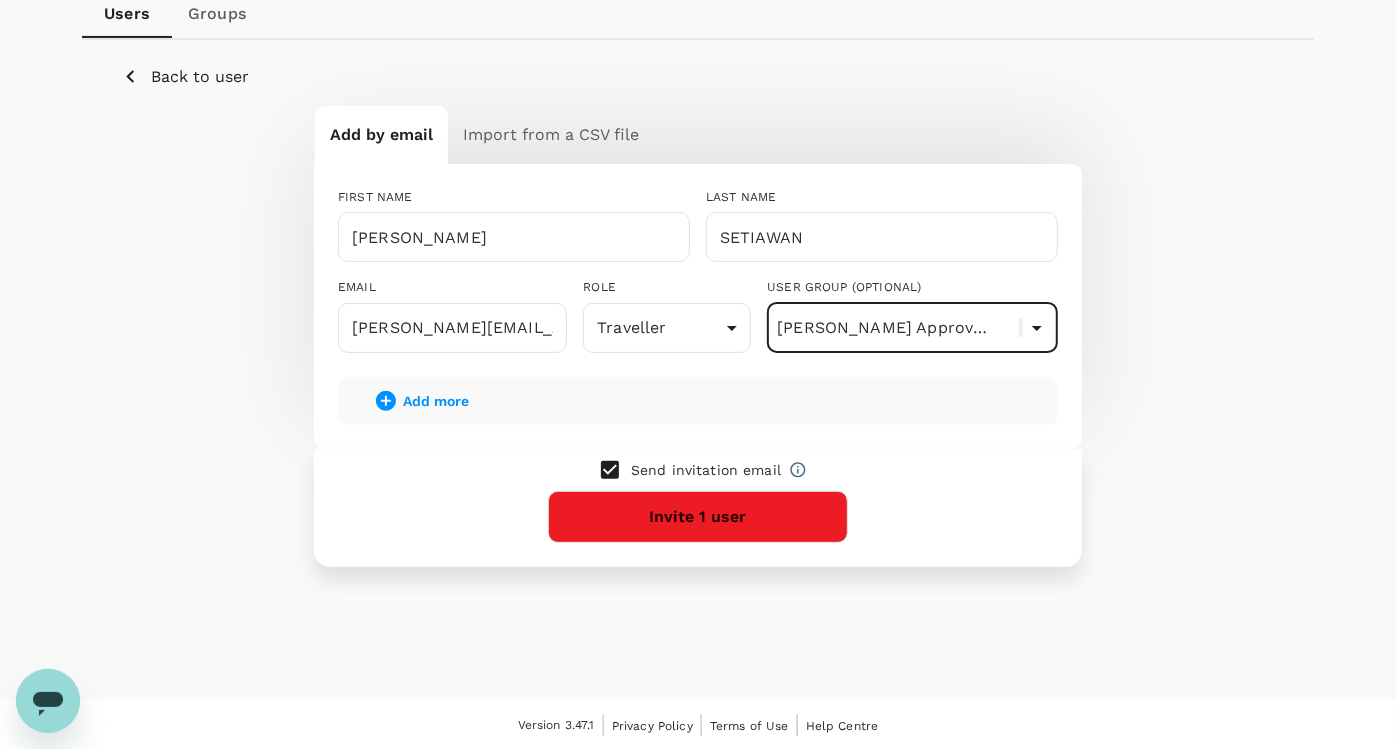 scroll, scrollTop: 213, scrollLeft: 0, axis: vertical 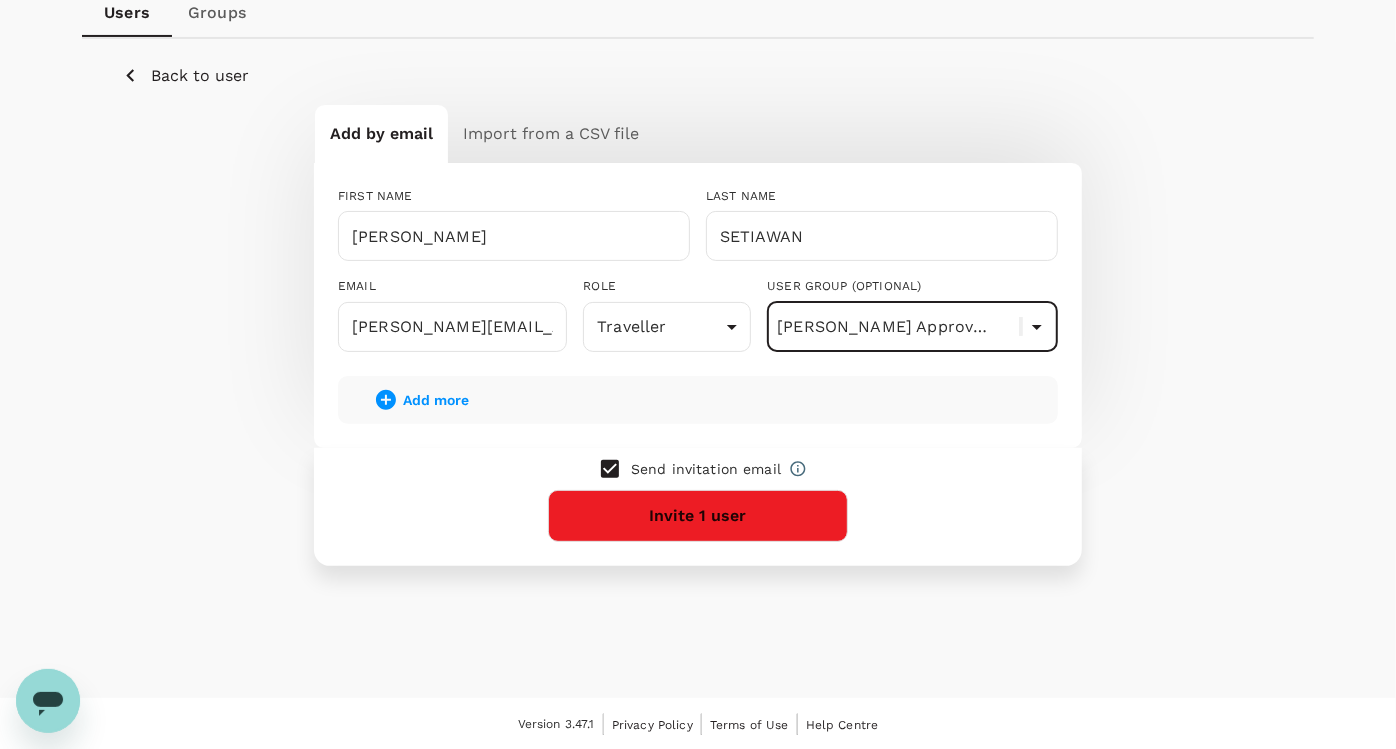 click on "Benjamin Approval - Indonesia AMENA ​" at bounding box center (912, 327) 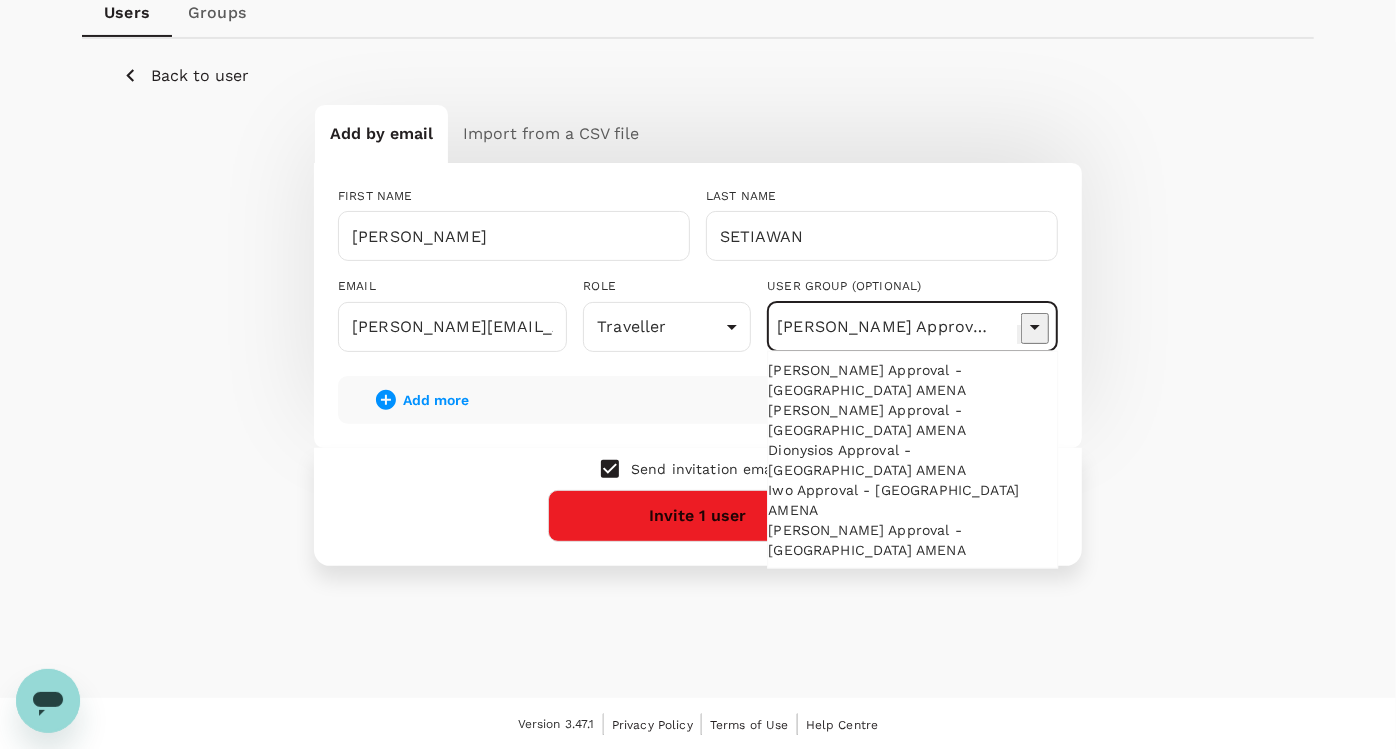 scroll, scrollTop: 333, scrollLeft: 0, axis: vertical 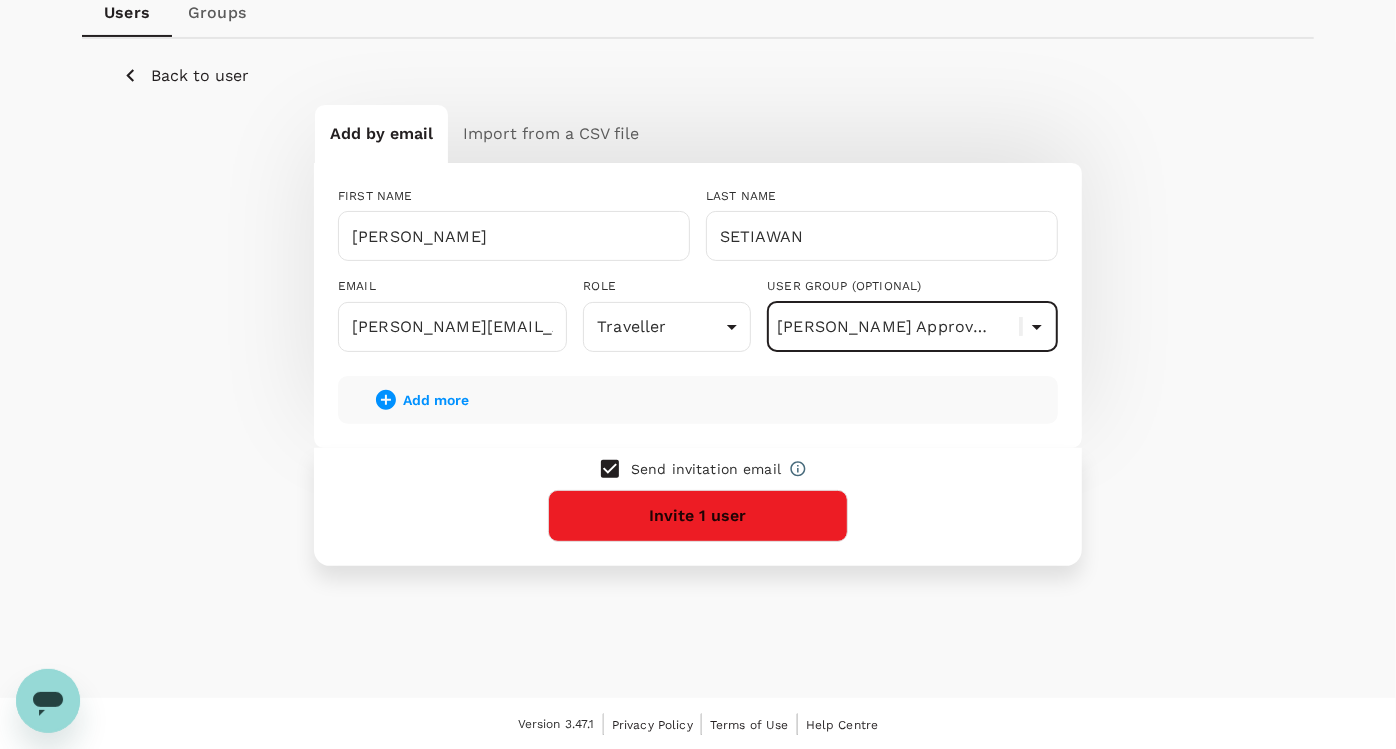 click 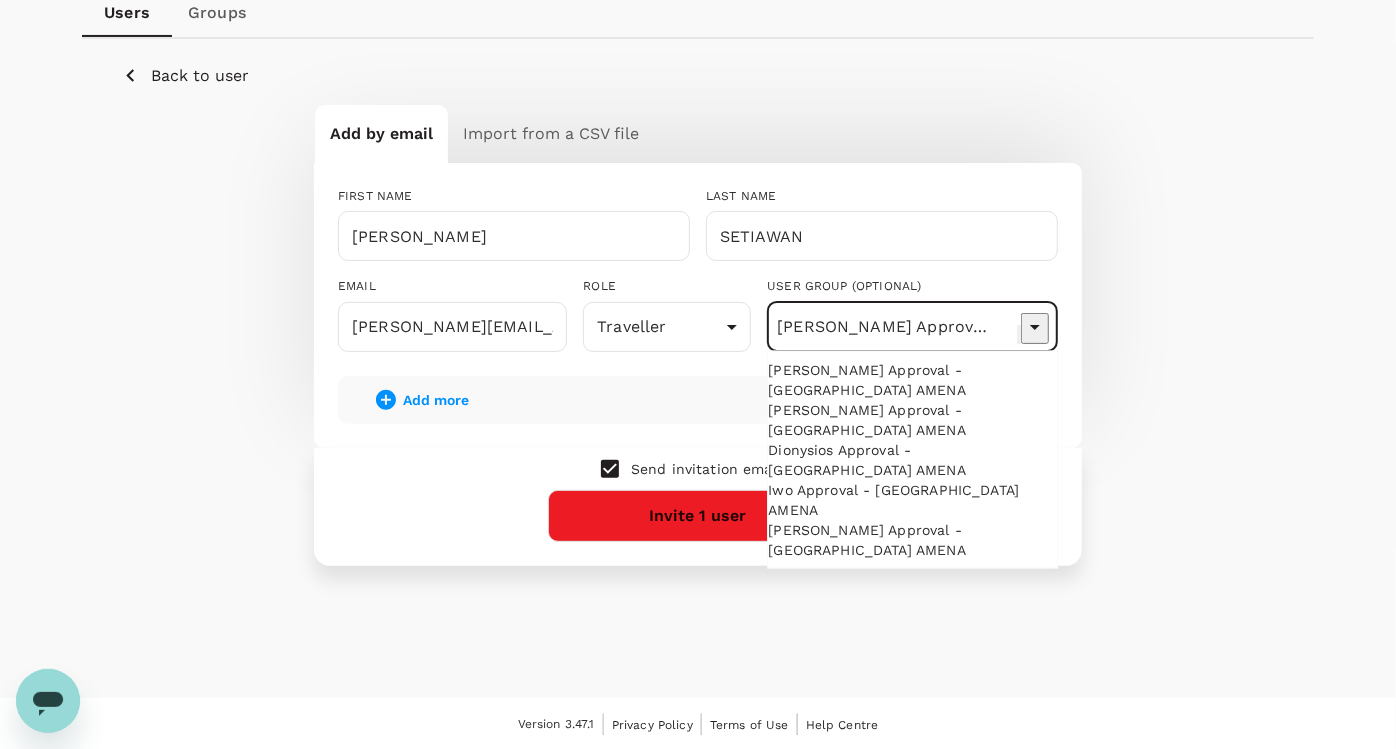 scroll, scrollTop: 136, scrollLeft: 0, axis: vertical 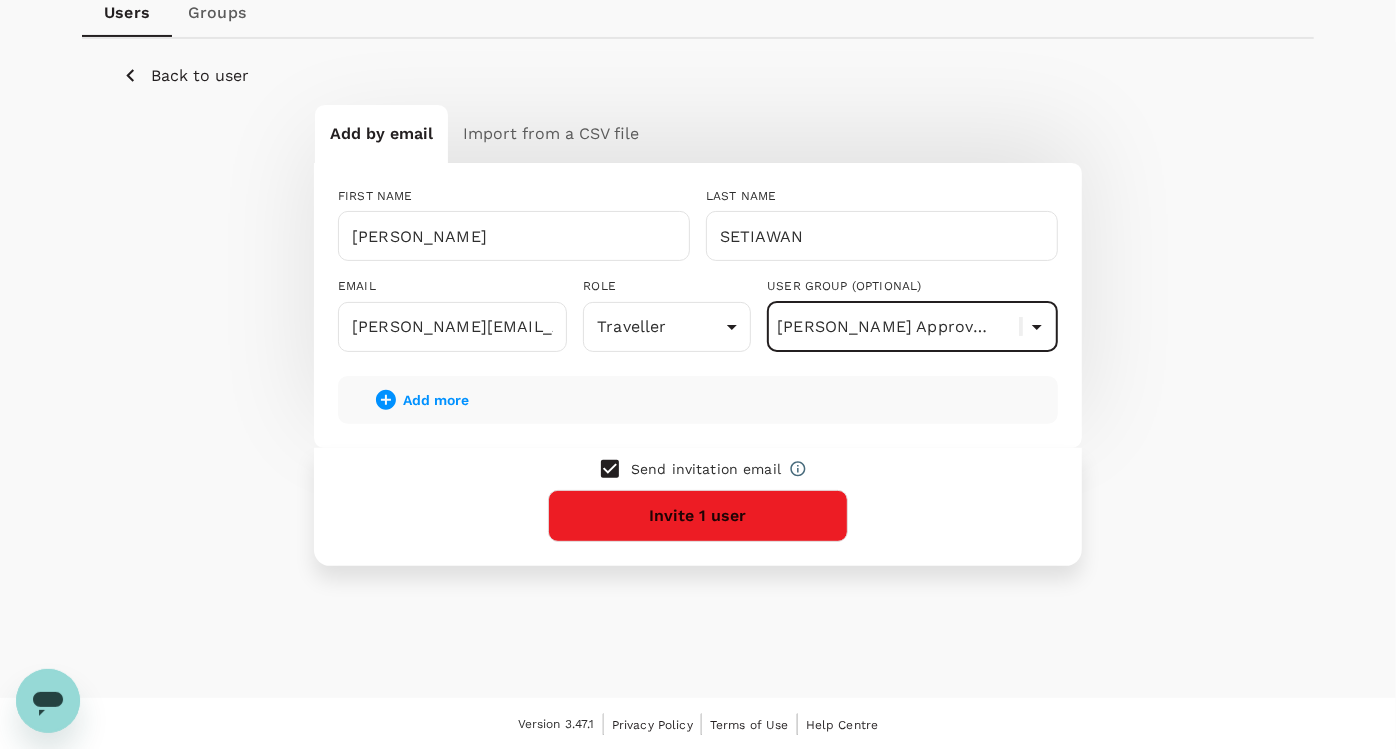 click 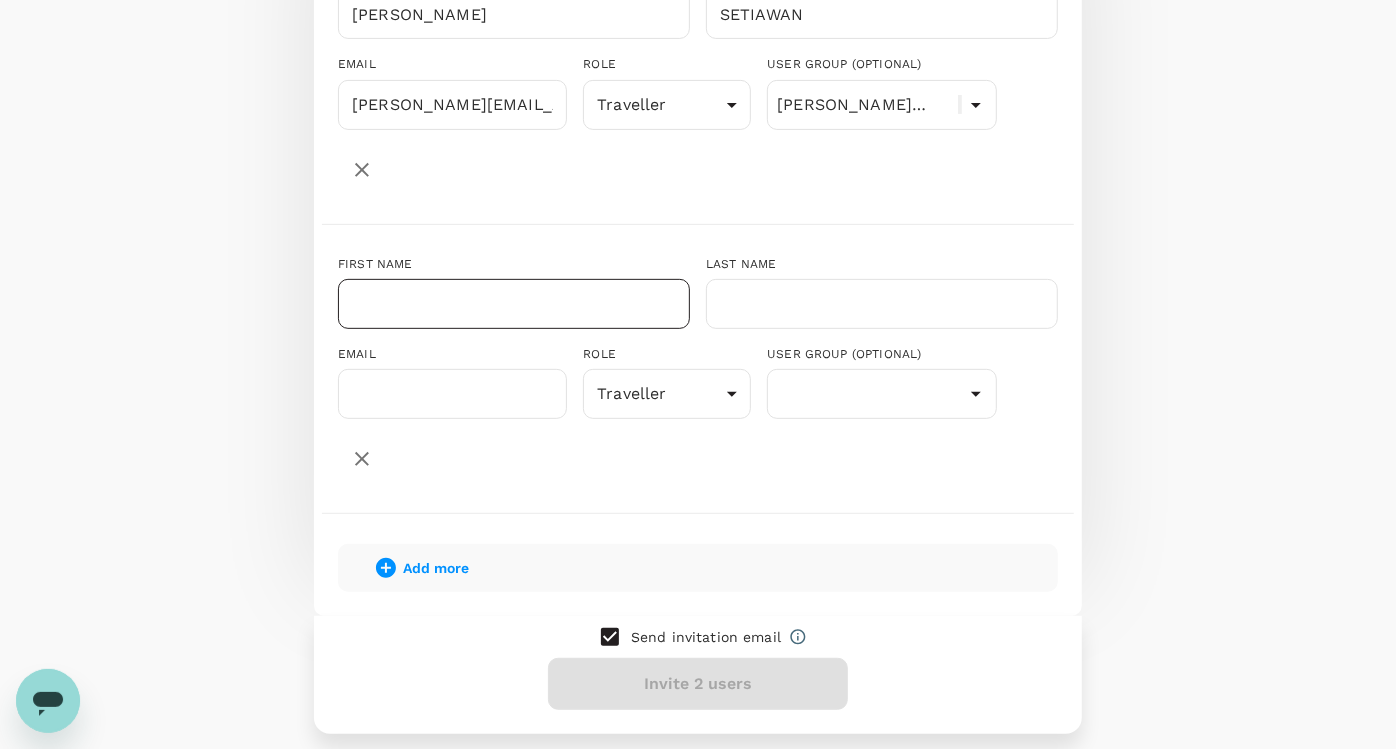 scroll, scrollTop: 213, scrollLeft: 0, axis: vertical 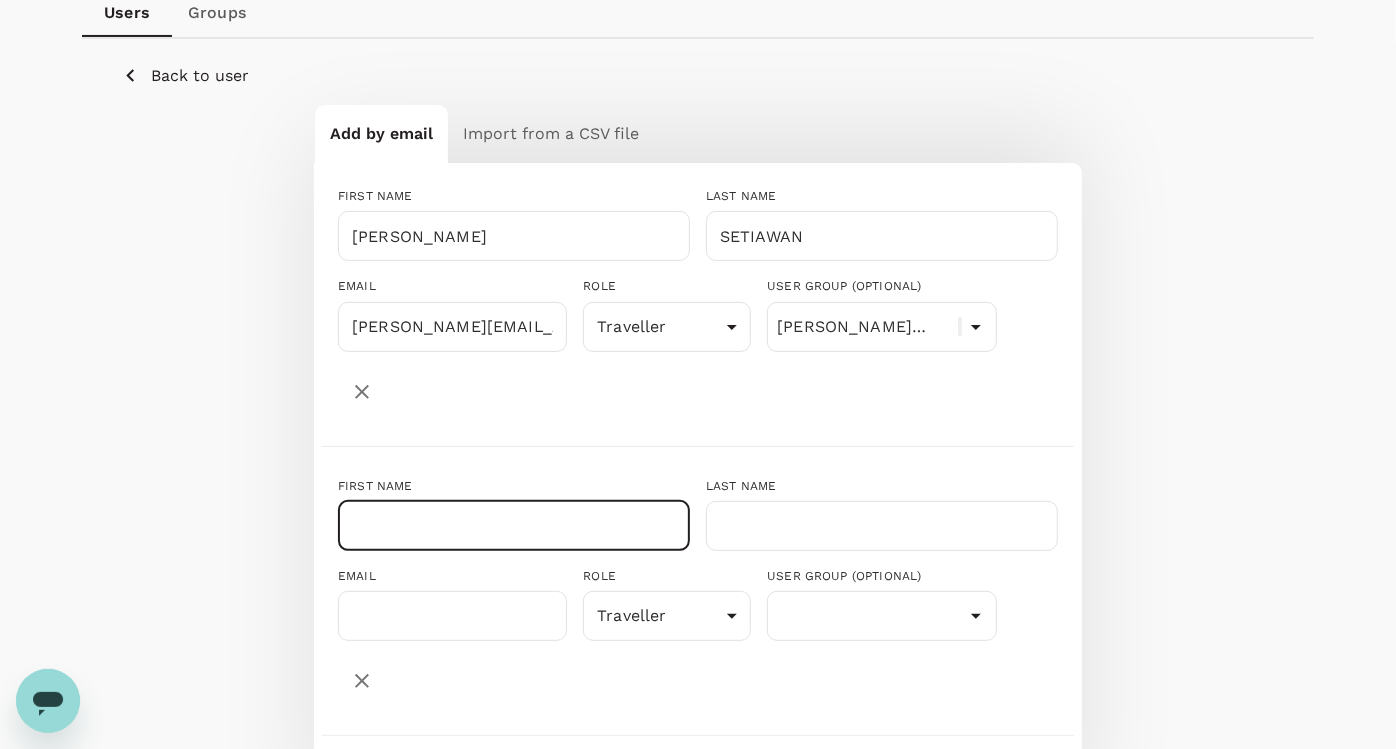 click at bounding box center [514, 526] 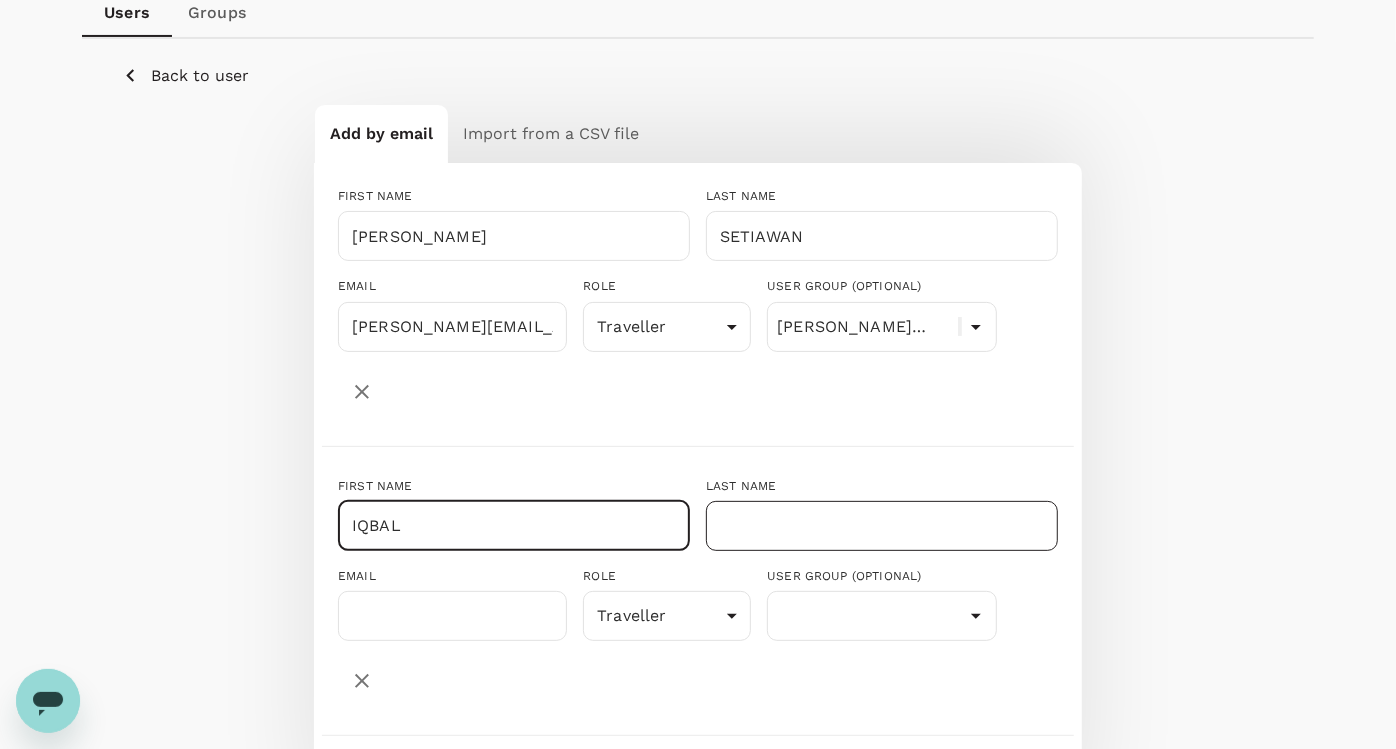 type on "IQBAL" 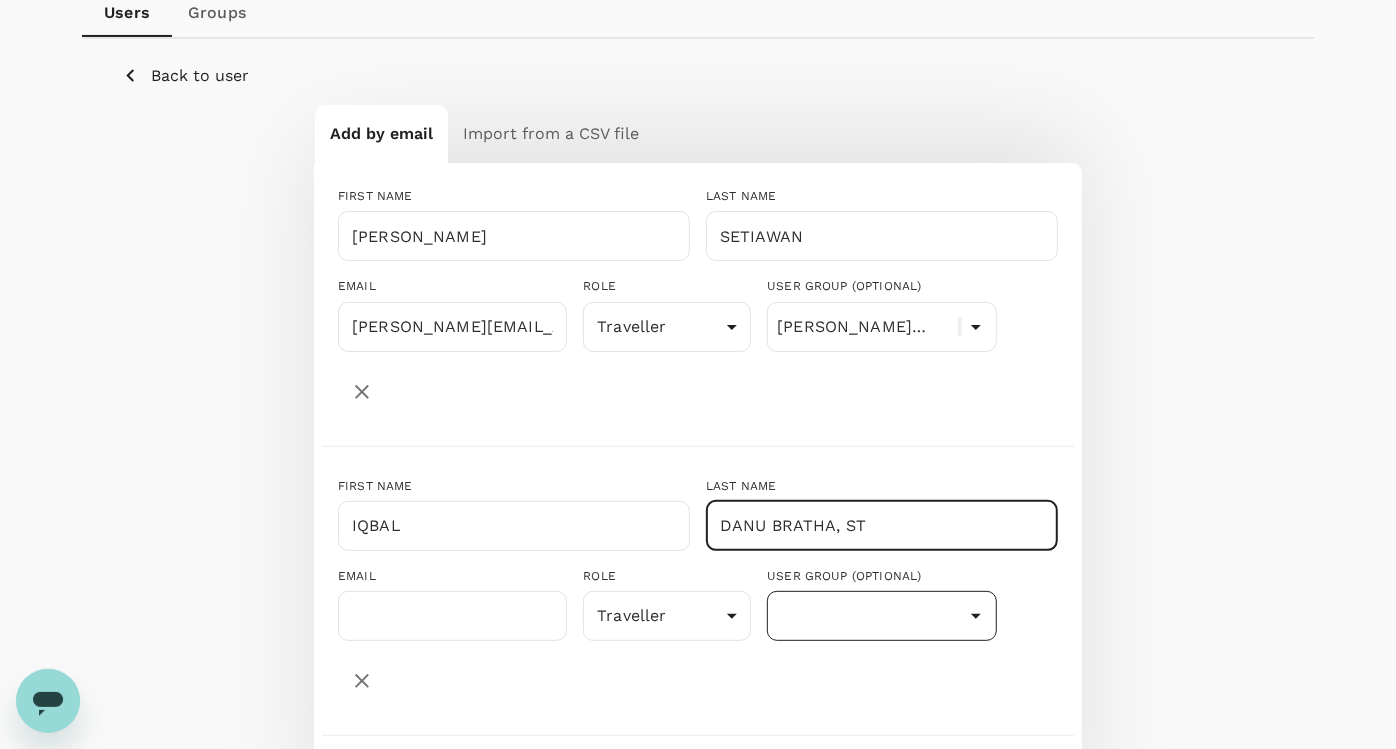 click 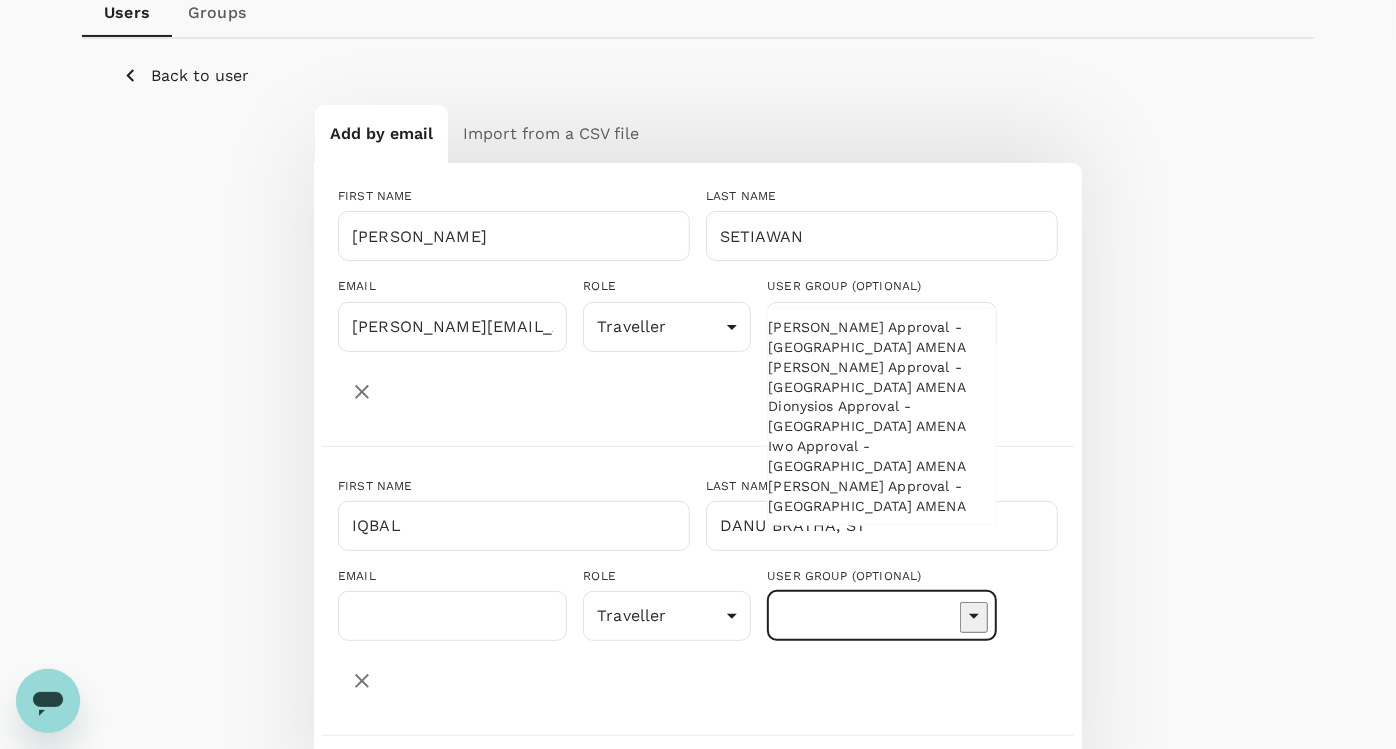 click on "Benjamin Approval - Indonesia AMENA" at bounding box center (881, 337) 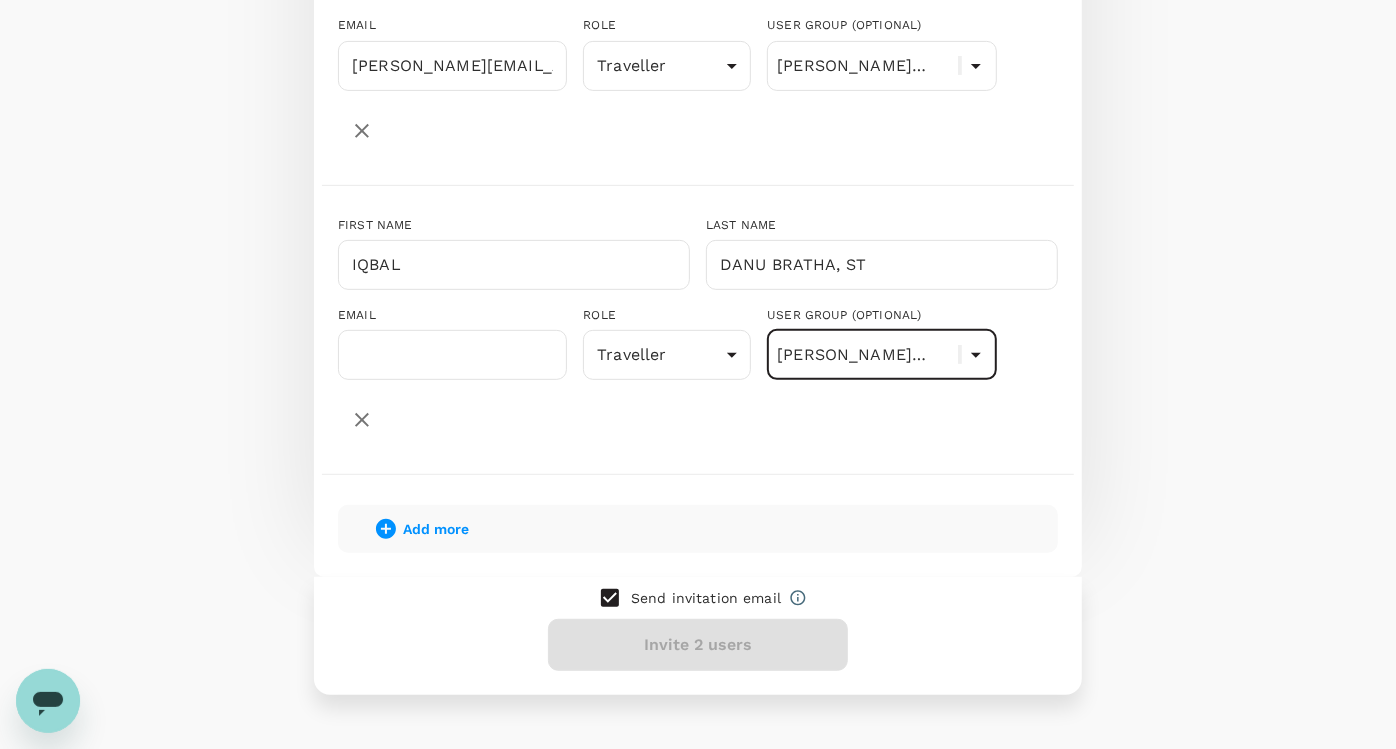 scroll, scrollTop: 474, scrollLeft: 0, axis: vertical 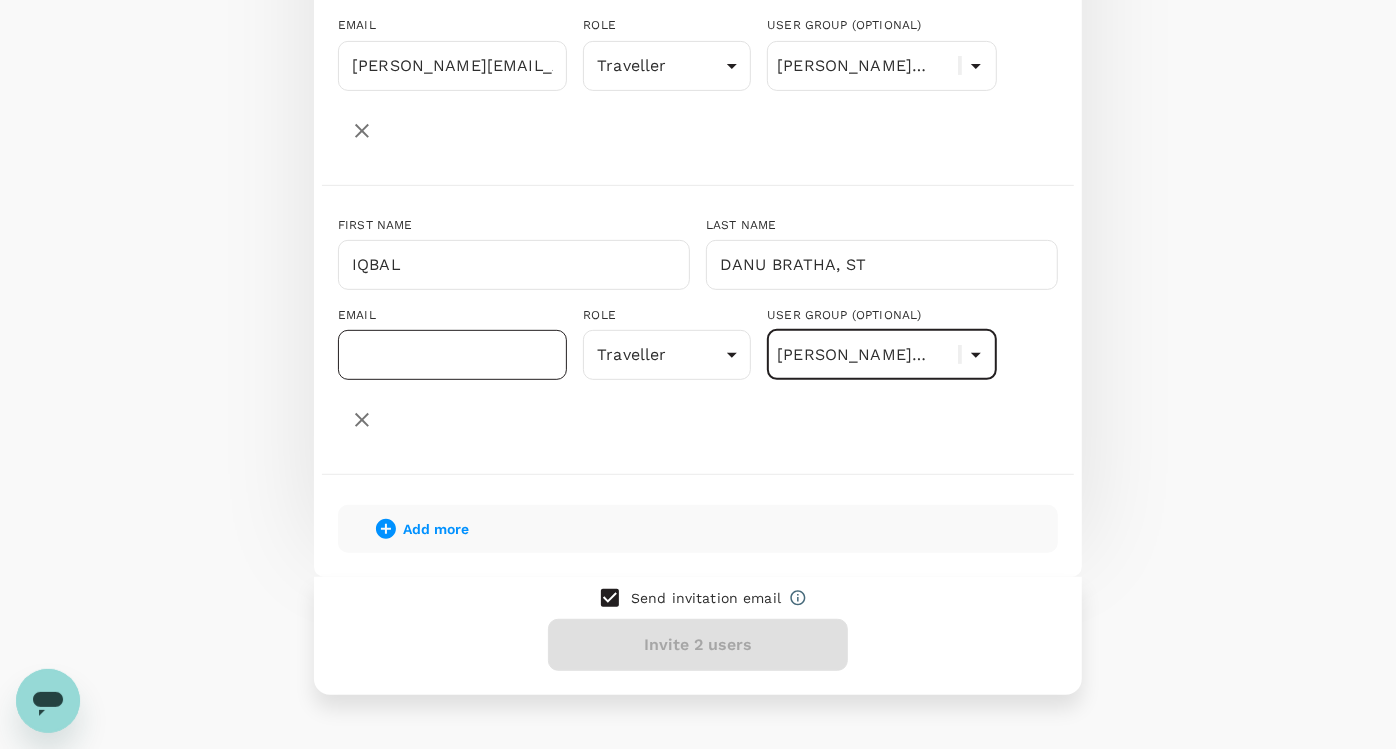 click at bounding box center [452, 355] 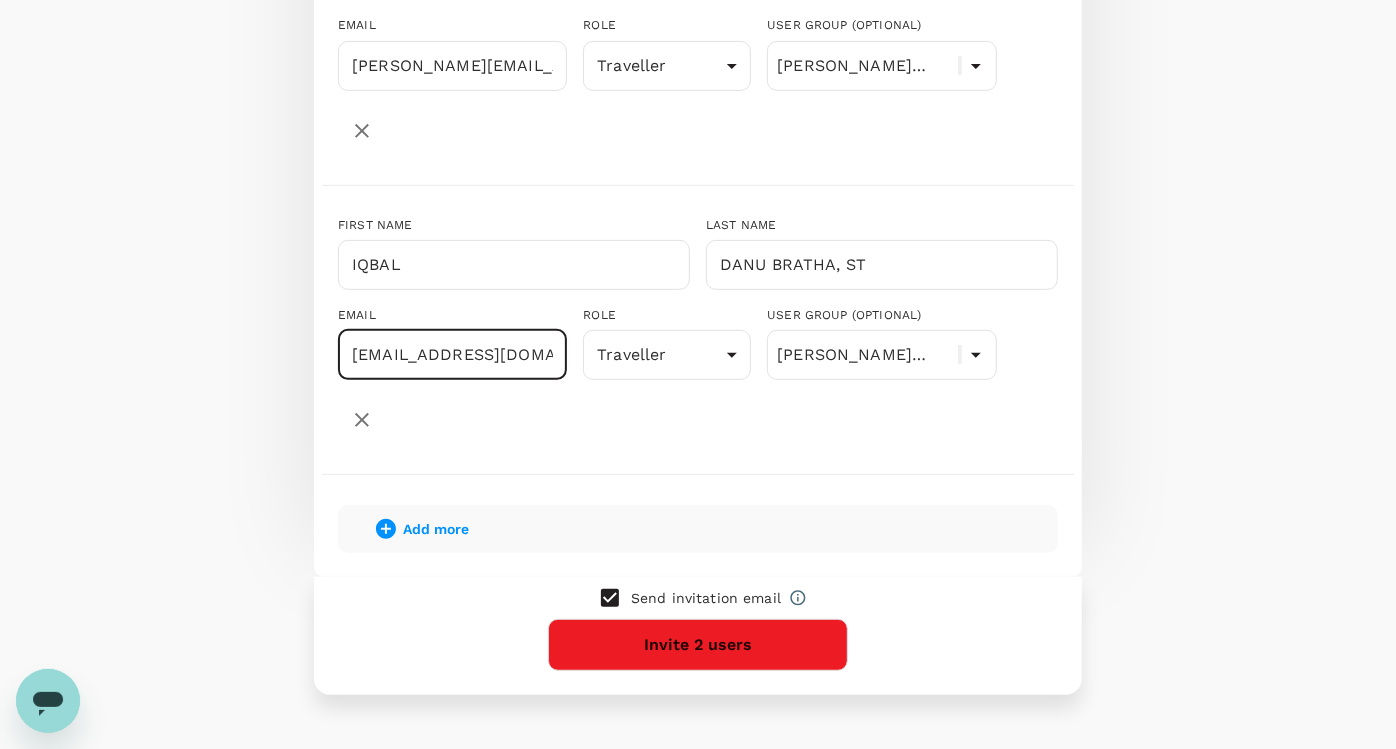 scroll, scrollTop: 0, scrollLeft: 14, axis: horizontal 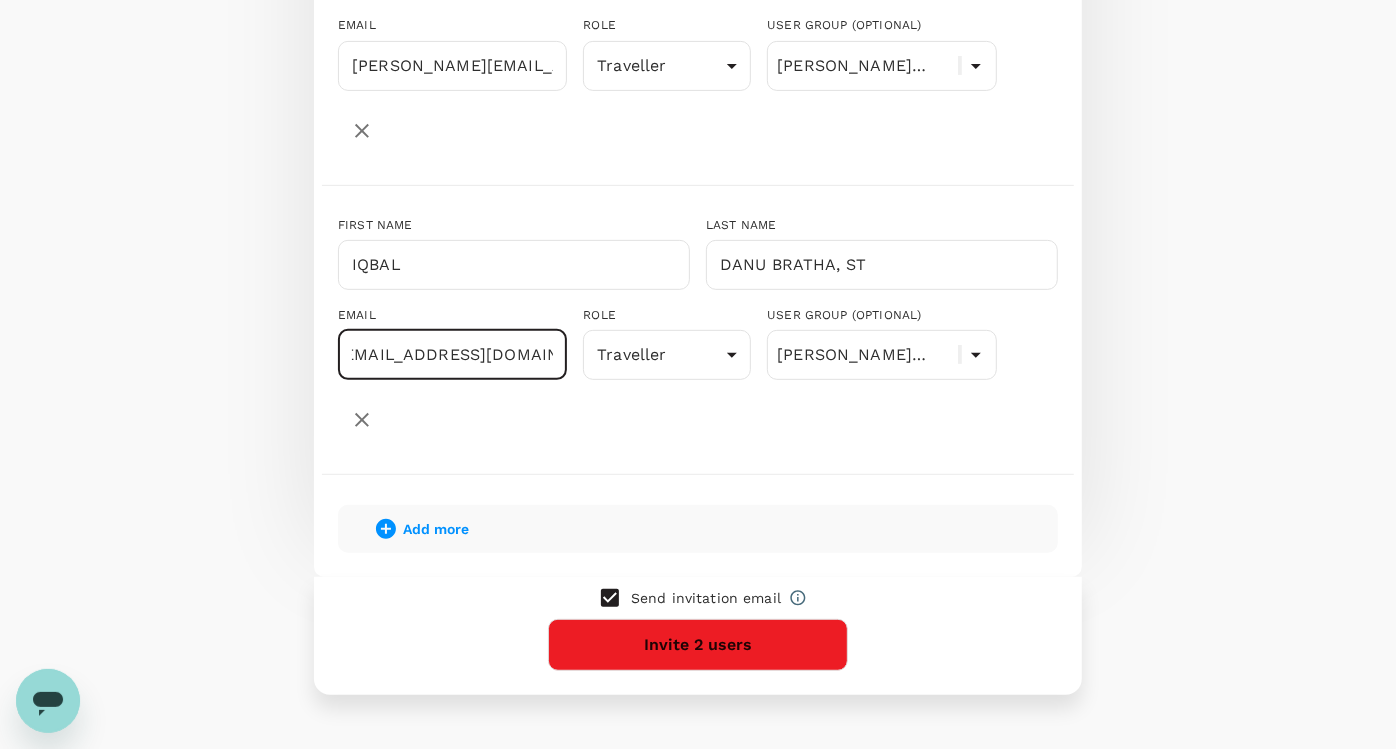 type on "i.bratha@inovapharma.com" 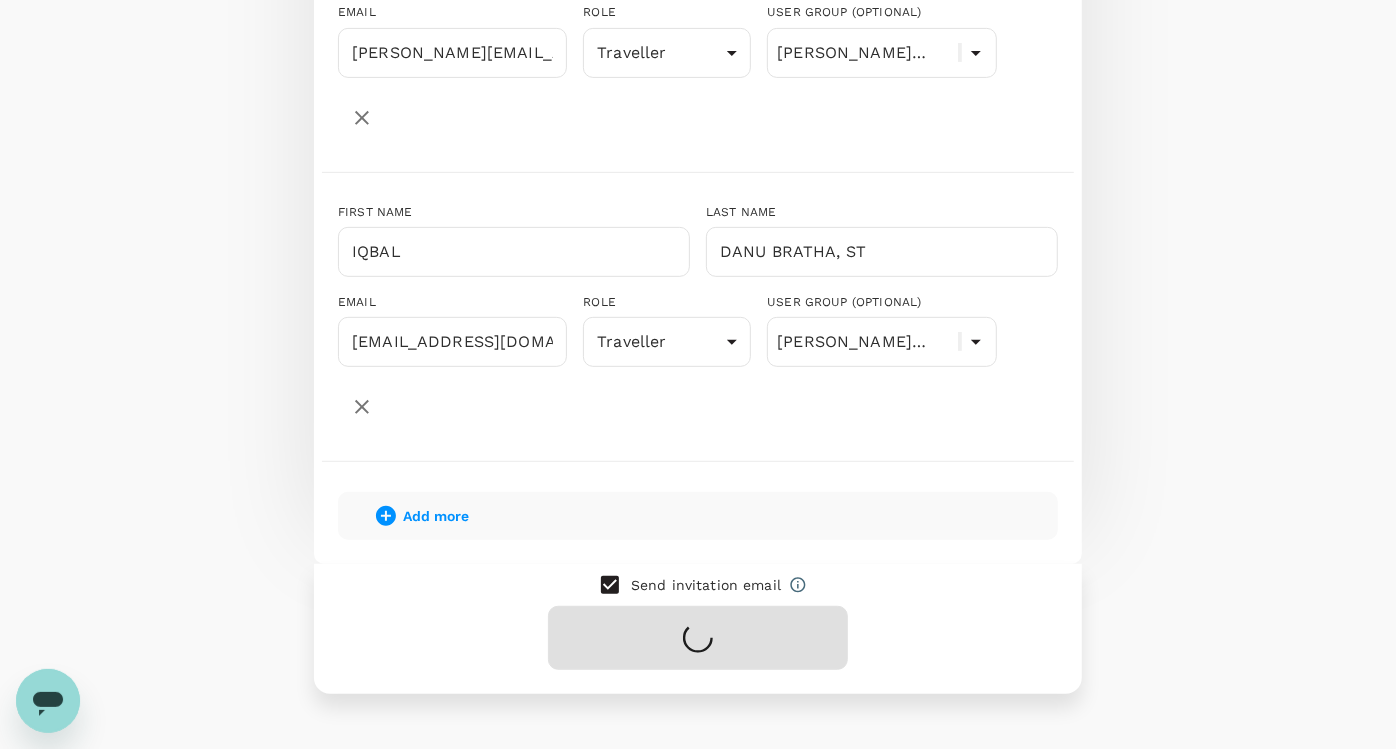 scroll, scrollTop: 0, scrollLeft: 0, axis: both 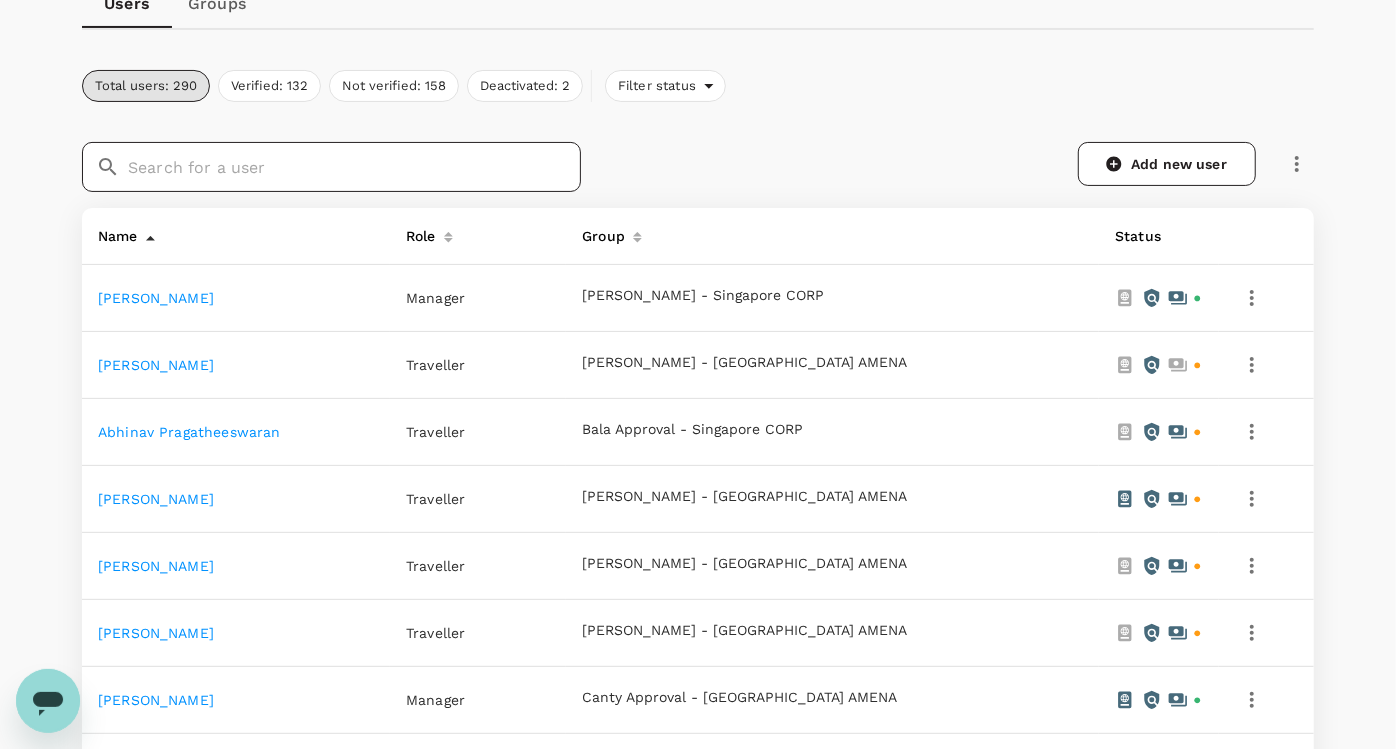 click at bounding box center (354, 167) 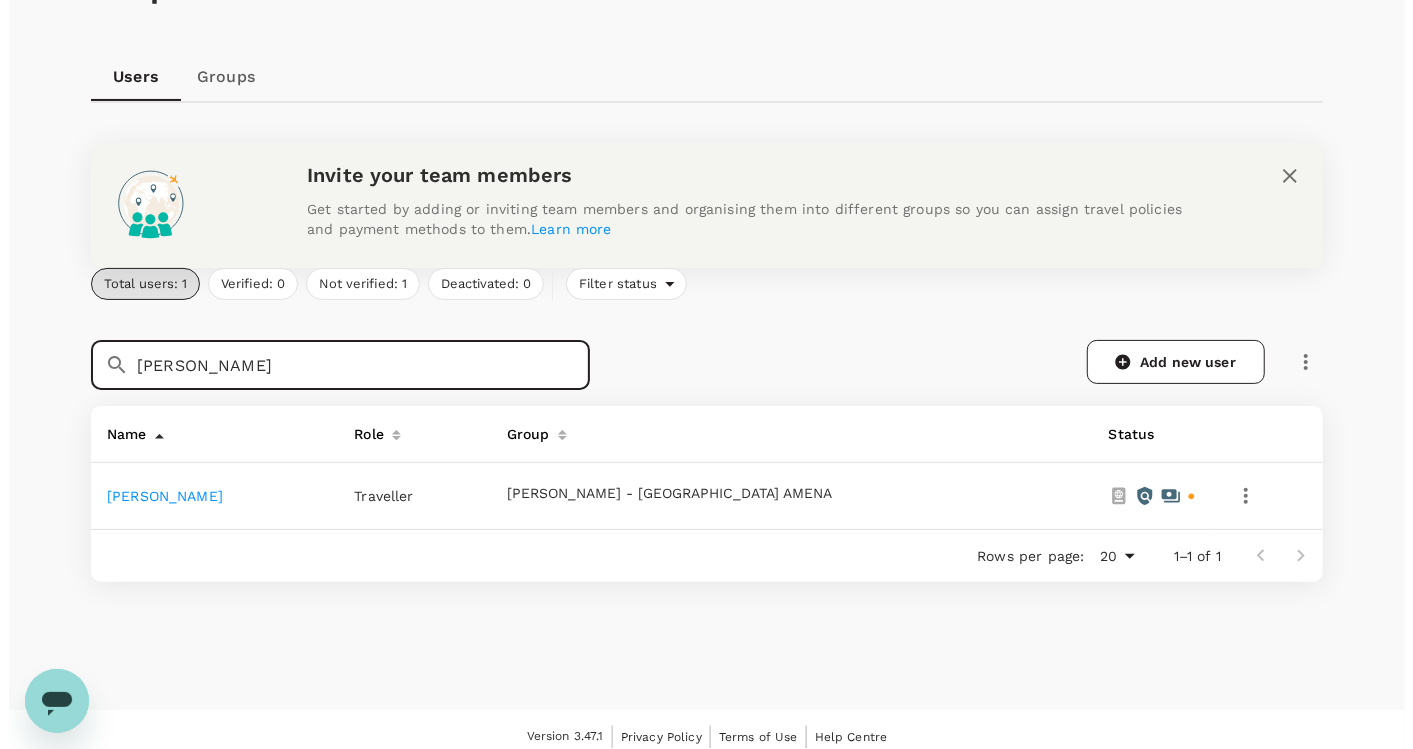 scroll, scrollTop: 162, scrollLeft: 0, axis: vertical 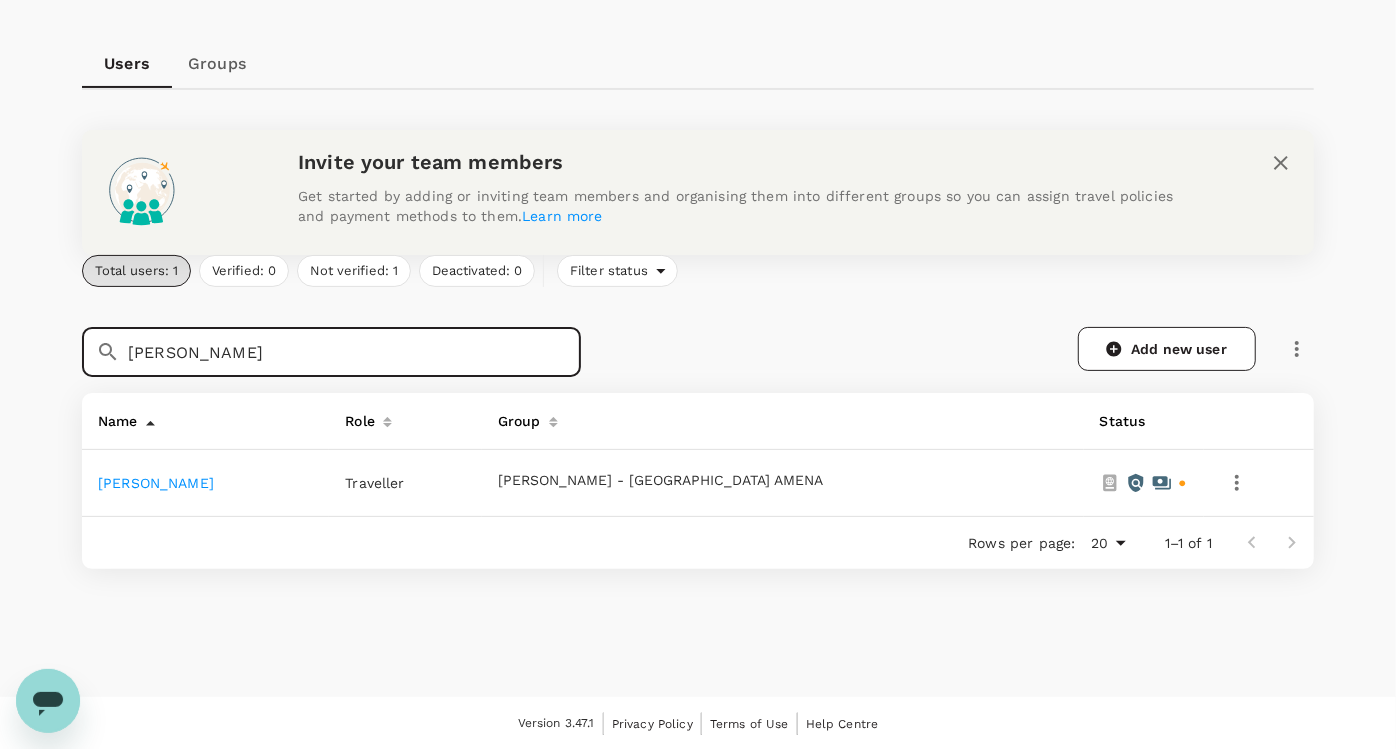type on "viktor" 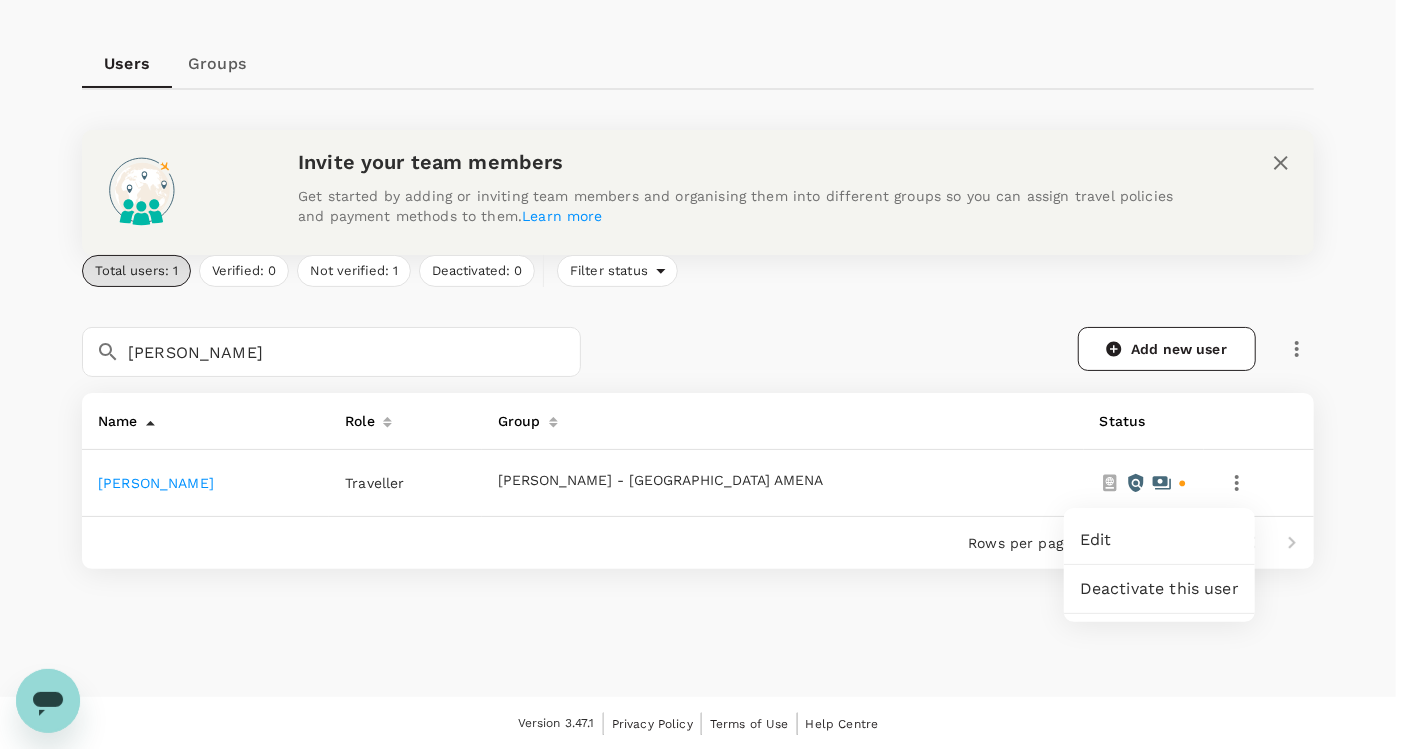 click on "Edit" at bounding box center [1159, 540] 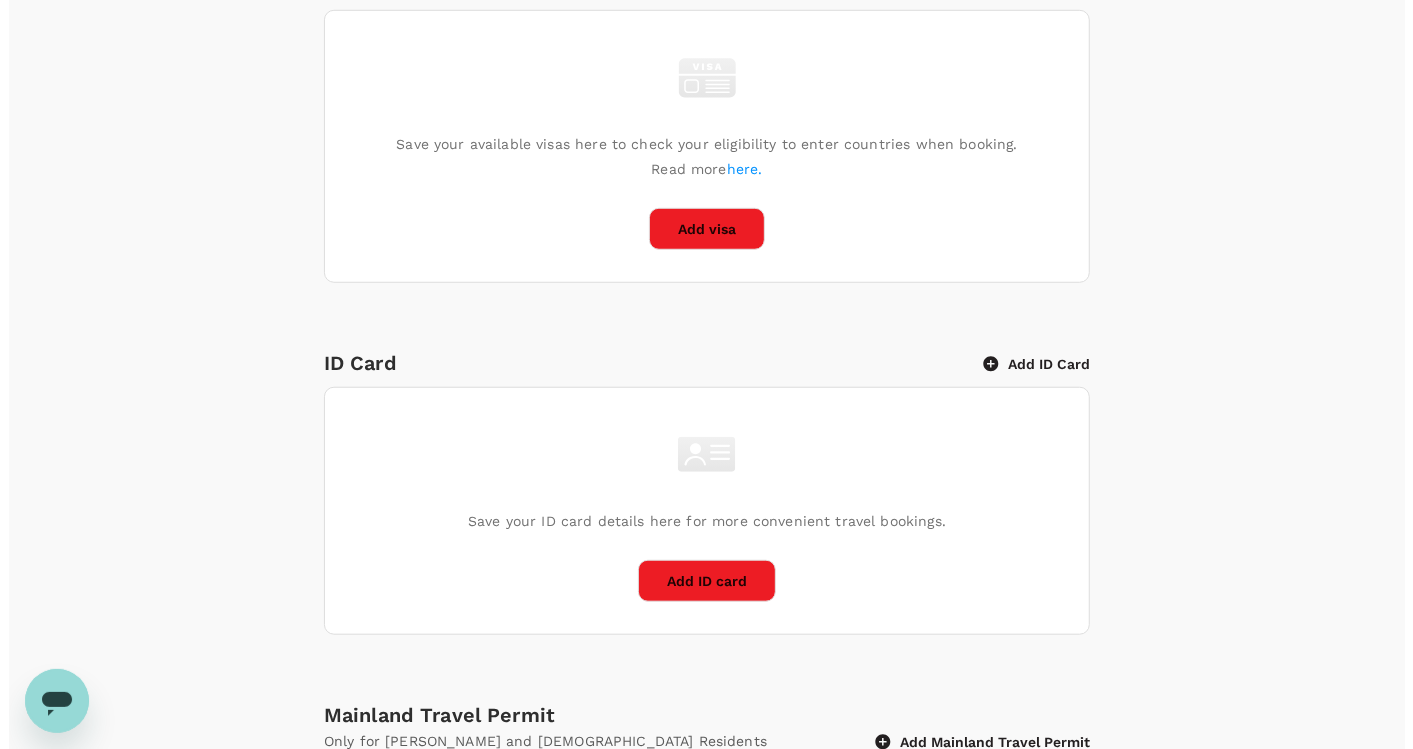 scroll, scrollTop: 1004, scrollLeft: 0, axis: vertical 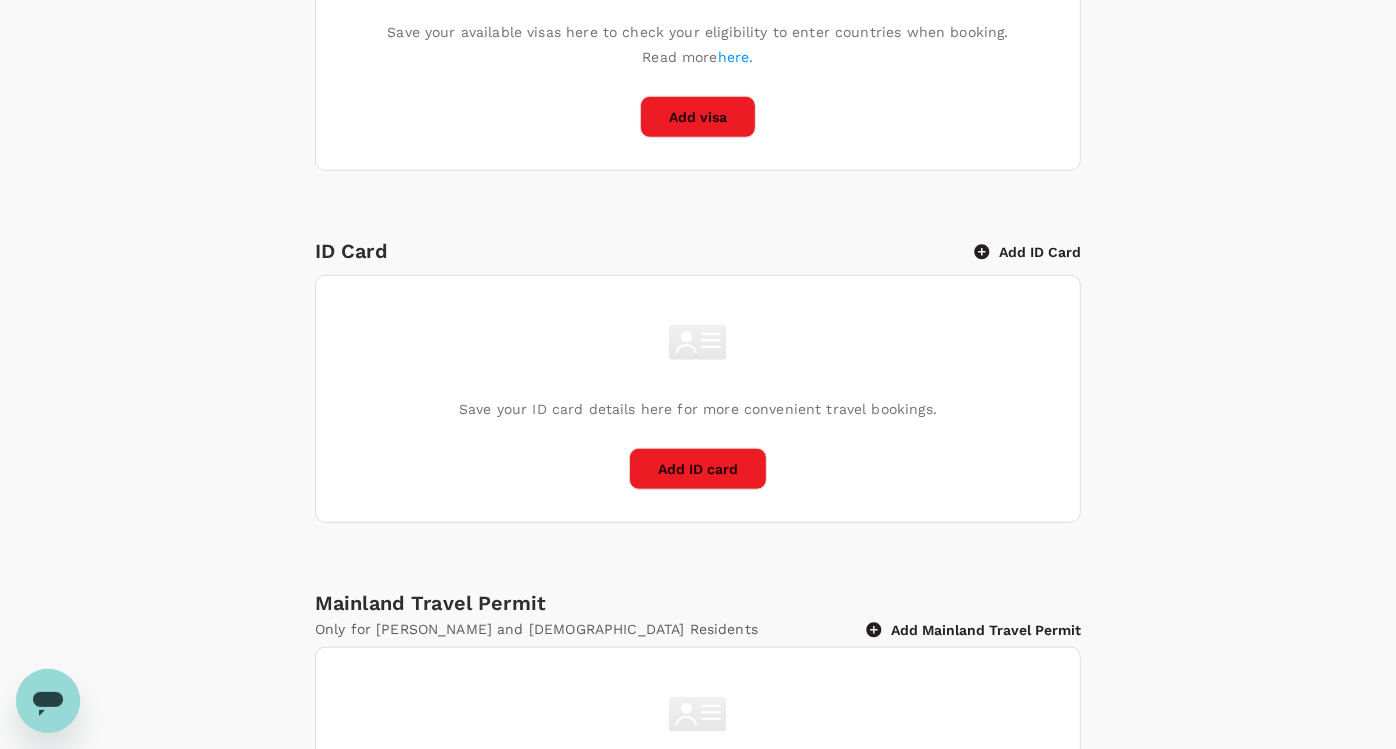 click on "Add ID card" at bounding box center [698, 469] 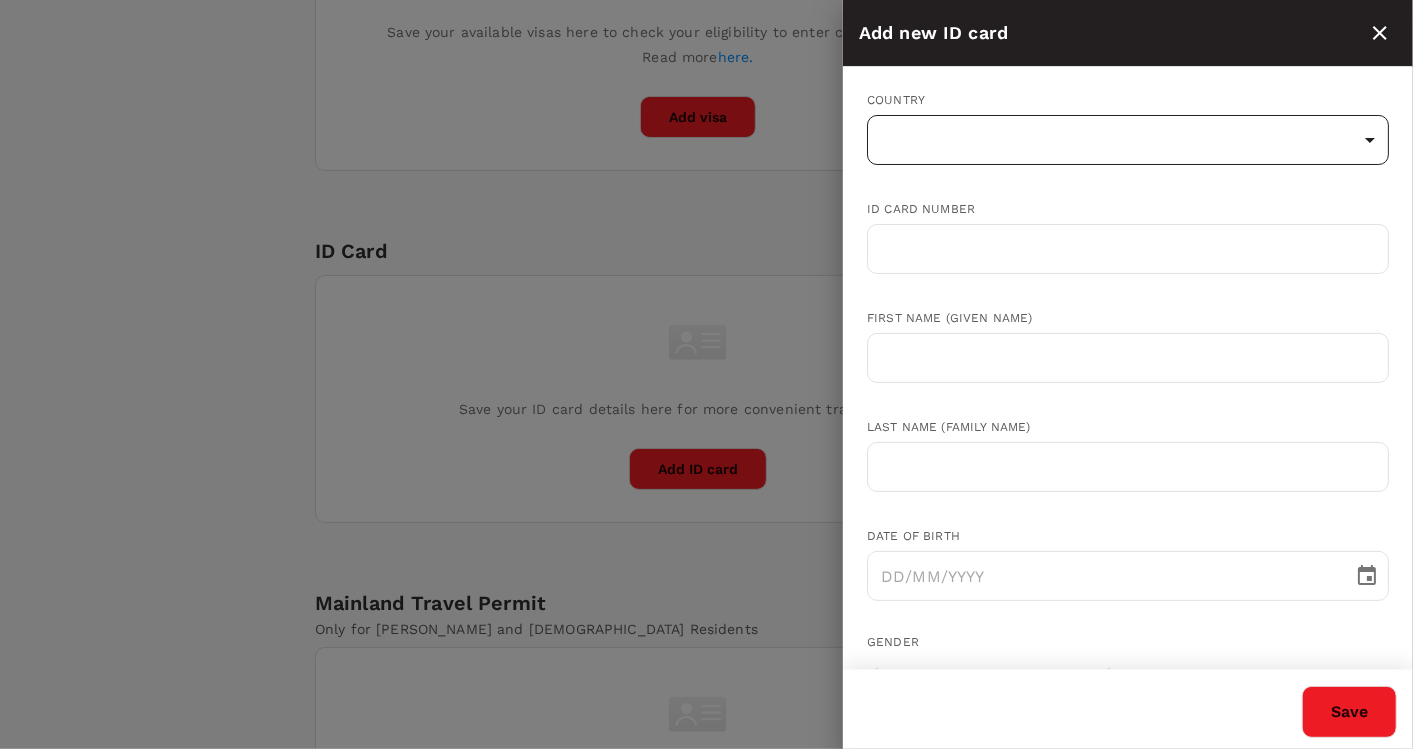 click on "Trips Book Approvals 3 Reports People Manage MT Back to users Last edit was on 18 Jul 2025, 1:52pm VIKTOR SETIAWAN Invite sent v.setiawan@inovapharma.com Role Traveller Country - Group(s) Benjamin Approval - Indonesia AMENA Travel Documents Travel Preferences Travel Policy Travel Record Passport Add passport Save your passport details here for easy, hassle-free bookings. Read more  here . Add passport Visa Add Visa Save your available visas here to check your eligibility to enter countries when booking. Read more  here. Add visa ID Card Add ID Card Save your ID card details here for more convenient travel bookings. Add ID card Mainland Travel Permit Only for Hong Kong and Macao Residents Add Mainland Travel Permit Save your Mainland Travel Permit to easily book travel within China. Add Mainland Travel Permit Version 3.47.1 Privacy Policy Terms of Use Help Centre Add new ID card Country ​ ​ ID card number ​ First name (Given name) ​ Last name (Family name) ​ Date of birth ​ Gender Female Male ​" at bounding box center [706, -12] 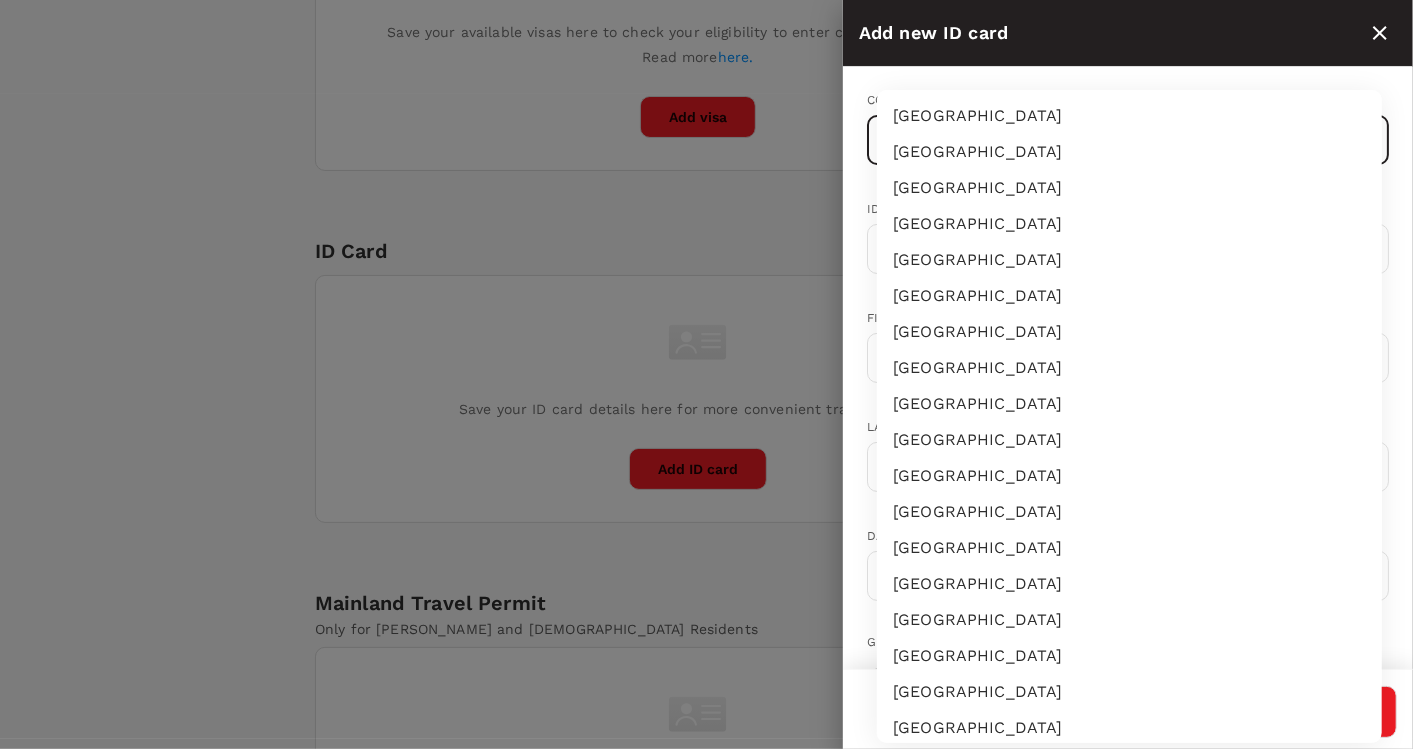 type 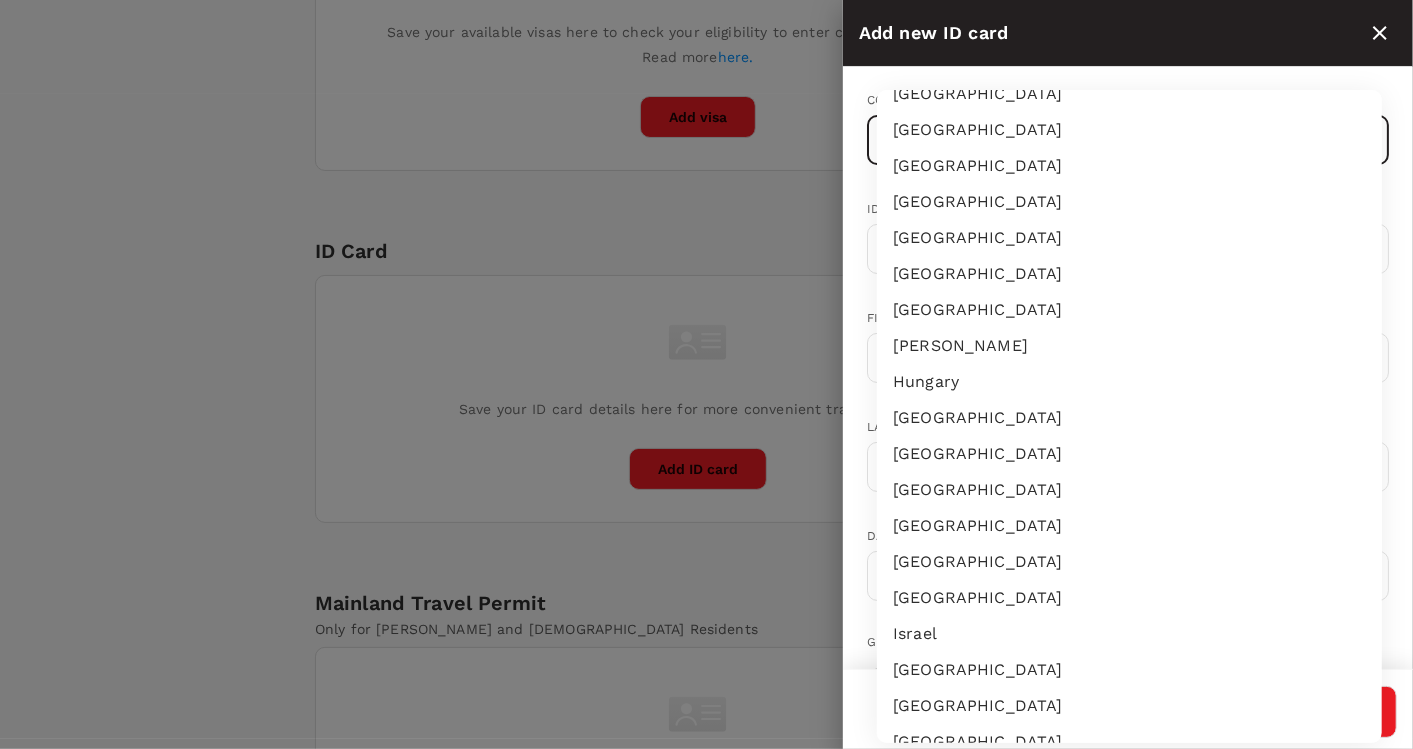 type 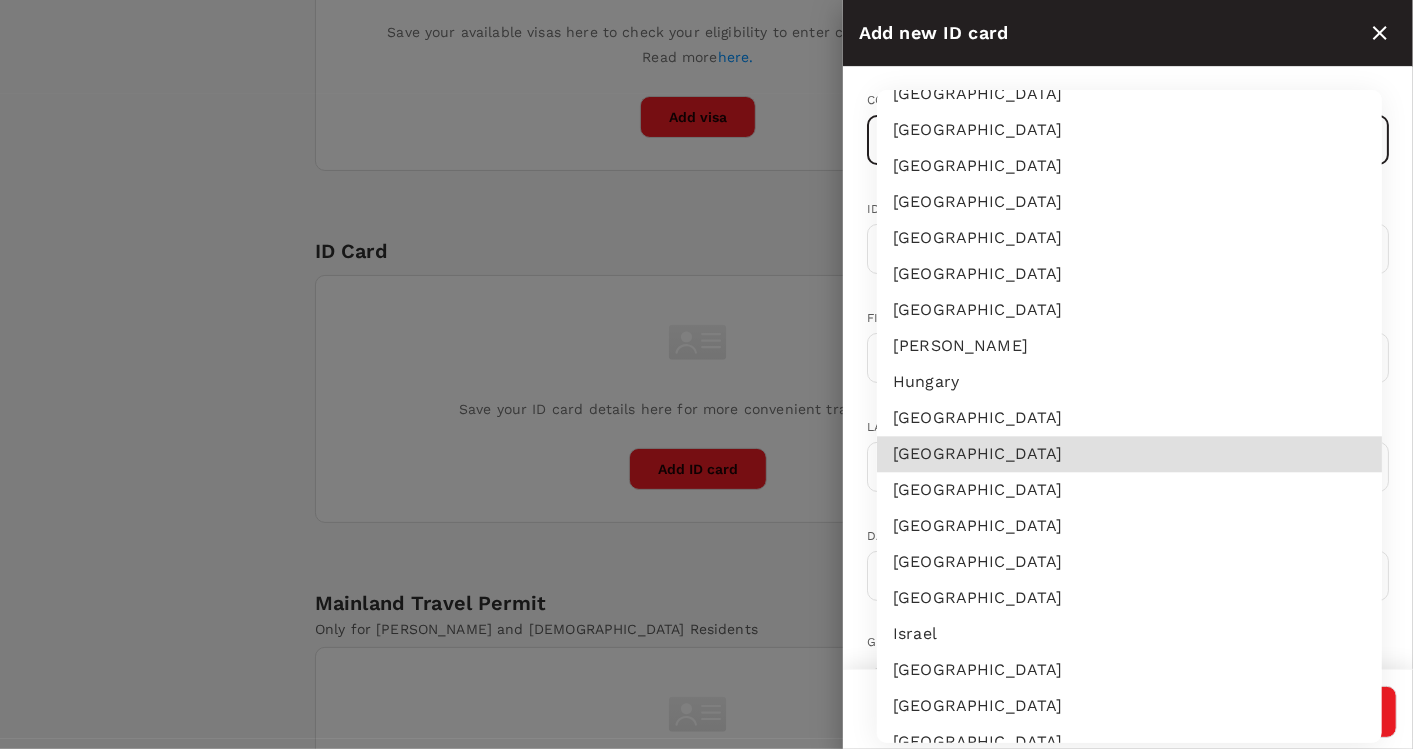 type 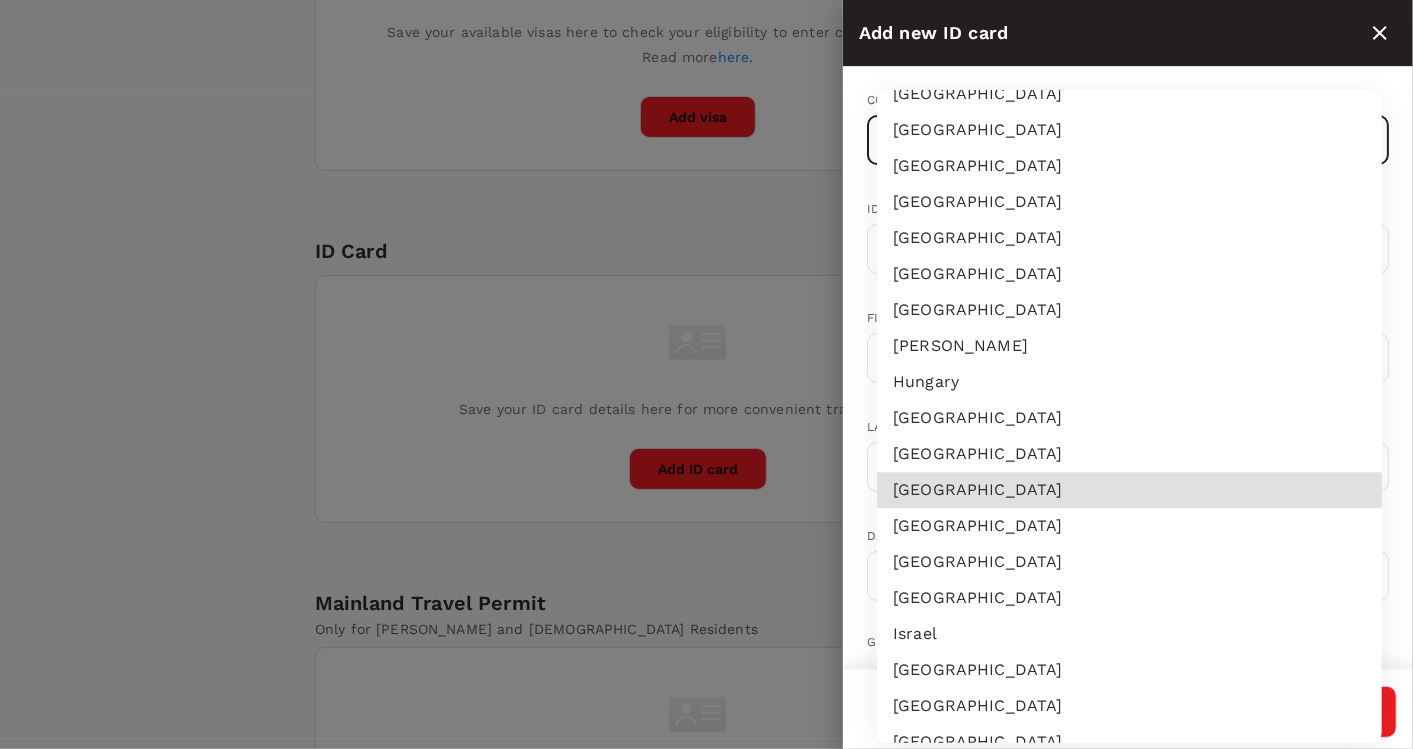 type 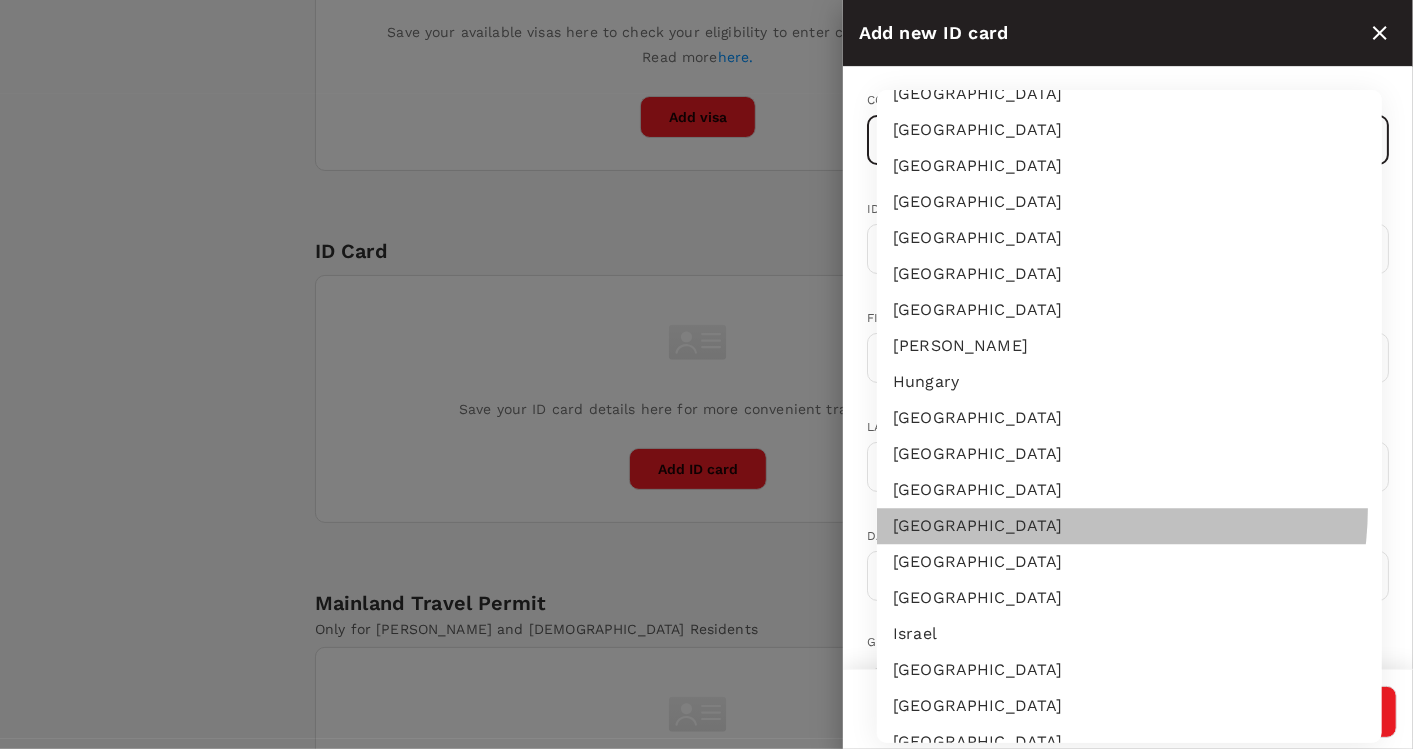 click on "Iran" at bounding box center [1129, 526] 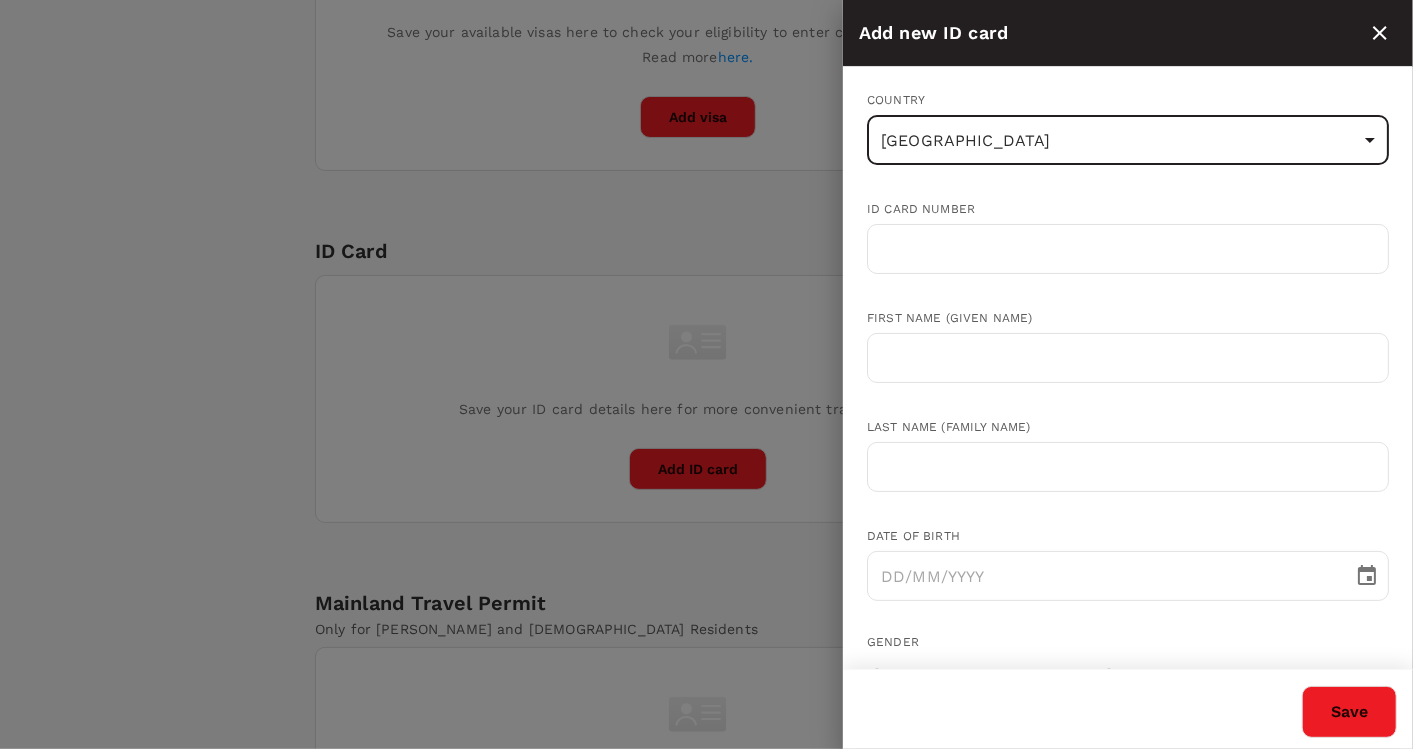 click on "Trips Book Approvals 3 Reports People Manage MT Back to users Last edit was on 18 Jul 2025, 1:52pm VIKTOR SETIAWAN Invite sent v.setiawan@inovapharma.com Role Traveller Country - Group(s) Benjamin Approval - Indonesia AMENA Travel Documents Travel Preferences Travel Policy Travel Record Passport Add passport Save your passport details here for easy, hassle-free bookings. Read more  here . Add passport Visa Add Visa Save your available visas here to check your eligibility to enter countries when booking. Read more  here. Add visa ID Card Add ID Card Save your ID card details here for more convenient travel bookings. Add ID card Mainland Travel Permit Only for Hong Kong and Macao Residents Add Mainland Travel Permit Save your Mainland Travel Permit to easily book travel within China. Add Mainland Travel Permit Version 3.47.1 Privacy Policy Terms of Use Help Centre Add new ID card Country Iran IR ​ ID card number ​ First name (Given name) ​ Last name (Family name) ​ Date of birth ​ Gender Female Male" at bounding box center (706, -12) 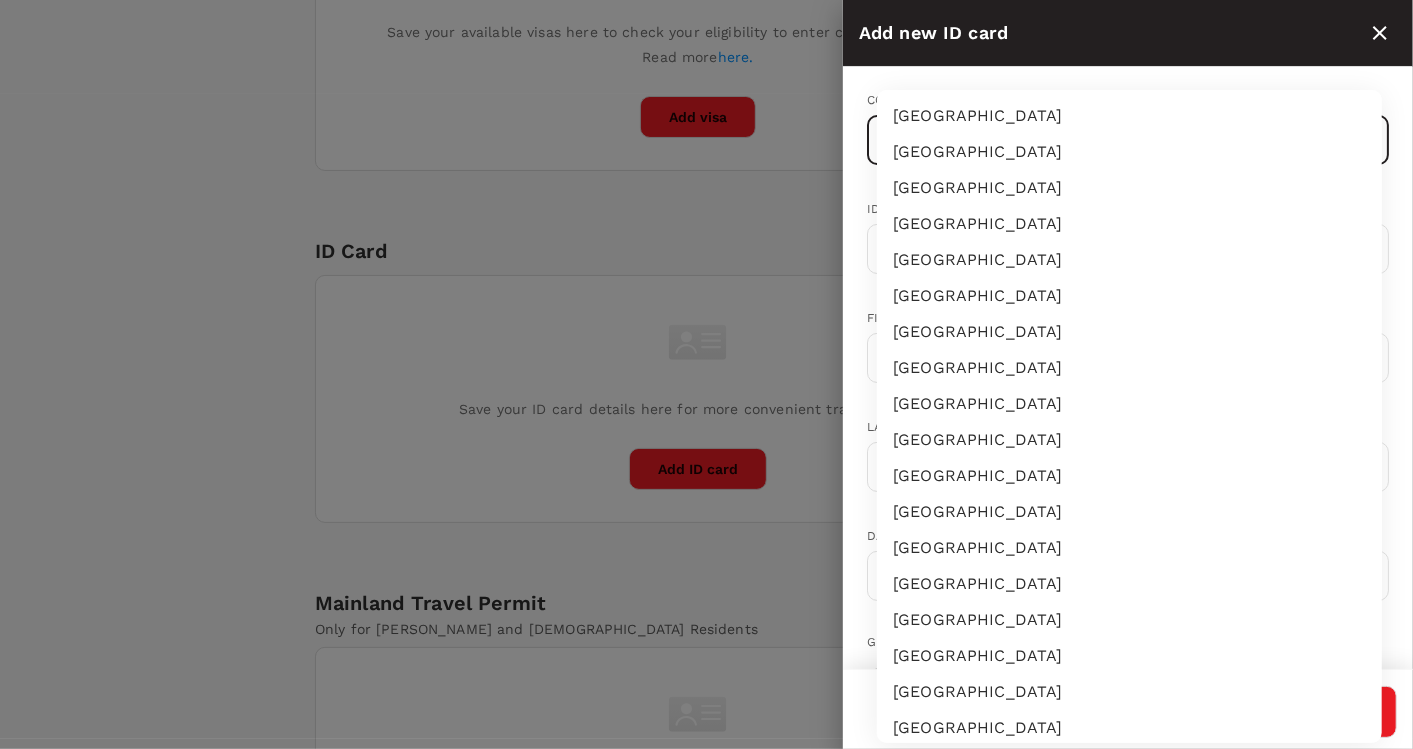 scroll, scrollTop: 2650, scrollLeft: 0, axis: vertical 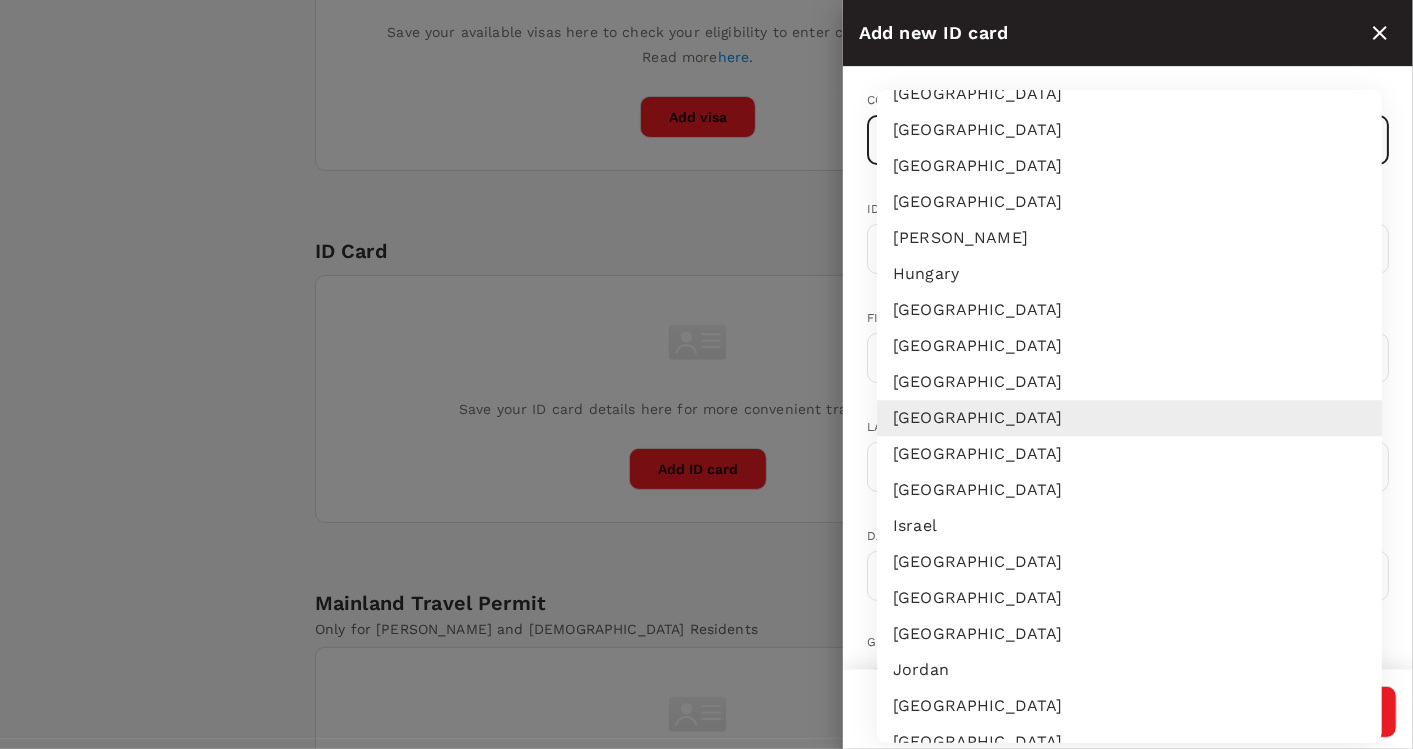click on "[GEOGRAPHIC_DATA]" at bounding box center (1129, 382) 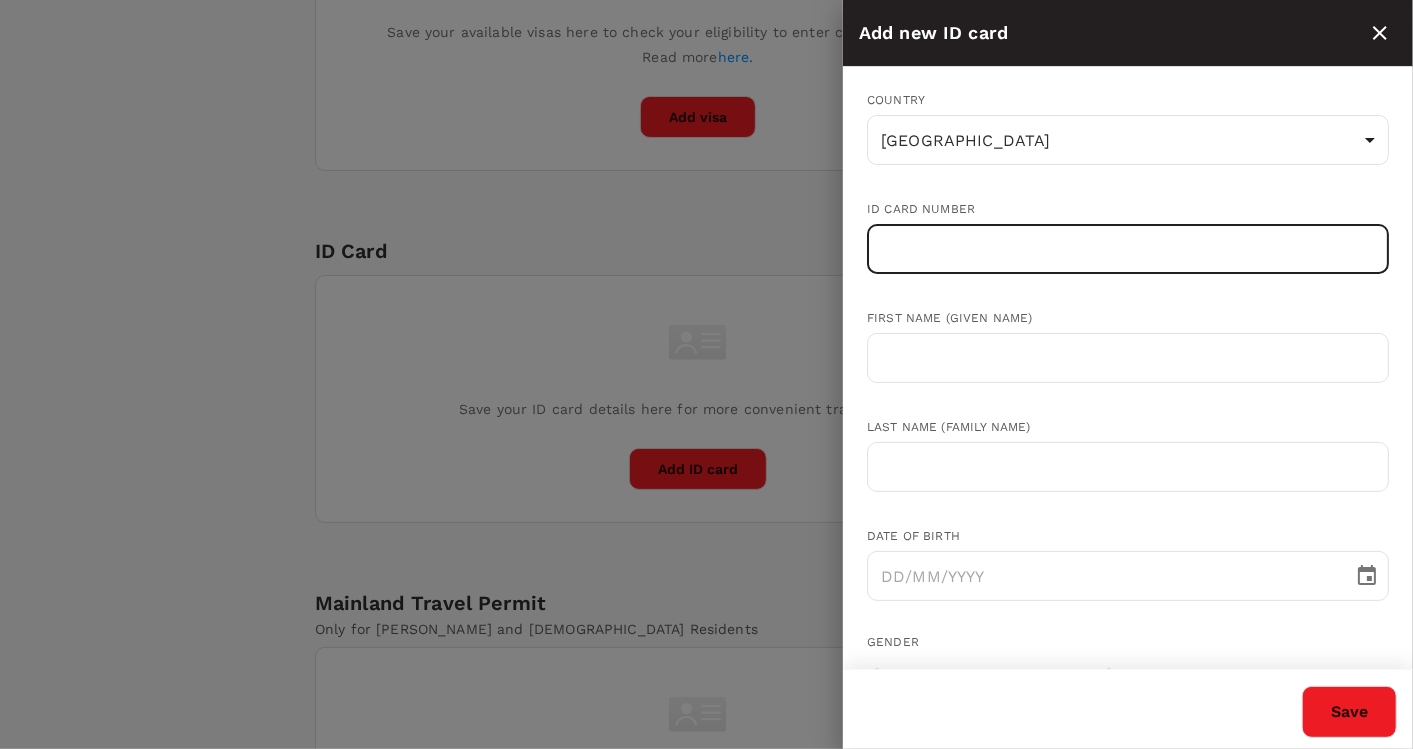 click at bounding box center [1128, 249] 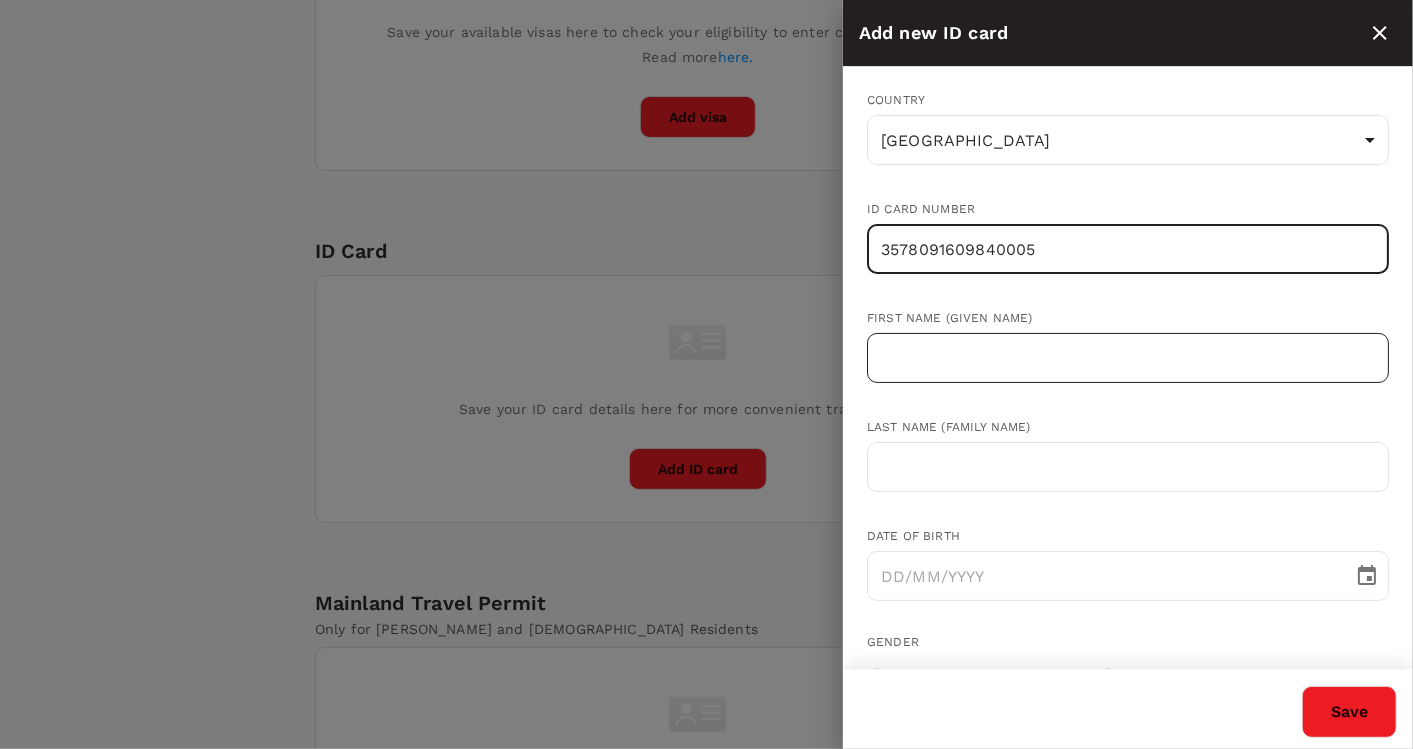 type on "3578091609840005" 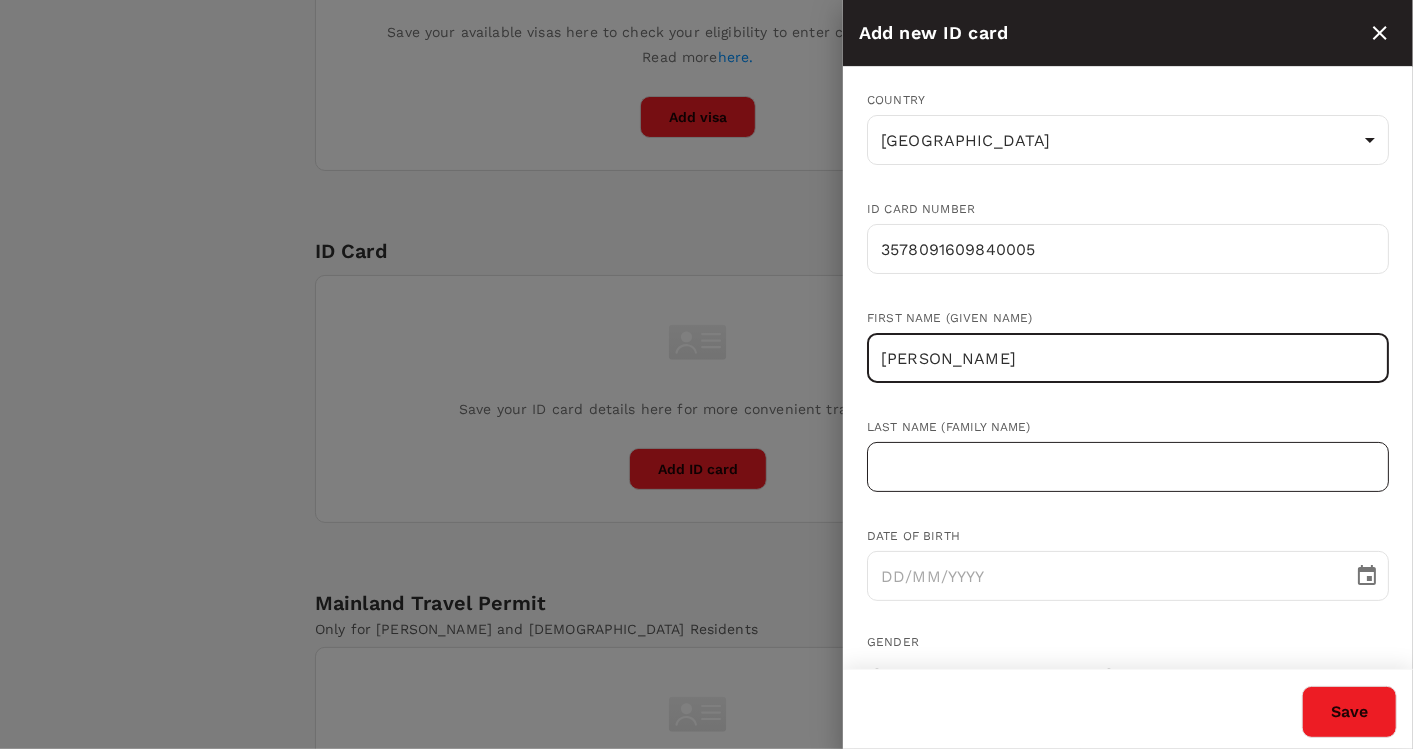 type on "VIKTOR" 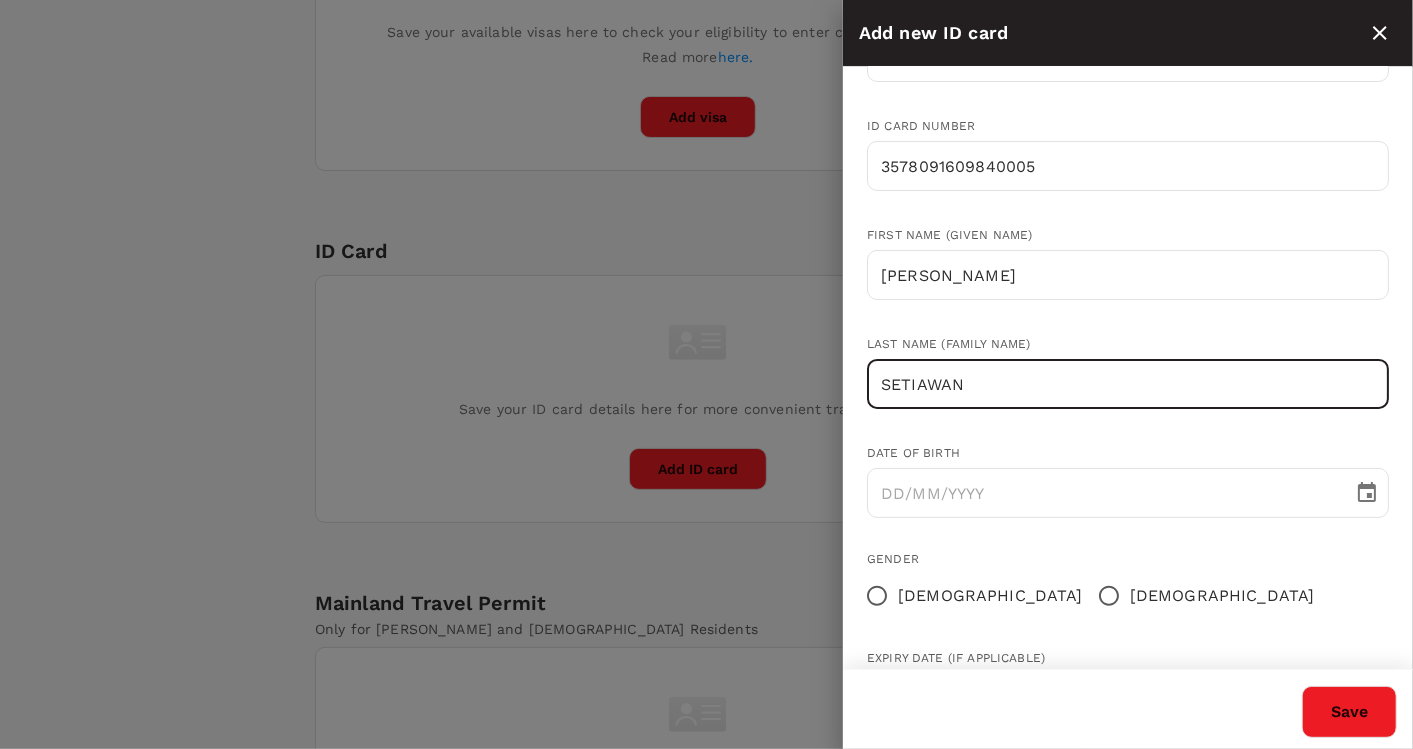 scroll, scrollTop: 176, scrollLeft: 0, axis: vertical 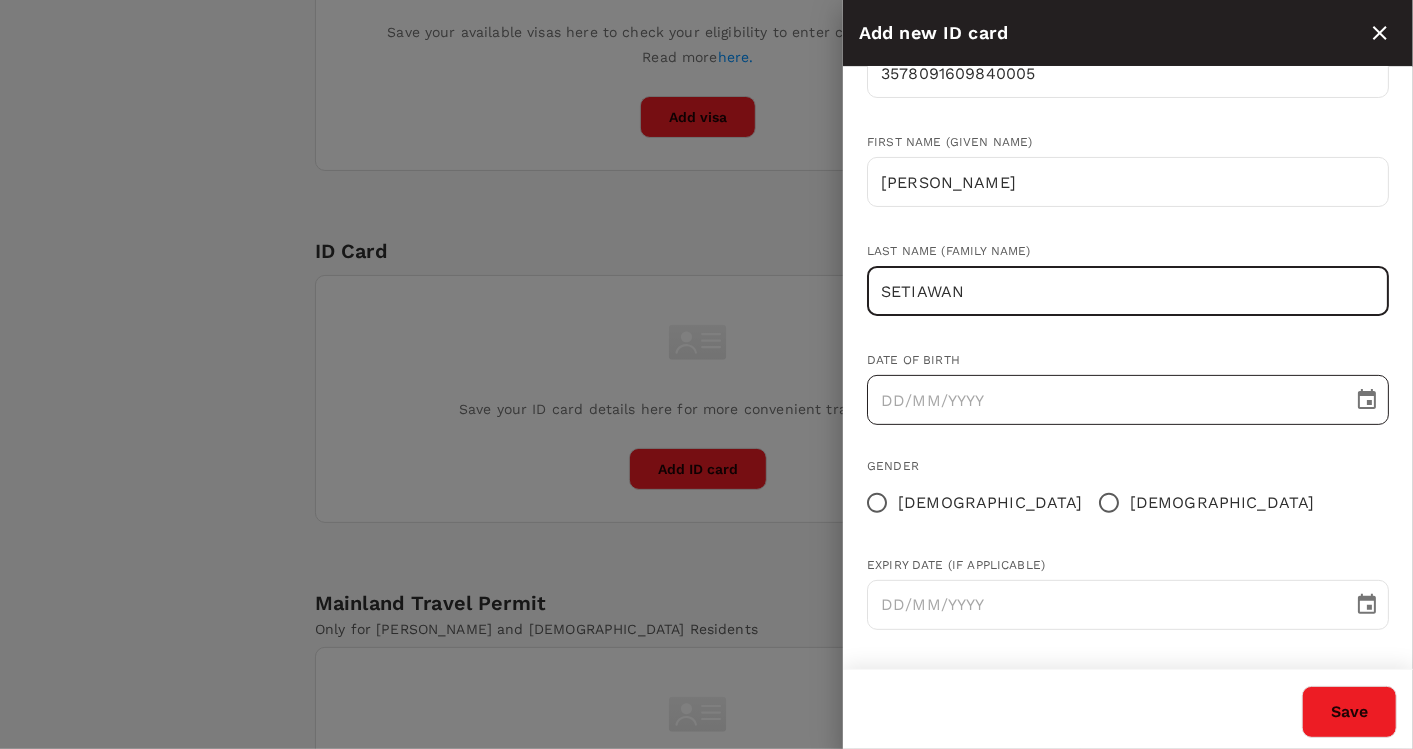 type on "SETIAWAN" 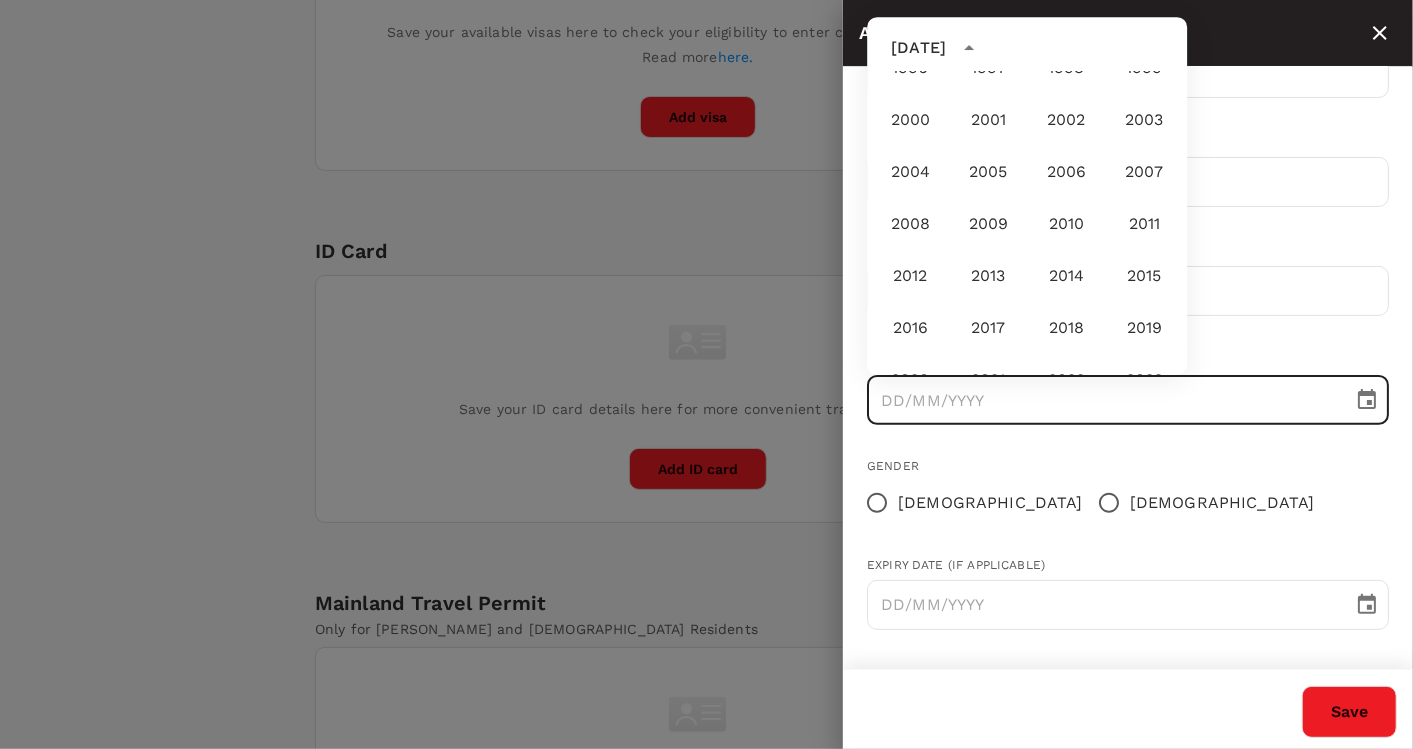 scroll, scrollTop: 1041, scrollLeft: 0, axis: vertical 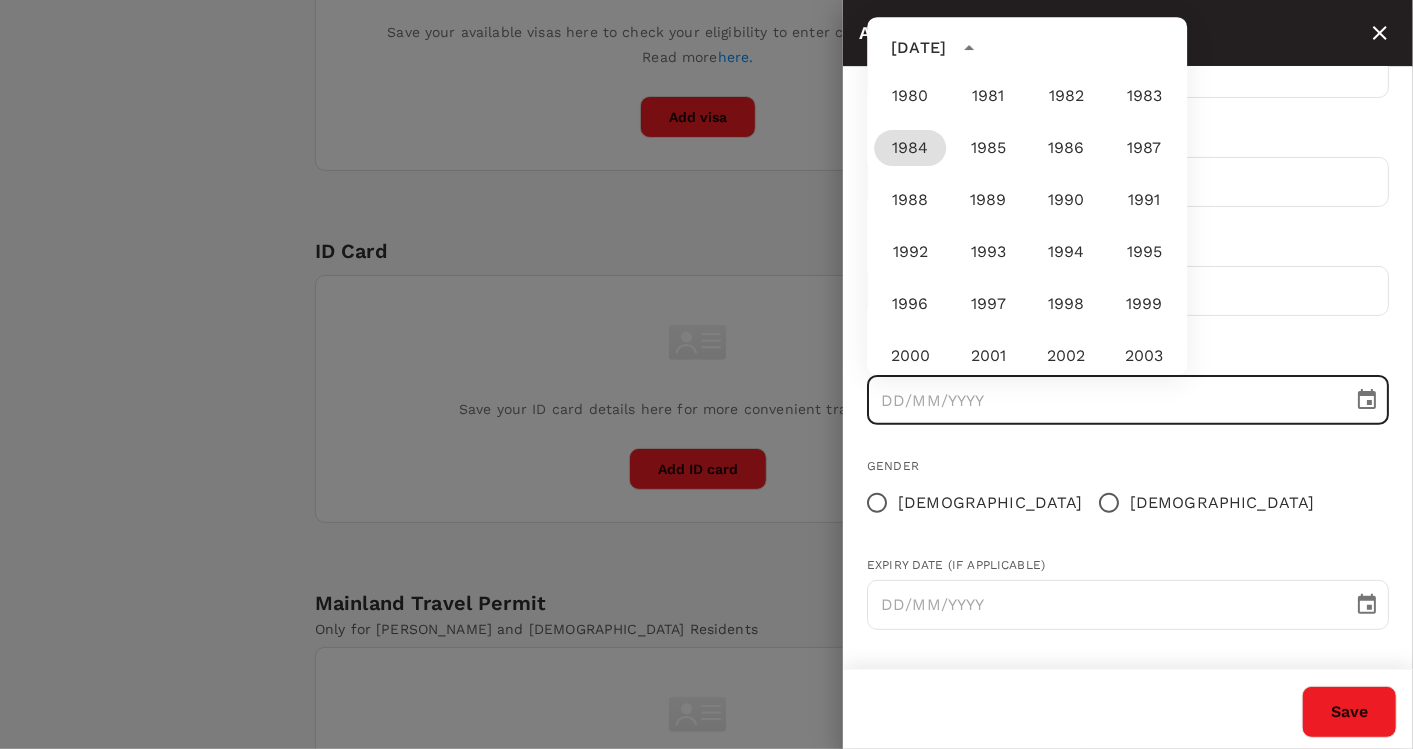 click on "1984" at bounding box center (910, 148) 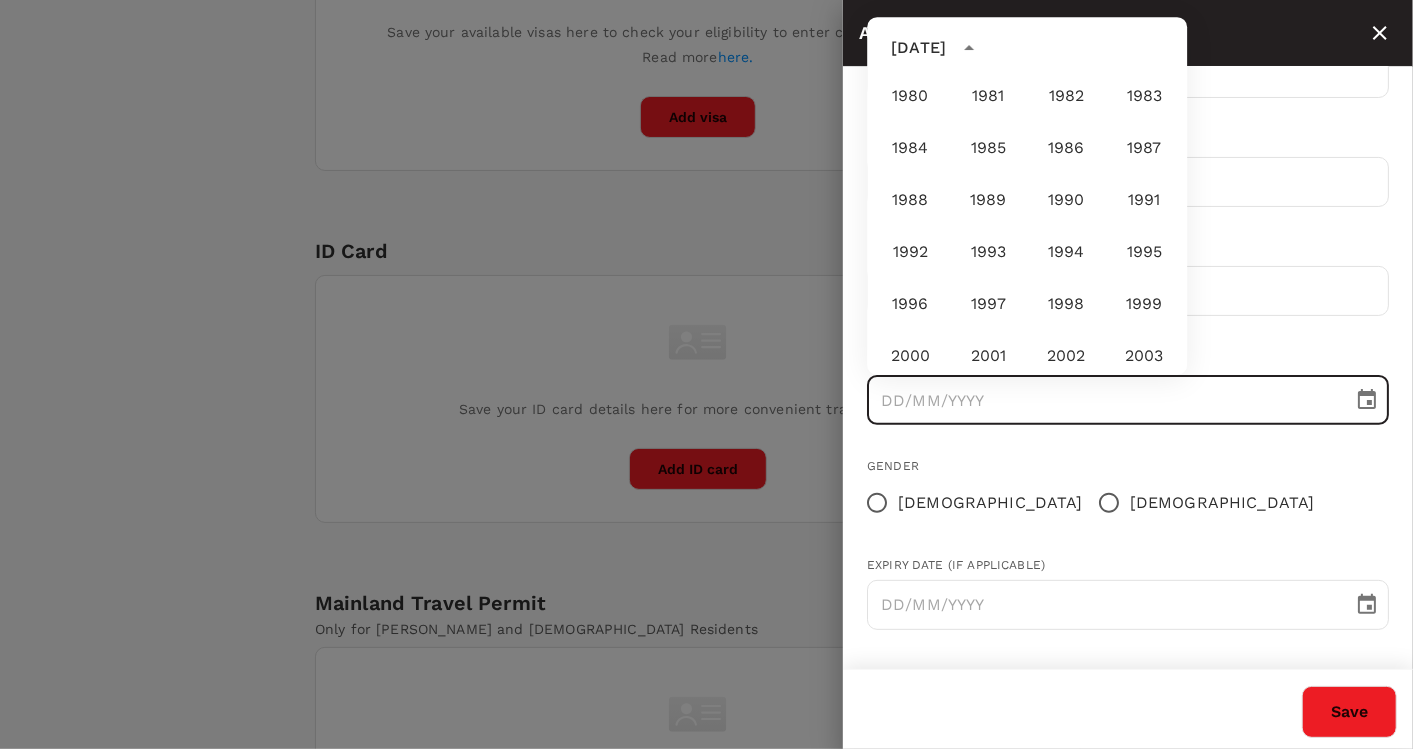 type on "18/07/1984" 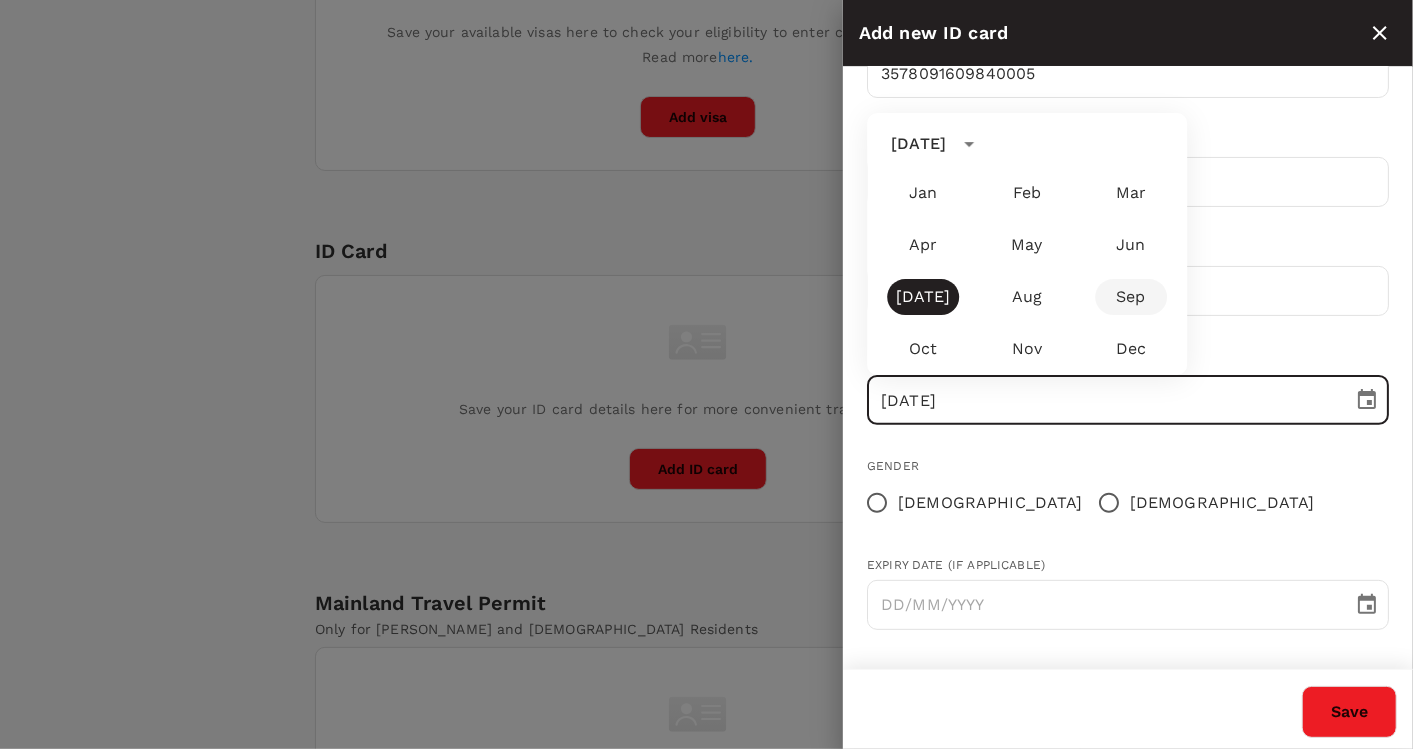 click on "Trips Book Approvals 3 Reports People Manage MT Back to users Last edit was on 18 Jul 2025, 1:52pm VIKTOR SETIAWAN Invite sent v.setiawan@inovapharma.com Role Traveller Country - Group(s) Benjamin Approval - Indonesia AMENA Travel Documents Travel Preferences Travel Policy Travel Record Passport Add passport Save your passport details here for easy, hassle-free bookings. Read more  here . Add passport Visa Add Visa Save your available visas here to check your eligibility to enter countries when booking. Read more  here. Add visa ID Card Add ID Card Save your ID card details here for more convenient travel bookings. Add ID card Mainland Travel Permit Only for Hong Kong and Macao Residents Add Mainland Travel Permit Save your Mainland Travel Permit to easily book travel within China. Add Mainland Travel Permit Version 3.47.1 Privacy Policy Terms of Use Help Centre Add new ID card Country Indonesia ID ​ ID card number 3578091609840005 ​ First name (Given name) VIKTOR ​ Last name (Family name) SETIAWAN ​" at bounding box center [706, -12] 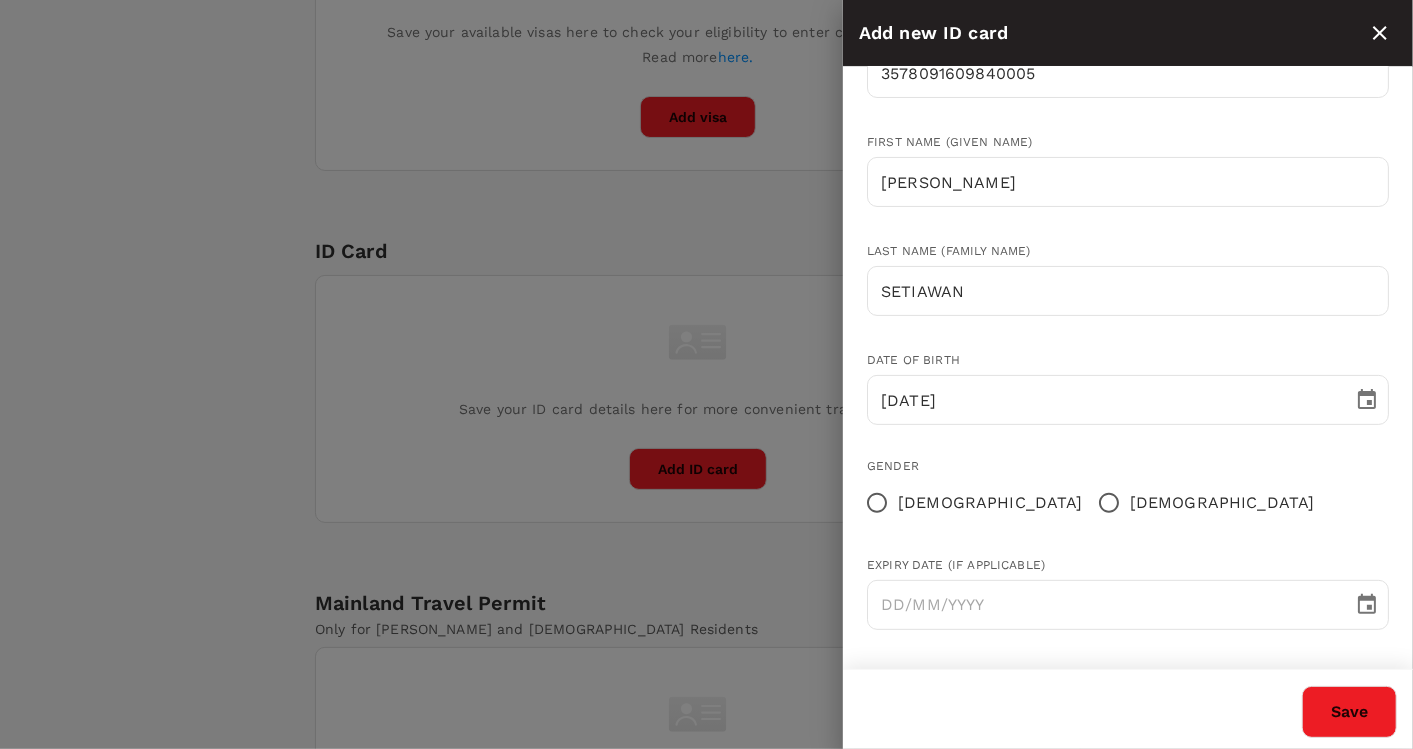 click on "Female" at bounding box center (990, 503) 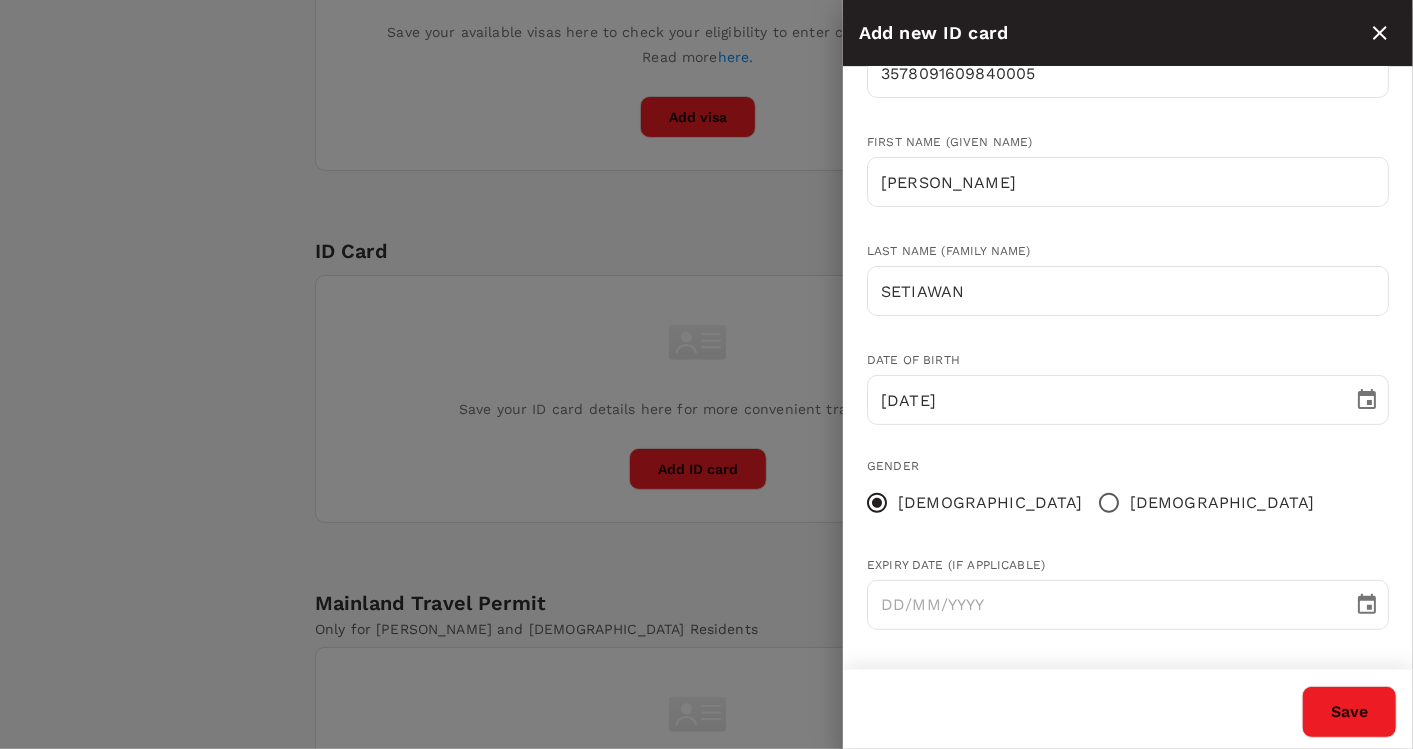 click on "Female" at bounding box center (990, 503) 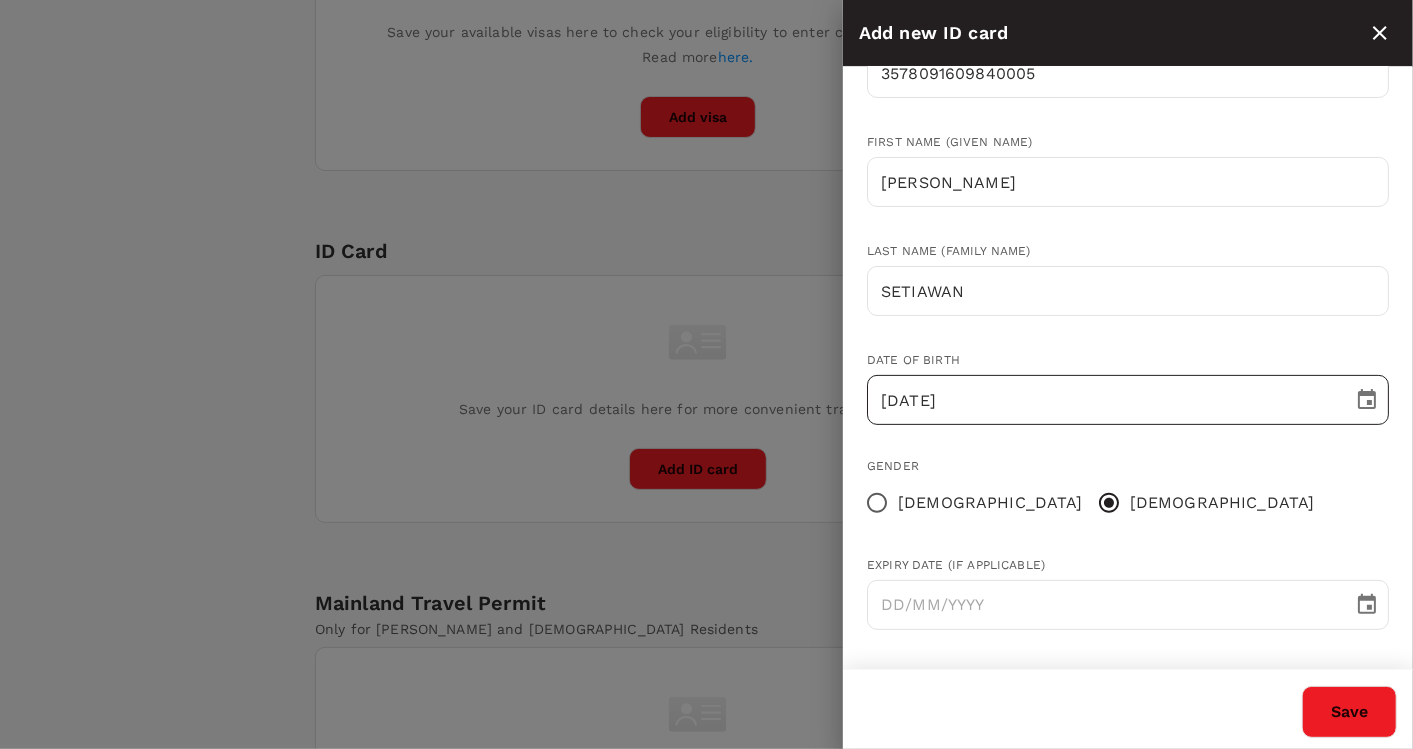 click 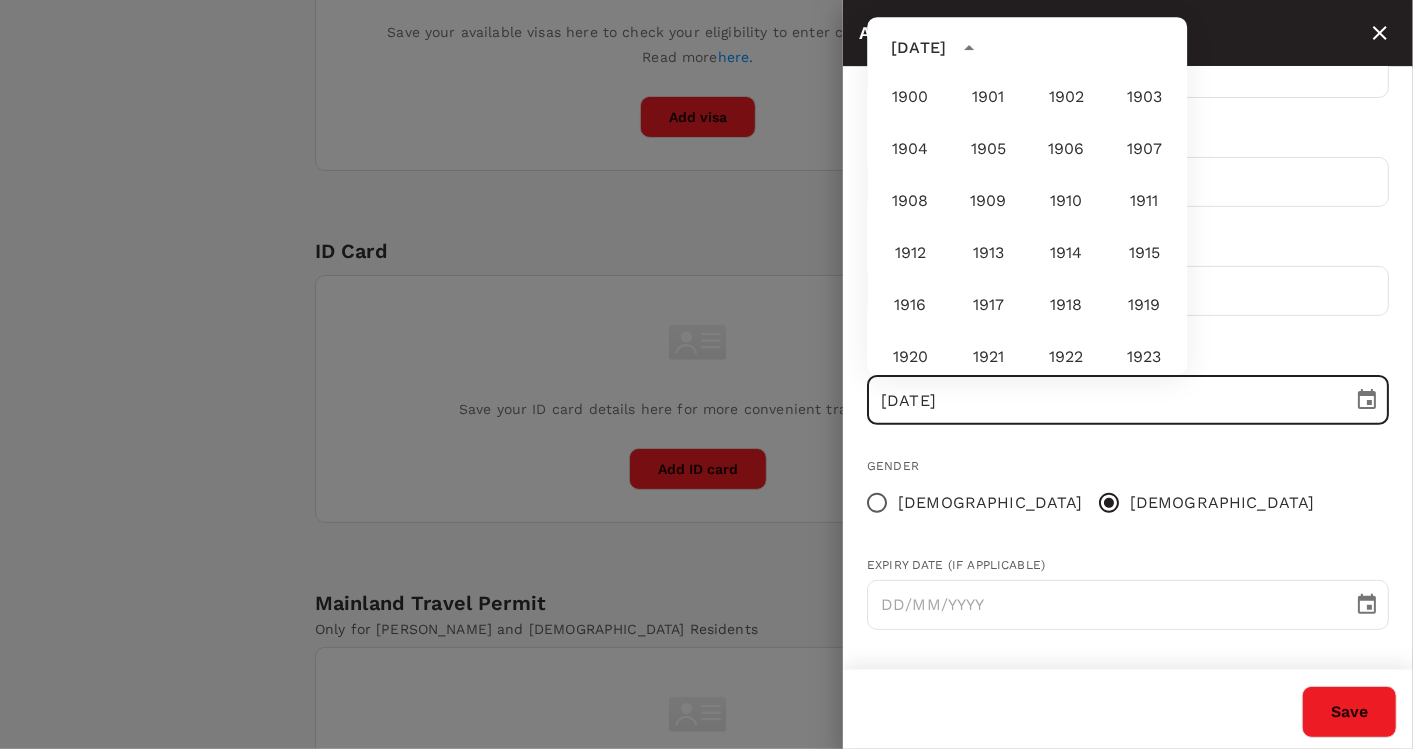 scroll, scrollTop: 965, scrollLeft: 0, axis: vertical 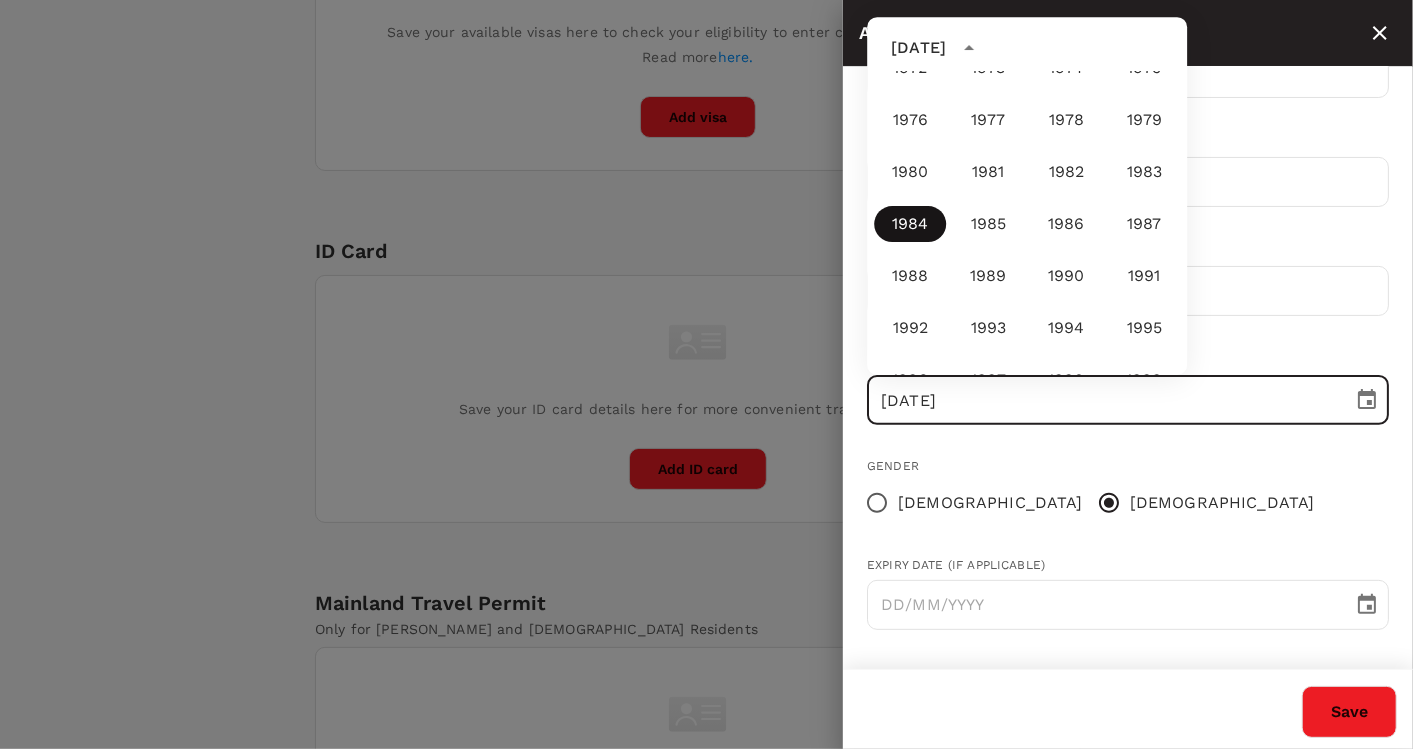 click on "1984" at bounding box center [910, 224] 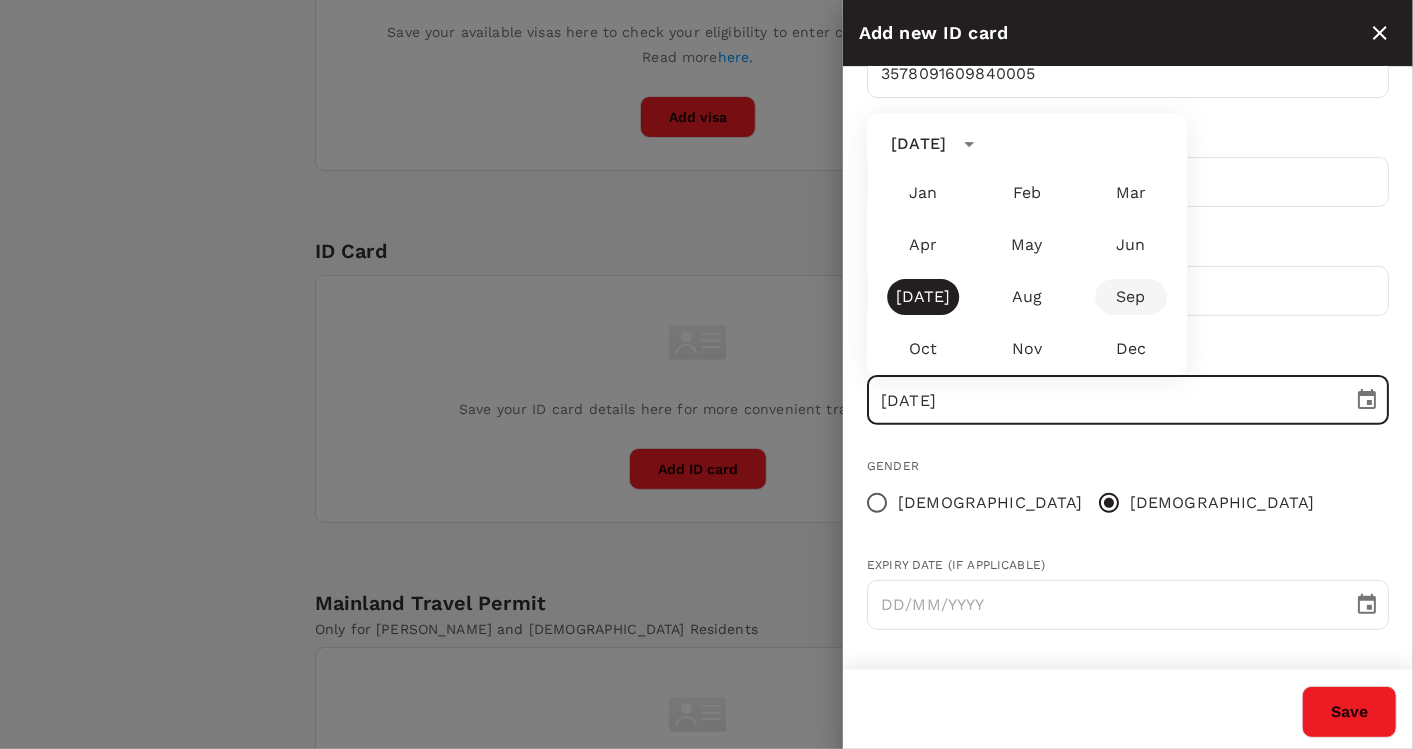 click on "Trips Book Approvals 3 Reports People Manage MT Back to users Last edit was on 18 Jul 2025, 1:52pm VIKTOR SETIAWAN Invite sent v.setiawan@inovapharma.com Role Traveller Country - Group(s) Benjamin Approval - Indonesia AMENA Travel Documents Travel Preferences Travel Policy Travel Record Passport Add passport Save your passport details here for easy, hassle-free bookings. Read more  here . Add passport Visa Add Visa Save your available visas here to check your eligibility to enter countries when booking. Read more  here. Add visa ID Card Add ID Card Save your ID card details here for more convenient travel bookings. Add ID card Mainland Travel Permit Only for Hong Kong and Macao Residents Add Mainland Travel Permit Save your Mainland Travel Permit to easily book travel within China. Add Mainland Travel Permit Version 3.47.1 Privacy Policy Terms of Use Help Centre Add new ID card Country Indonesia ID ​ ID card number 3578091609840005 ​ First name (Given name) VIKTOR ​ Last name (Family name) SETIAWAN ​" at bounding box center (706, -12) 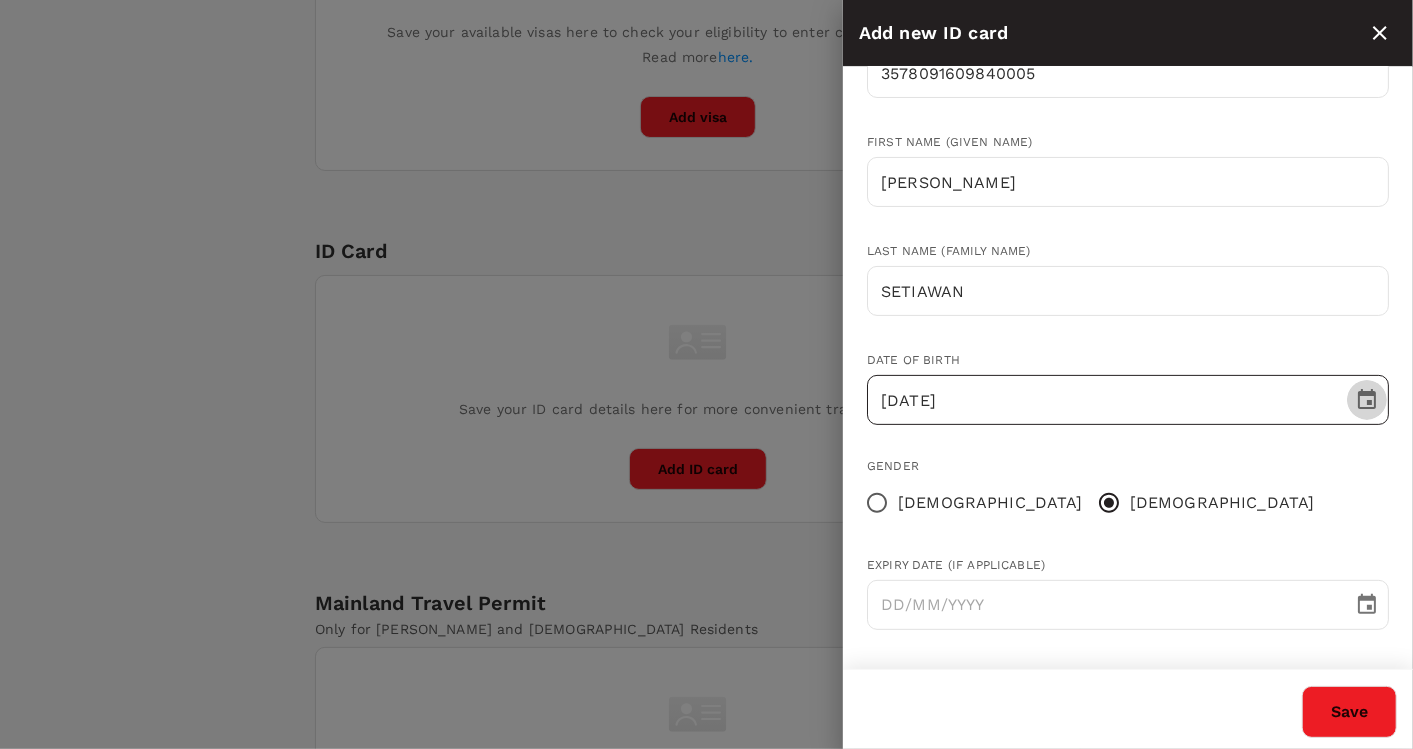 click 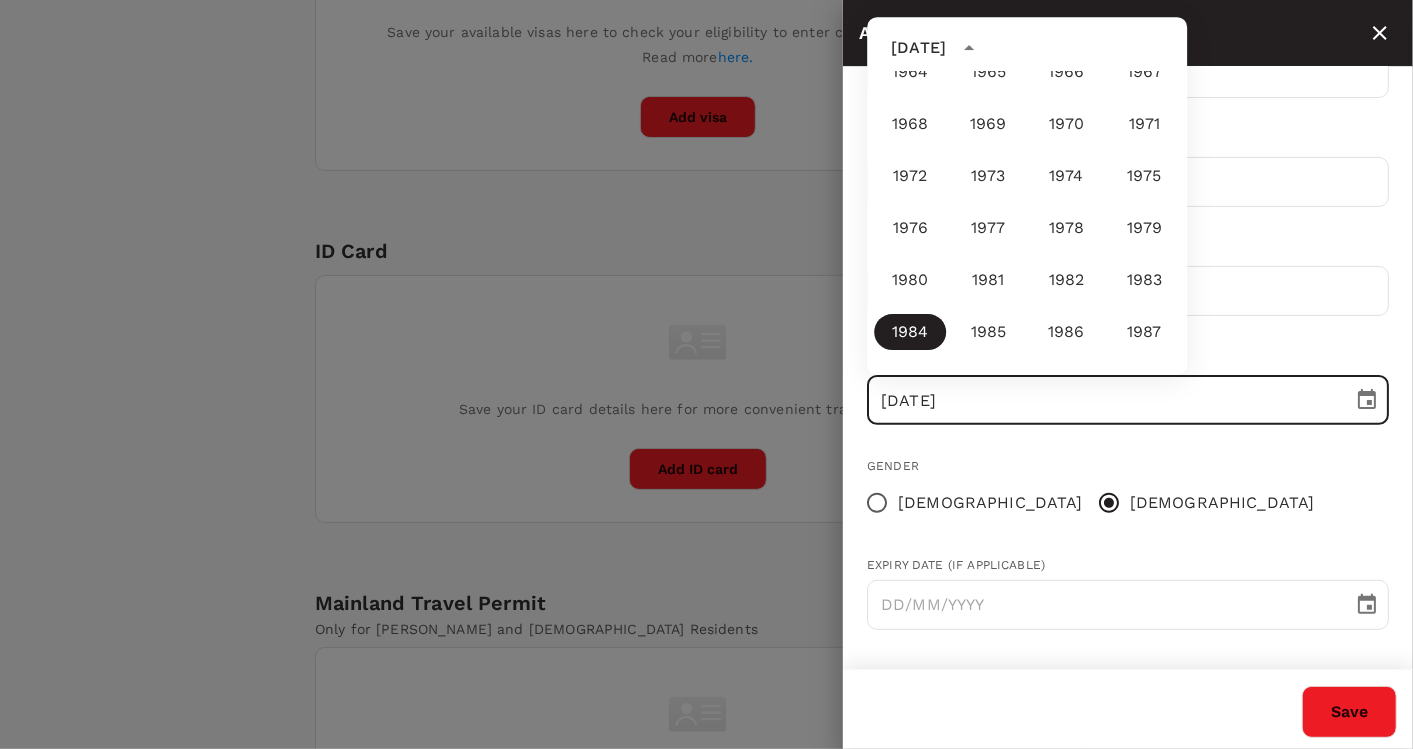 scroll, scrollTop: 854, scrollLeft: 0, axis: vertical 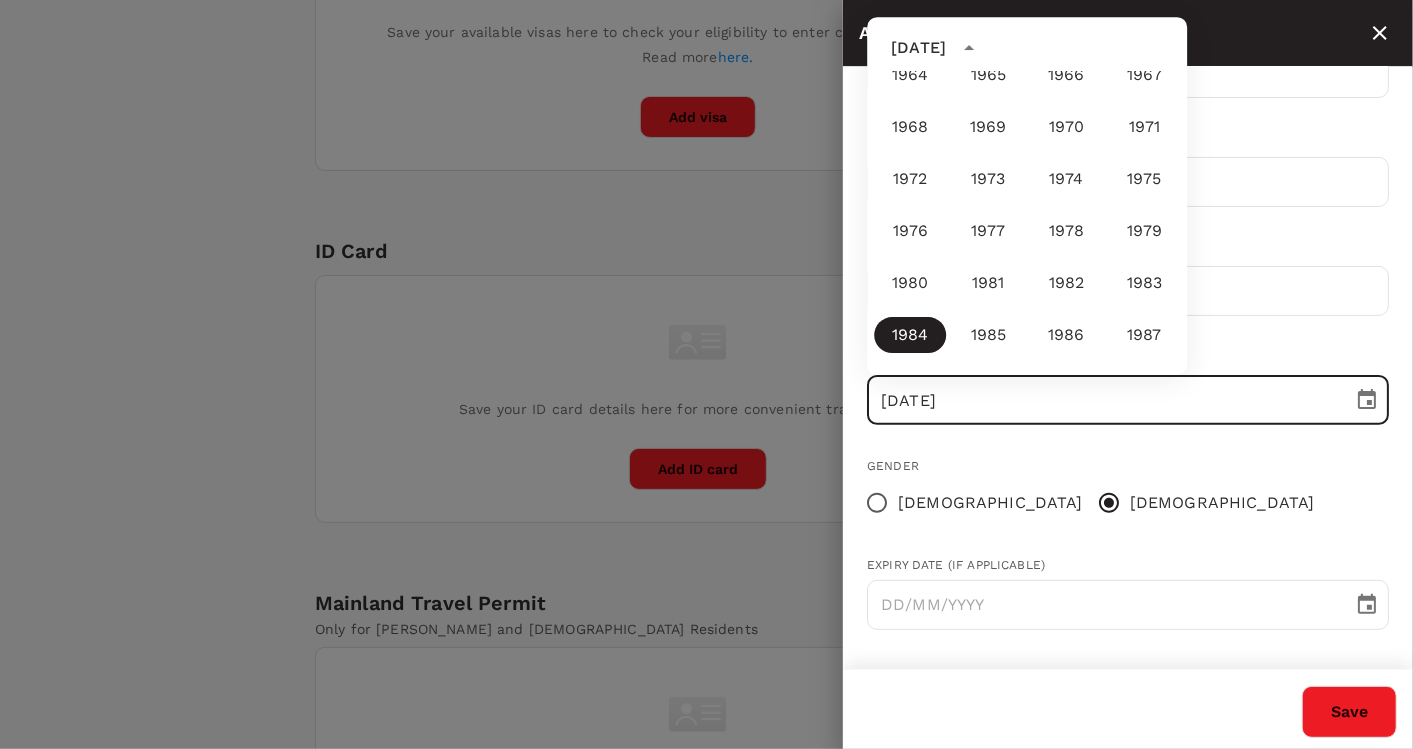 click 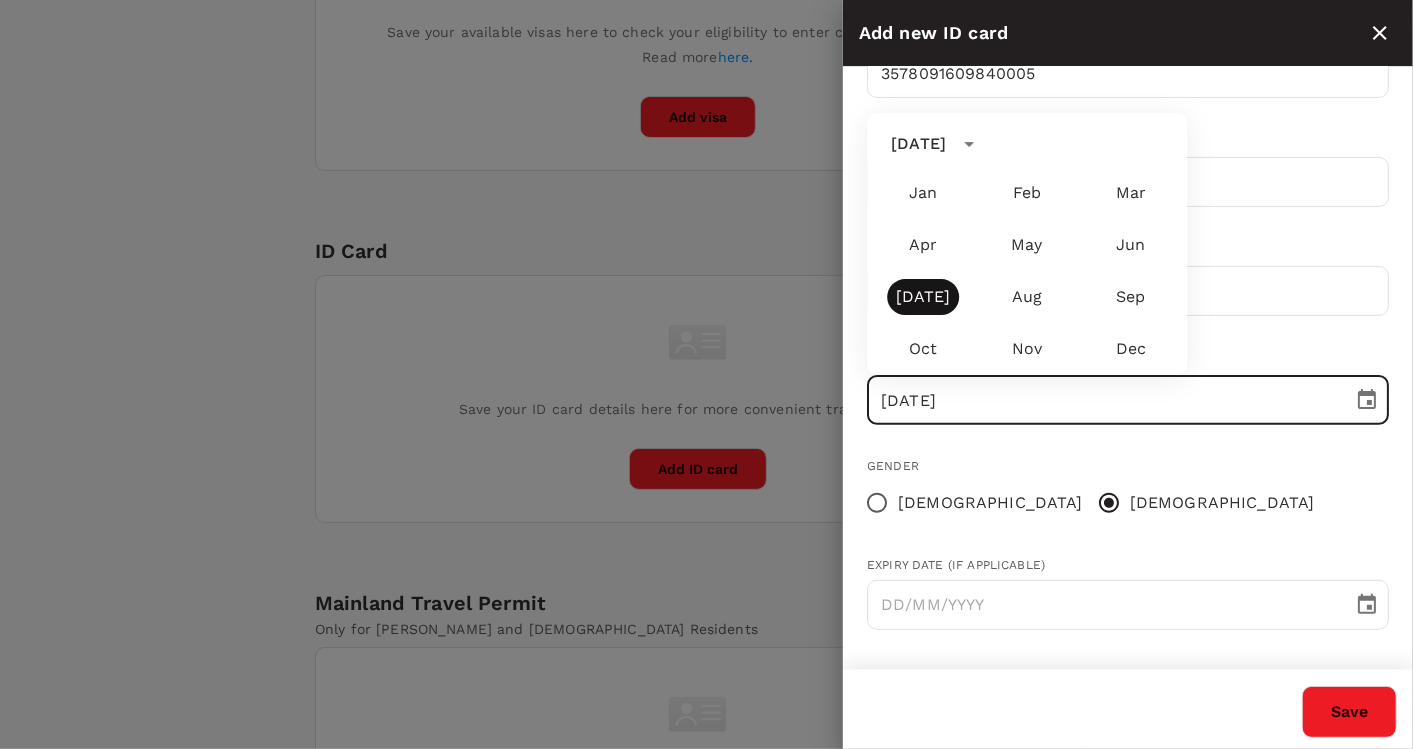 click on "Jul" at bounding box center (923, 297) 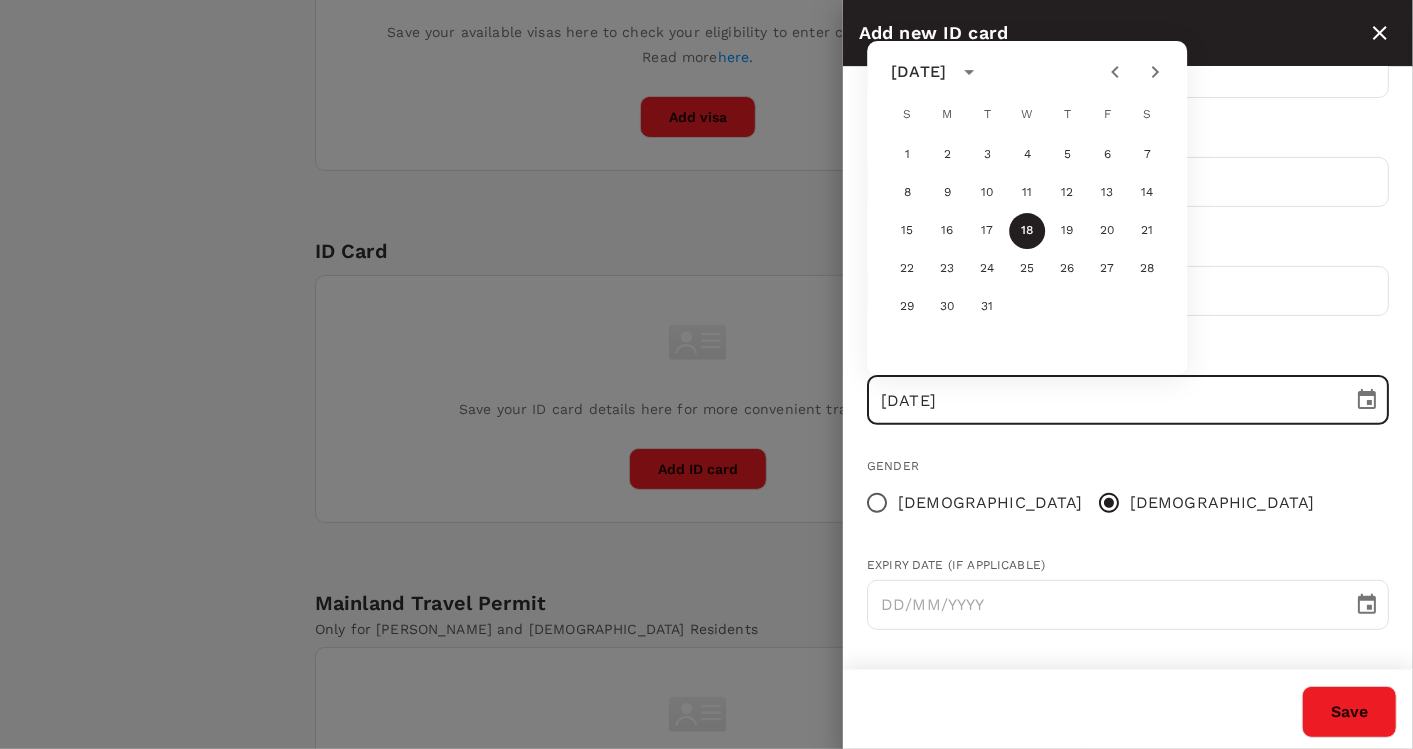click on "July 1984" at bounding box center [918, 72] 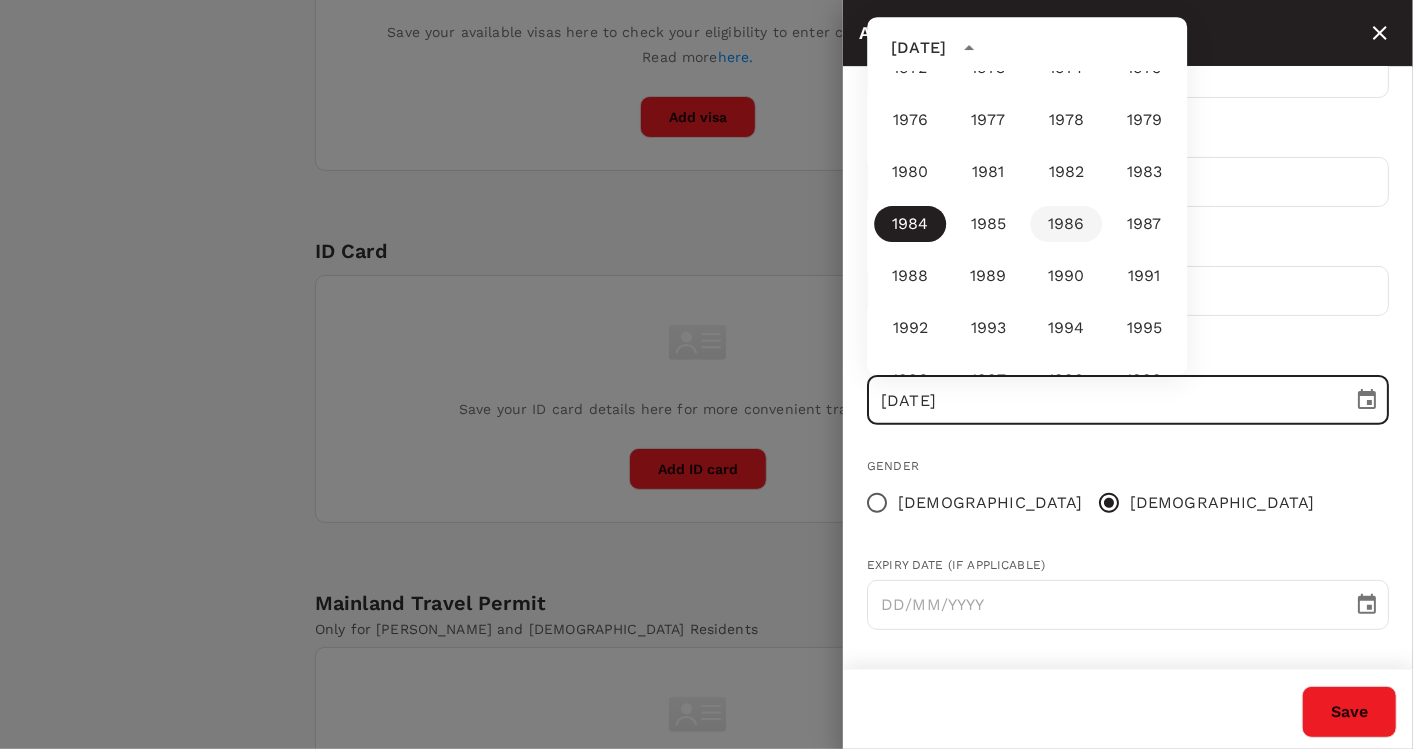 scroll, scrollTop: 1410, scrollLeft: 0, axis: vertical 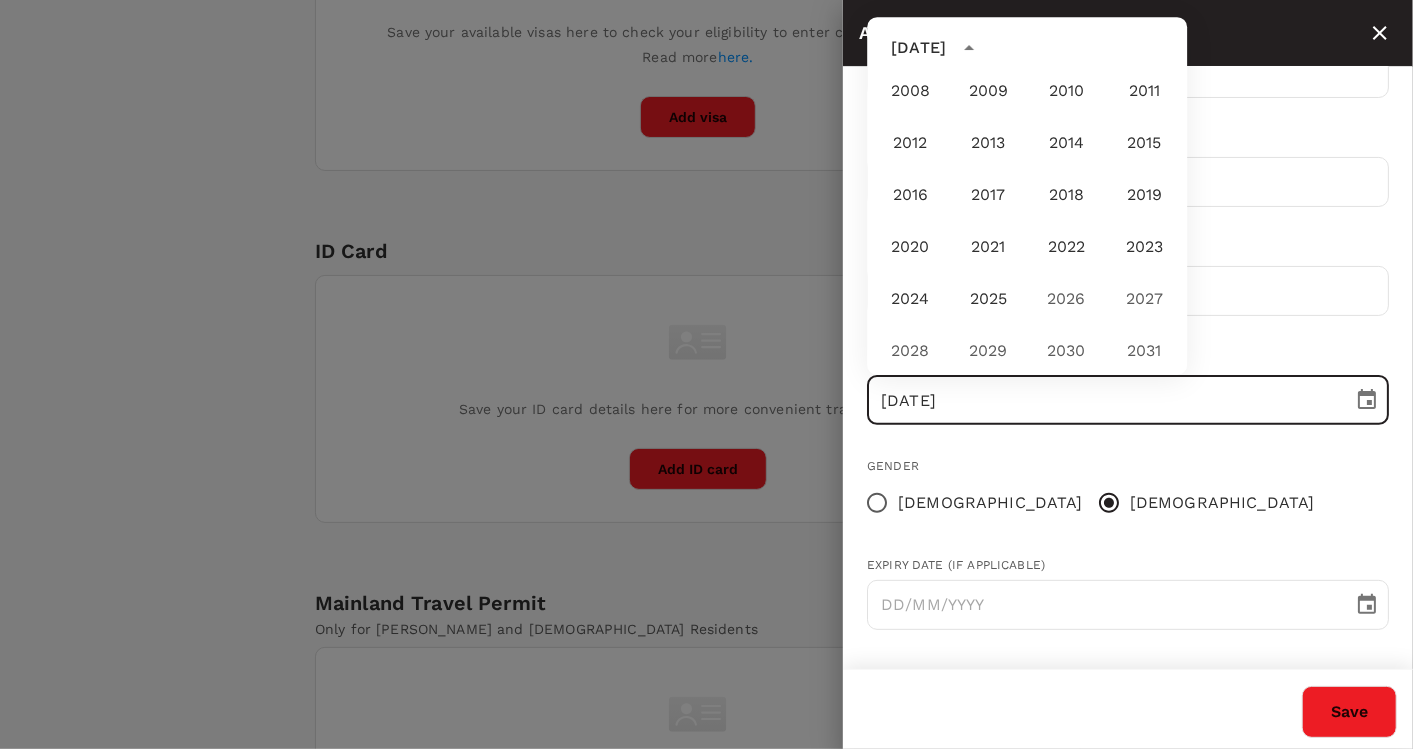 click 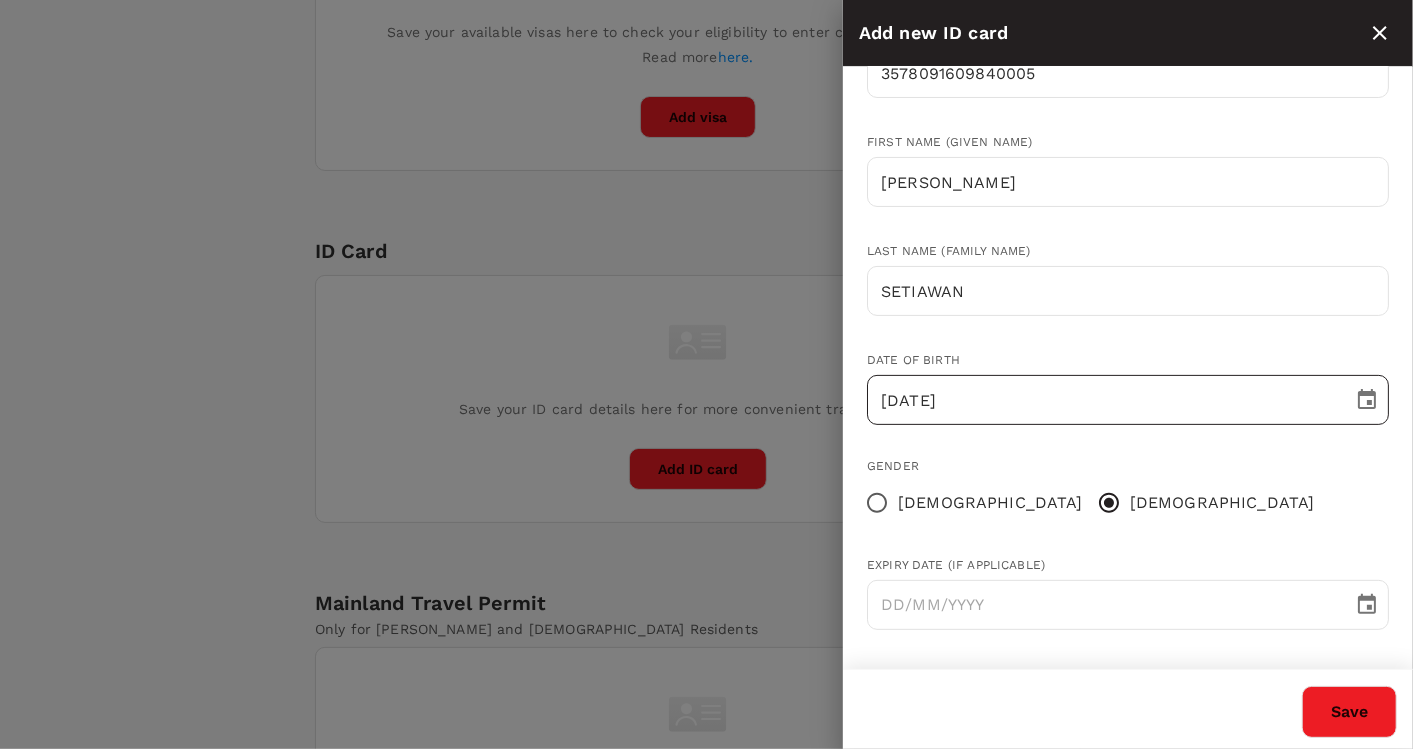 click at bounding box center (1367, 400) 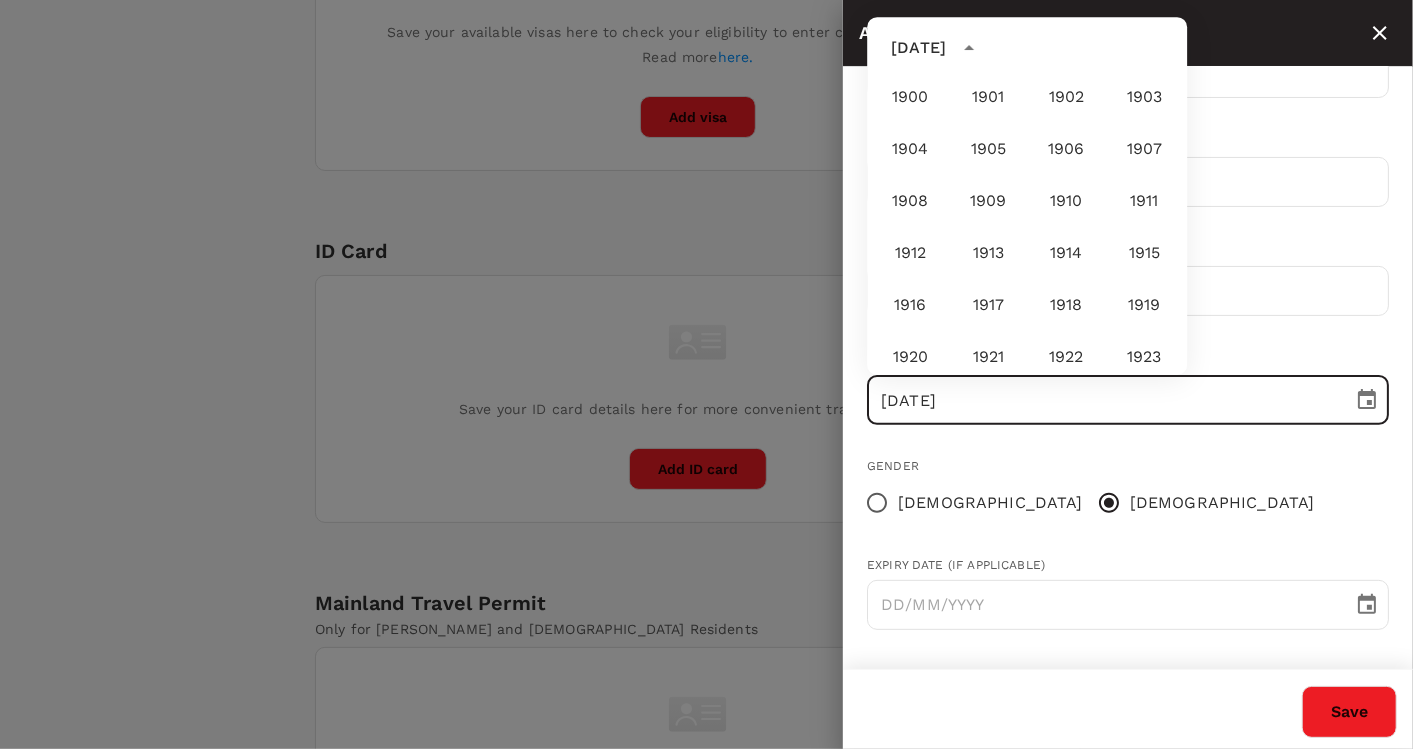 scroll, scrollTop: 965, scrollLeft: 0, axis: vertical 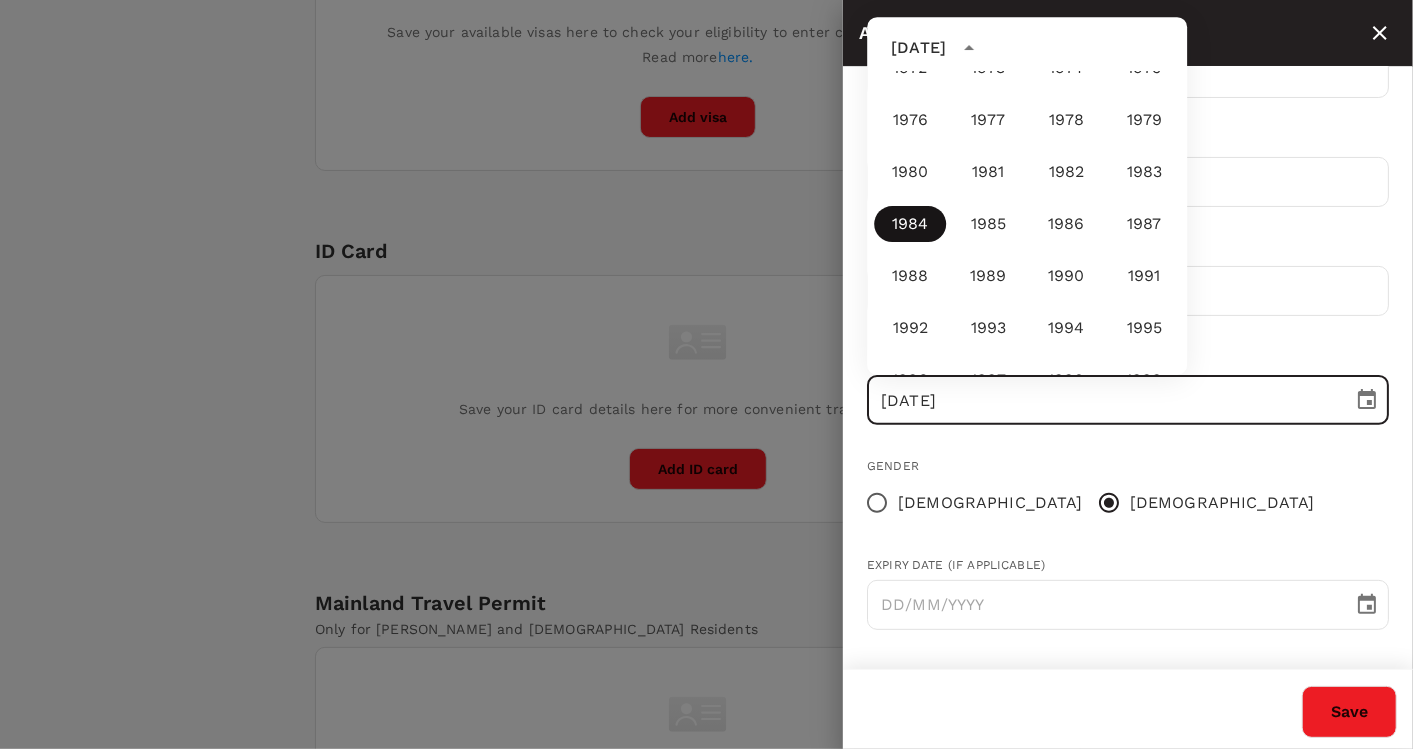 click on "1984" at bounding box center (910, 224) 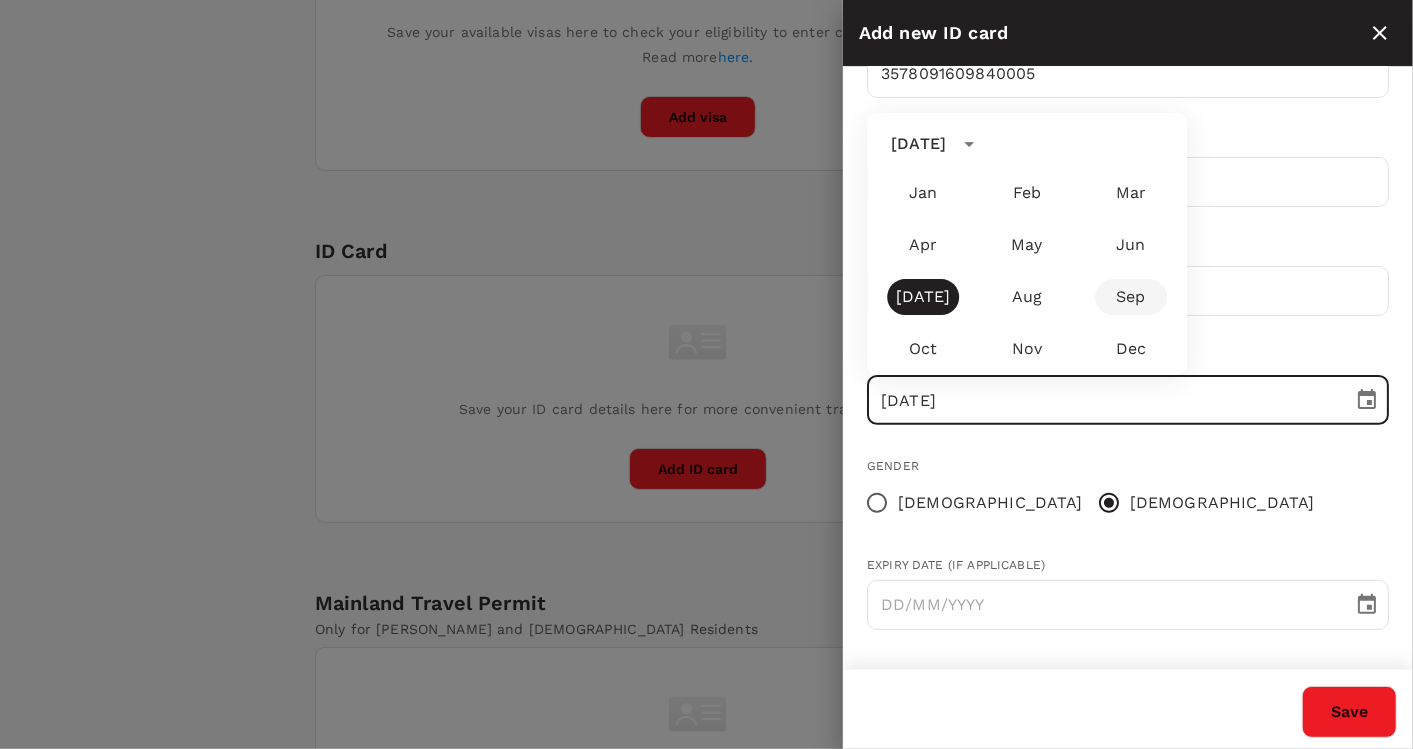 click on "Trips Book Approvals 3 Reports People Manage MT Back to users Last edit was on 18 Jul 2025, 1:52pm VIKTOR SETIAWAN Invite sent v.setiawan@inovapharma.com Role Traveller Country - Group(s) Benjamin Approval - Indonesia AMENA Travel Documents Travel Preferences Travel Policy Travel Record Passport Add passport Save your passport details here for easy, hassle-free bookings. Read more  here . Add passport Visa Add Visa Save your available visas here to check your eligibility to enter countries when booking. Read more  here. Add visa ID Card Add ID Card Save your ID card details here for more convenient travel bookings. Add ID card Mainland Travel Permit Only for Hong Kong and Macao Residents Add Mainland Travel Permit Save your Mainland Travel Permit to easily book travel within China. Add Mainland Travel Permit Version 3.47.1 Privacy Policy Terms of Use Help Centre Add new ID card Country Indonesia ID ​ ID card number 3578091609840005 ​ First name (Given name) VIKTOR ​ Last name (Family name) SETIAWAN ​" at bounding box center [706, -12] 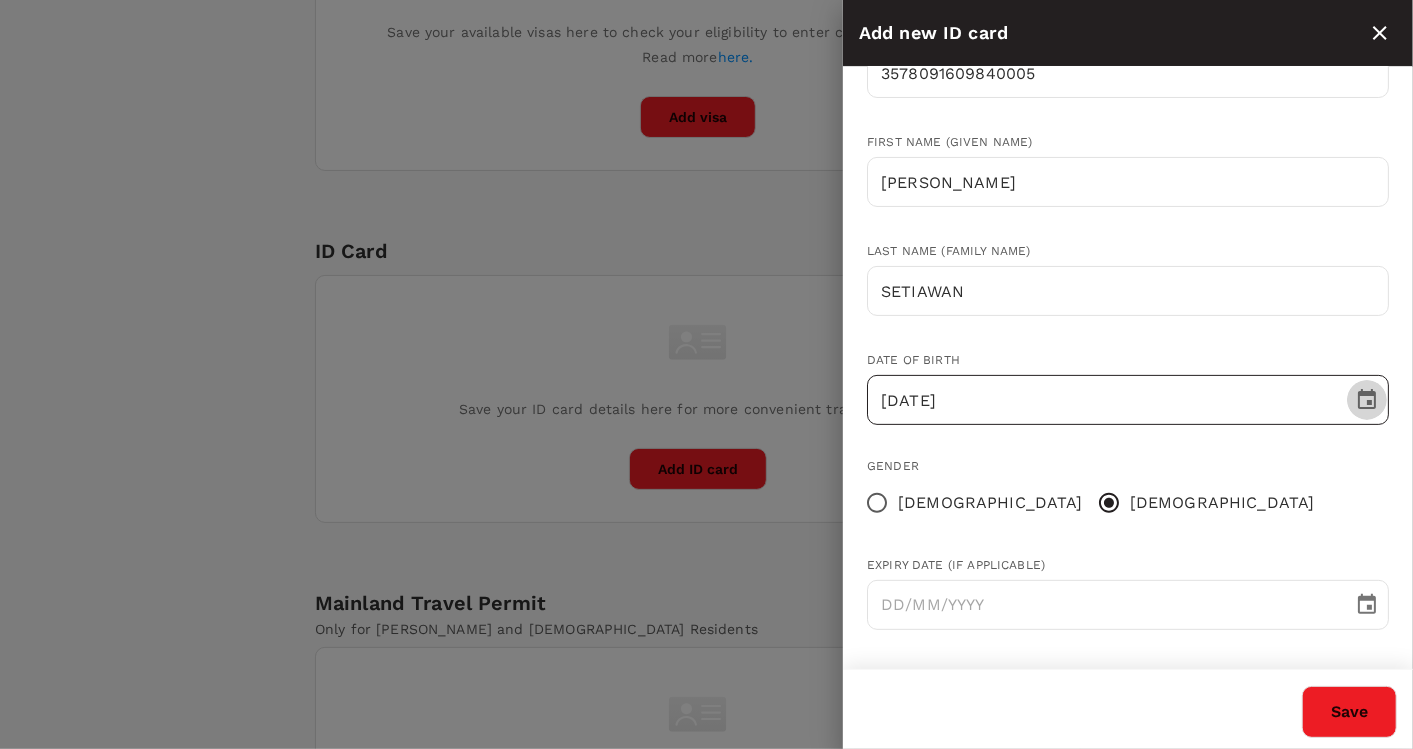 click 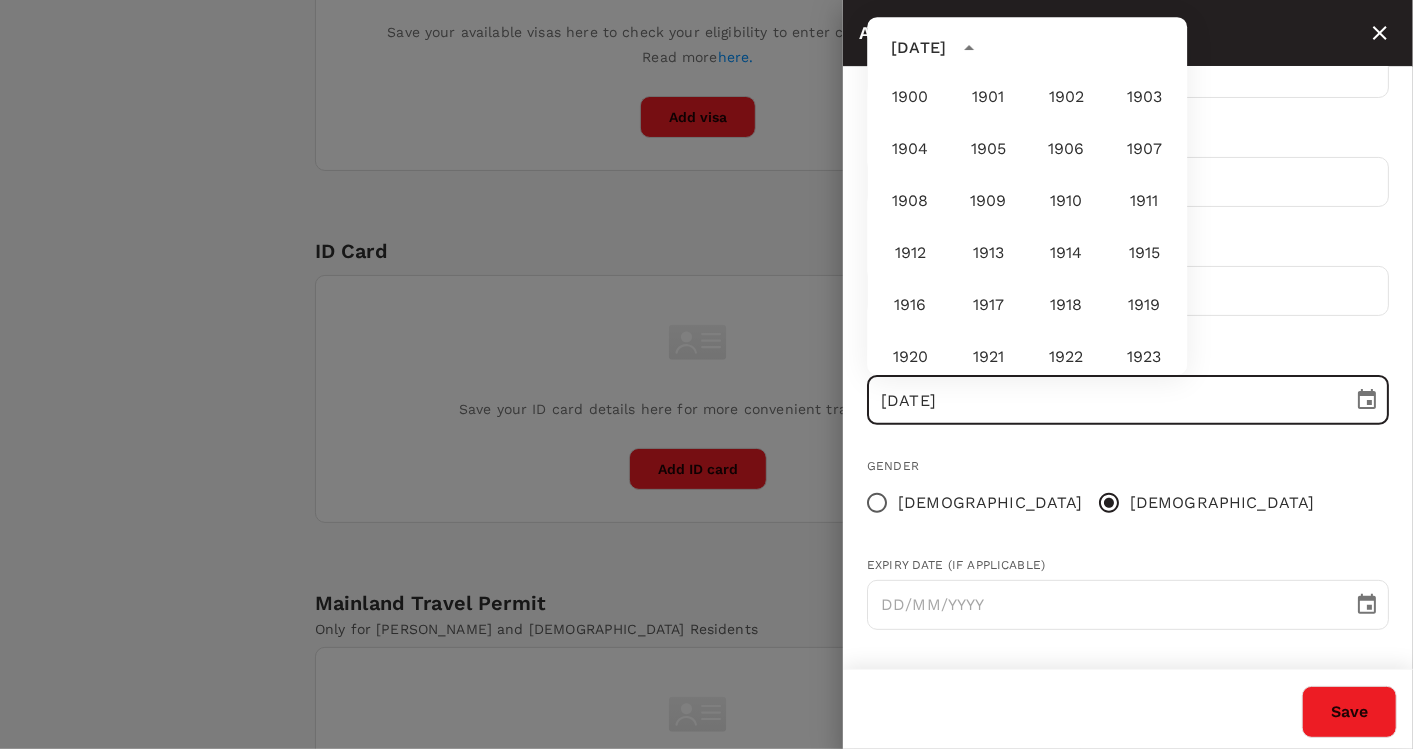 scroll, scrollTop: 965, scrollLeft: 0, axis: vertical 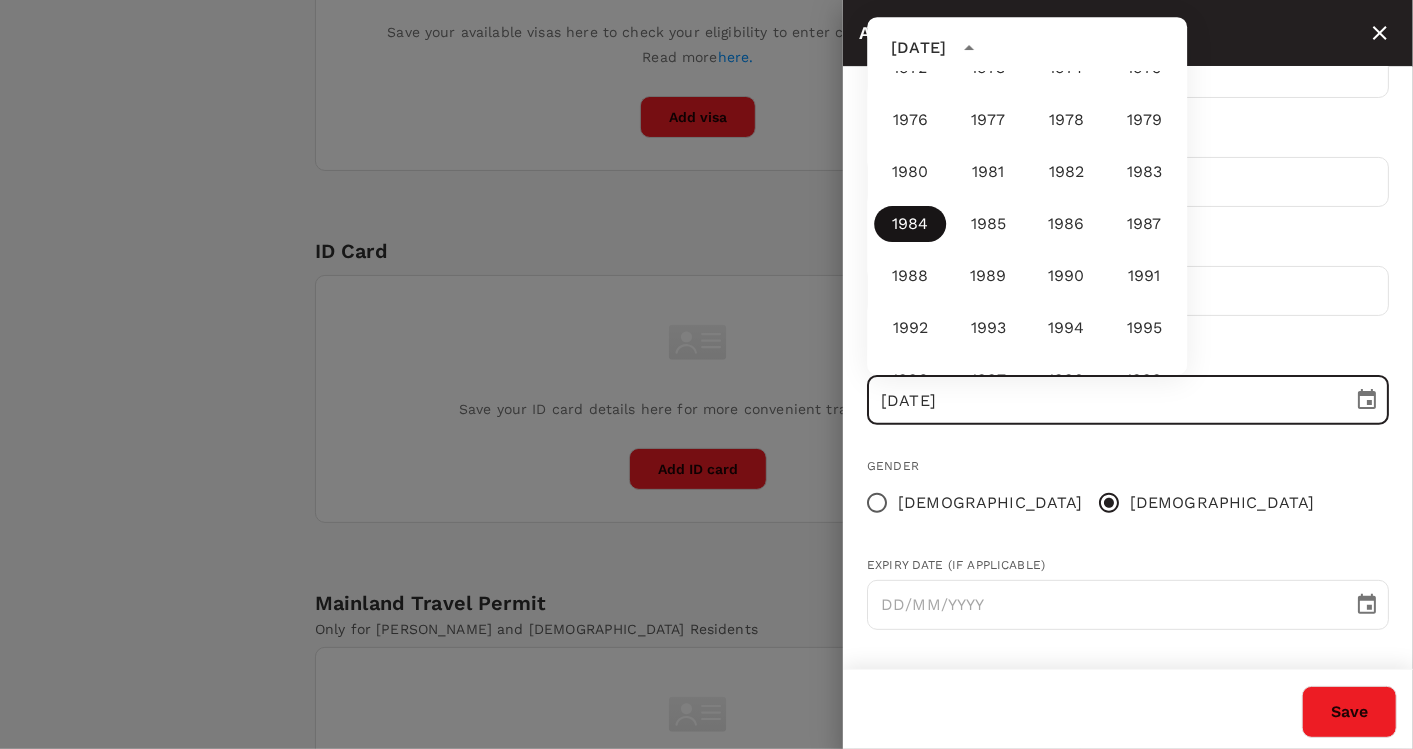 click on "1984" at bounding box center (910, 224) 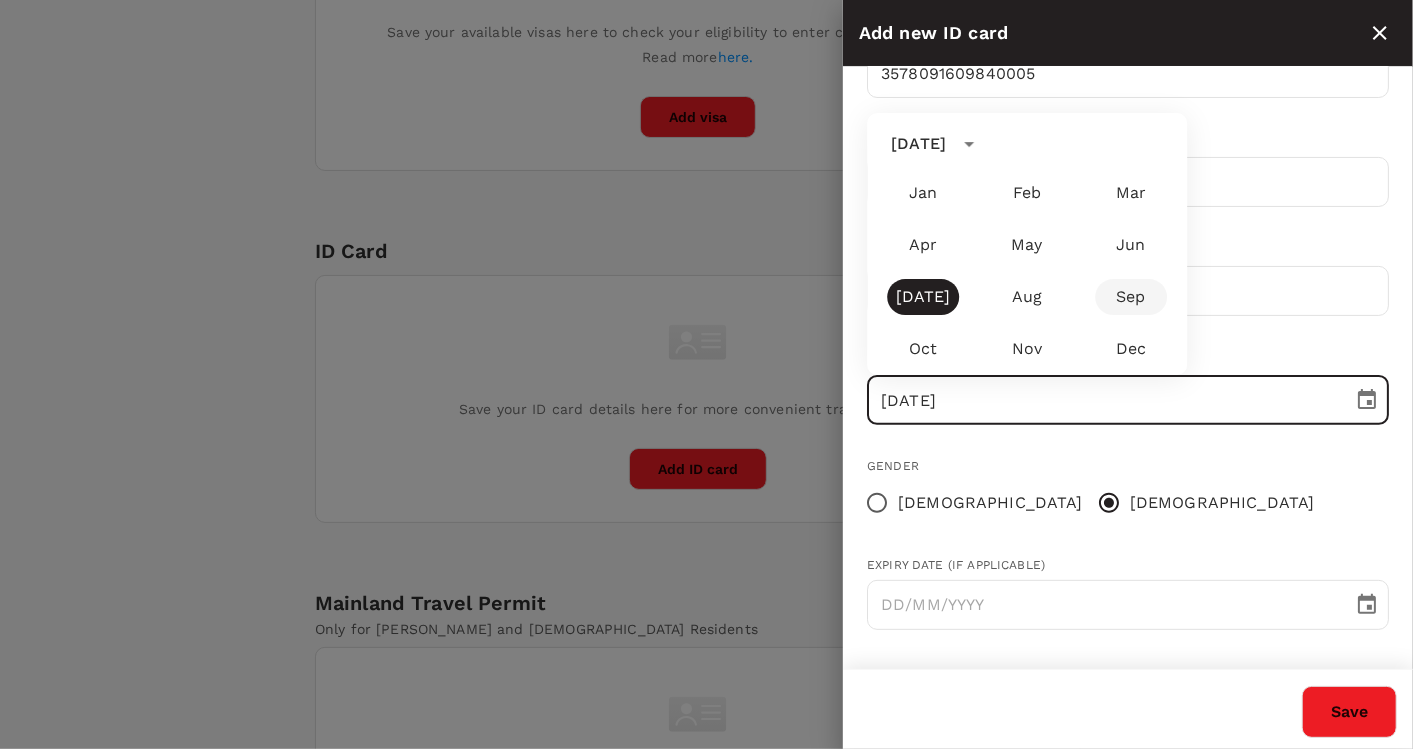 click on "Trips Book Approvals 3 Reports People Manage MT Back to users Last edit was on 18 Jul 2025, 1:52pm VIKTOR SETIAWAN Invite sent v.setiawan@inovapharma.com Role Traveller Country - Group(s) Benjamin Approval - Indonesia AMENA Travel Documents Travel Preferences Travel Policy Travel Record Passport Add passport Save your passport details here for easy, hassle-free bookings. Read more  here . Add passport Visa Add Visa Save your available visas here to check your eligibility to enter countries when booking. Read more  here. Add visa ID Card Add ID Card Save your ID card details here for more convenient travel bookings. Add ID card Mainland Travel Permit Only for Hong Kong and Macao Residents Add Mainland Travel Permit Save your Mainland Travel Permit to easily book travel within China. Add Mainland Travel Permit Version 3.47.1 Privacy Policy Terms of Use Help Centre Add new ID card Country Indonesia ID ​ ID card number 3578091609840005 ​ First name (Given name) VIKTOR ​ Last name (Family name) SETIAWAN ​" at bounding box center [706, -12] 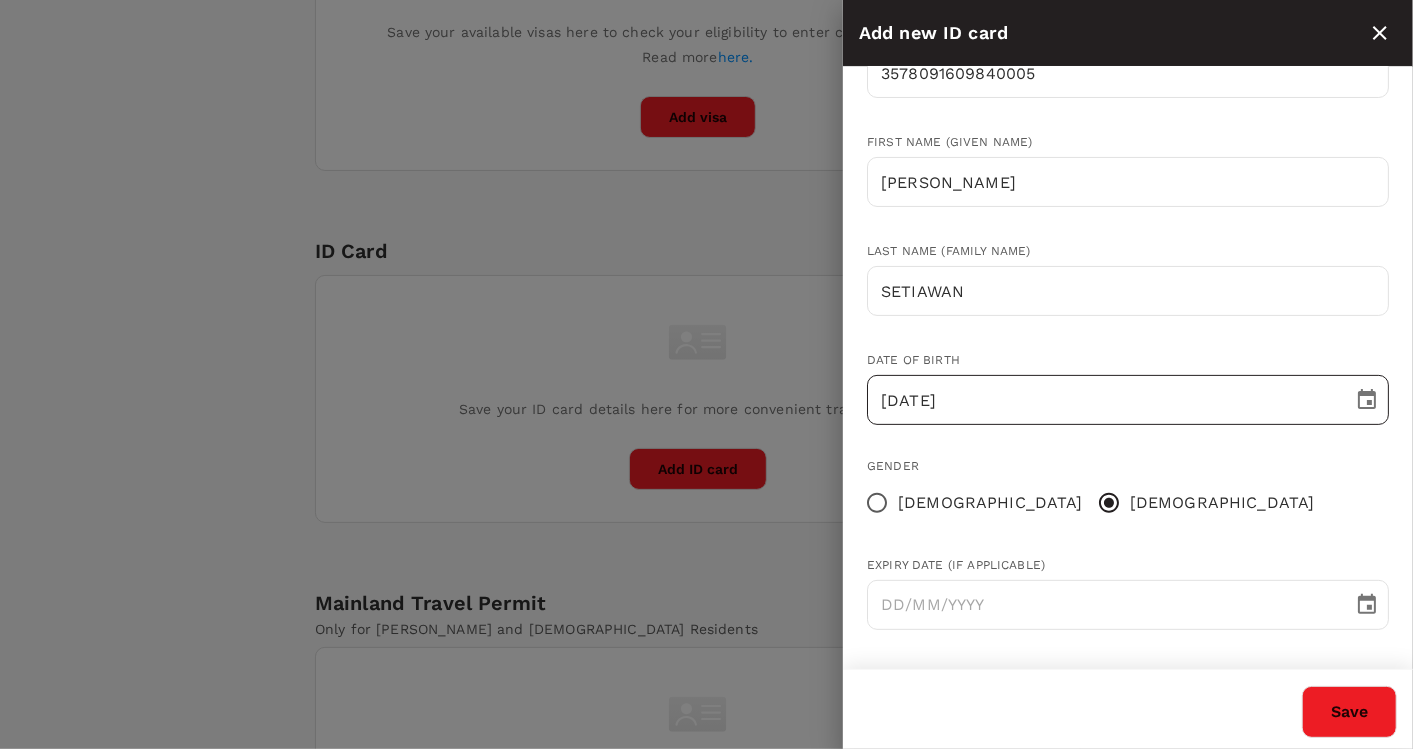 click on "18/07/1984" at bounding box center [1103, 400] 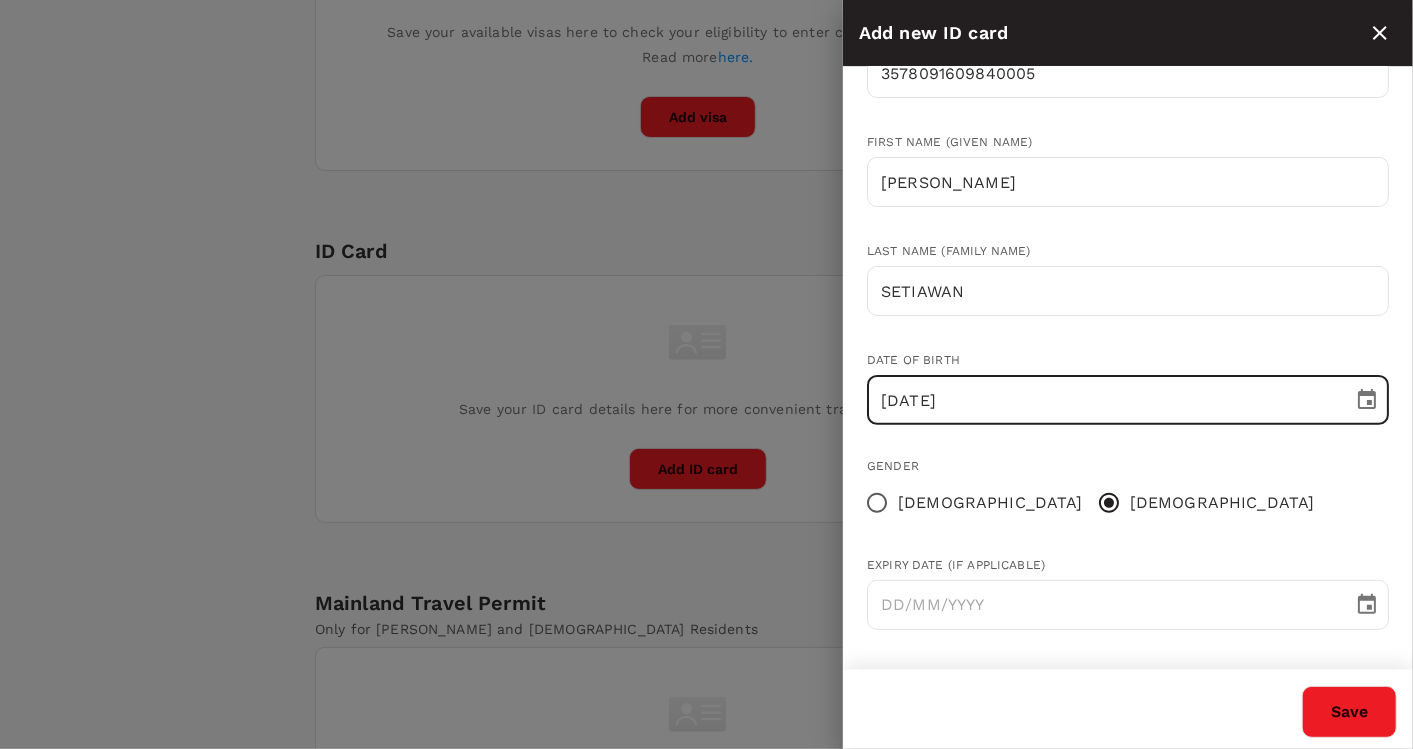 click on "18/07/1984" at bounding box center (1103, 400) 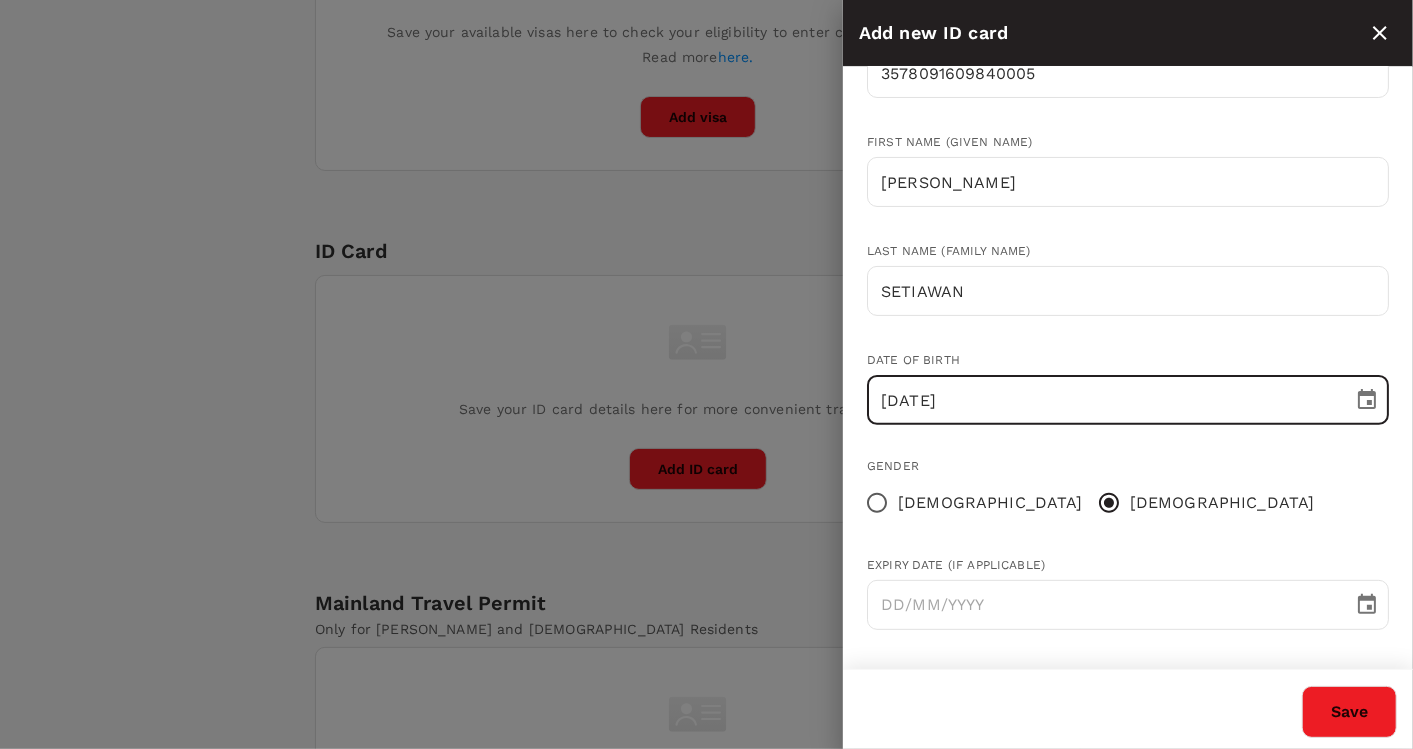 type on "16/09/1984" 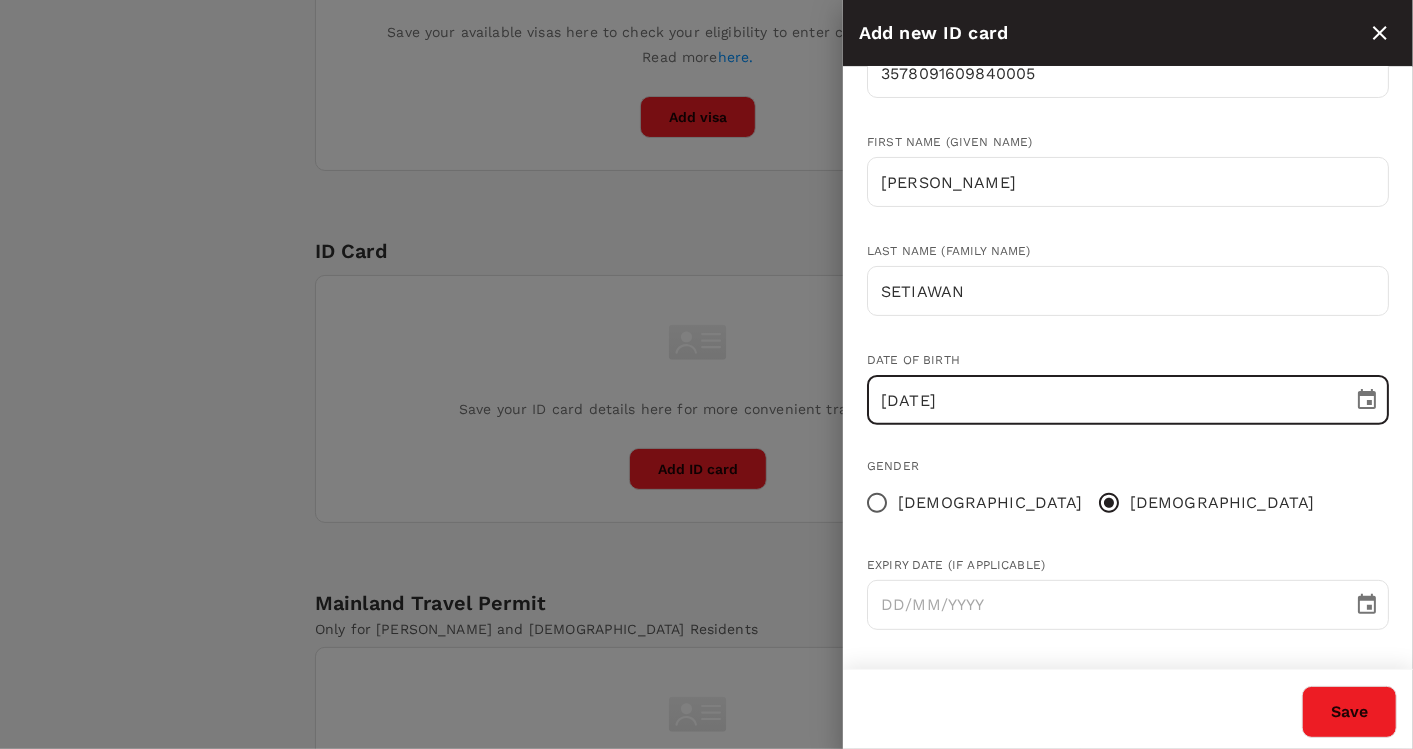 click on "Gender Female Male" at bounding box center [1112, 474] 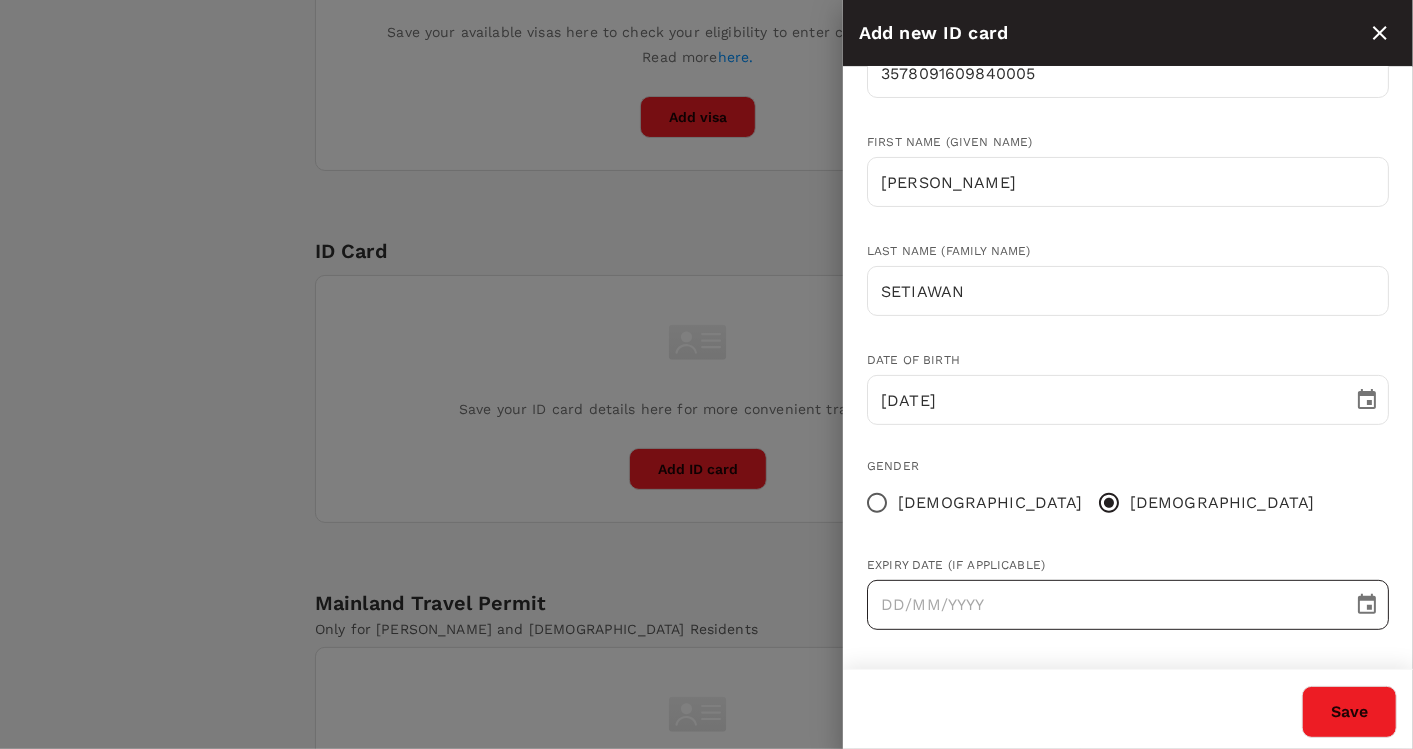 type on "DD/MM/YYYY" 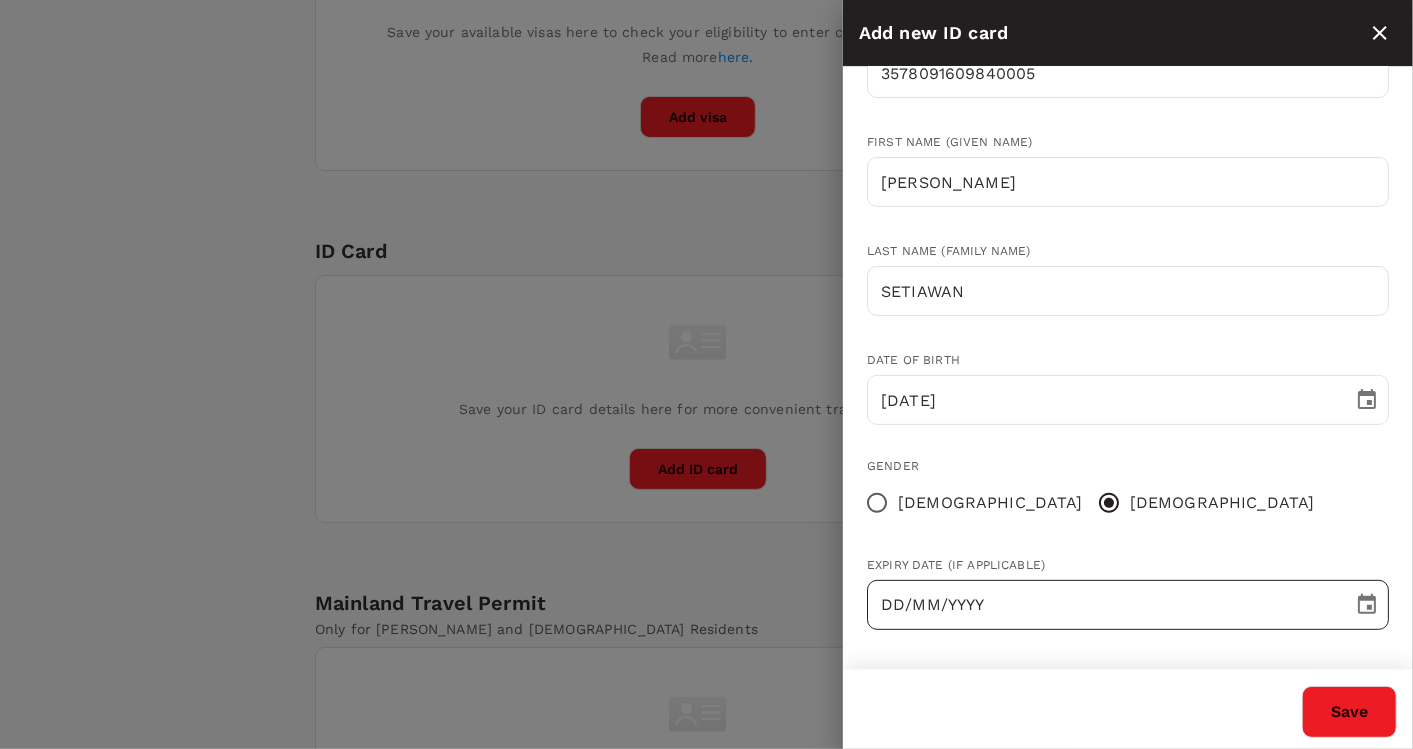 click on "DD/MM/YYYY" at bounding box center (1103, 605) 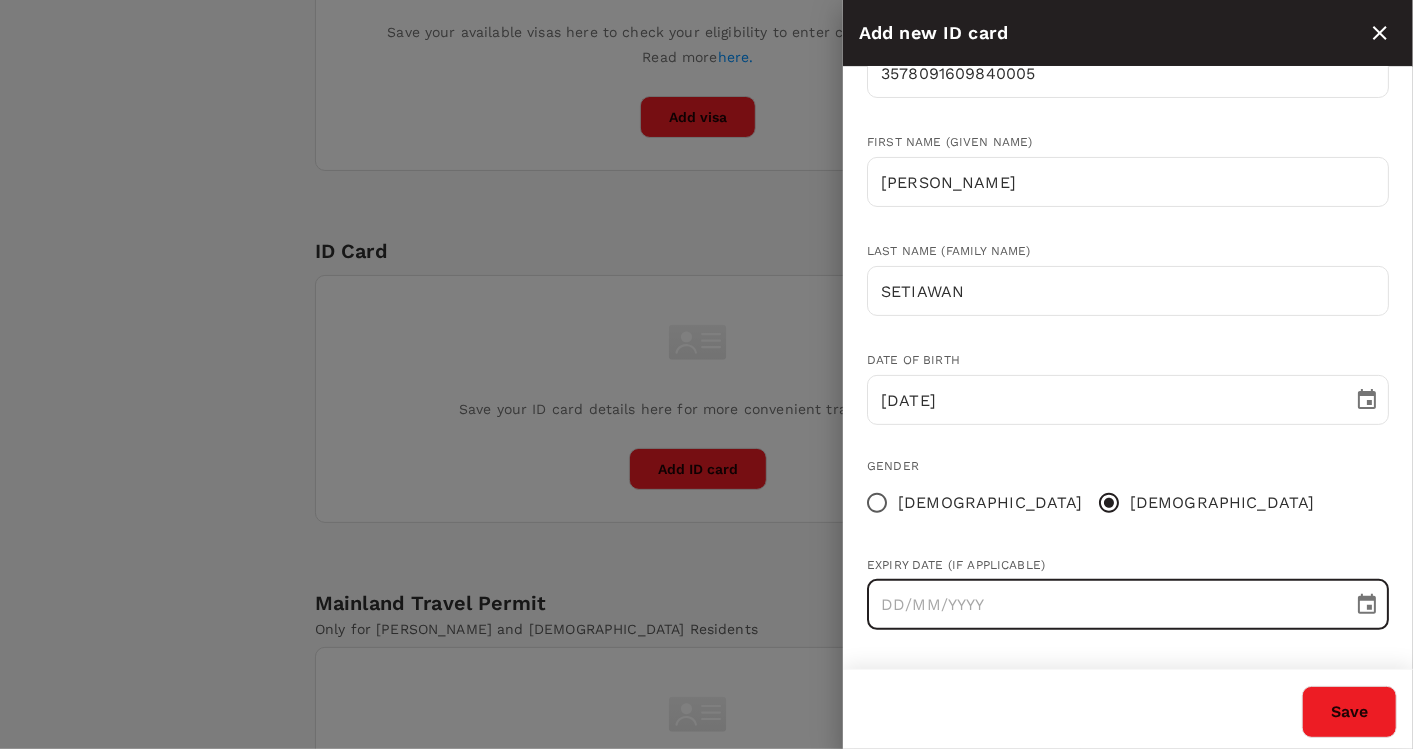 click 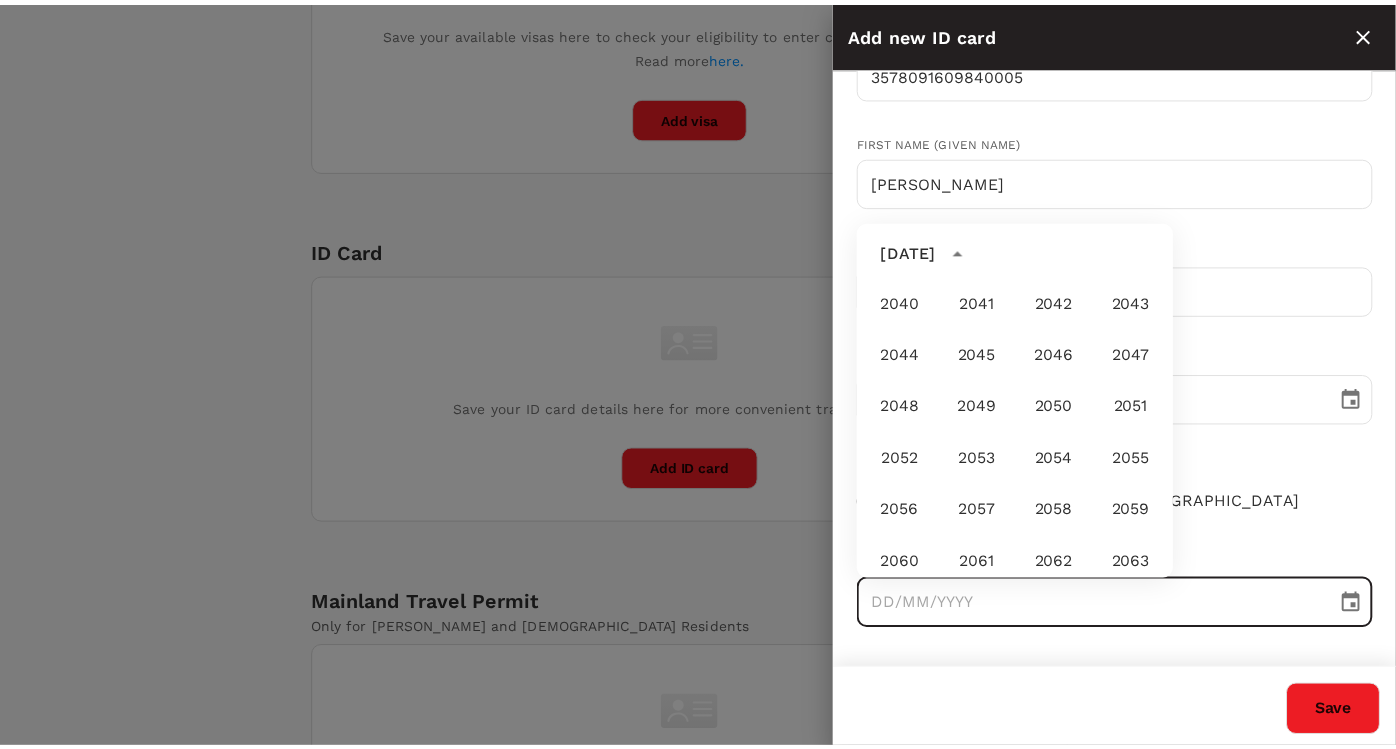 scroll, scrollTop: 1597, scrollLeft: 0, axis: vertical 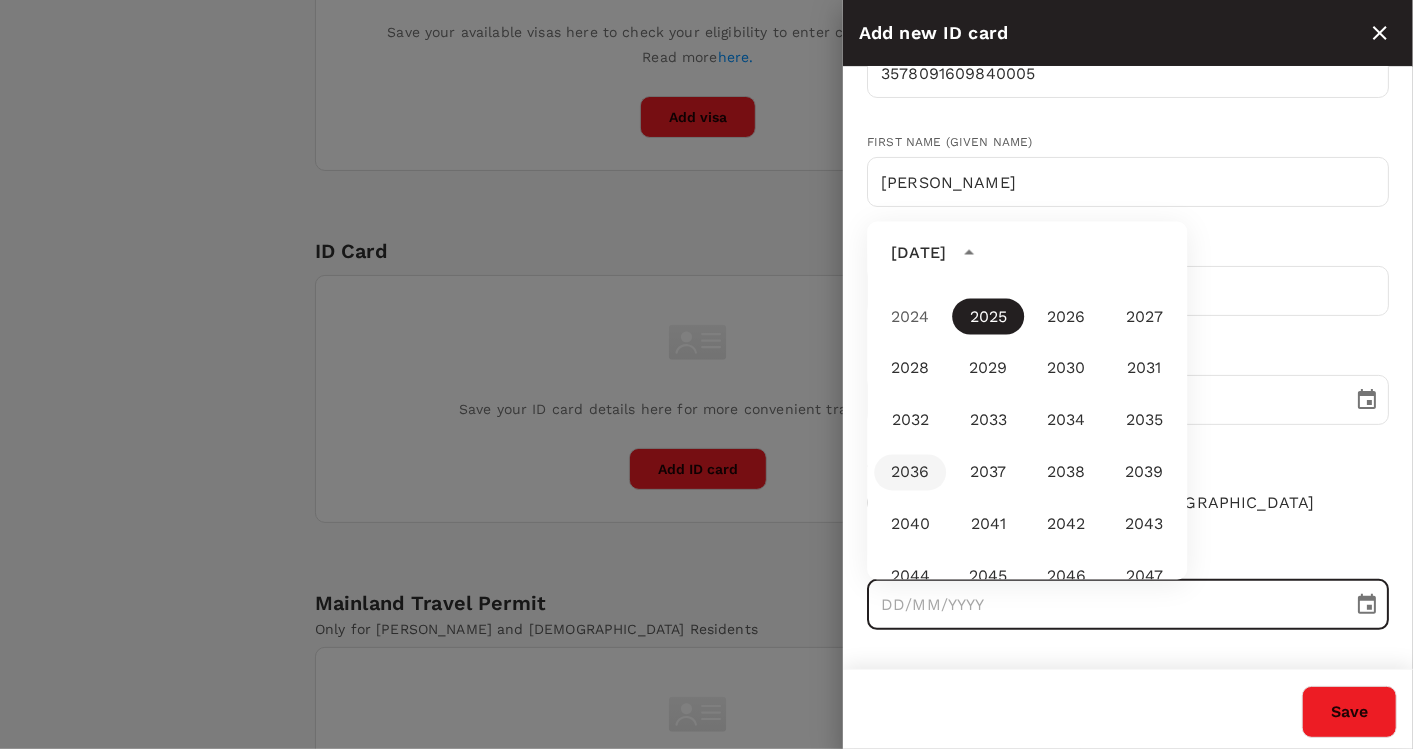 click on "2036" at bounding box center (910, 473) 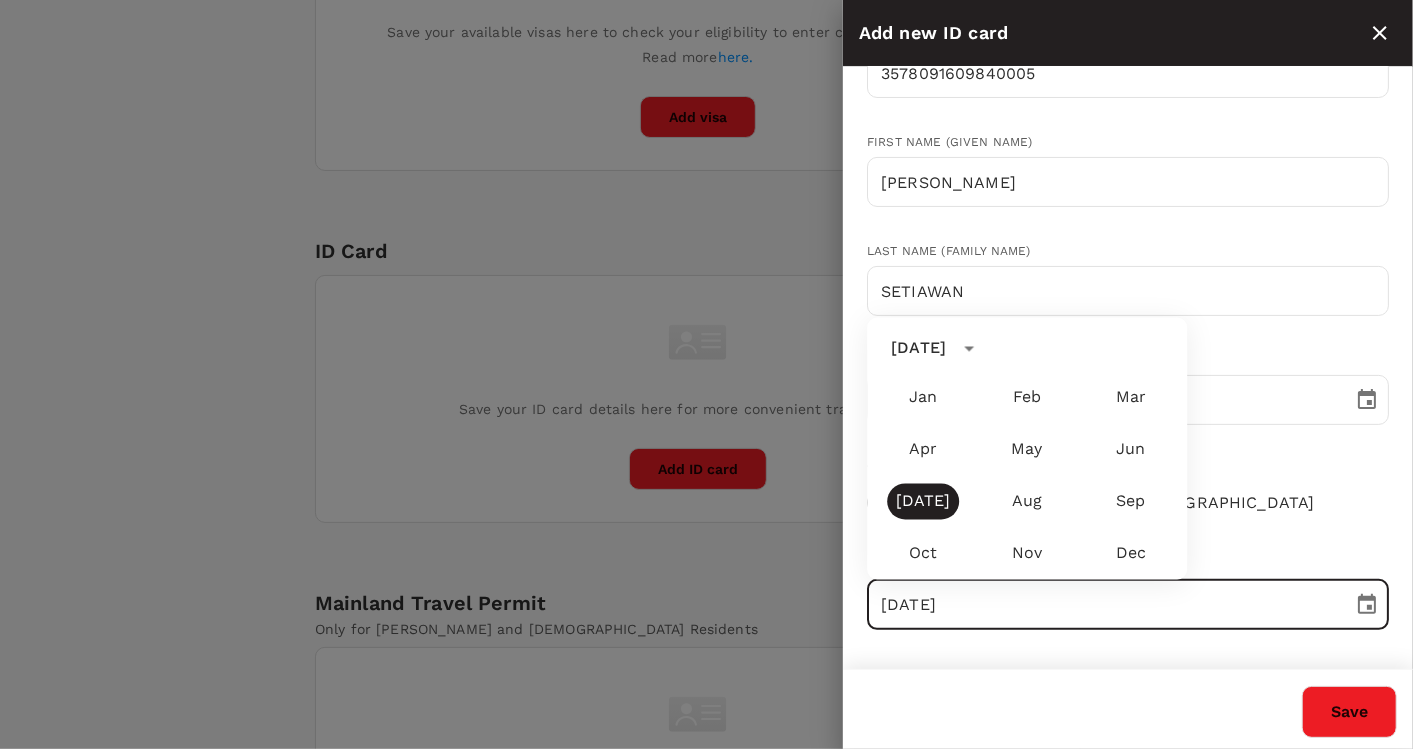 click on "Save" at bounding box center [1349, 712] 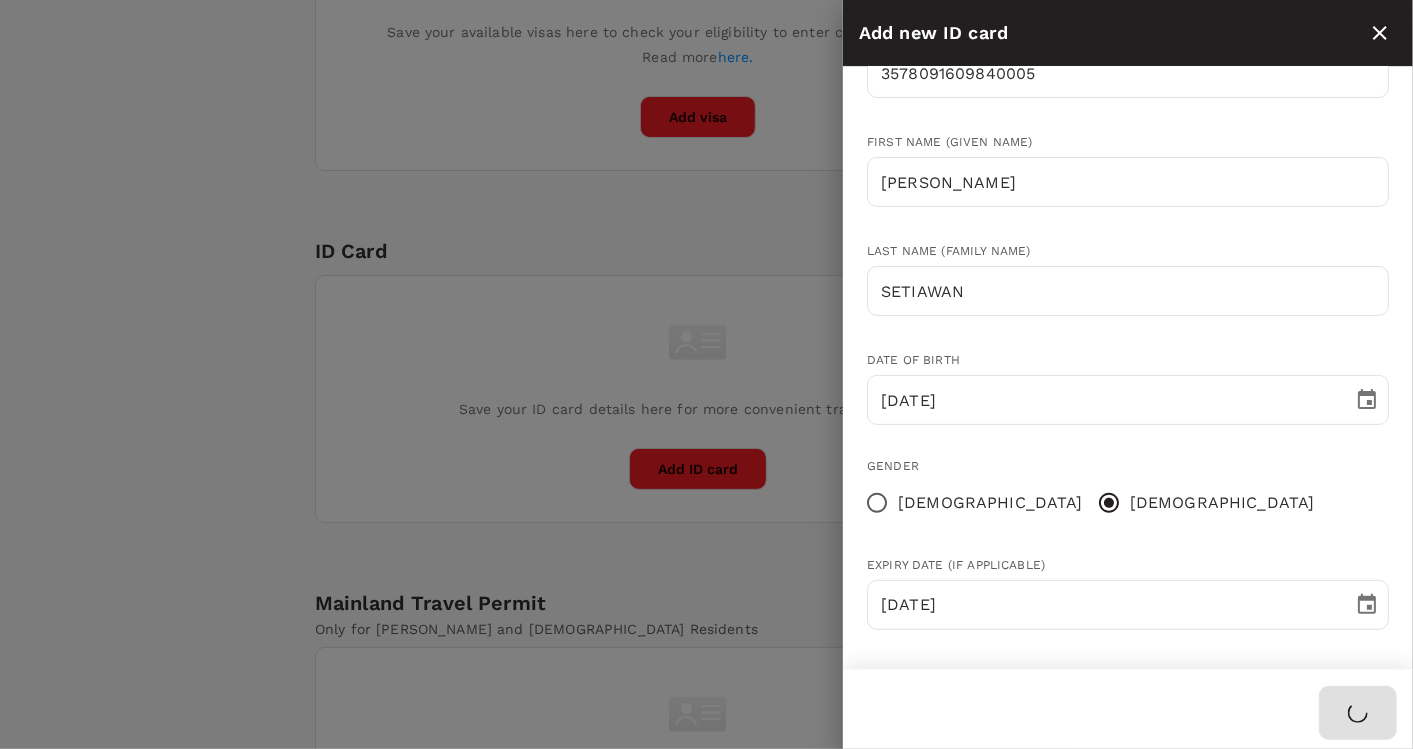 type 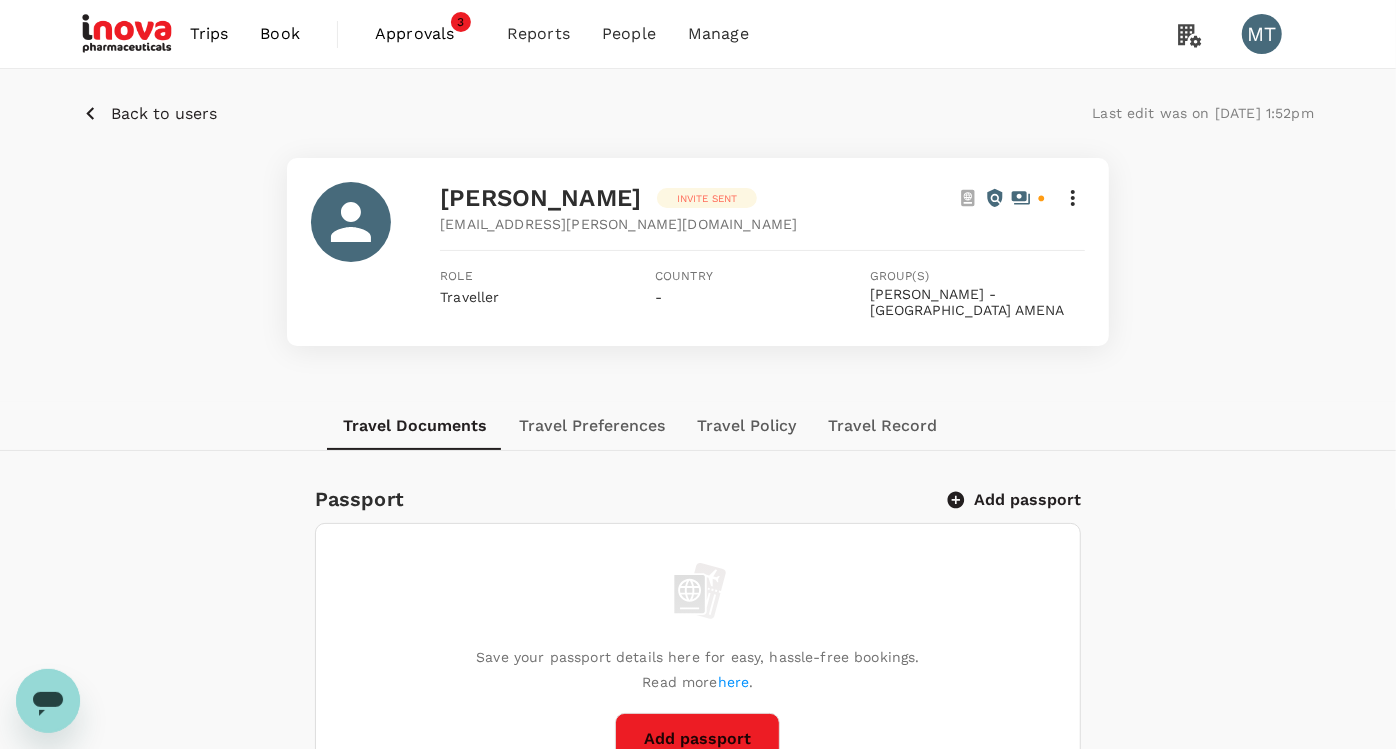scroll, scrollTop: 0, scrollLeft: 0, axis: both 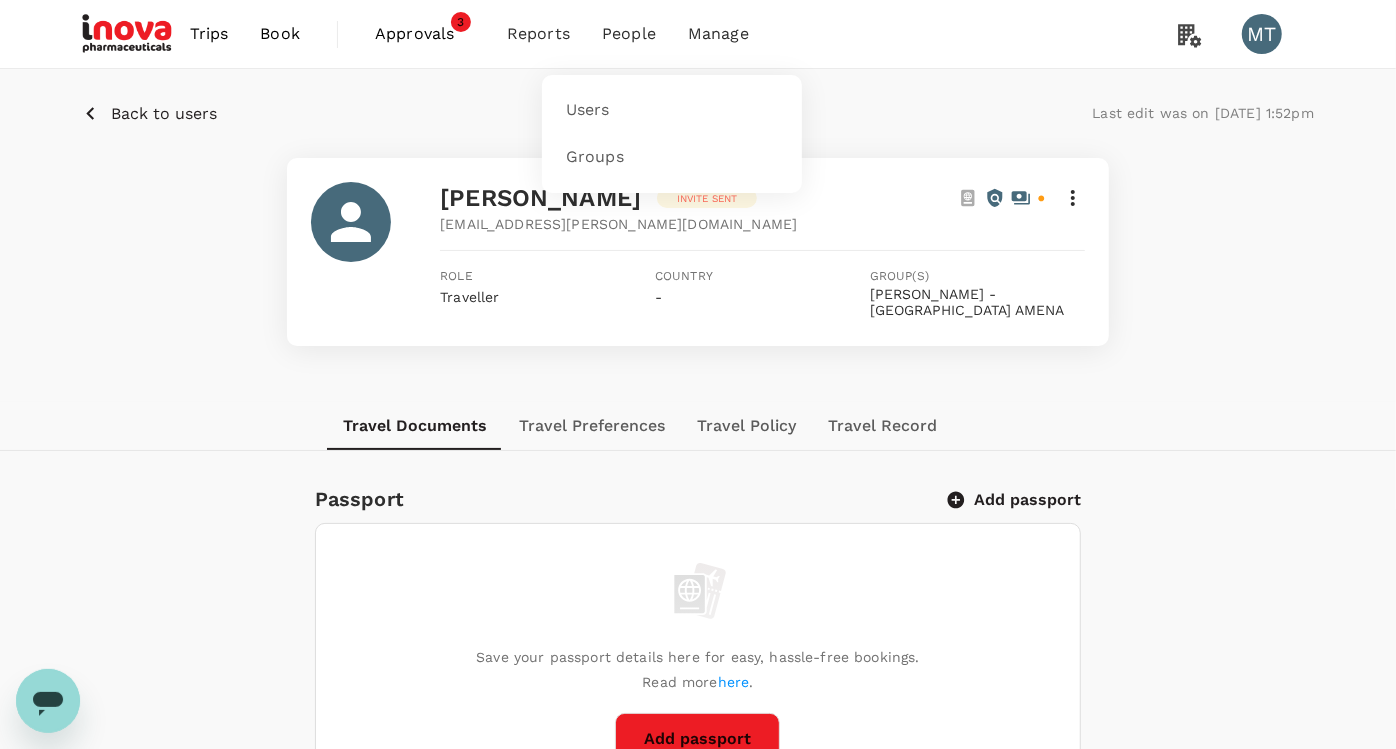 click on "People" at bounding box center (629, 34) 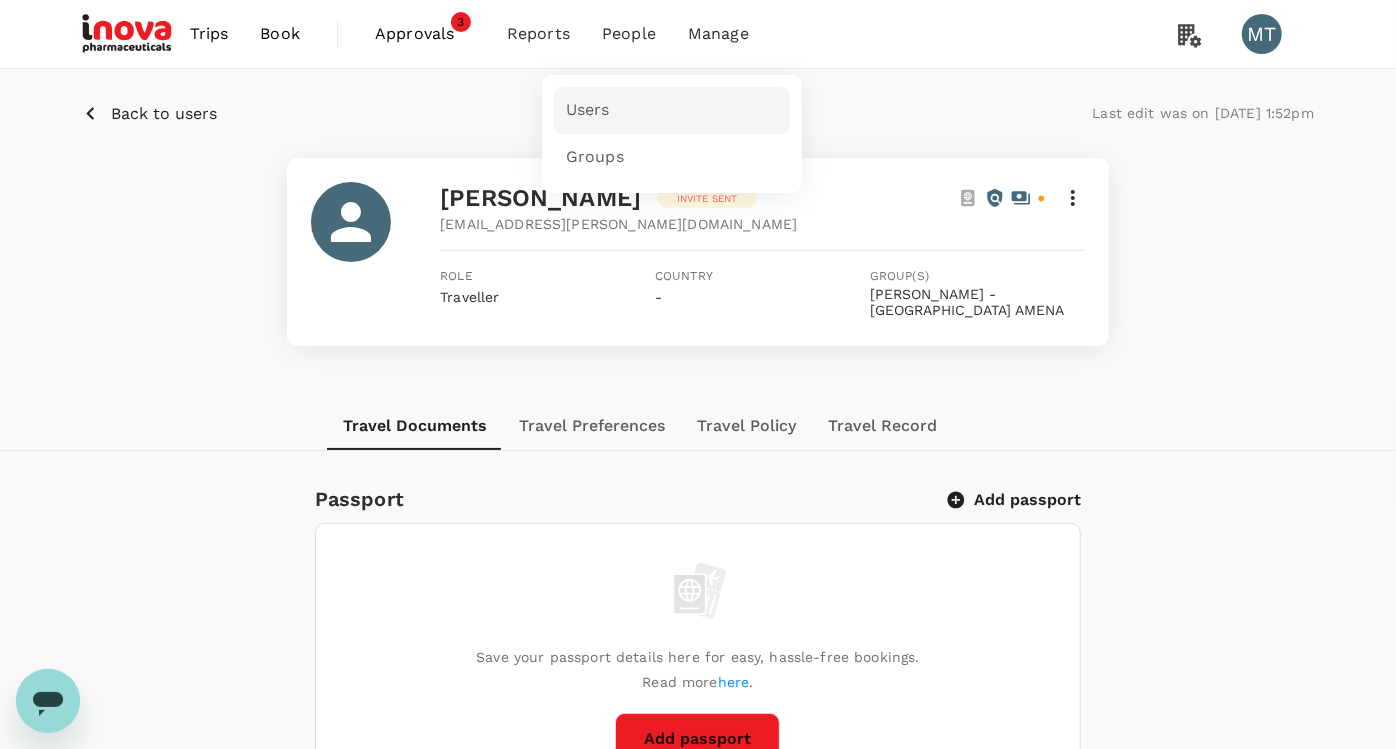 click on "Users" at bounding box center (588, 110) 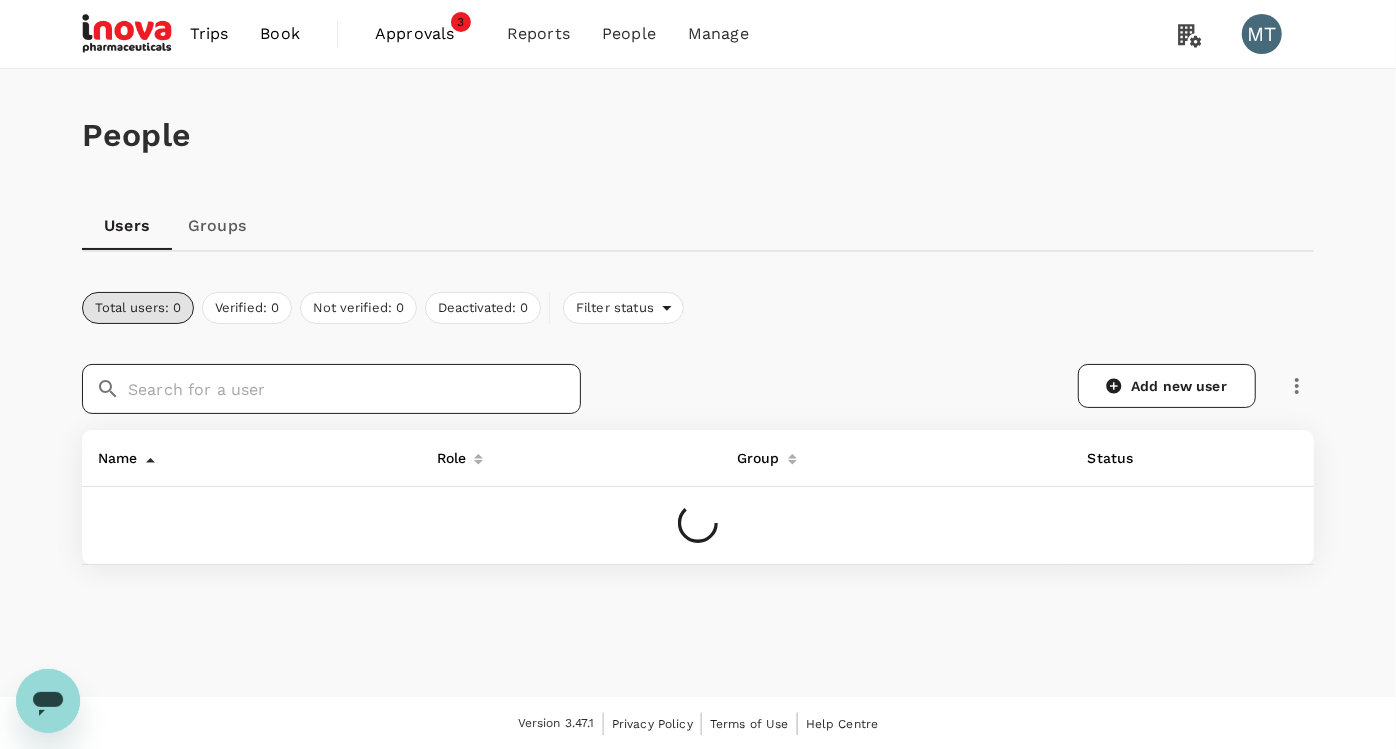 click at bounding box center [354, 389] 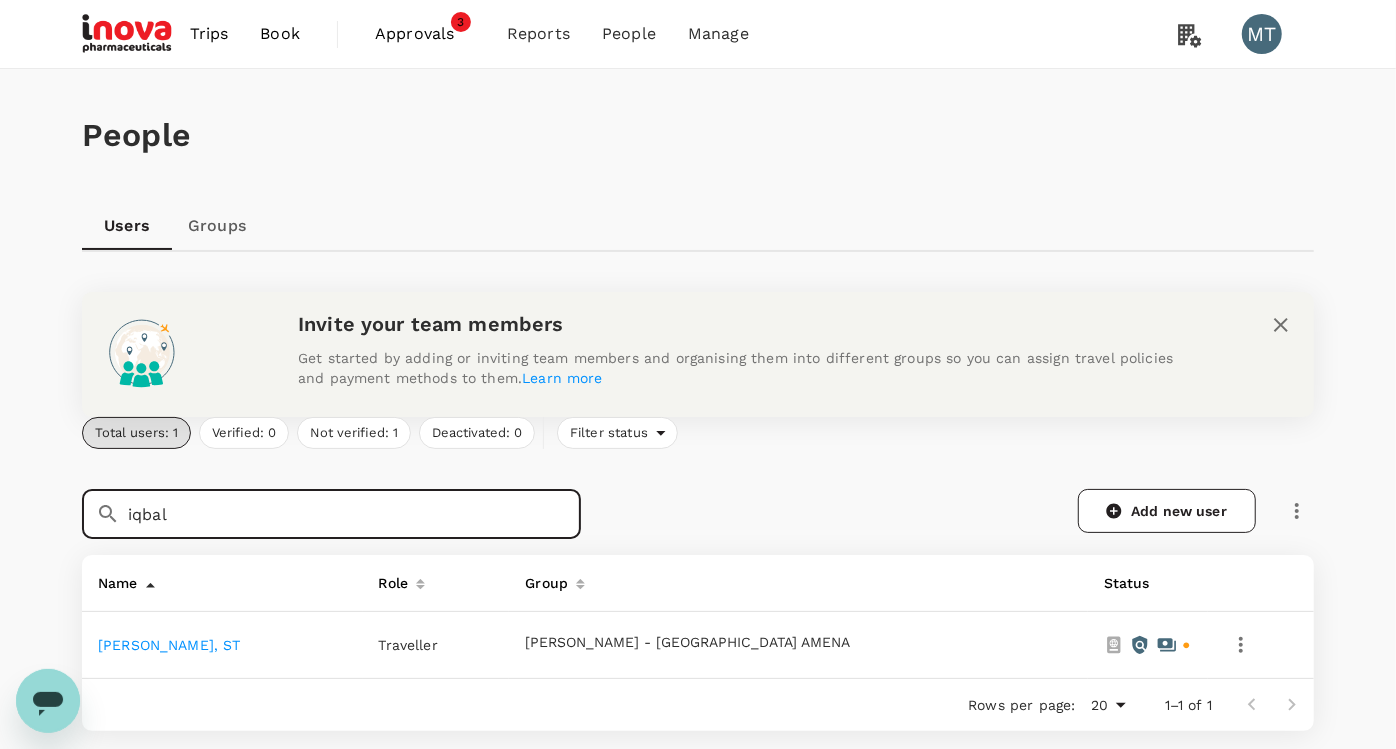 type on "iqbal" 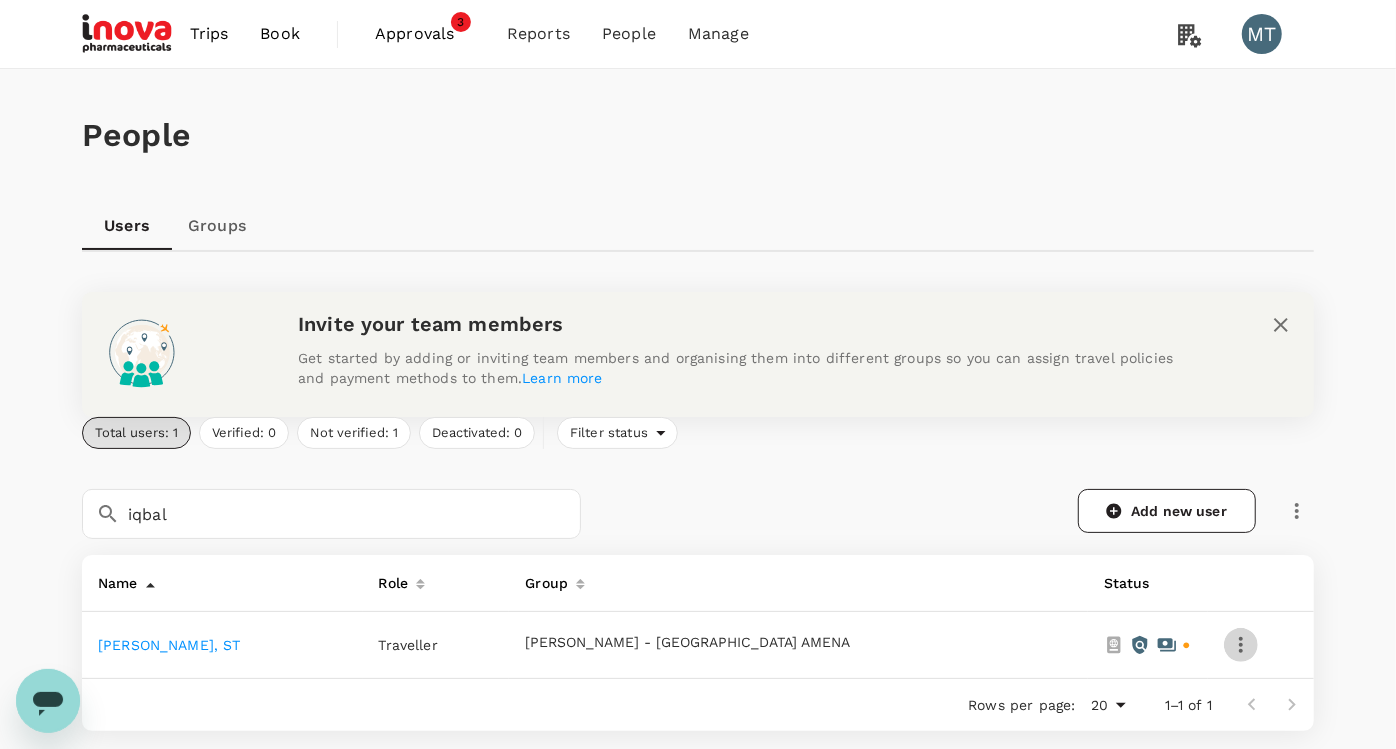 click 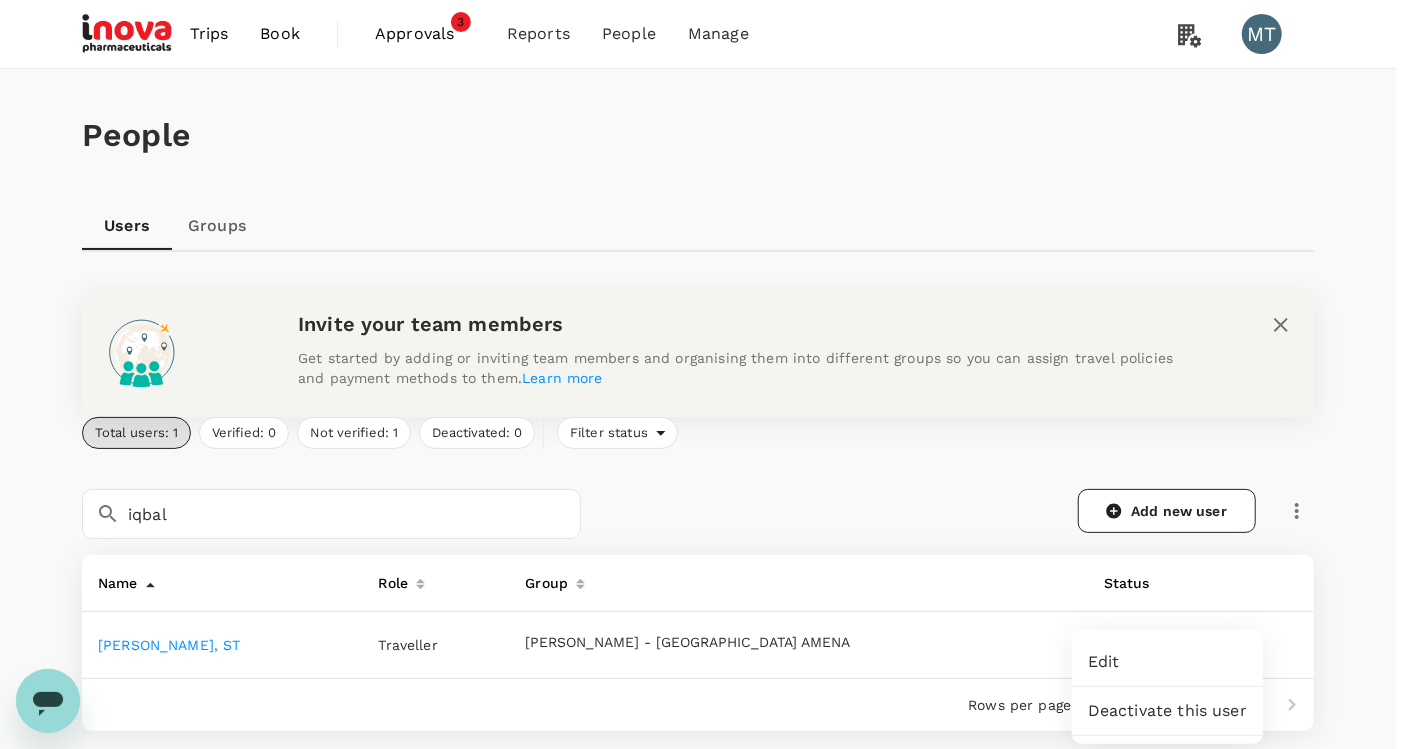 click on "Edit" at bounding box center (1167, 662) 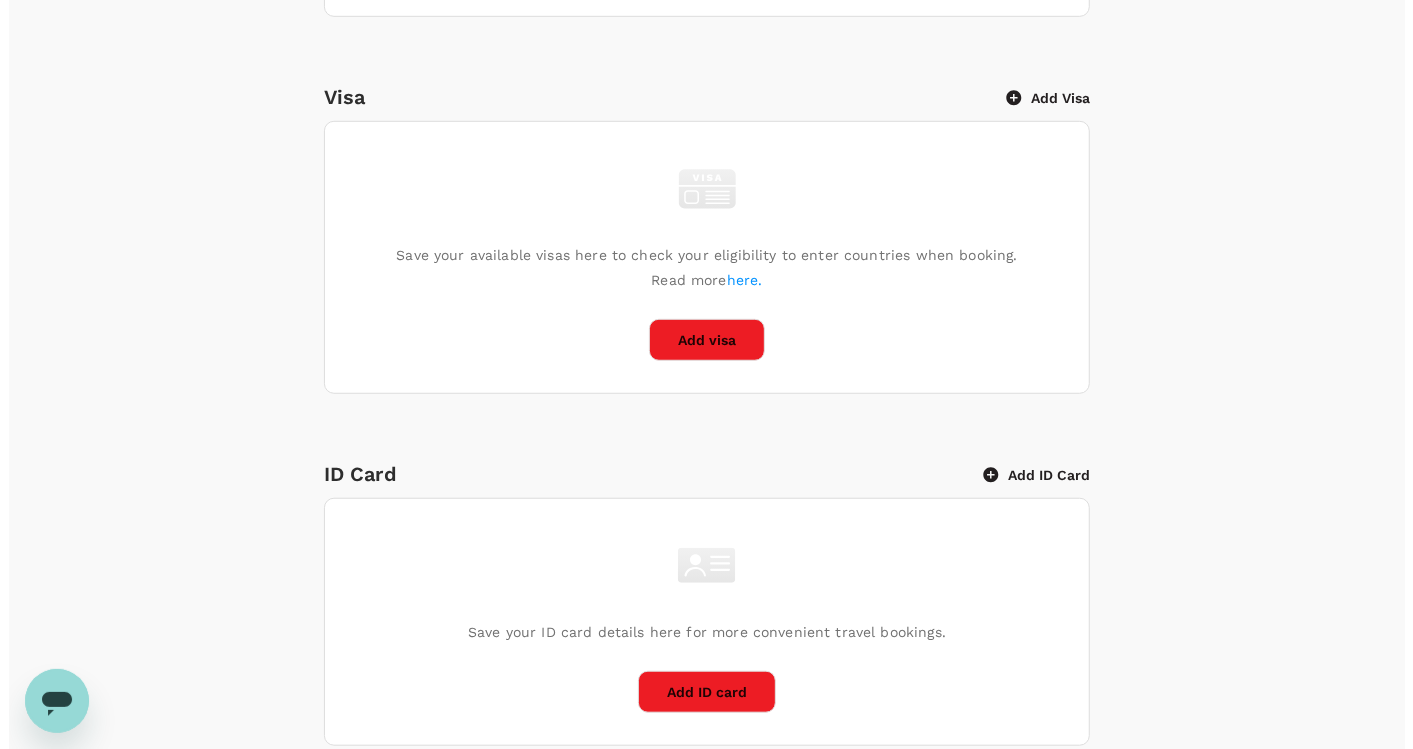 scroll, scrollTop: 782, scrollLeft: 0, axis: vertical 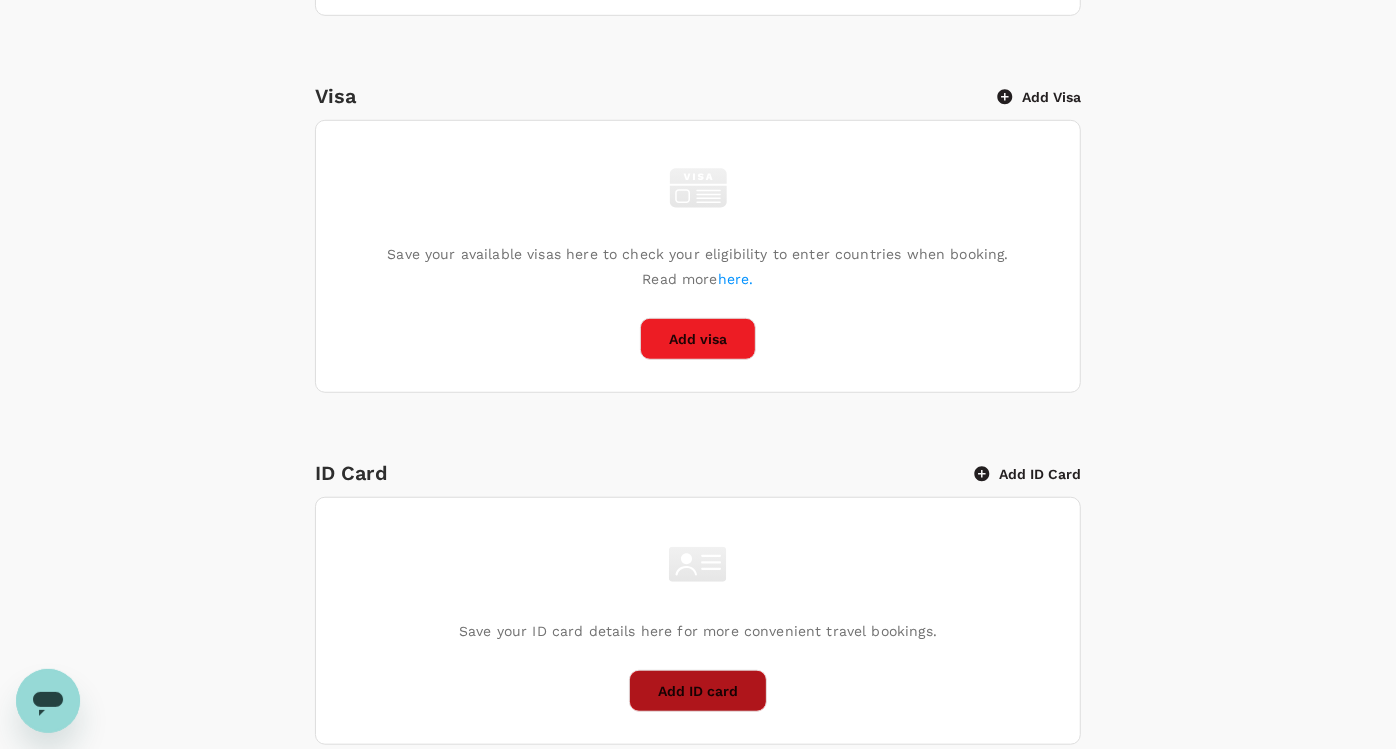 click on "Add ID card" at bounding box center [698, 691] 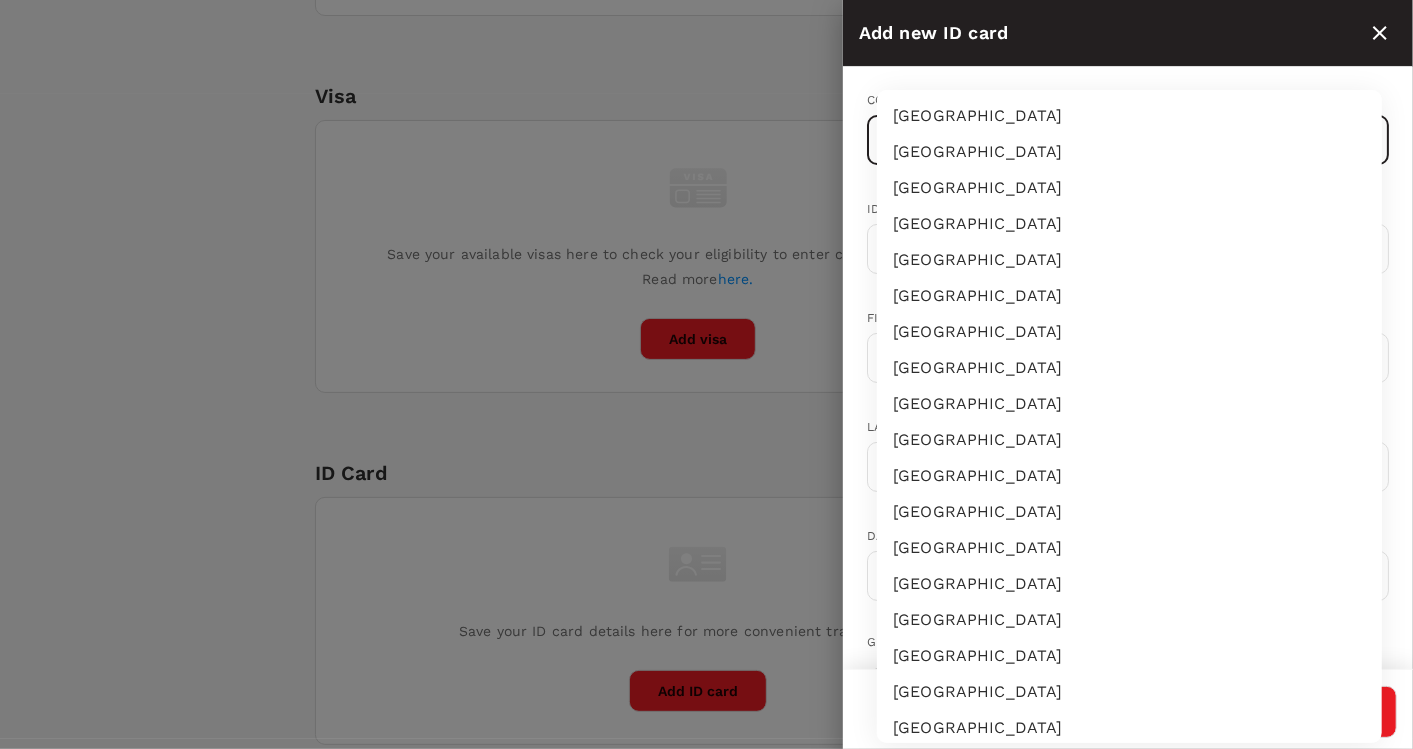 click on "Trips Book Approvals 3 Reports People Manage MT Back to users Last edit was on 18 Jul 2025, 1:53pm IQBAL DANU BRATHA, ST Invite sent i.bratha@inovapharma.com Role Traveller Country - Group(s) Benjamin Approval - Indonesia AMENA Travel Documents Travel Preferences Travel Policy Travel Record Passport Add passport Save your passport details here for easy, hassle-free bookings. Read more  here . Add passport Visa Add Visa Save your available visas here to check your eligibility to enter countries when booking. Read more  here. Add visa ID Card Add ID Card Save your ID card details here for more convenient travel bookings. Add ID card Mainland Travel Permit Only for Hong Kong and Macao Residents Add Mainland Travel Permit Save your Mainland Travel Permit to easily book travel within China. Add Mainland Travel Permit Version 3.47.1 Privacy Policy Terms of Use Help Centre Add new ID card Country ​ ​ ID card number ​ First name (Given name) ​ Last name (Family name) ​ Date of birth ​ Gender Female Male" at bounding box center (706, 210) 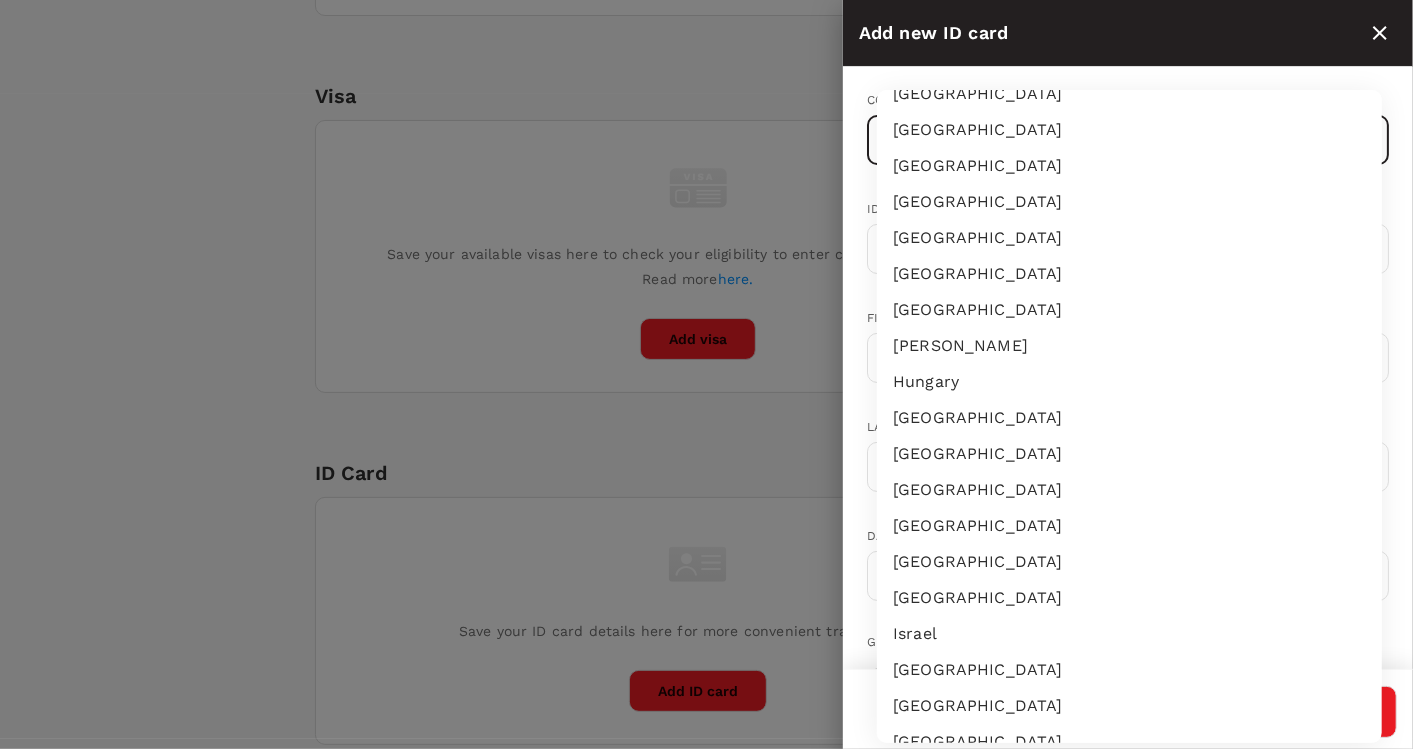 type 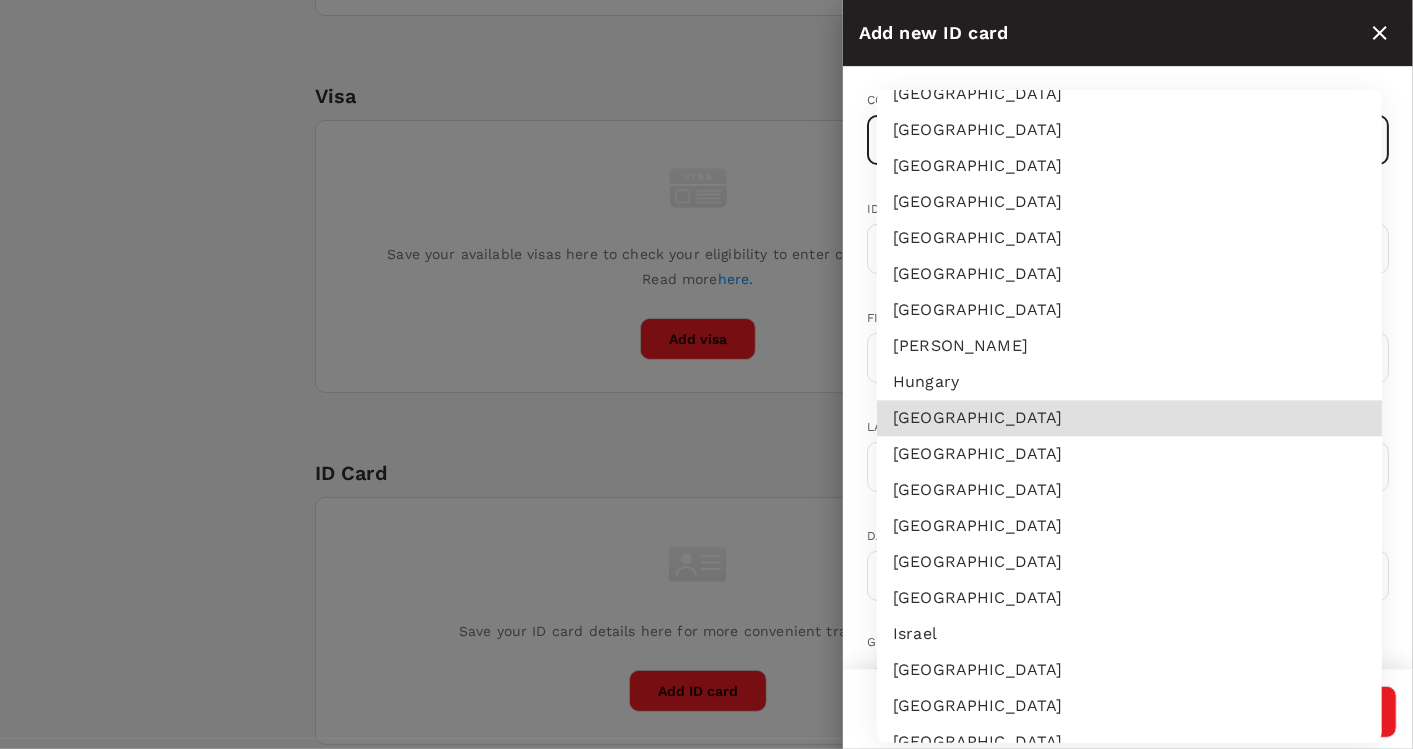 type 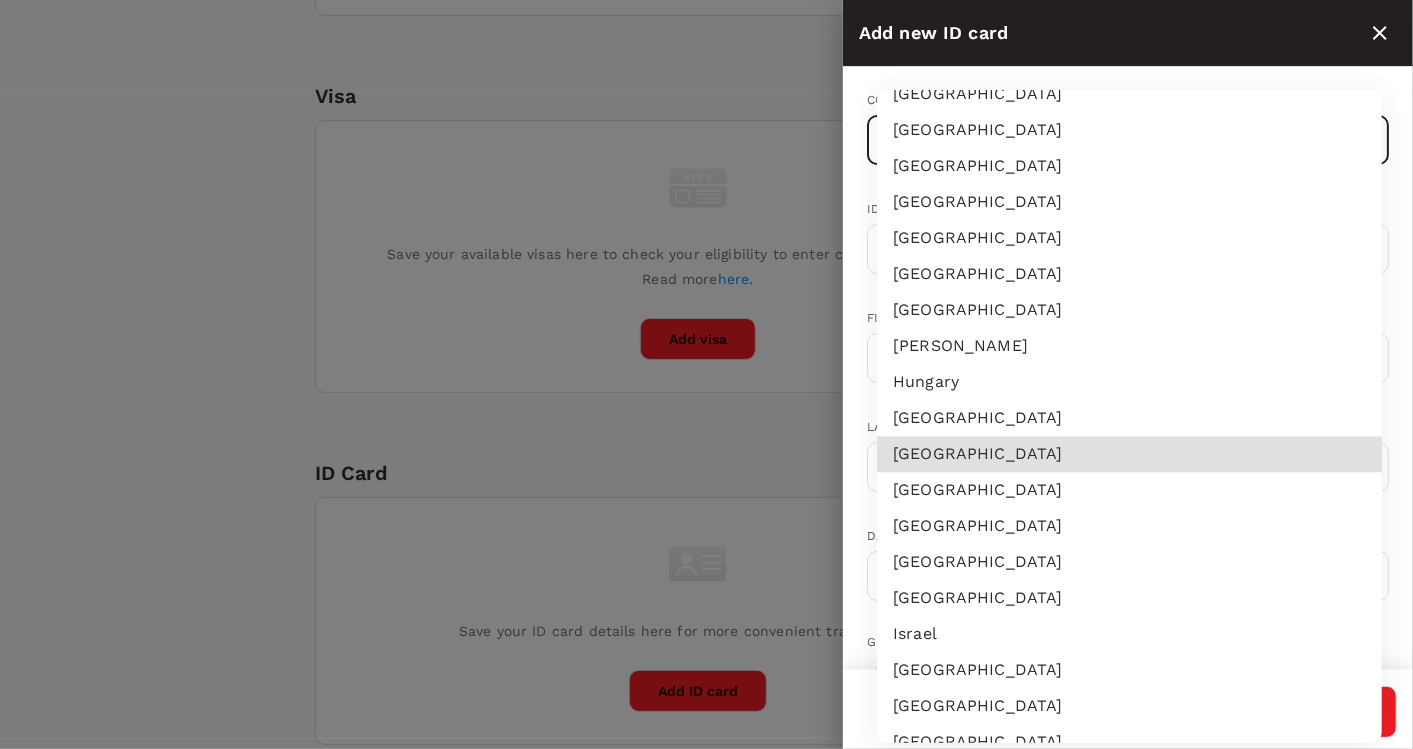 click on "[GEOGRAPHIC_DATA]" at bounding box center [1129, 490] 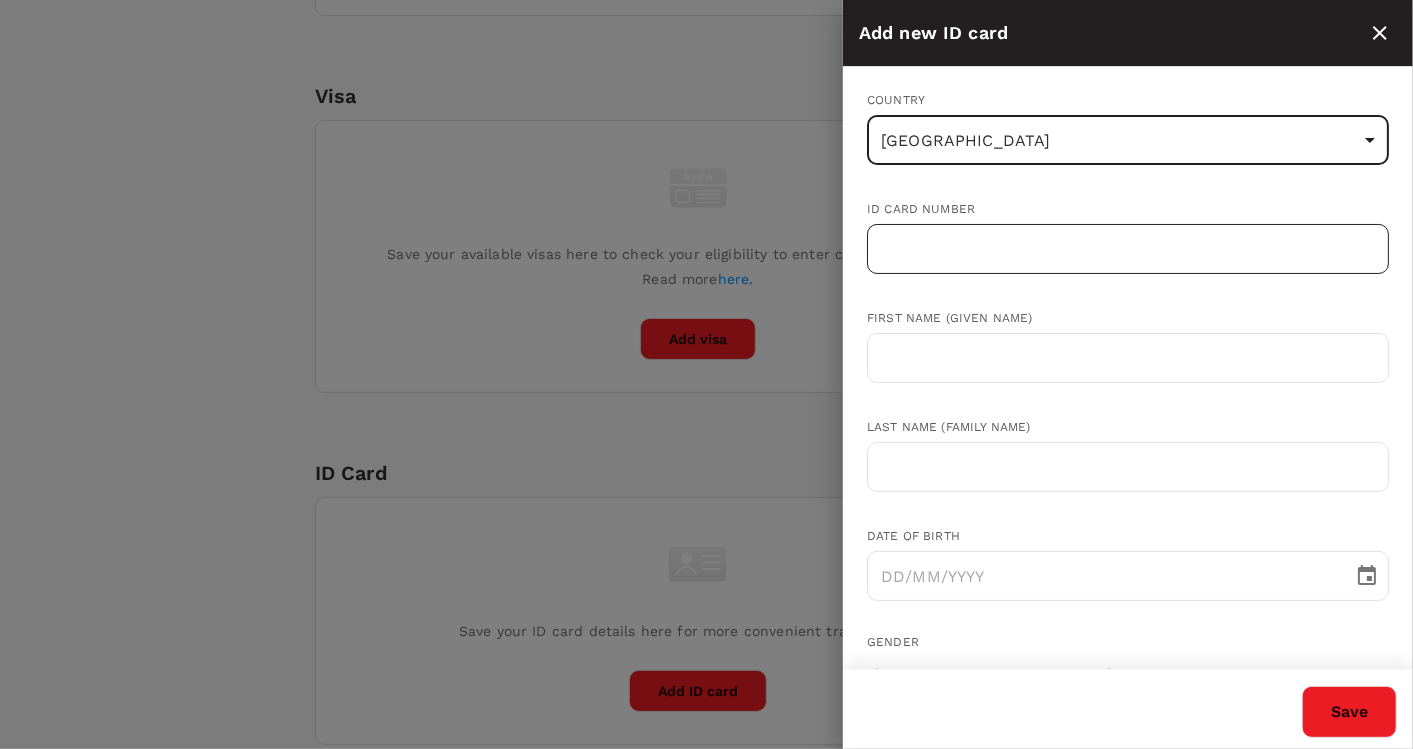 click at bounding box center (1128, 249) 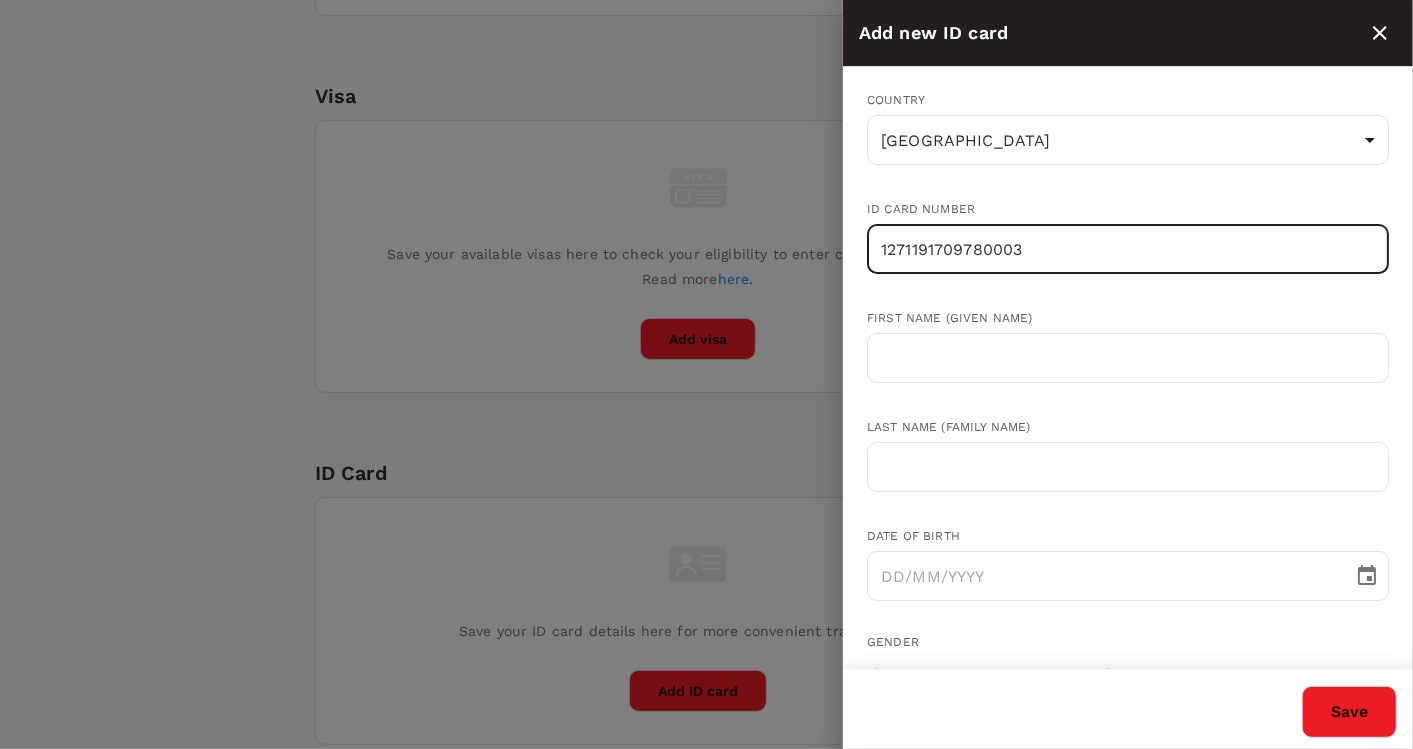 click on "1271191709780003" at bounding box center (1128, 249) 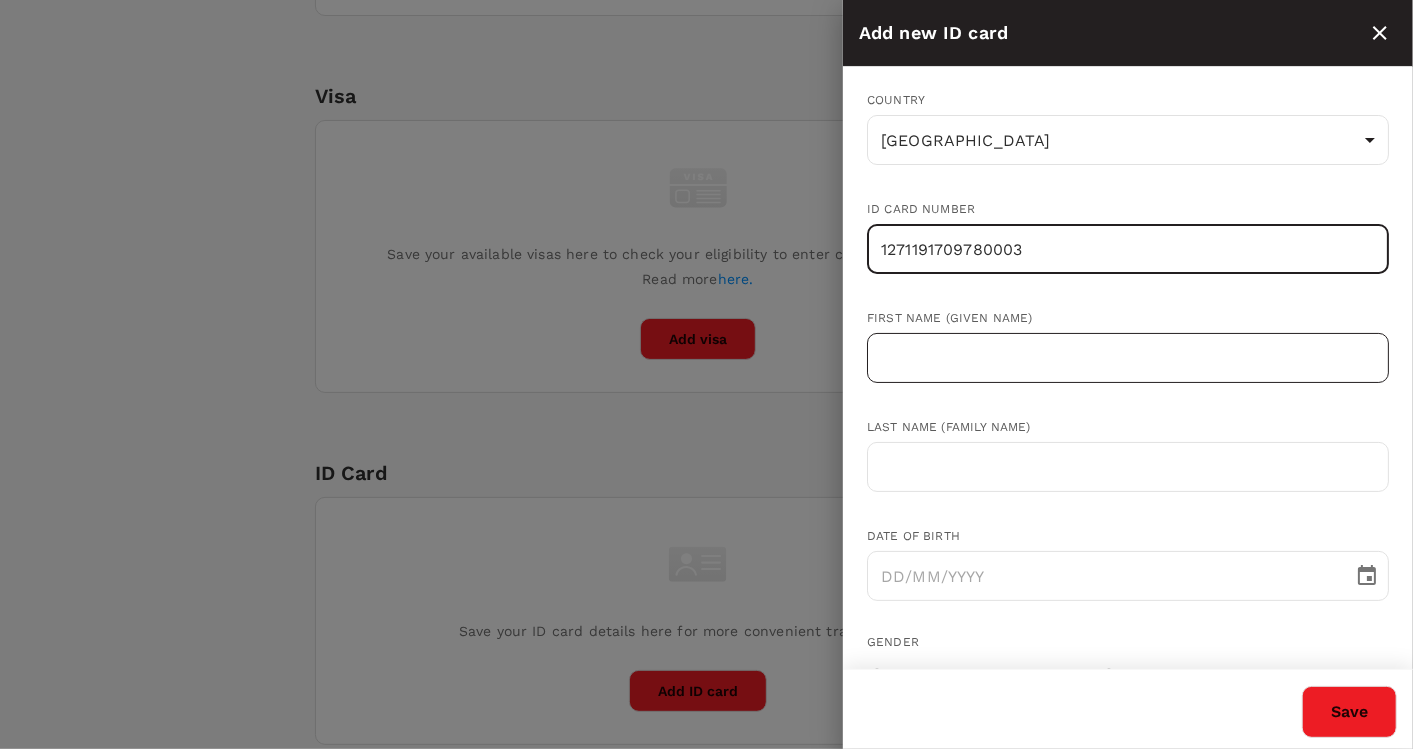 type on "1271191709780003" 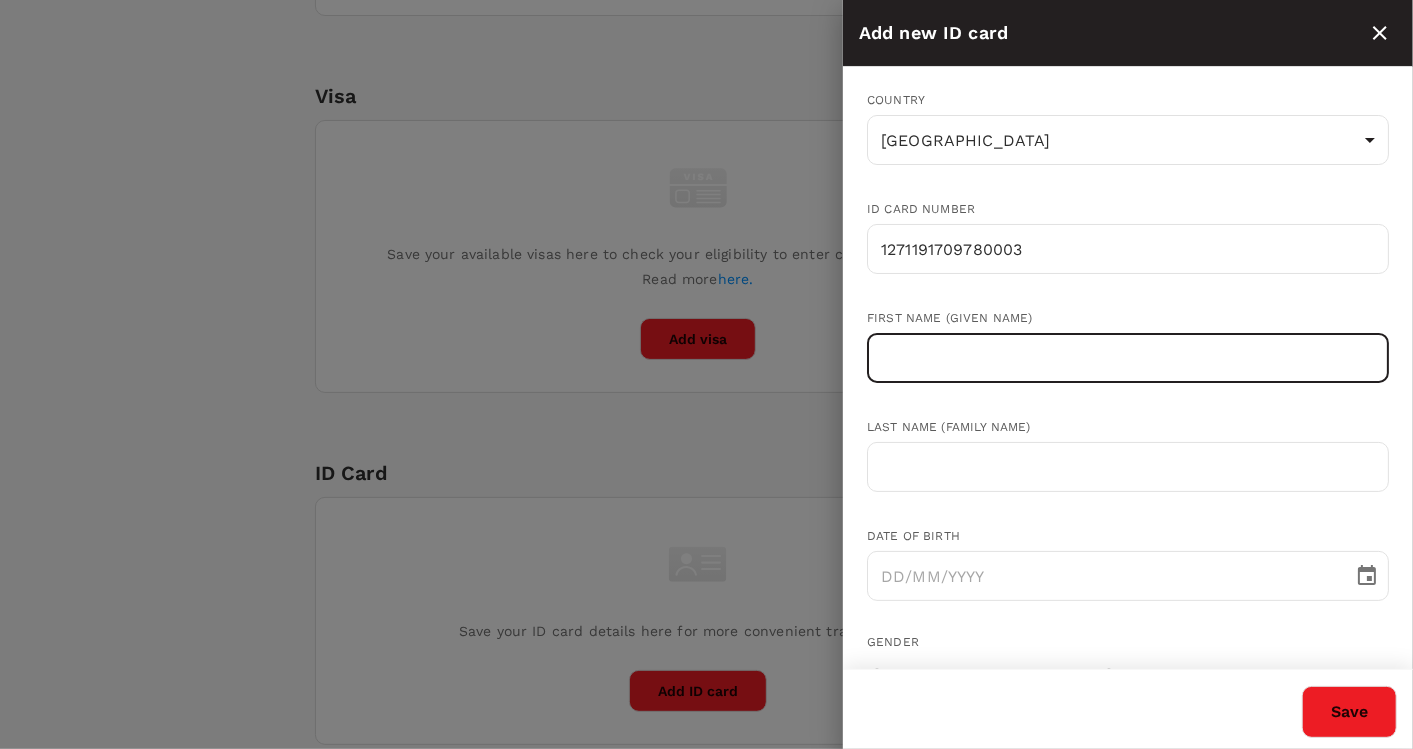 type on "i" 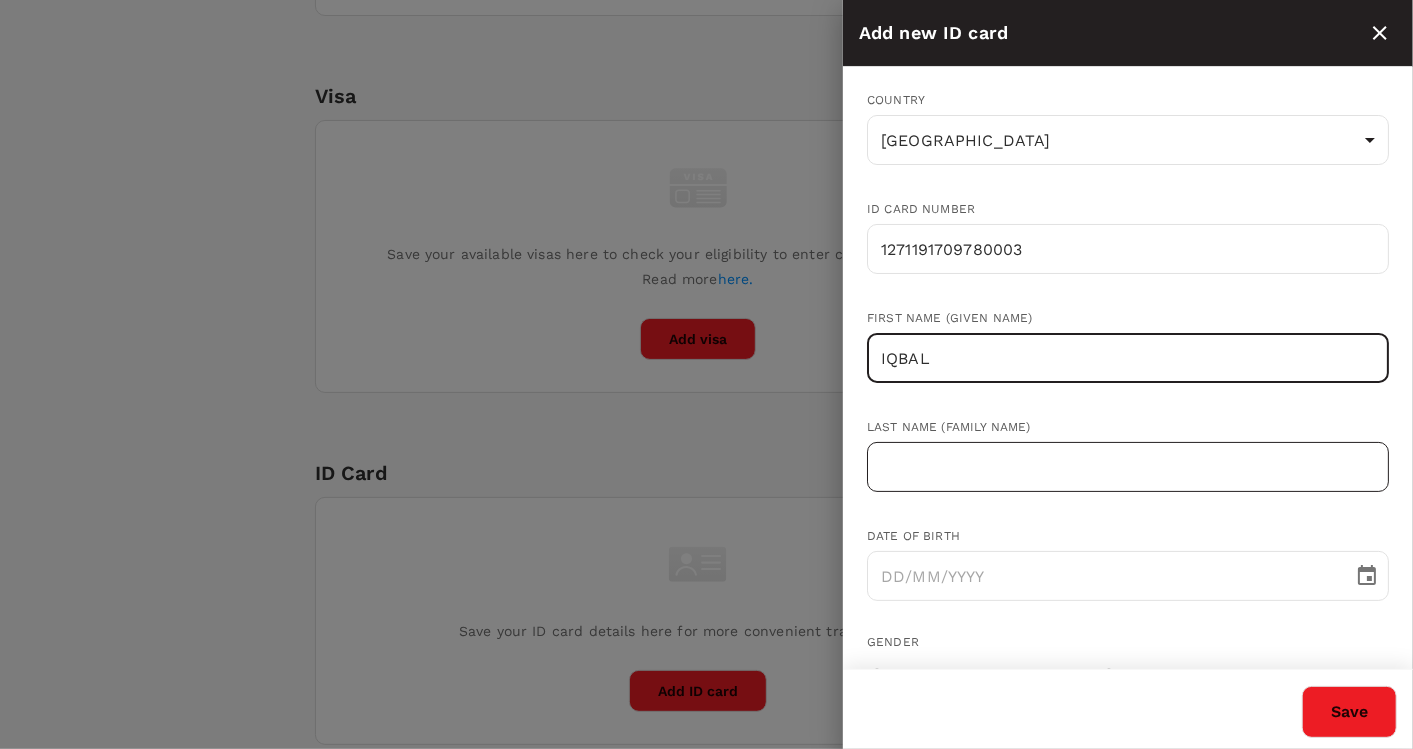 type on "IQBAL" 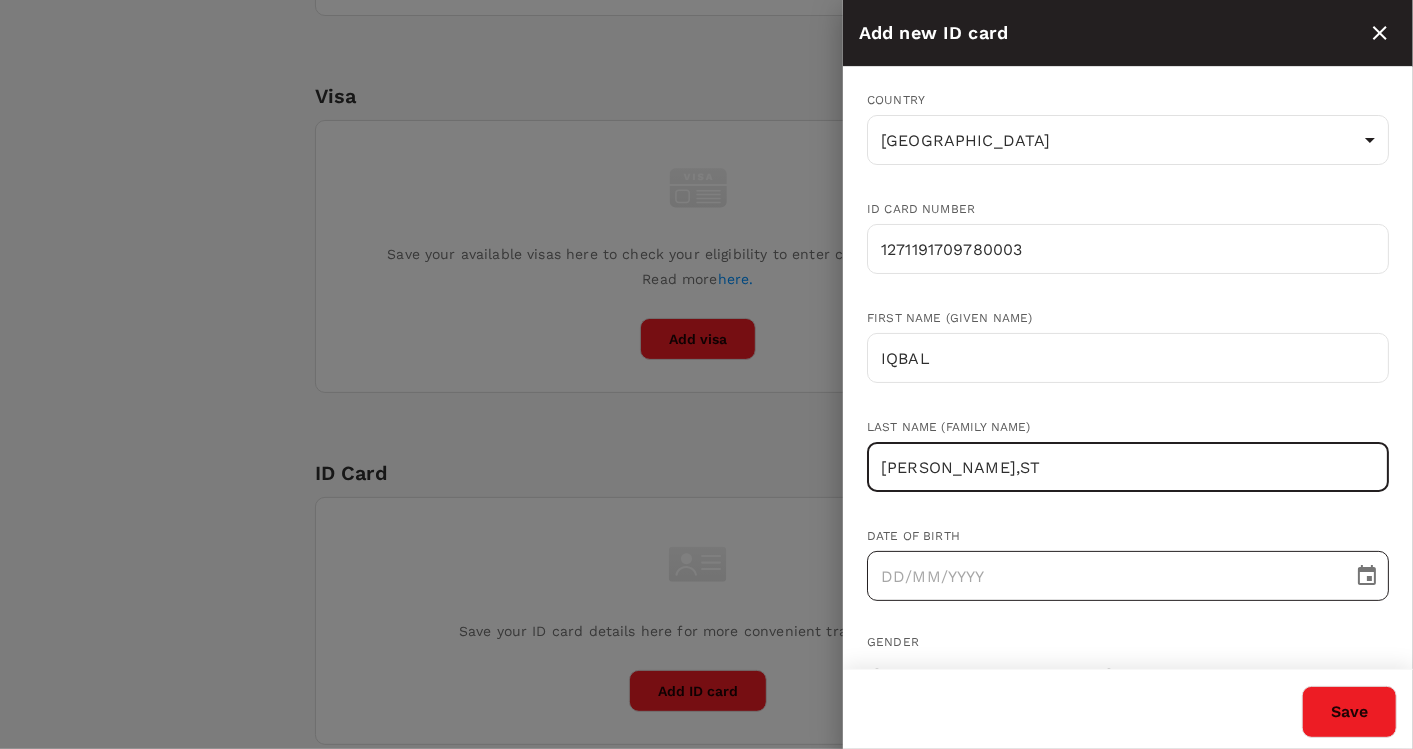 scroll, scrollTop: 176, scrollLeft: 0, axis: vertical 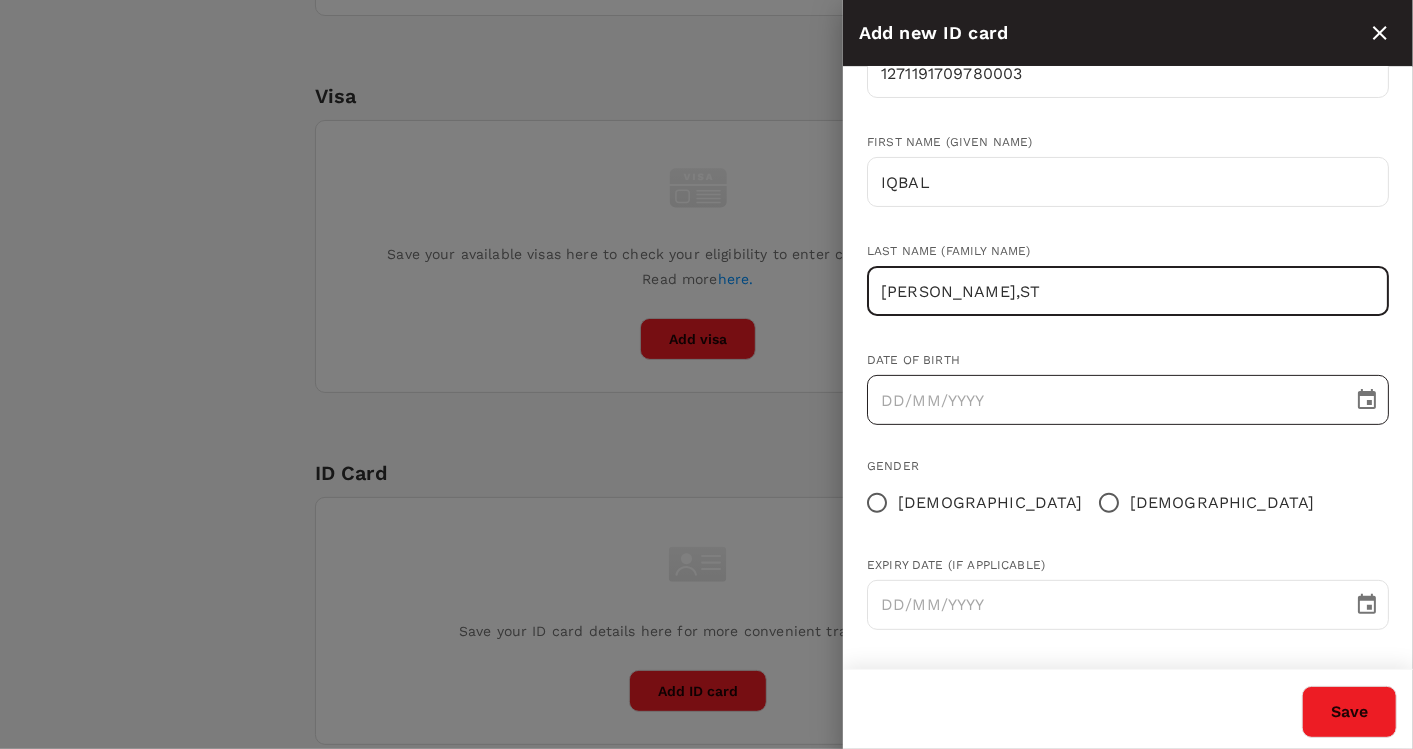 type on "DANU BRATHA,ST" 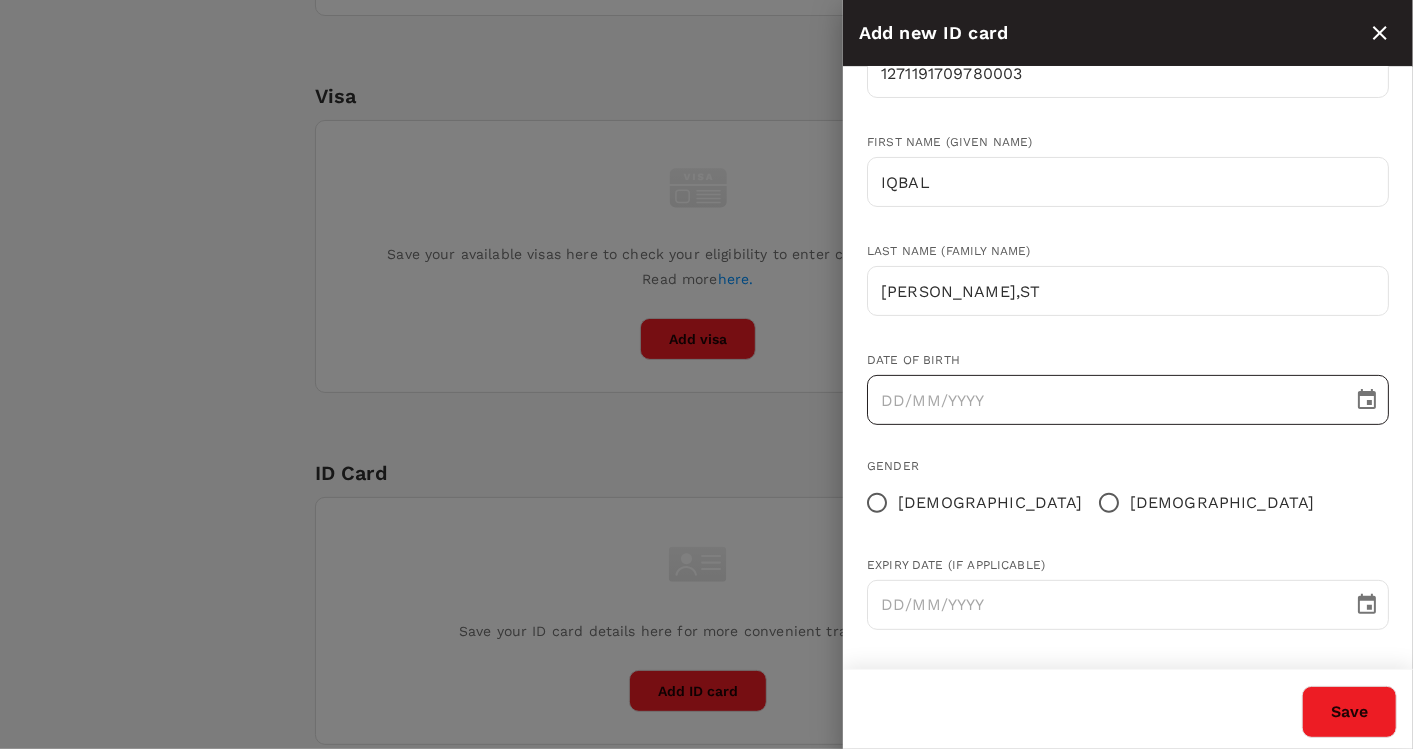 click on "​" at bounding box center (1128, 400) 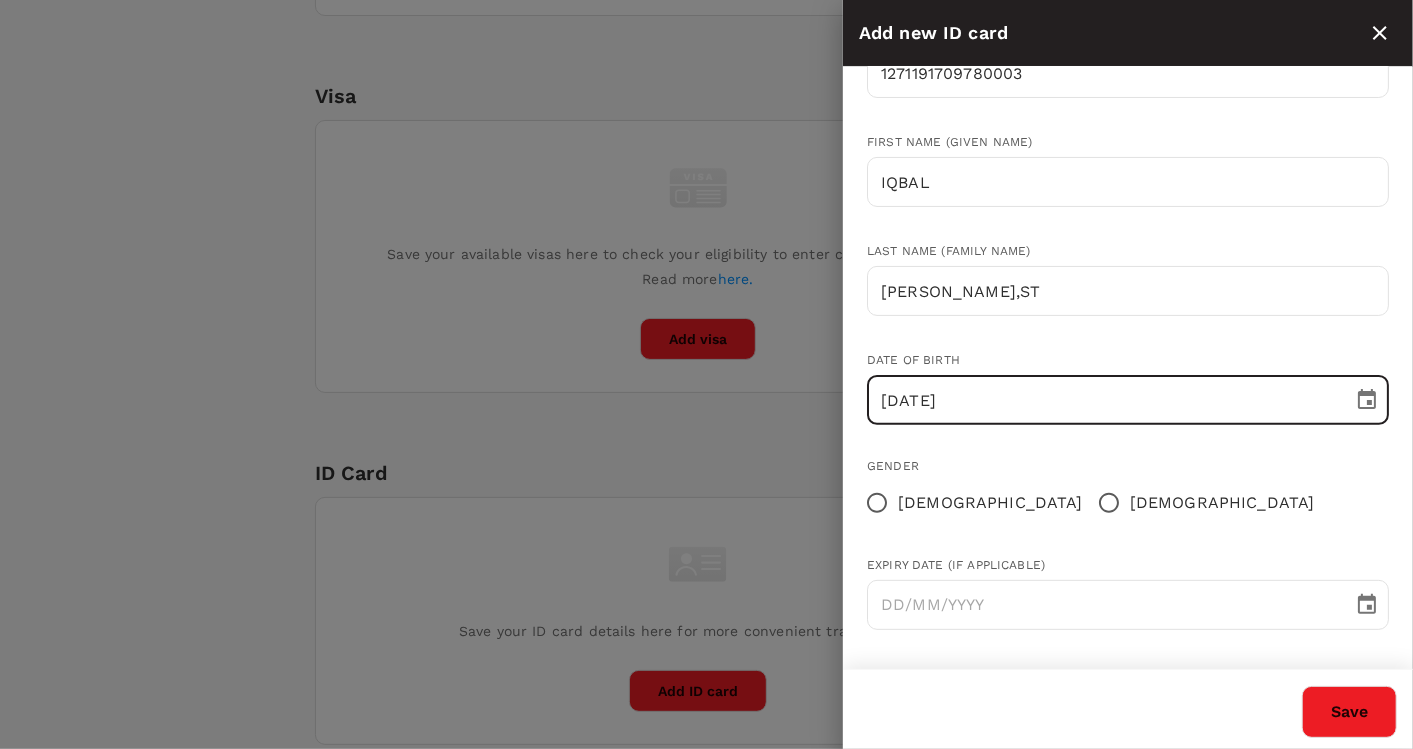 type on "17/09/1978" 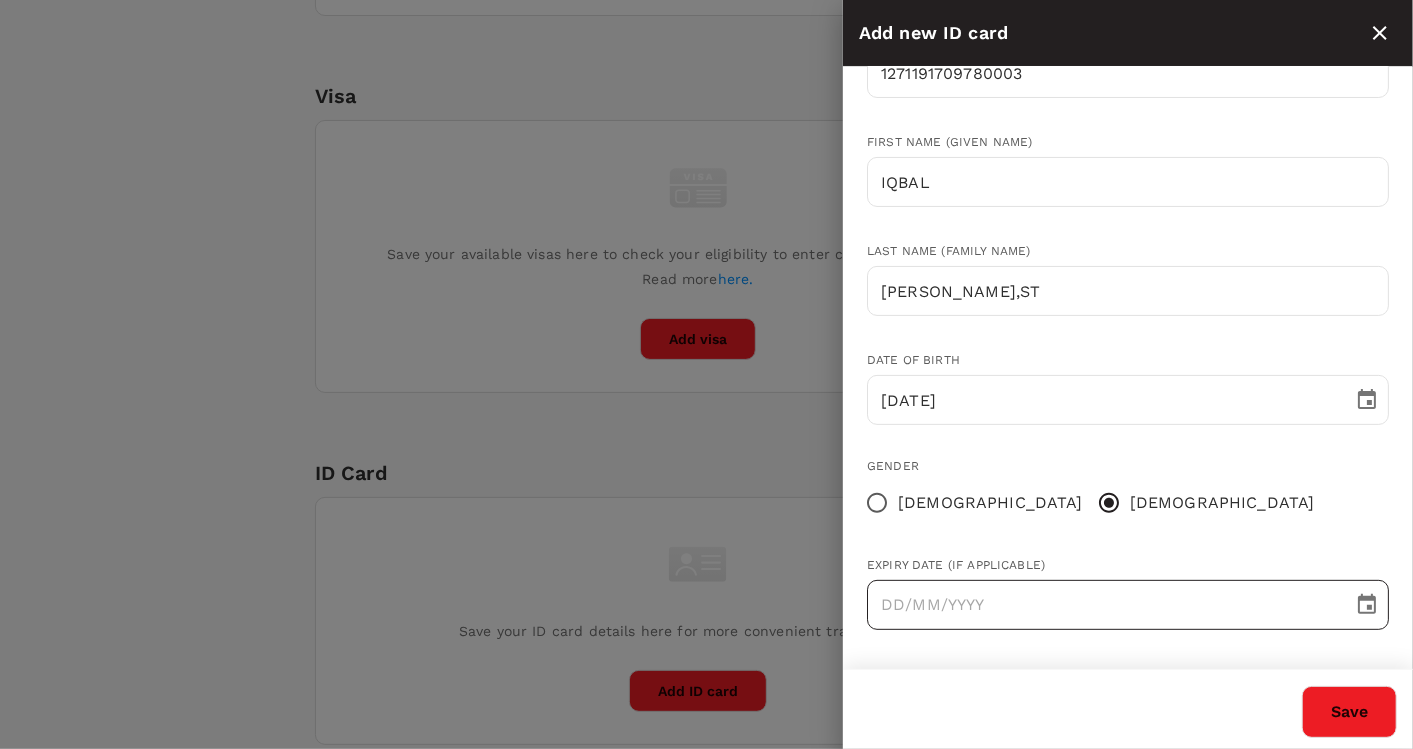 click 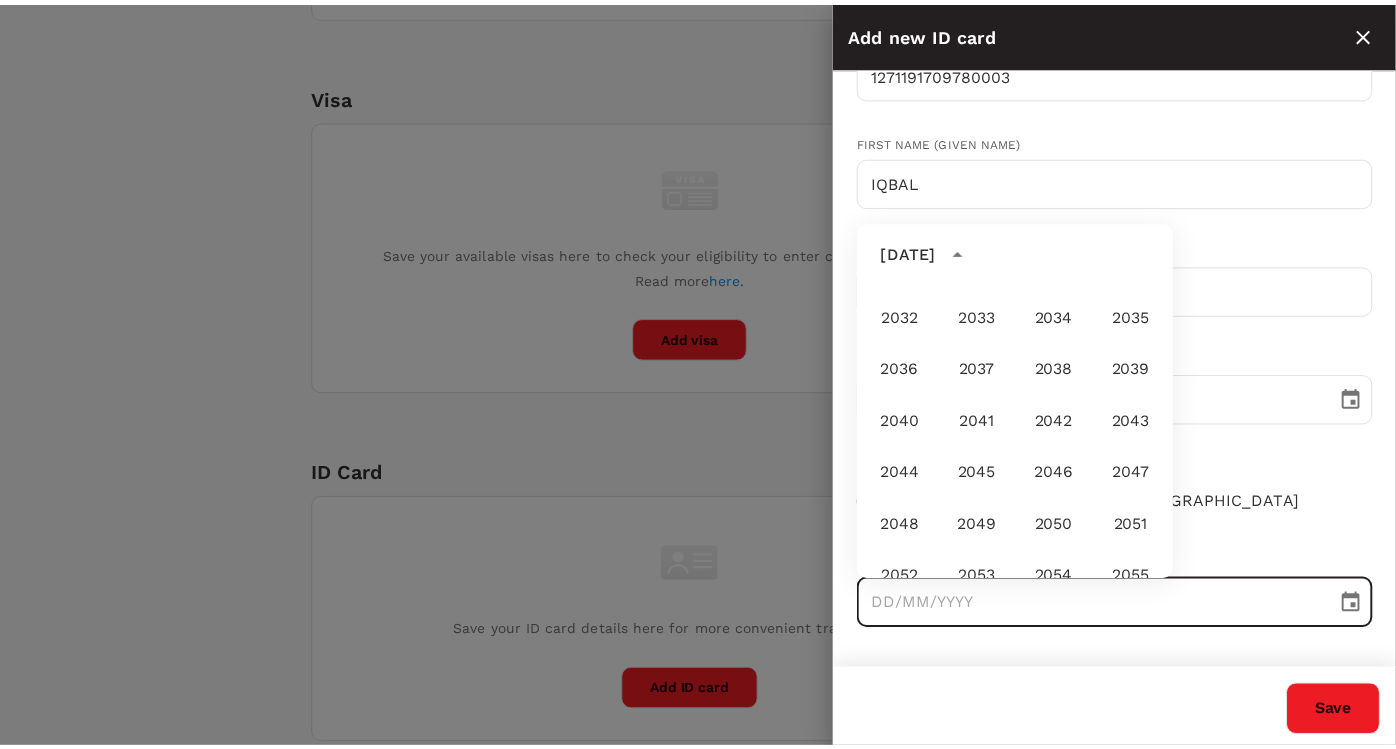 scroll, scrollTop: 1708, scrollLeft: 0, axis: vertical 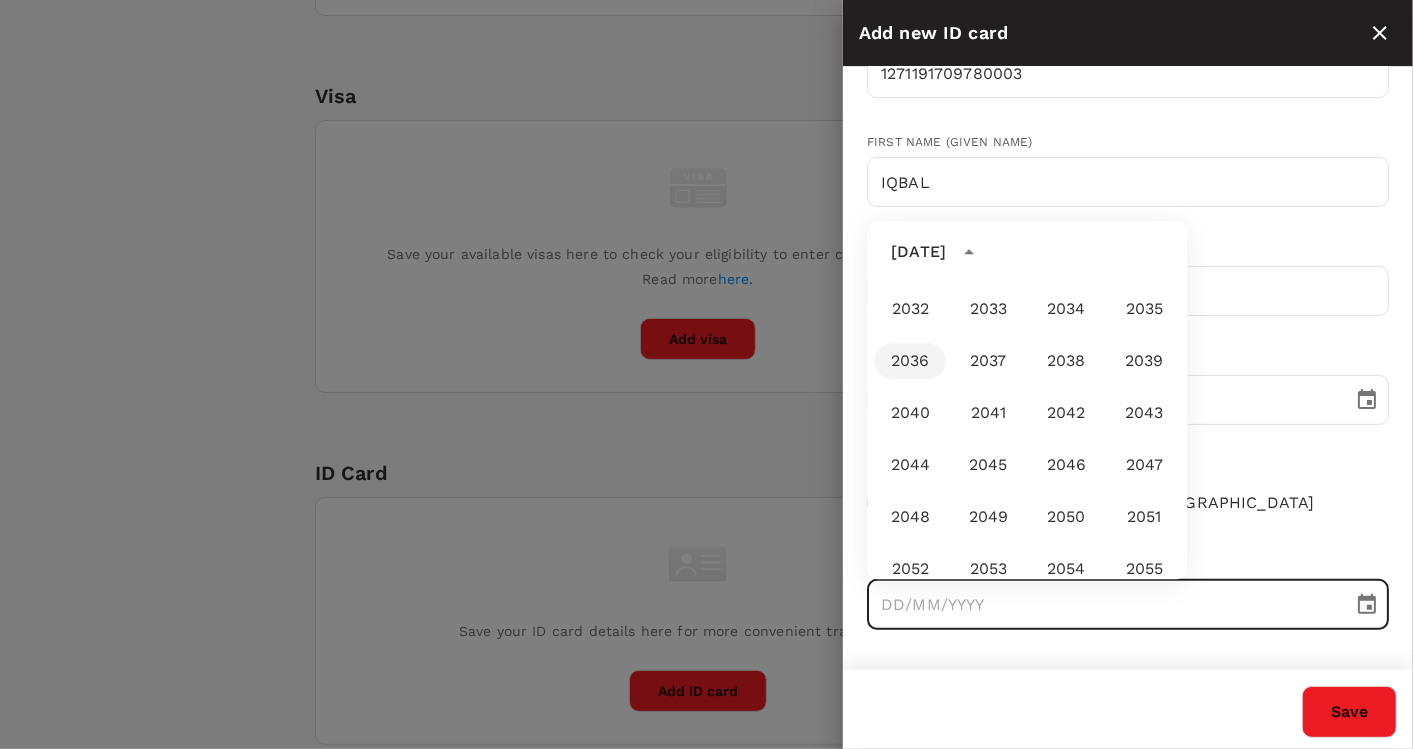 click on "2036" at bounding box center (910, 362) 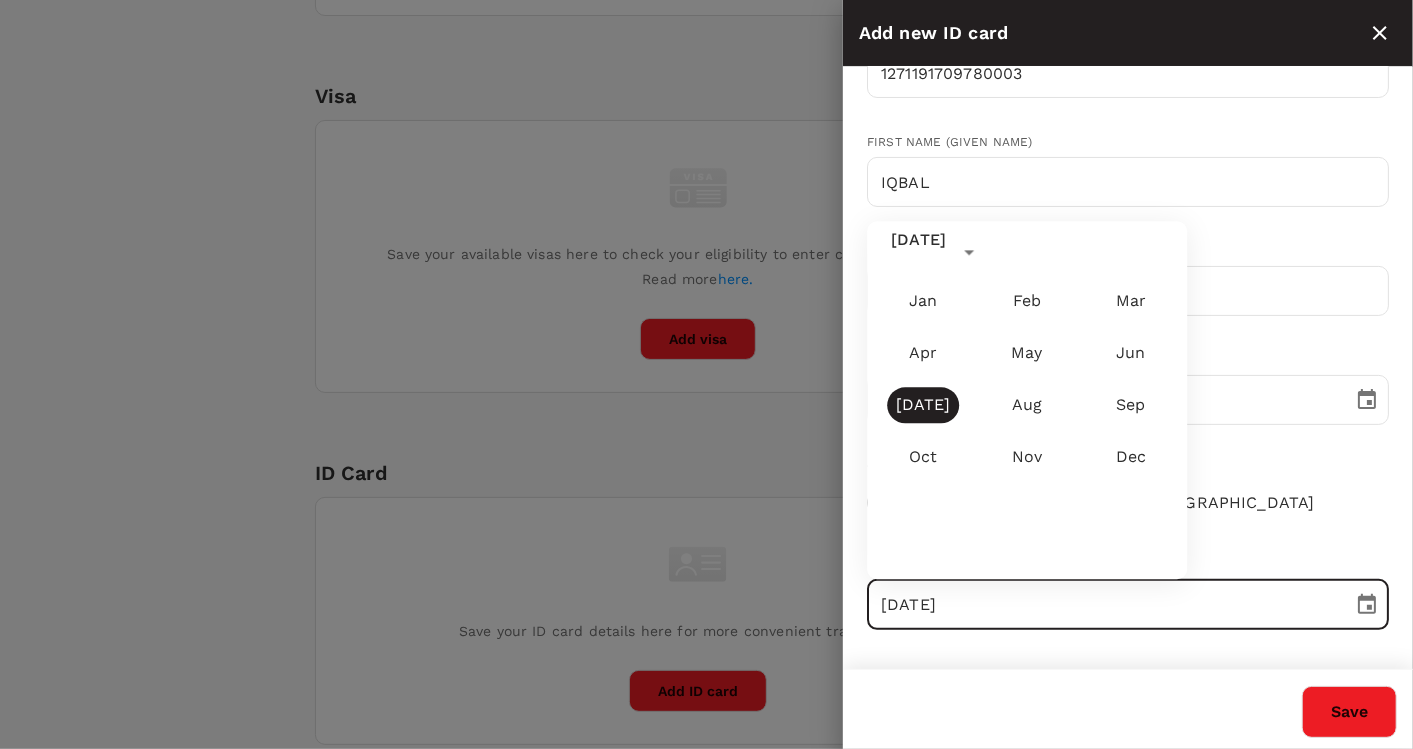 type on "18/07/2036" 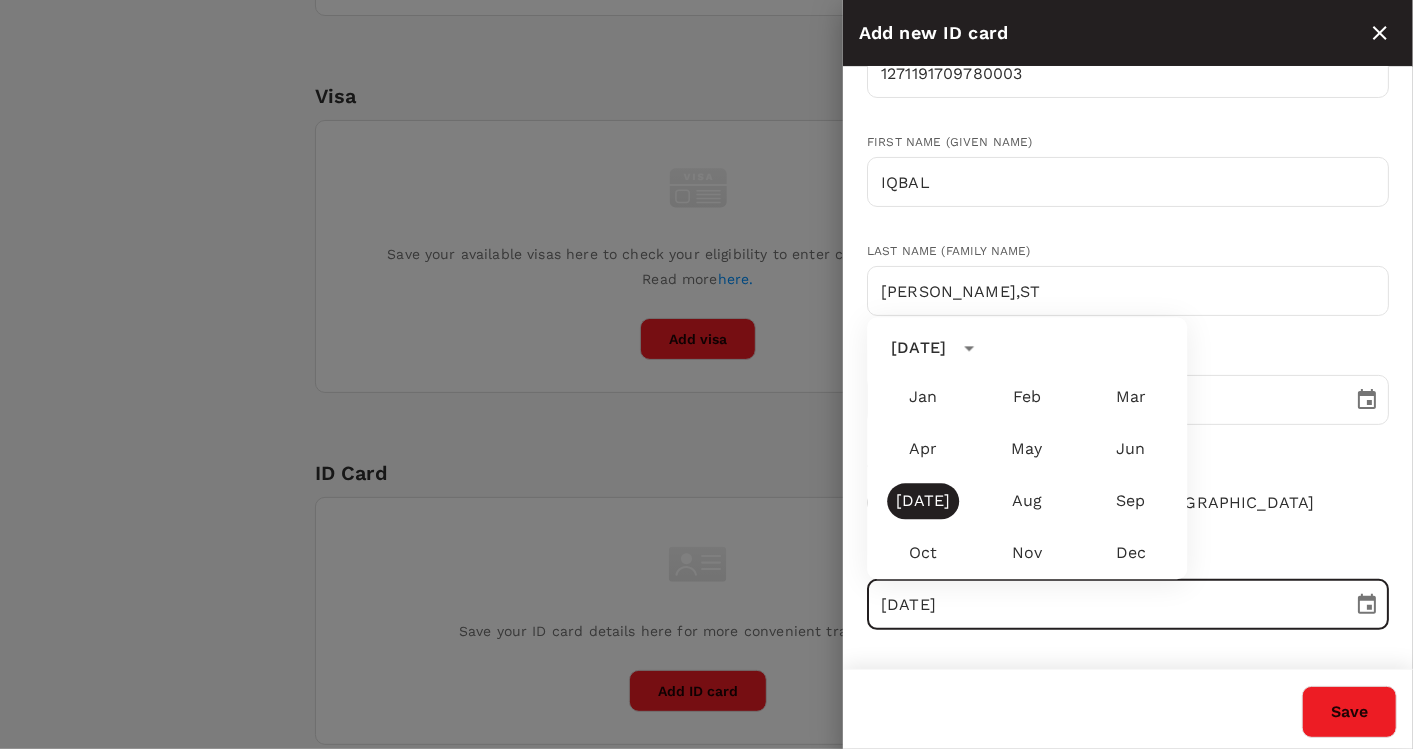 click on "Save" at bounding box center [1349, 712] 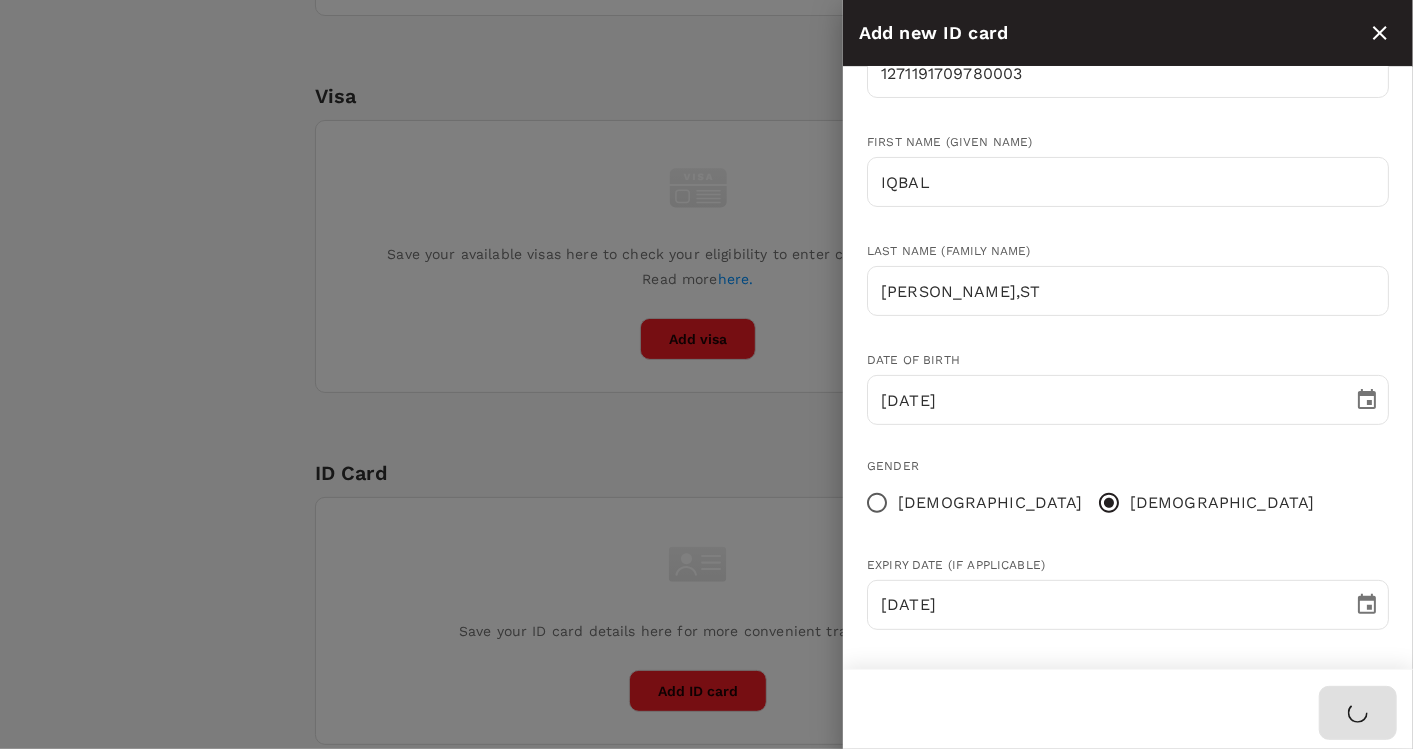 type 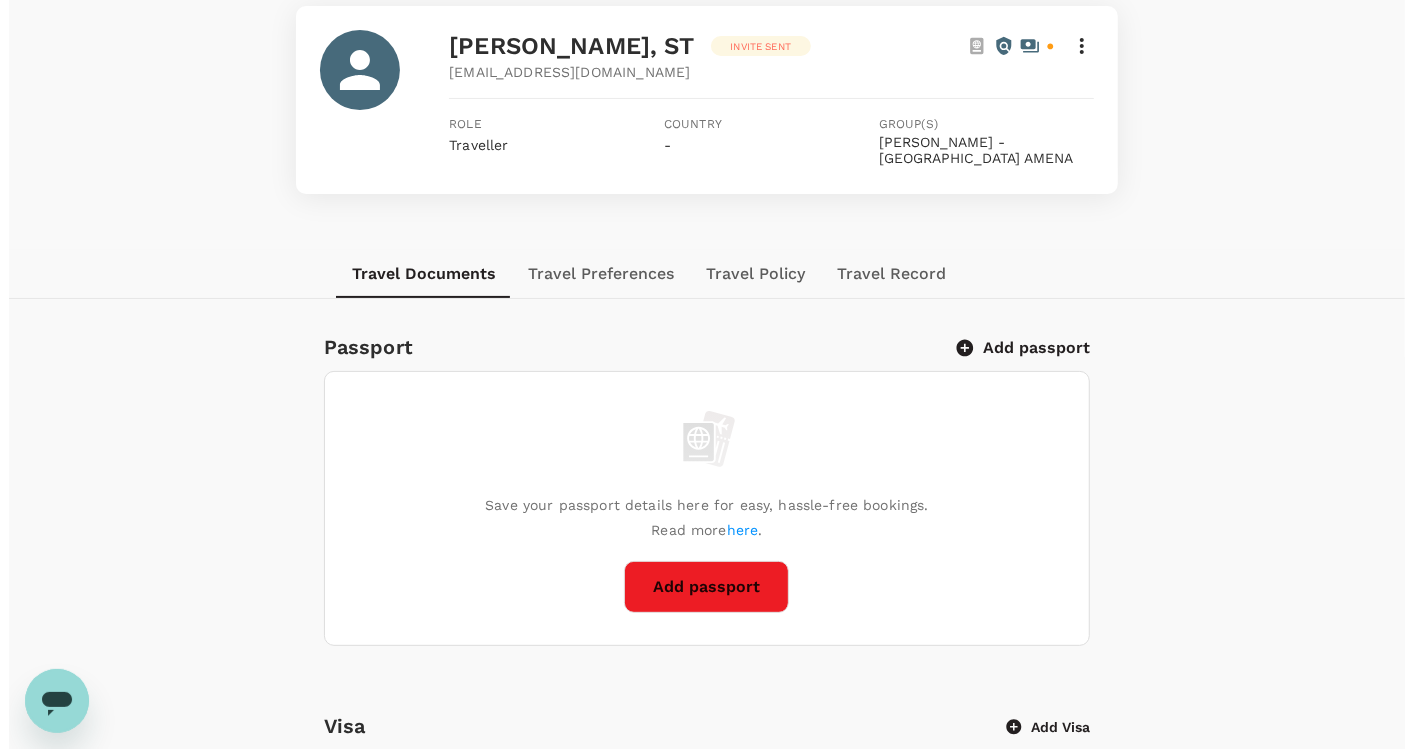 scroll, scrollTop: 0, scrollLeft: 0, axis: both 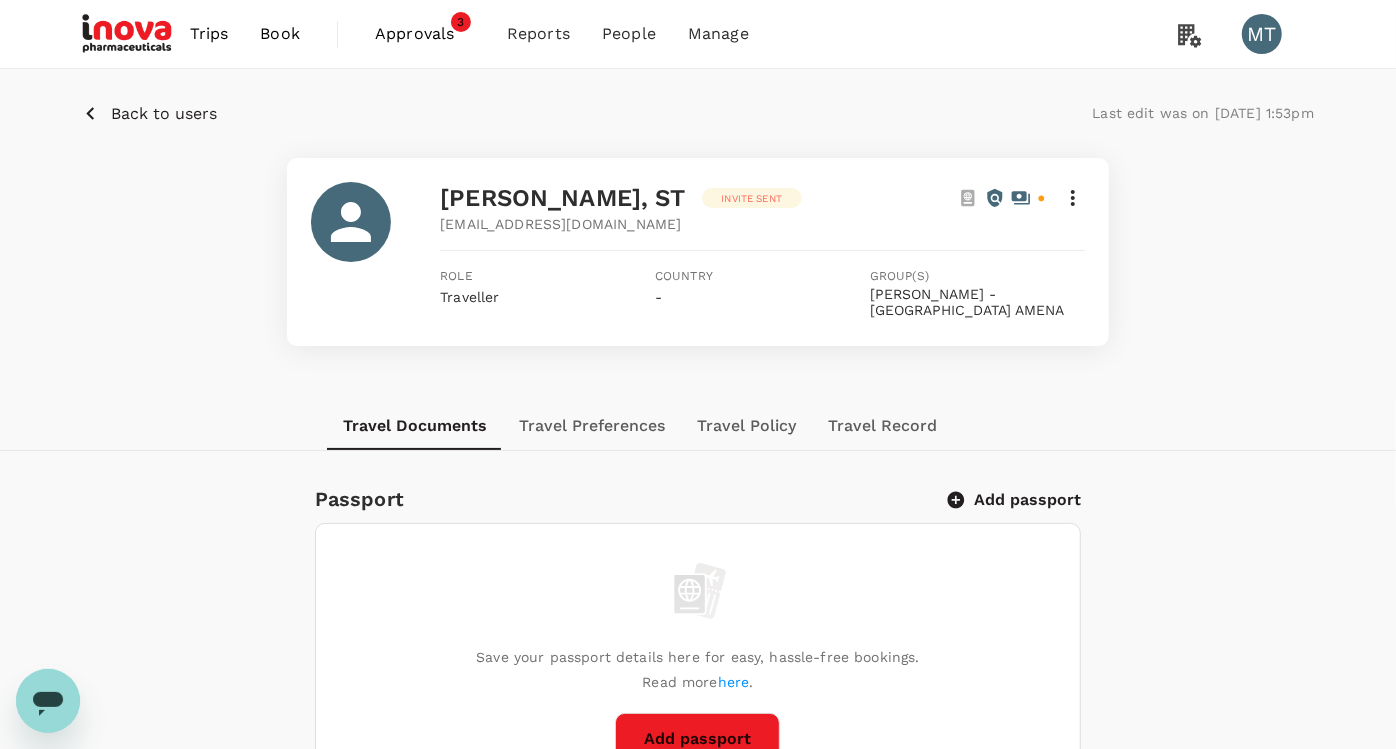 click on "Book" at bounding box center [280, 34] 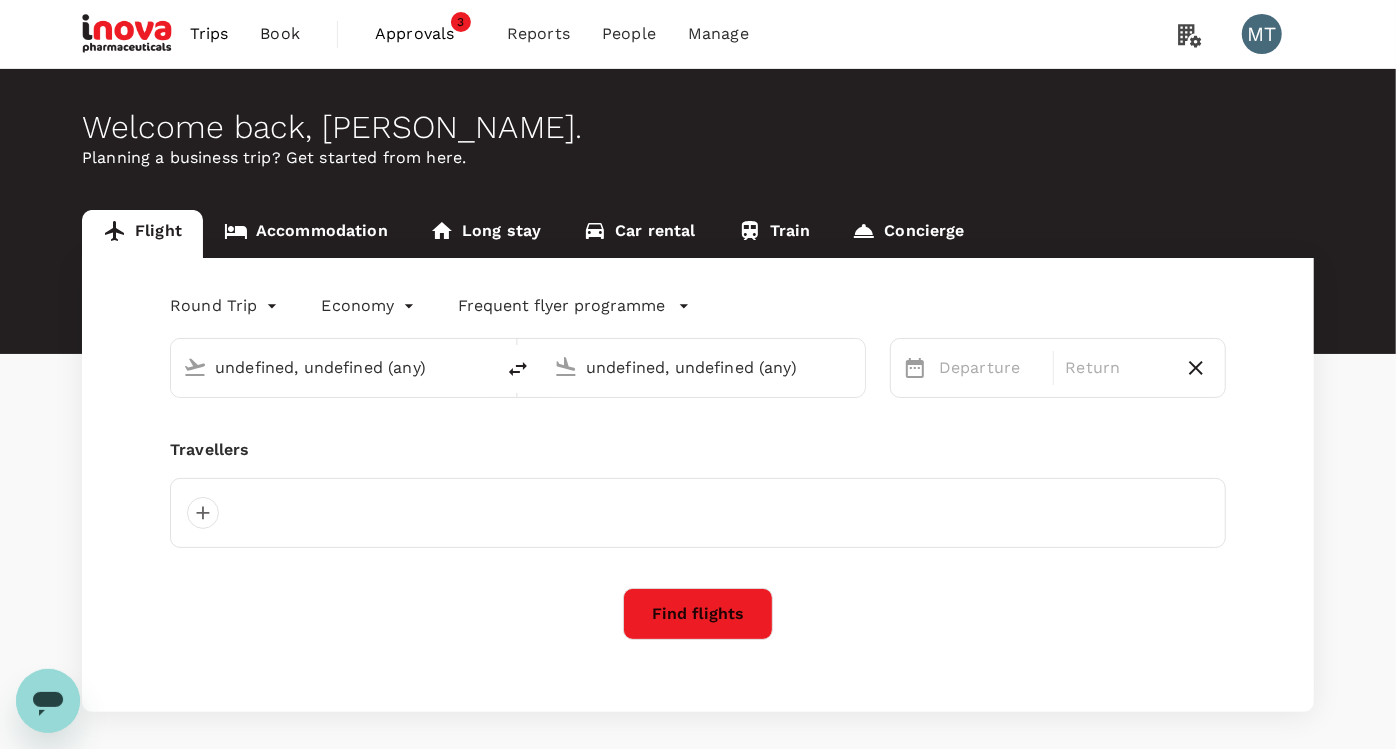 type on "Juanda Intl (SUB)" 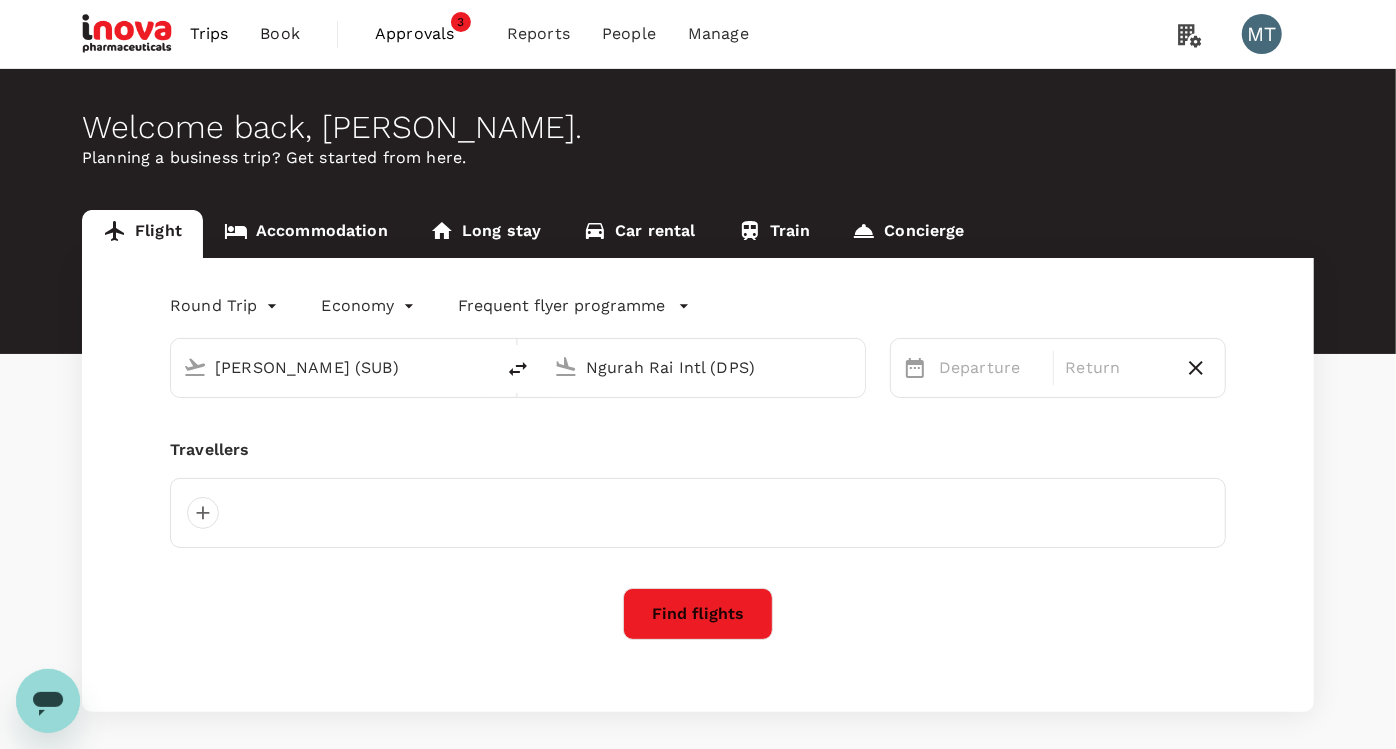 type 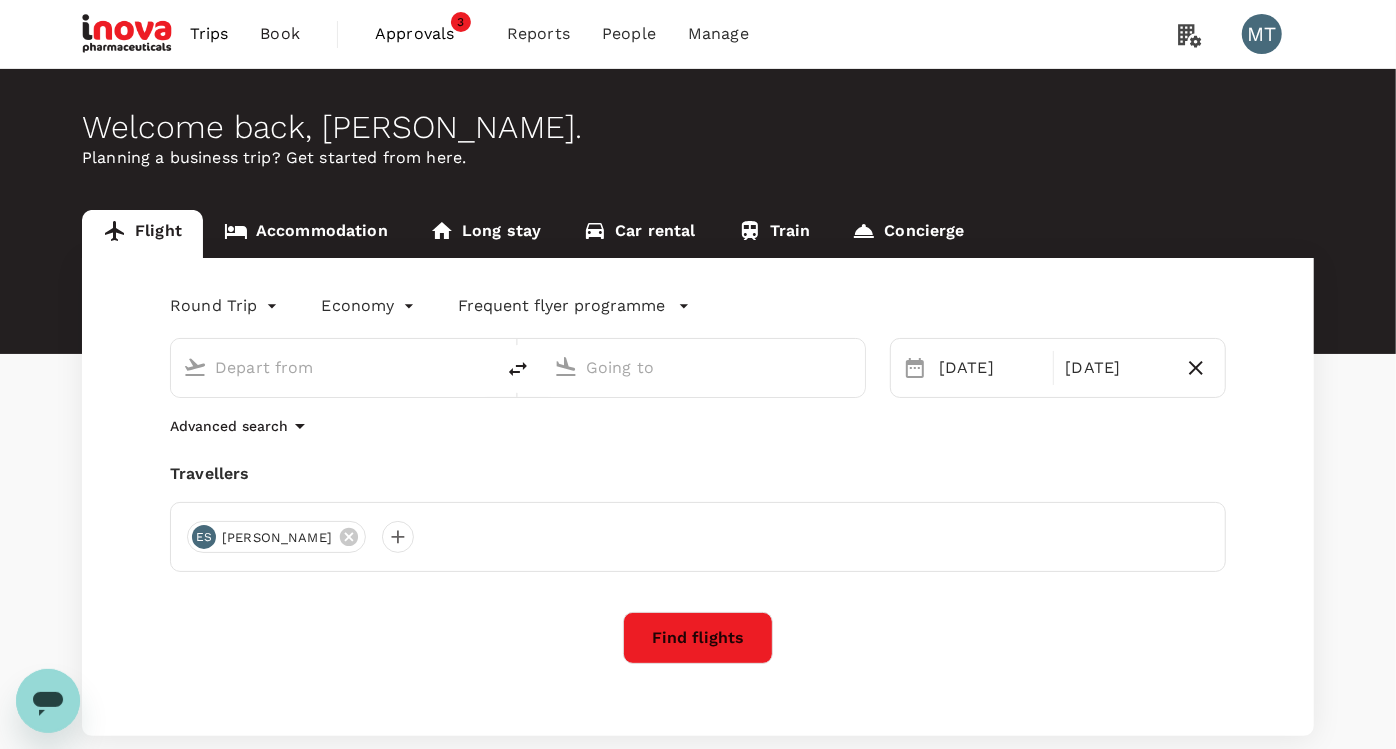 type on "Juanda Intl (SUB)" 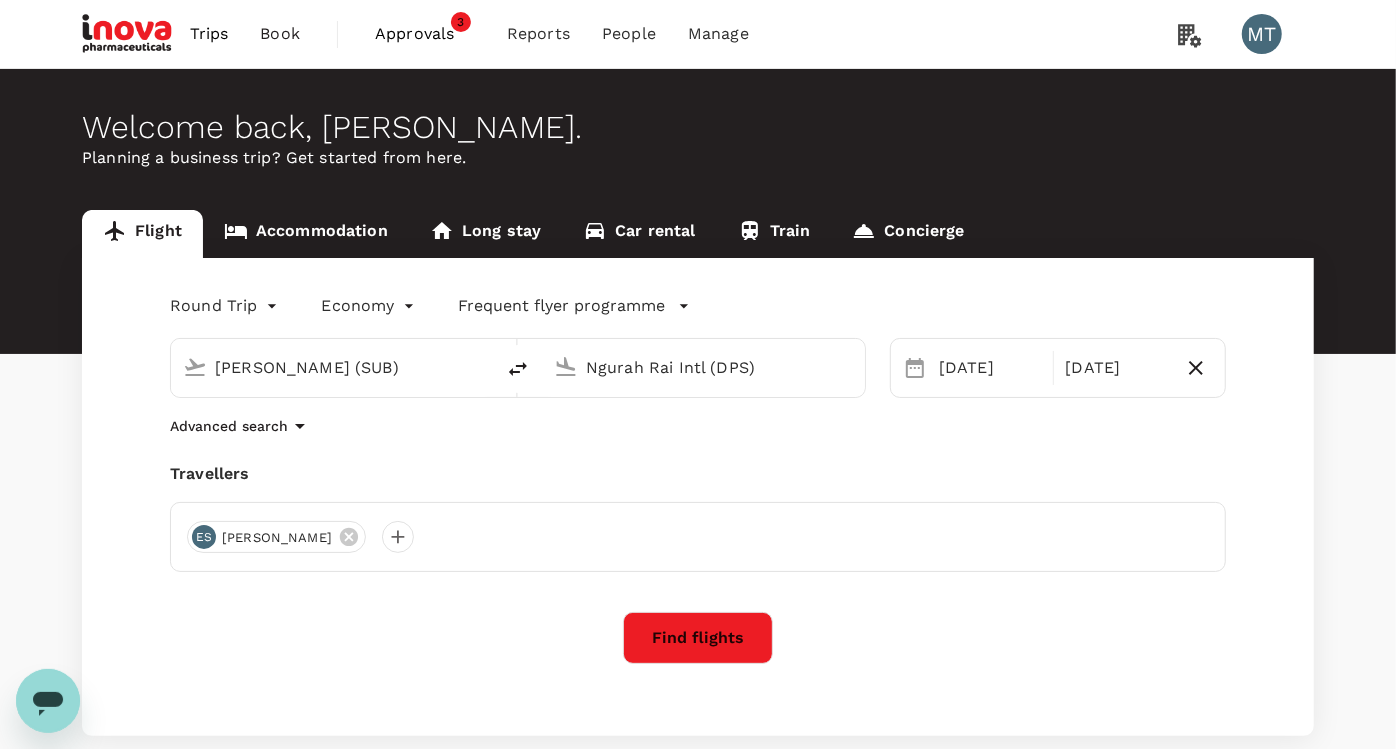 type 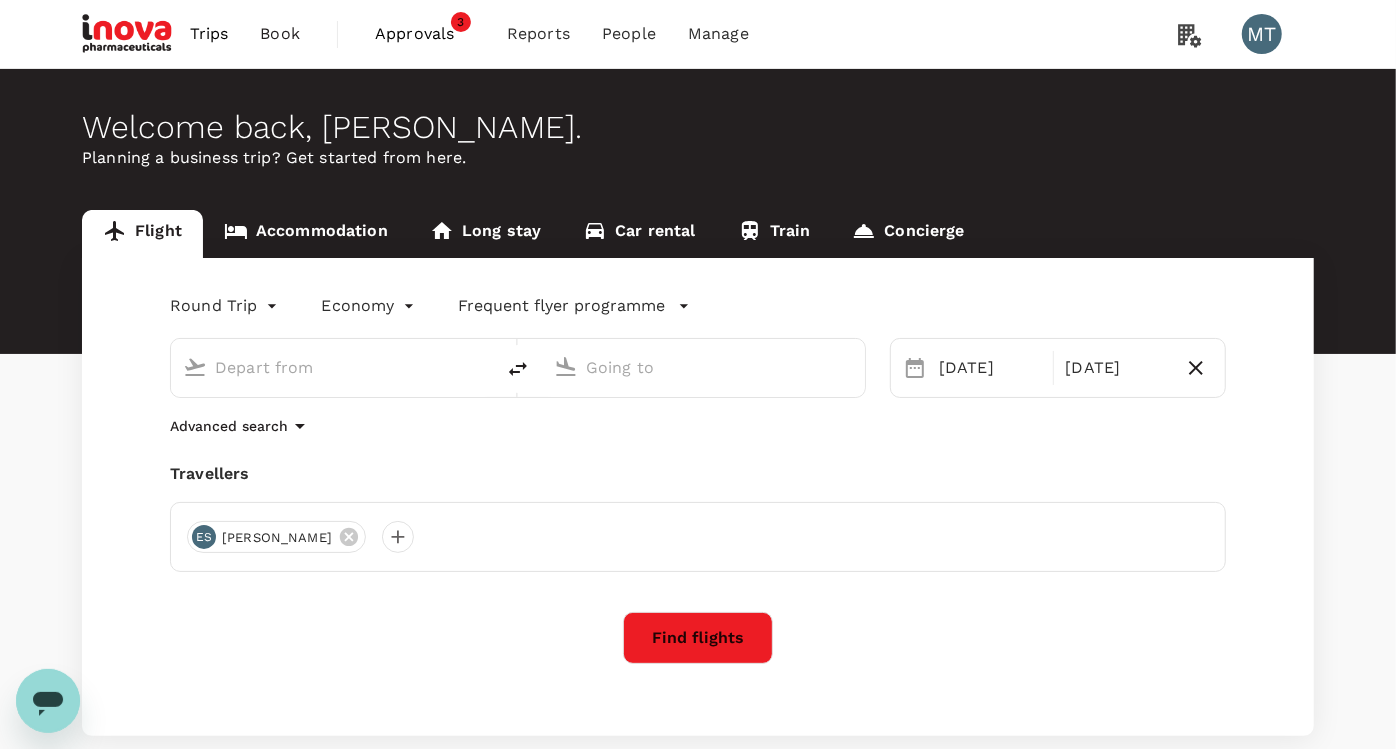type on "Juanda Intl (SUB)" 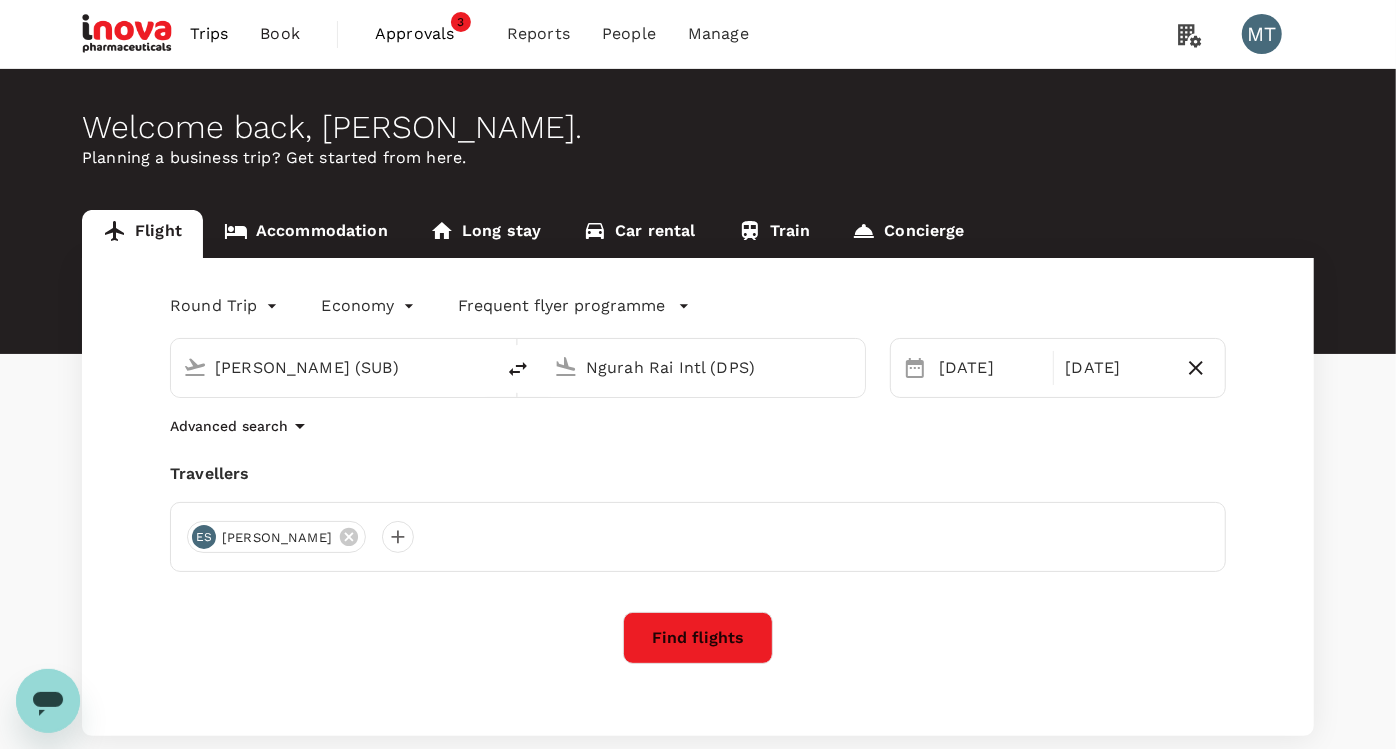 drag, startPoint x: 345, startPoint y: 369, endPoint x: 1, endPoint y: 351, distance: 344.4706 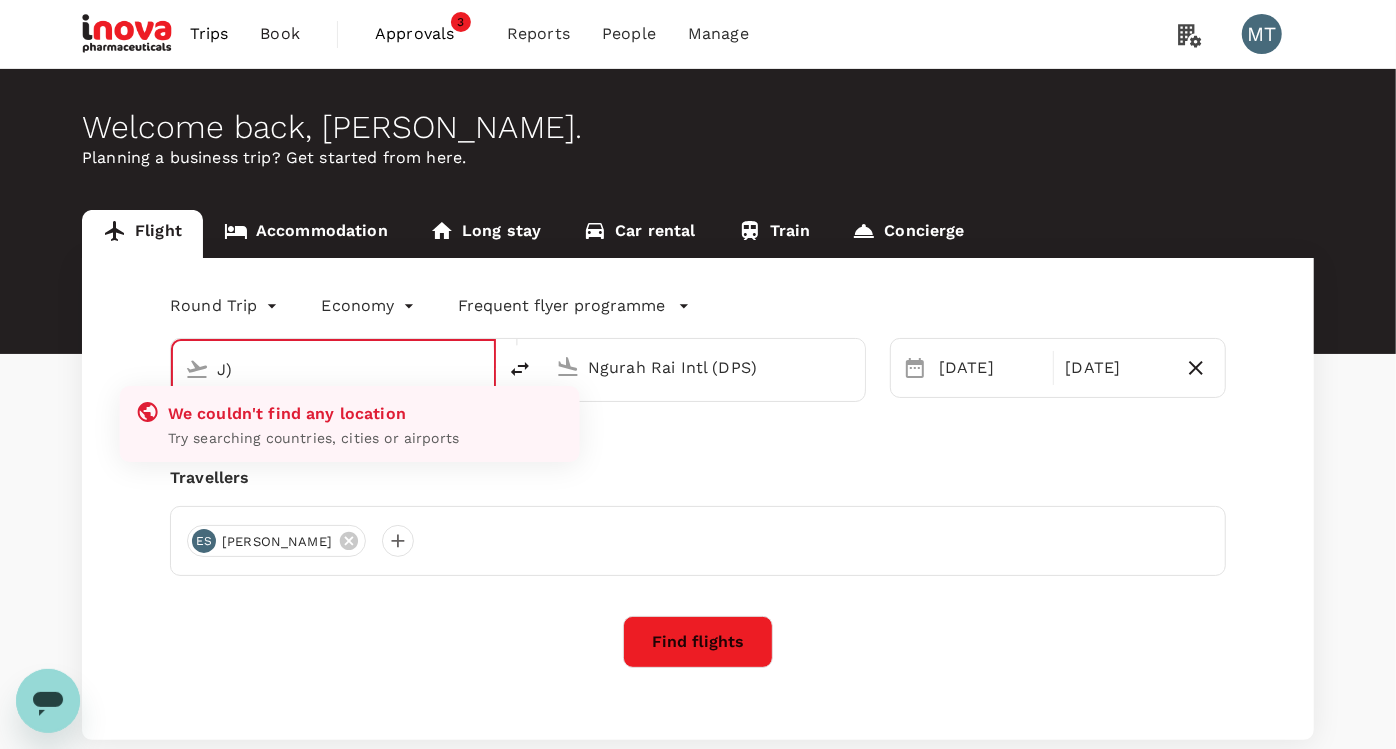type on ")" 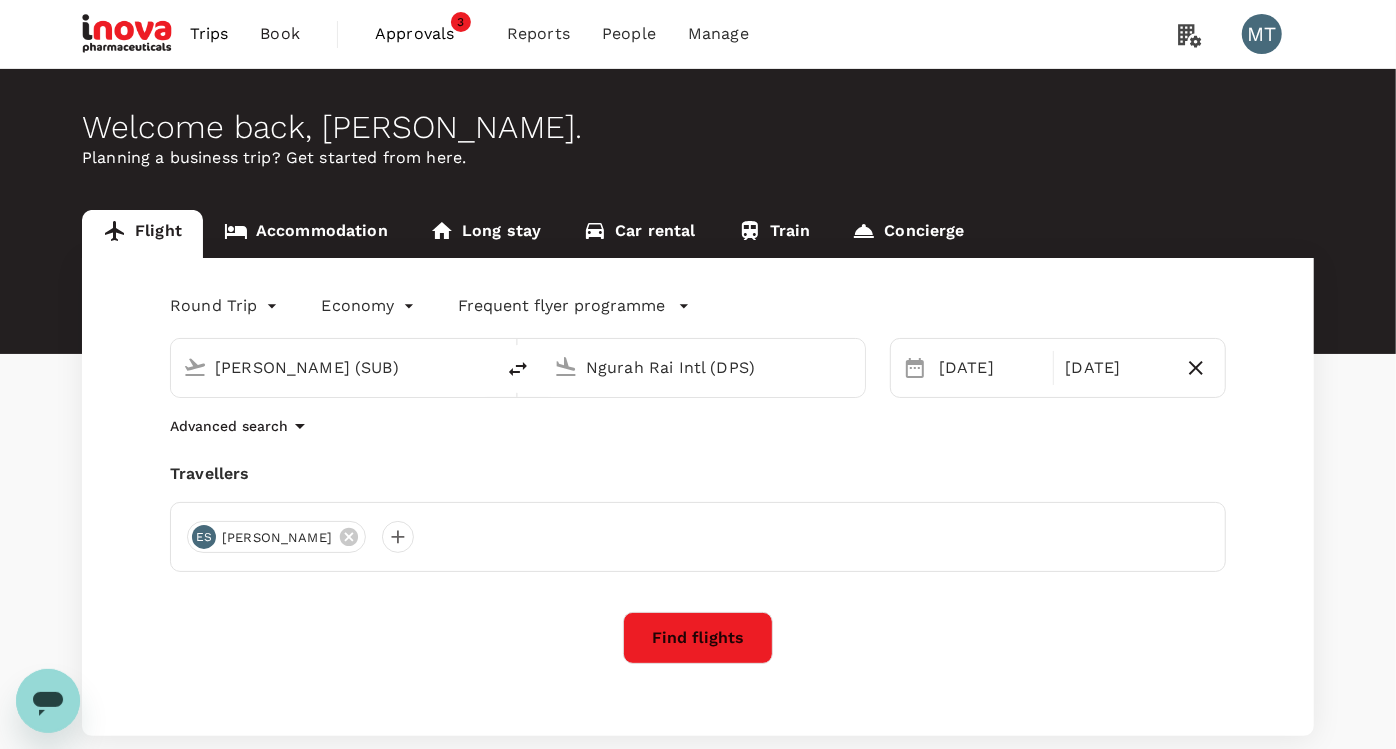 drag, startPoint x: 360, startPoint y: 362, endPoint x: 0, endPoint y: 363, distance: 360.0014 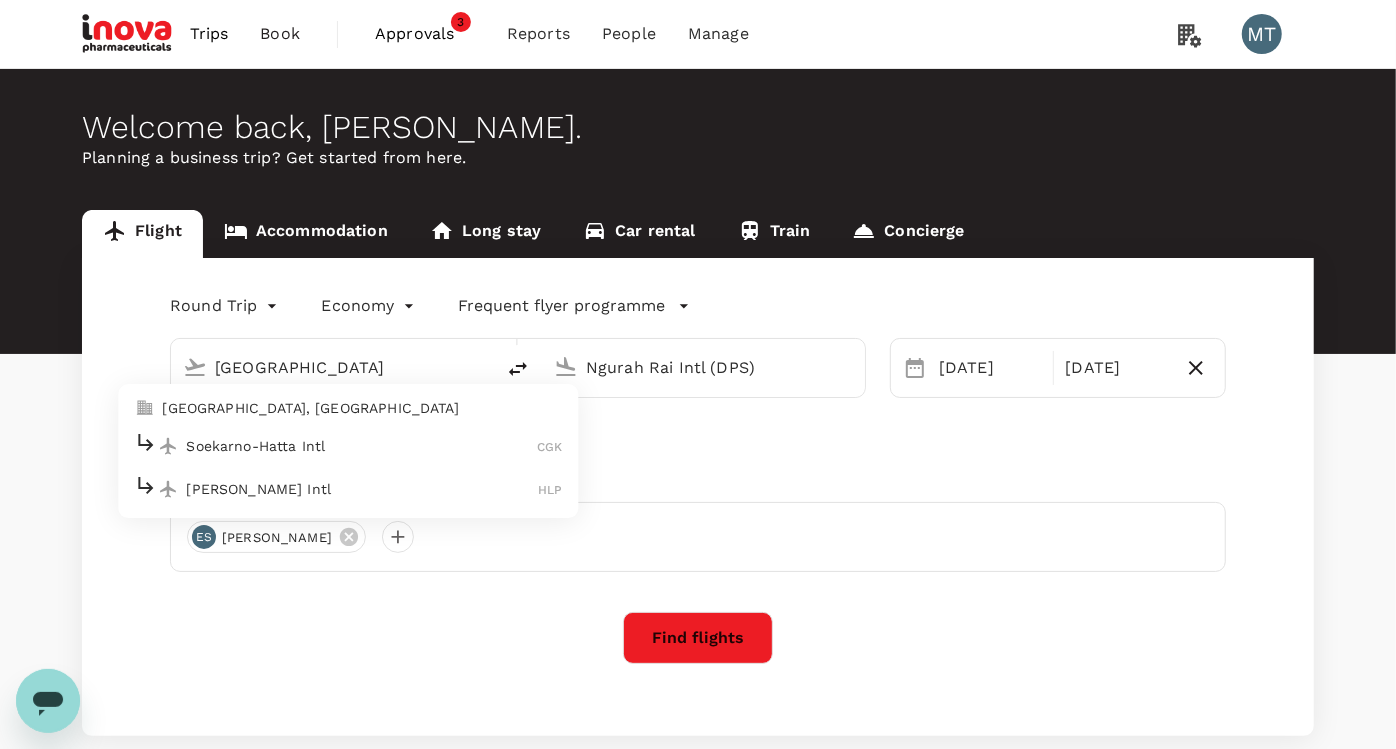 click on "Halim Perdanakusuma Intl" at bounding box center (362, 489) 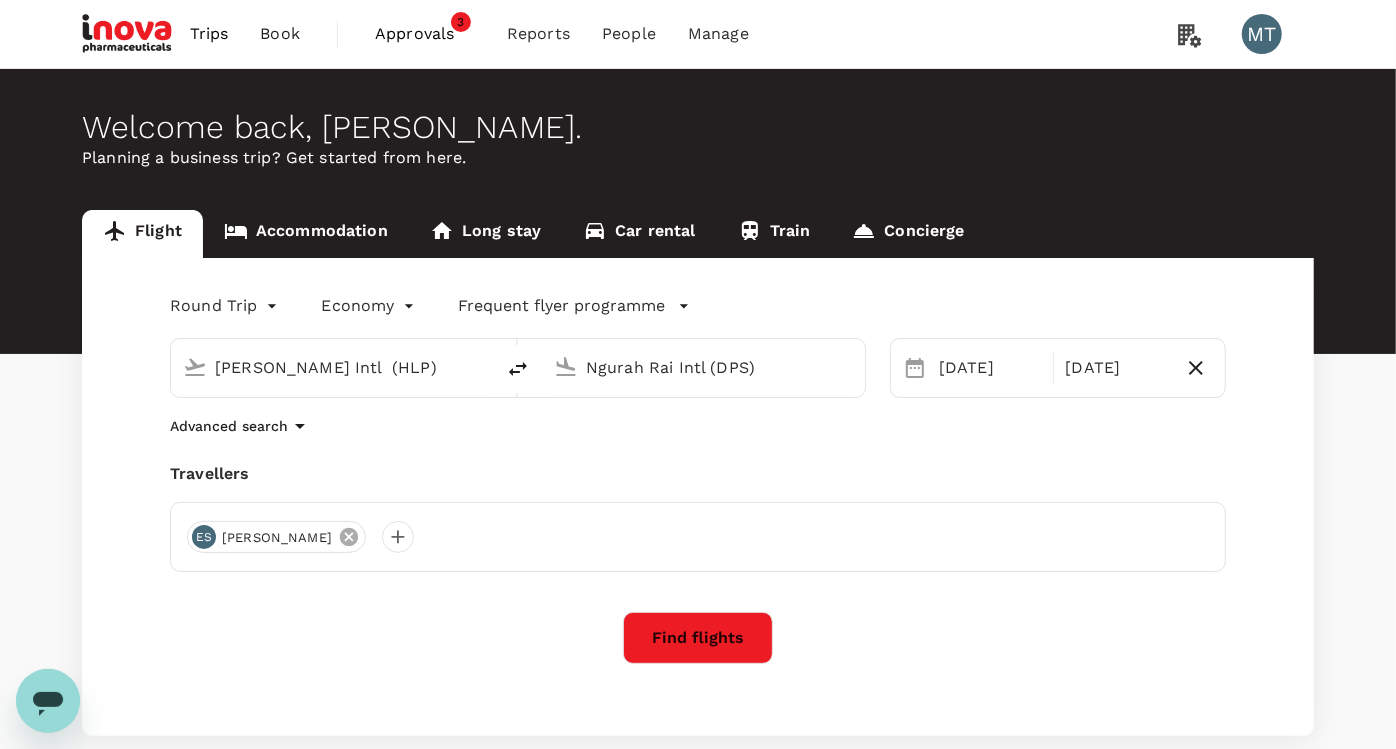 click 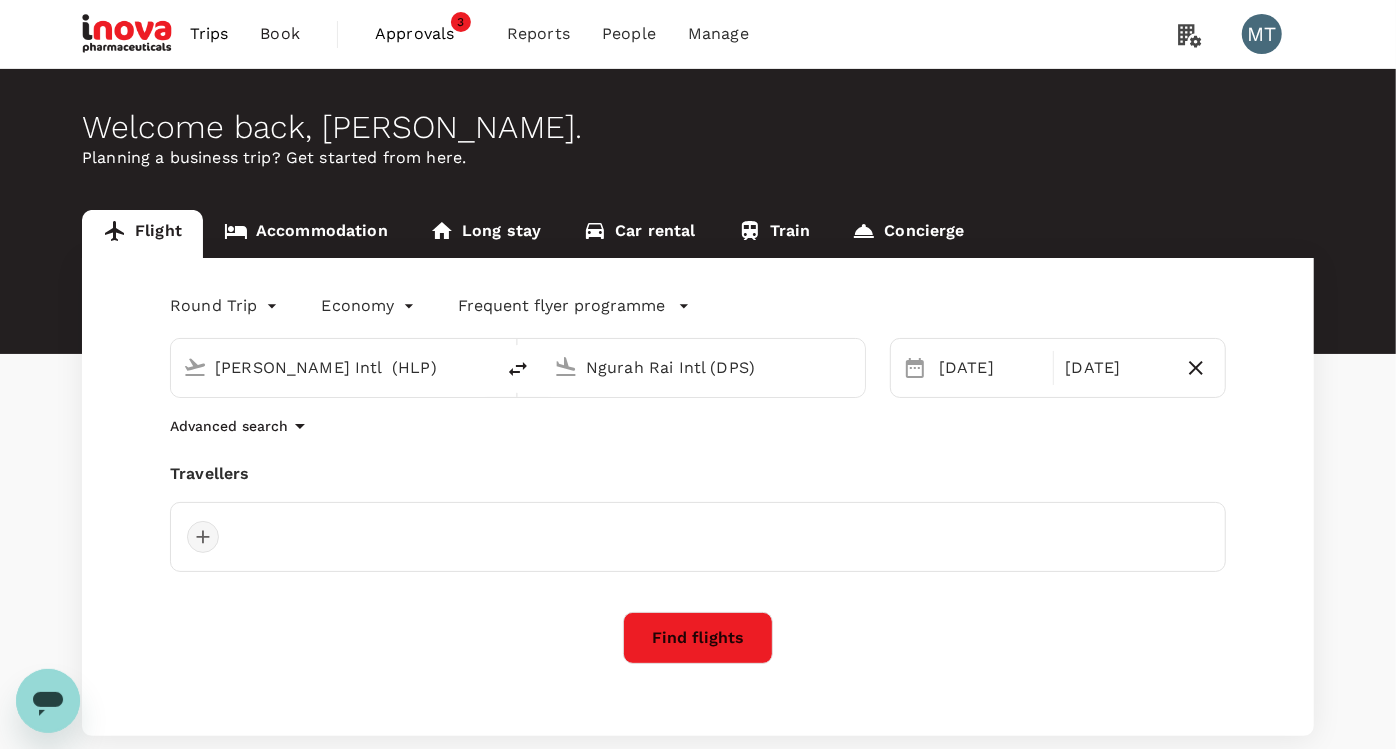 click at bounding box center [203, 537] 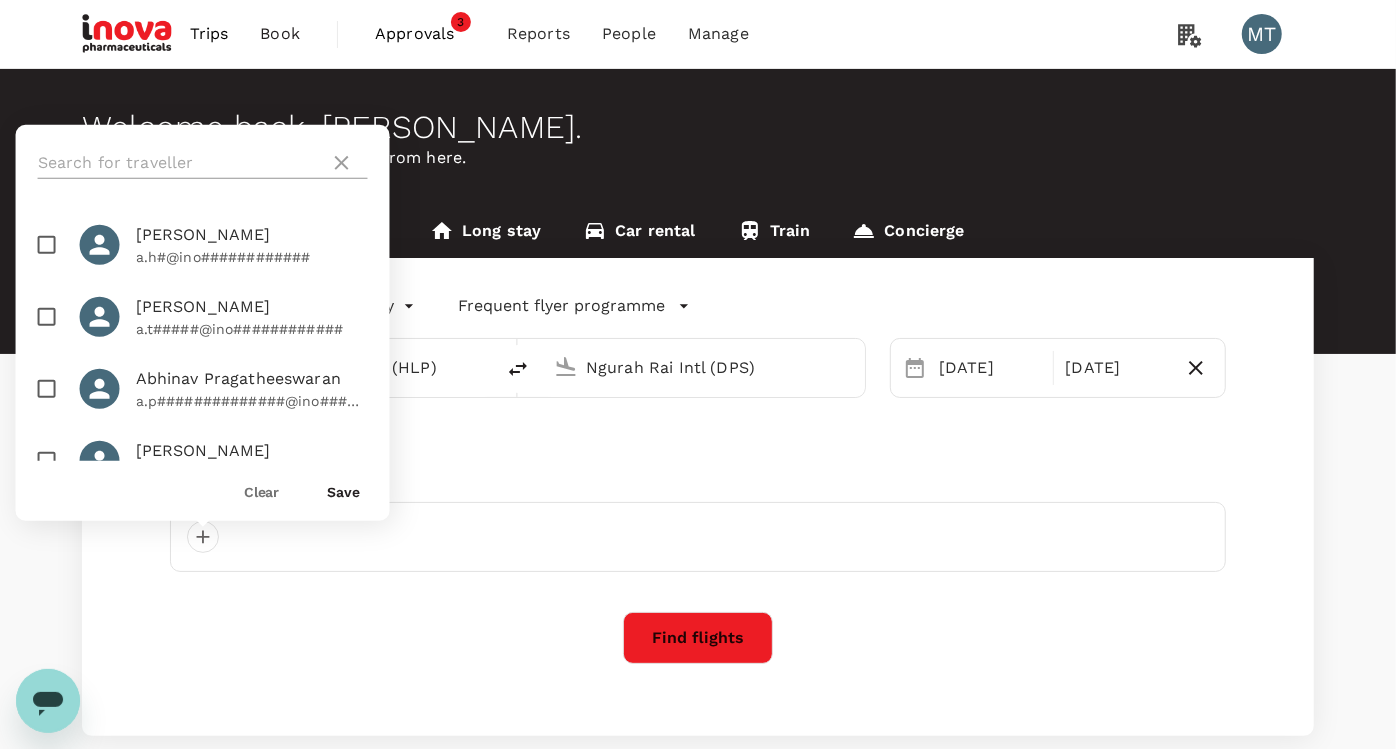 click at bounding box center [180, 163] 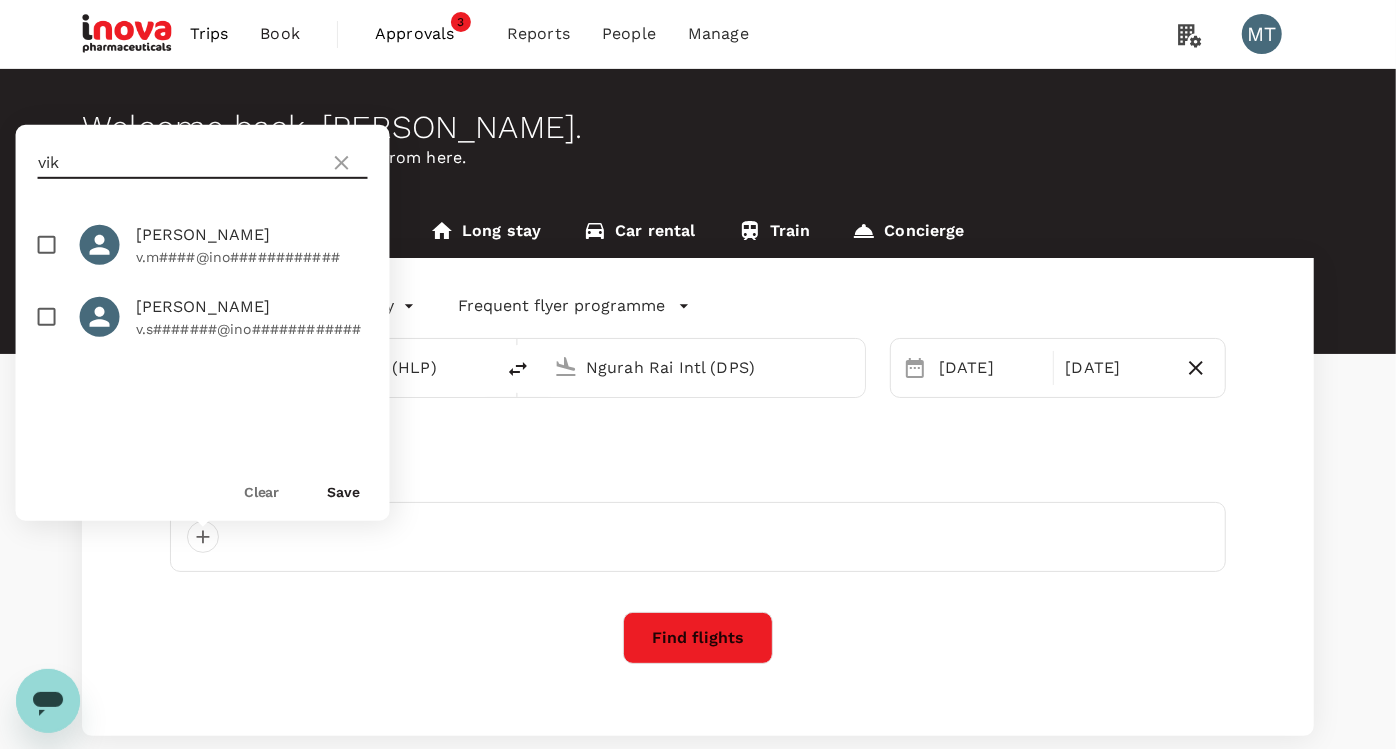 type on "vik" 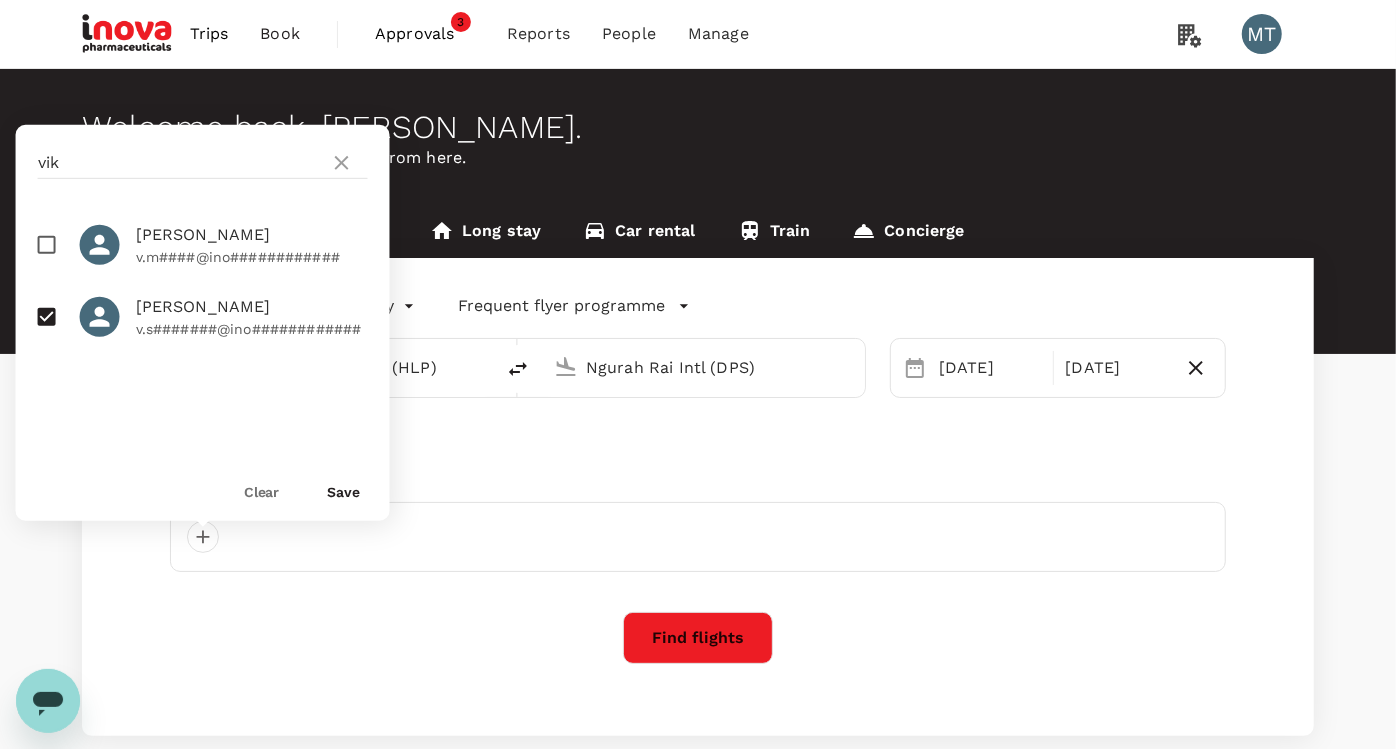 click on "VIKTOR SETIAWAN" at bounding box center (252, 307) 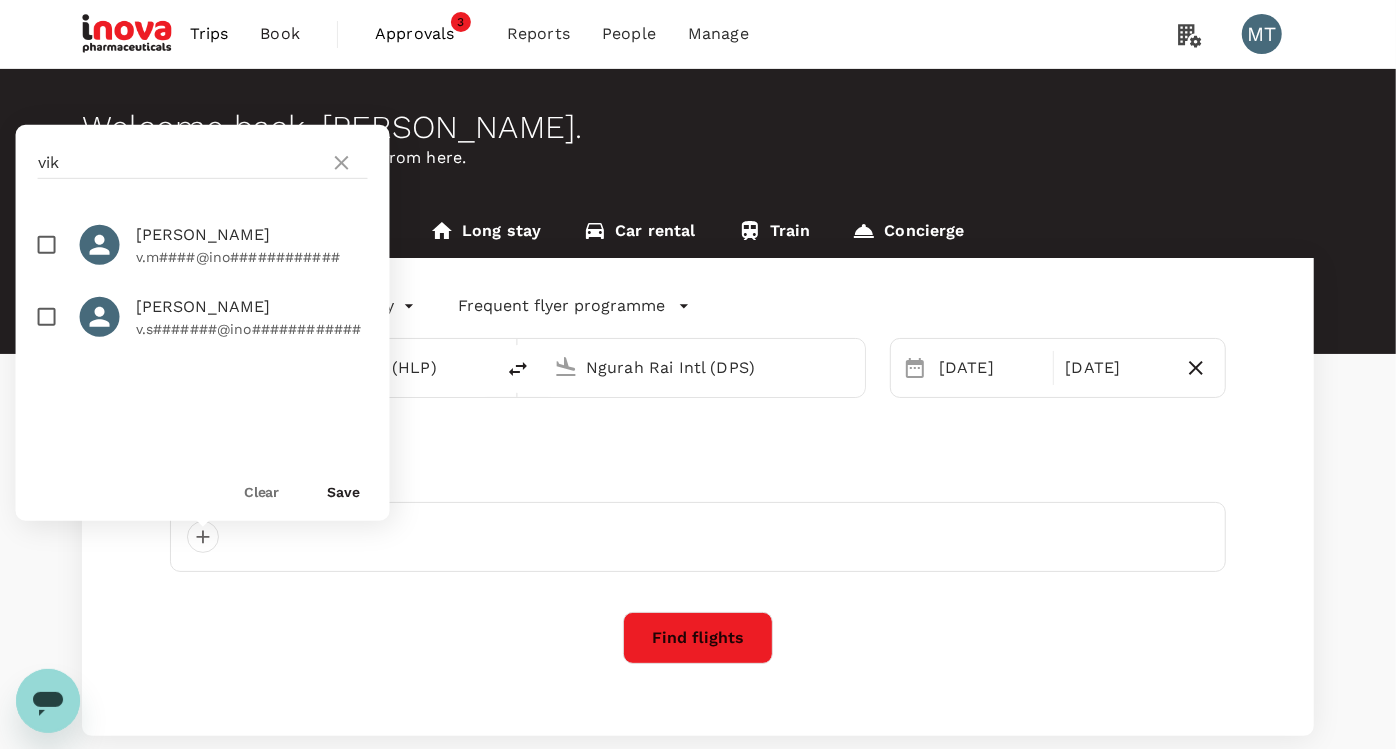 click on "VIKTOR SETIAWAN" at bounding box center (252, 307) 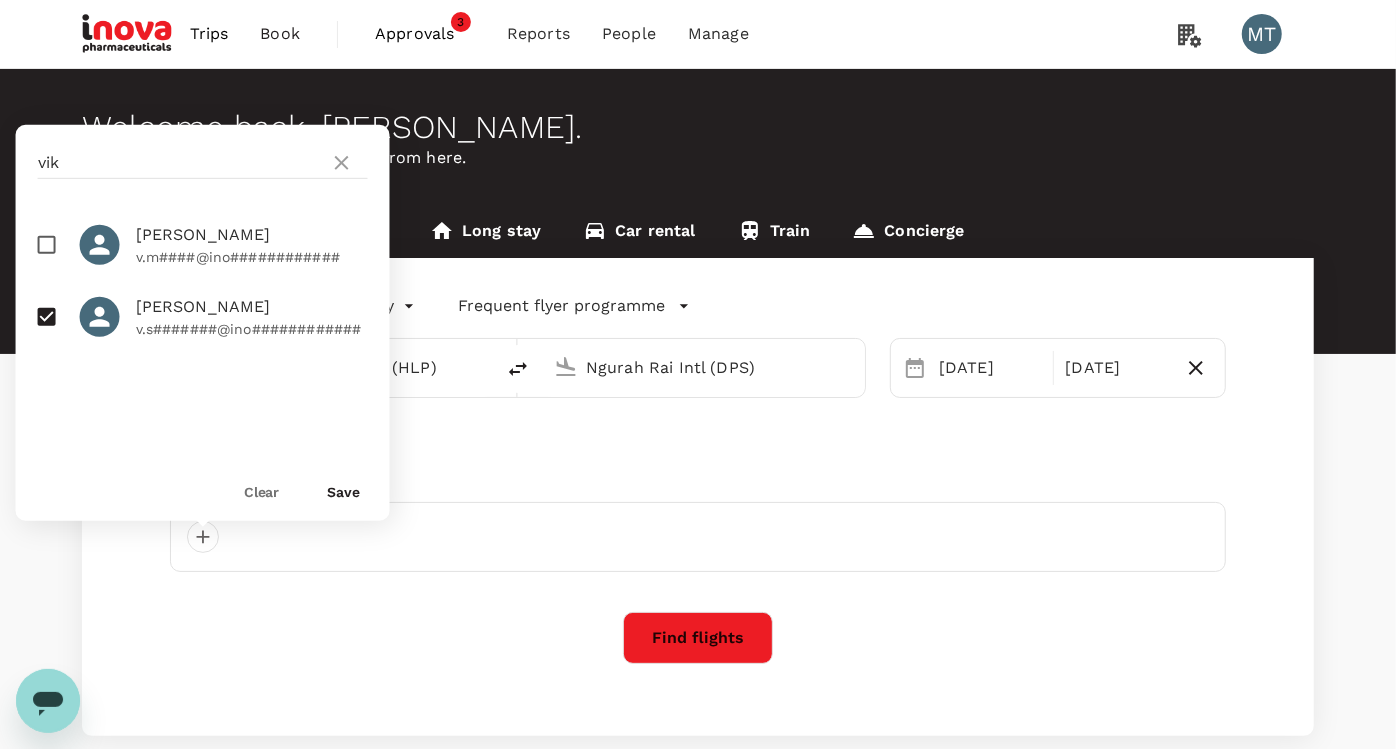 click on "Save" at bounding box center [344, 492] 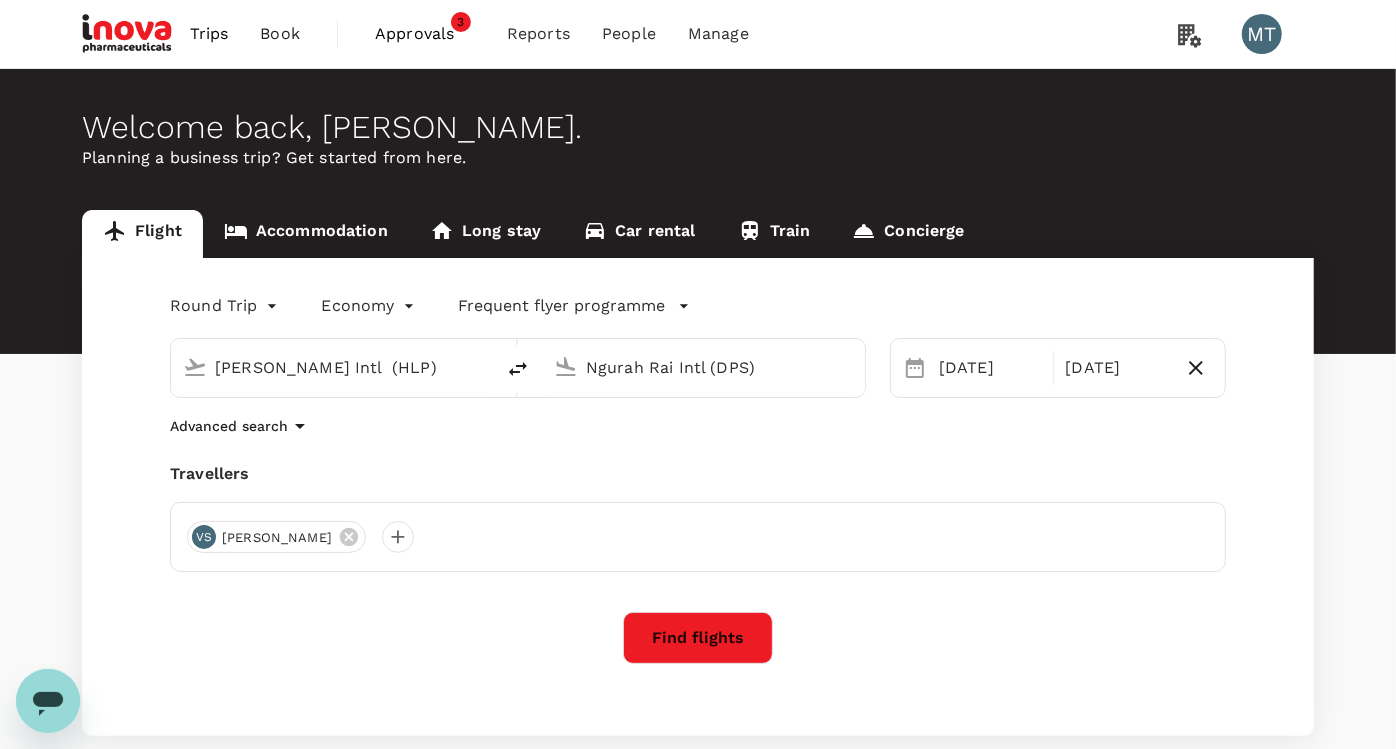 click on "Find flights" at bounding box center [698, 638] 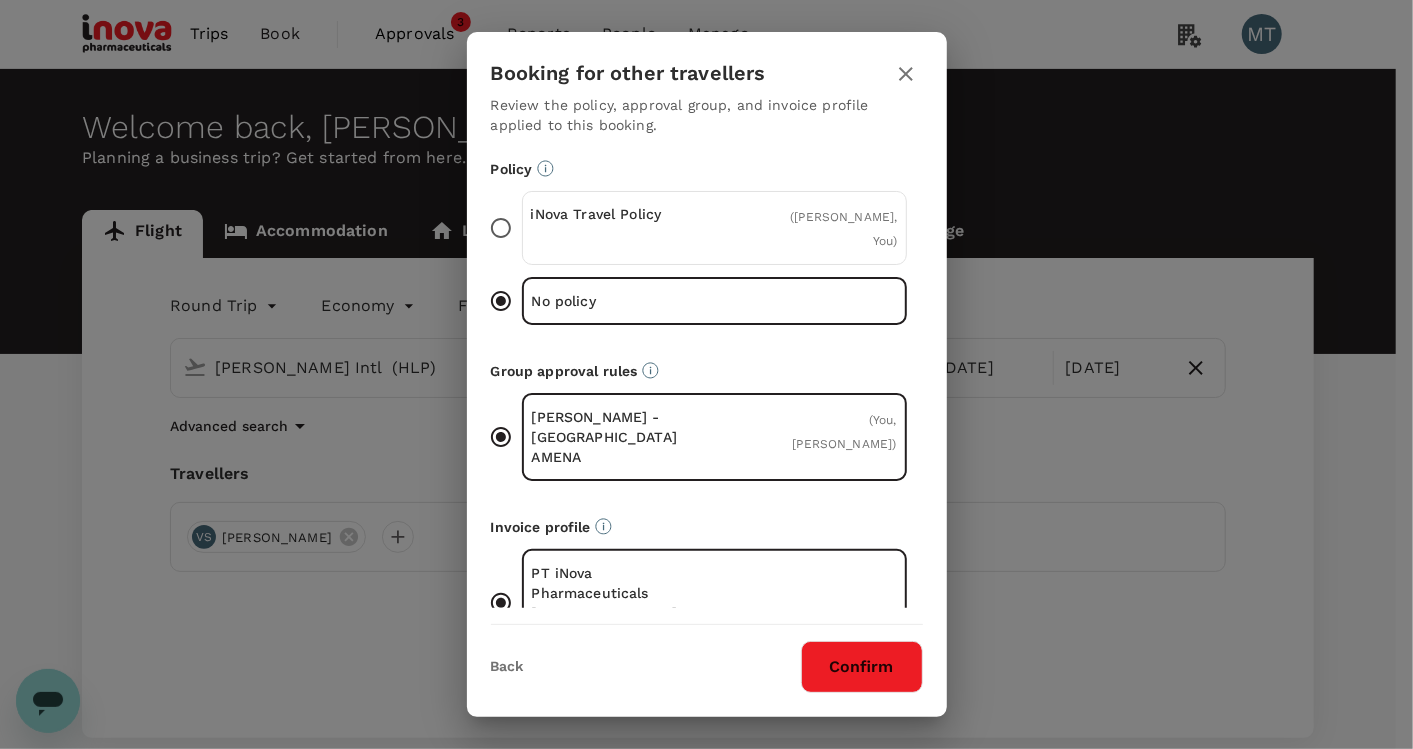 click on "iNova Travel Policy" at bounding box center (623, 228) 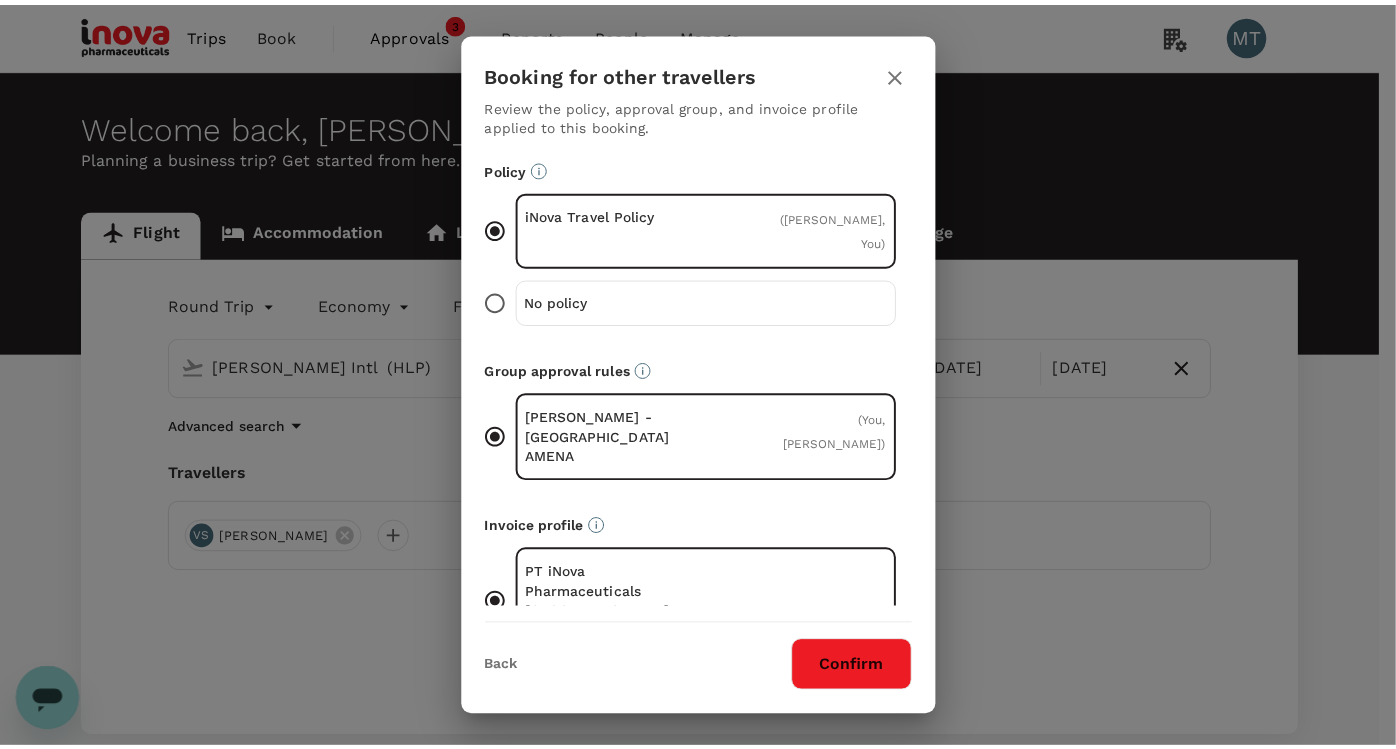 scroll, scrollTop: 23, scrollLeft: 0, axis: vertical 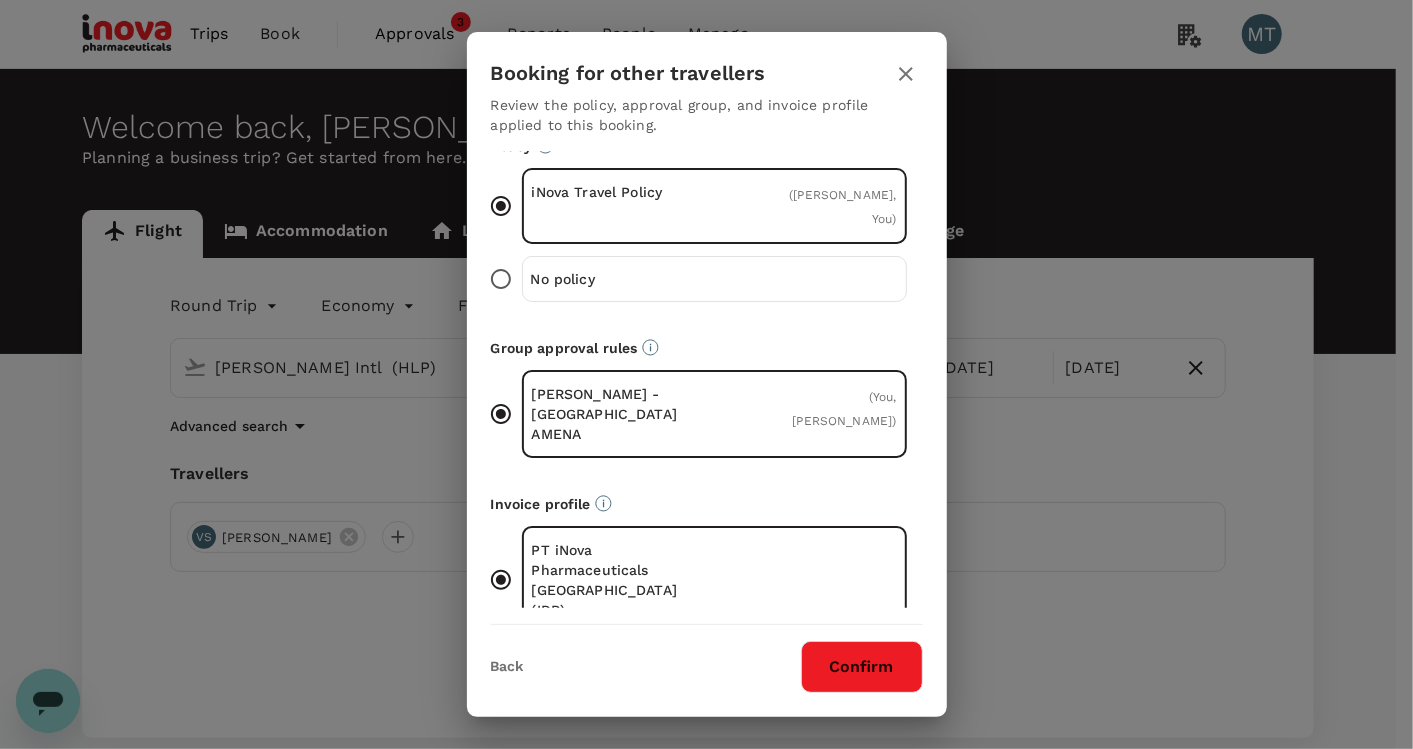 click on "Confirm" at bounding box center (862, 667) 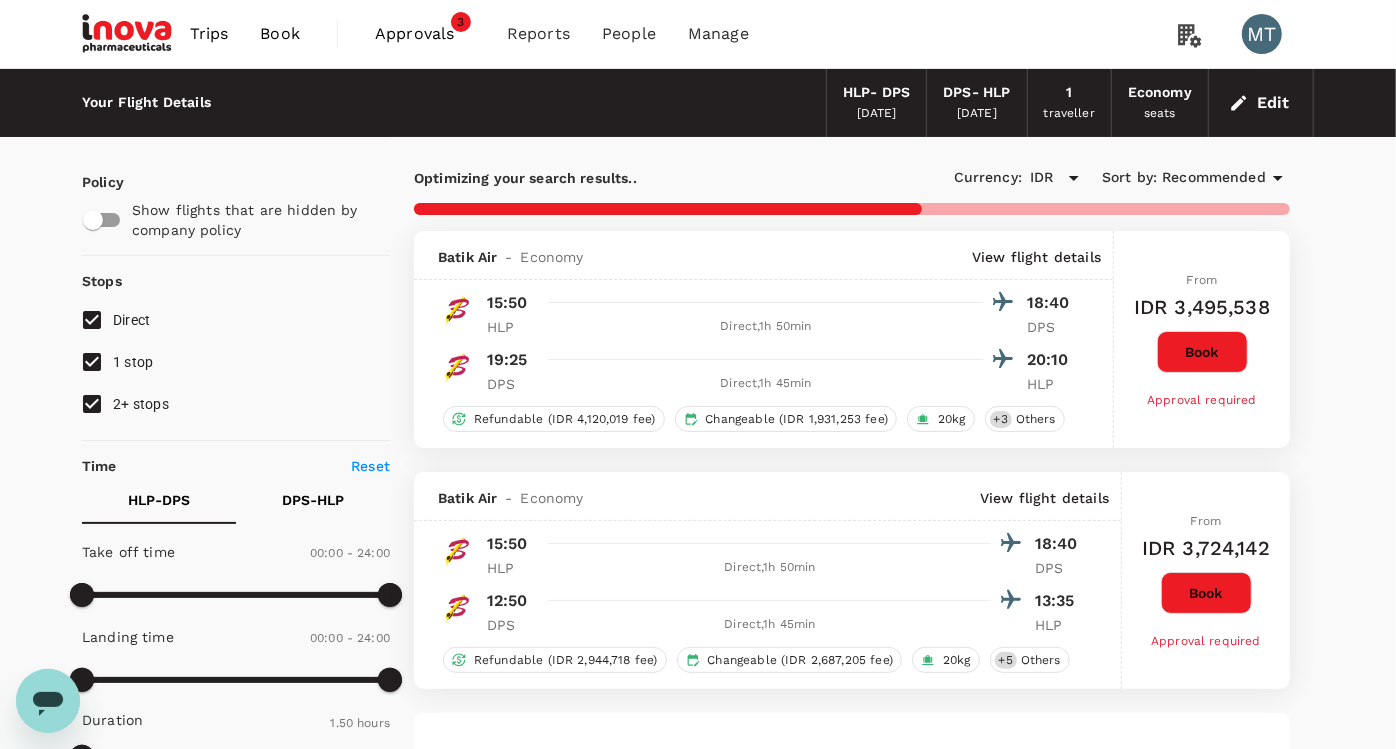 checkbox on "false" 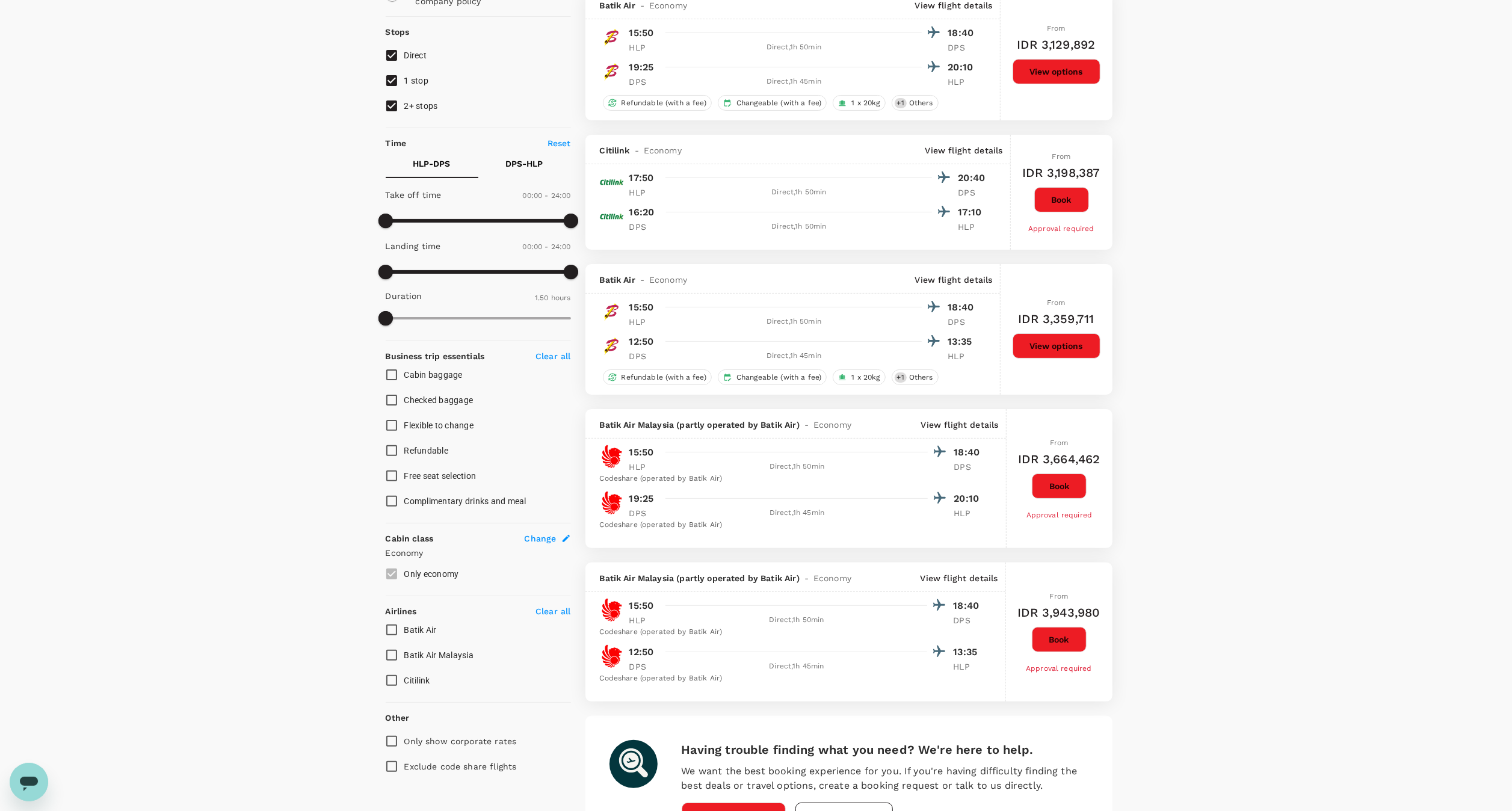 scroll, scrollTop: 17, scrollLeft: 0, axis: vertical 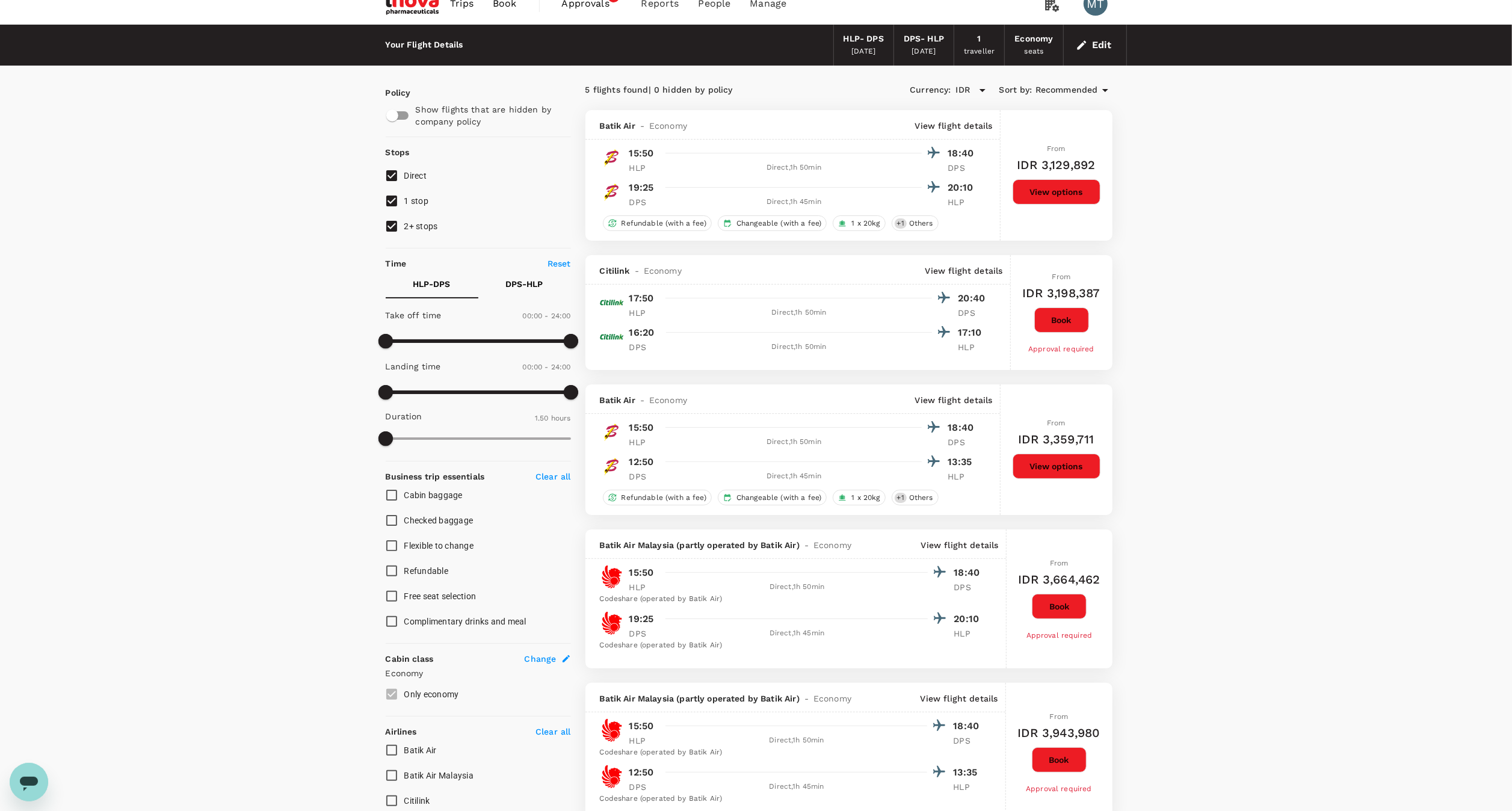 click on "Your Flight Details HLP  -   DPS 24 Jul 2025 DPS  -   HLP 25 Jul 2025 1 traveller Economy seats Edit Policy Show flights that are hidden by company policy Stops Direct 1 stop 2+ stops Time Reset HLP - DPS DPS - HLP Take off time 00:00 - 24:00 Landing time 00:00 - 24:00 Duration 1.50 hours Take off time 00:00 - 24:00 Landing time 00:00 - 24:00 Duration 1.50 hours Business trip essentials Clear all Cabin baggage Checked baggage Flexible to change Refundable Free seat selection Complimentary drinks and meal Cabin class Change Economy Only economy Airlines Clear all Batik Air Batik Air Malaysia Citilink Other Only show corporate rates Exclude code share flights 5   flights found  |   0   hidden by policy Currency :  IDR Sort by :  Recommended Batik Air     - Economy   View flight details 15:50 18:40 HLP Direct ,  1h 50min DPS 19:25 20:10 DPS Direct ,  1h 45min HLP Refundable (with a fee) Changeable (with a fee) 1 x 20kg + 1 Others From IDR 3,129,892 View options Citilink     - Economy   View flight details 17:50" at bounding box center (756, 529) 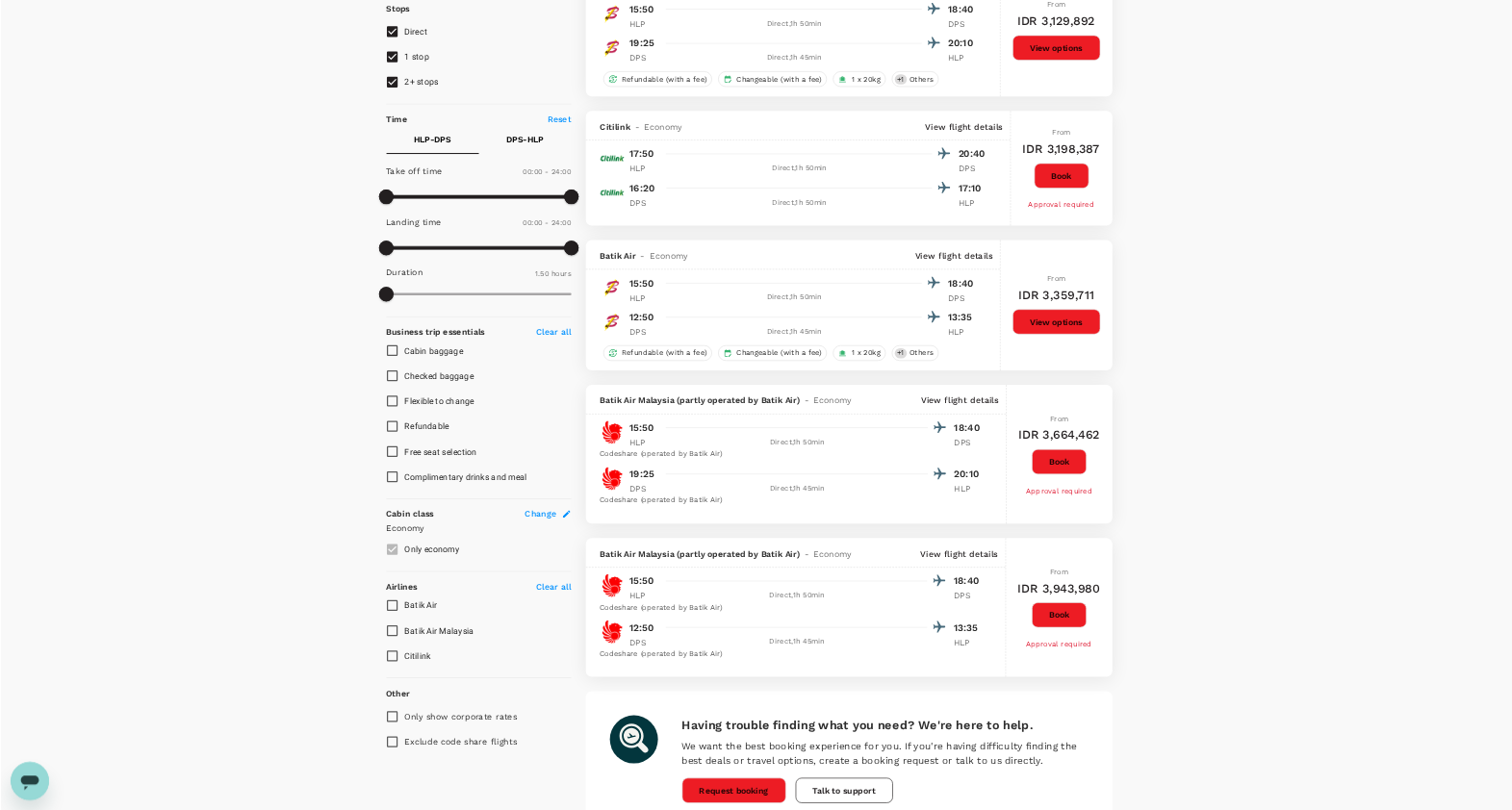 scroll, scrollTop: 0, scrollLeft: 0, axis: both 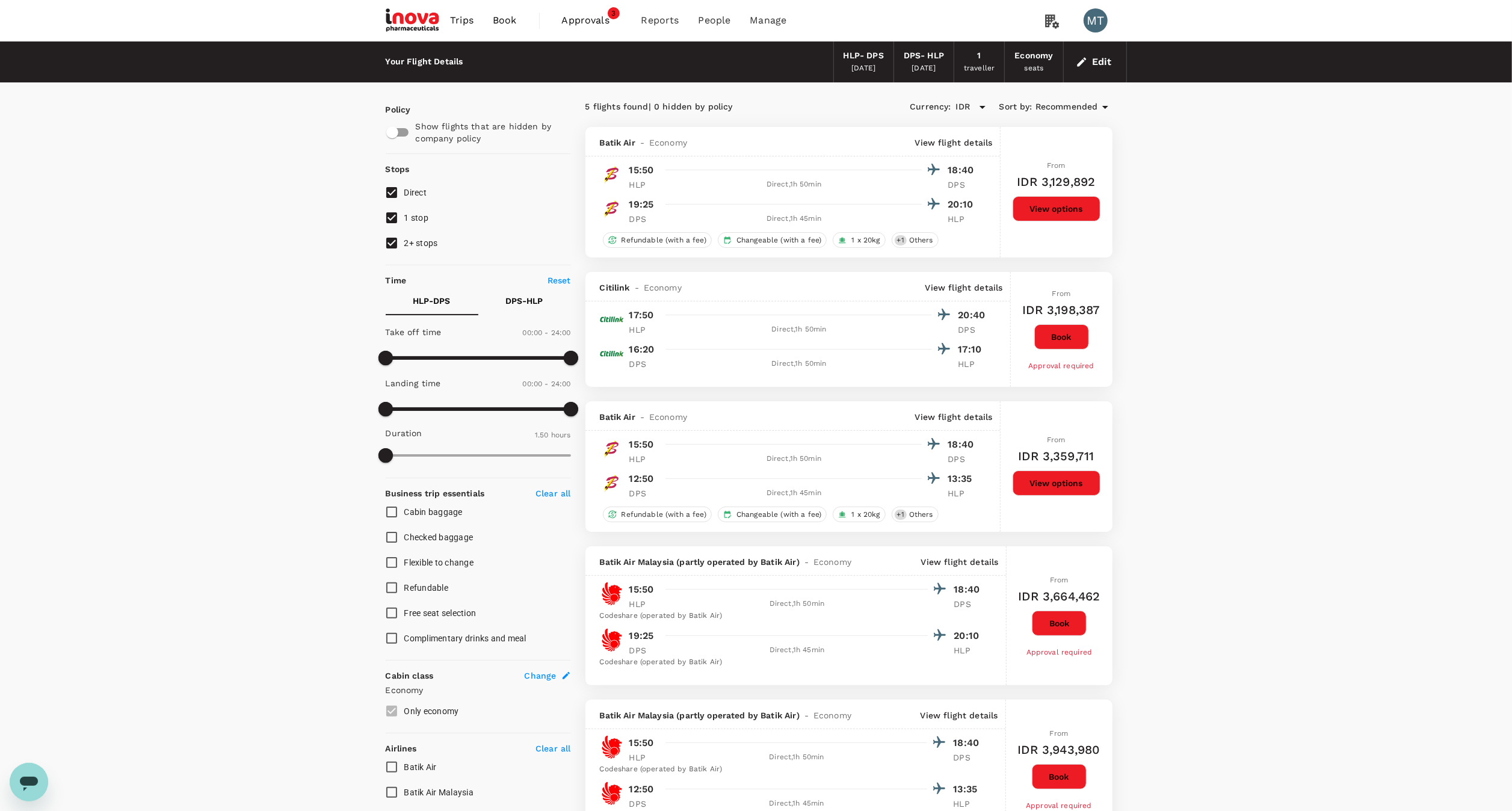 click on "Book" at bounding box center (505, 20) 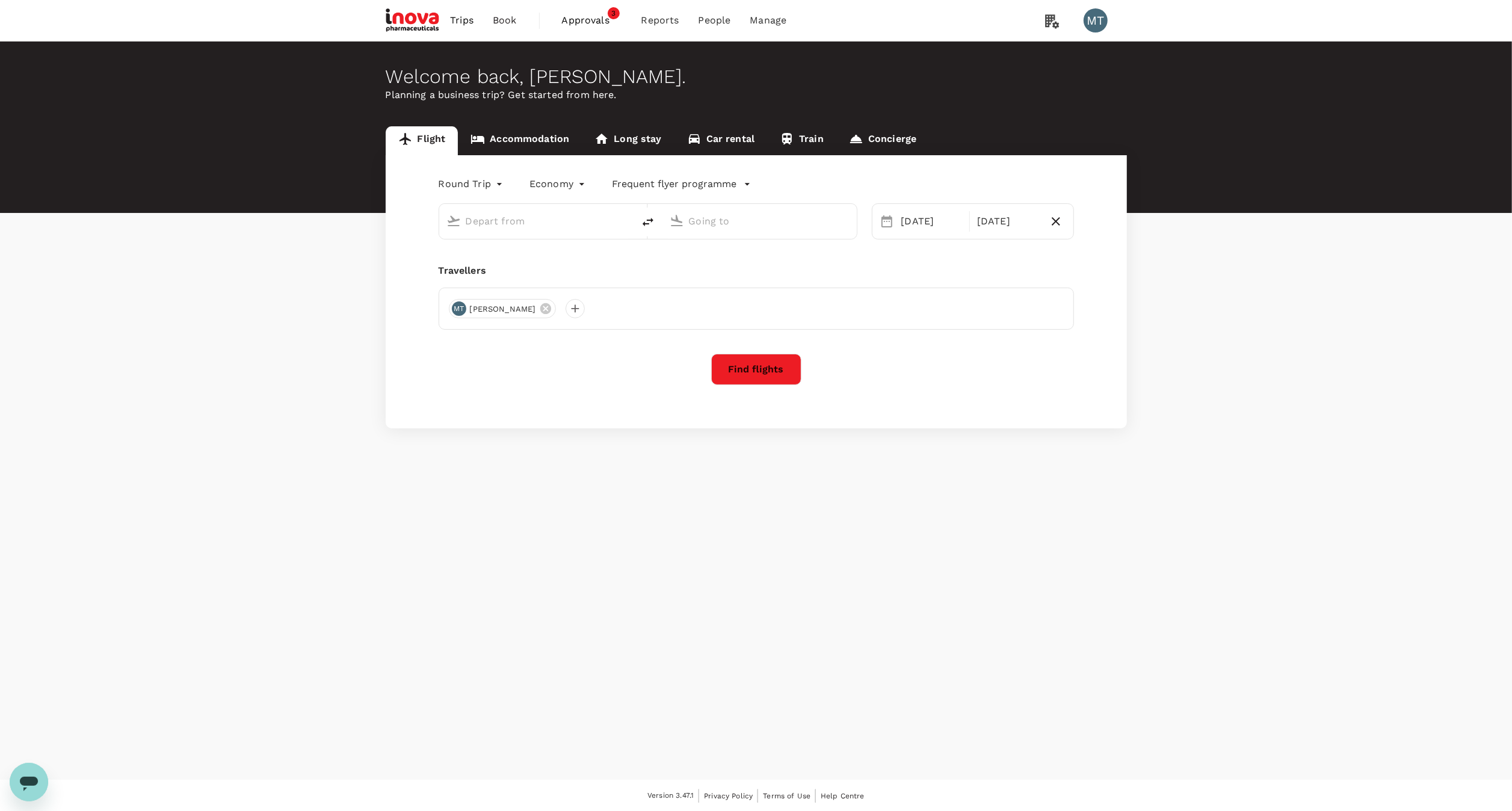 type on "Halim Perdanakusuma Intl  (HLP)" 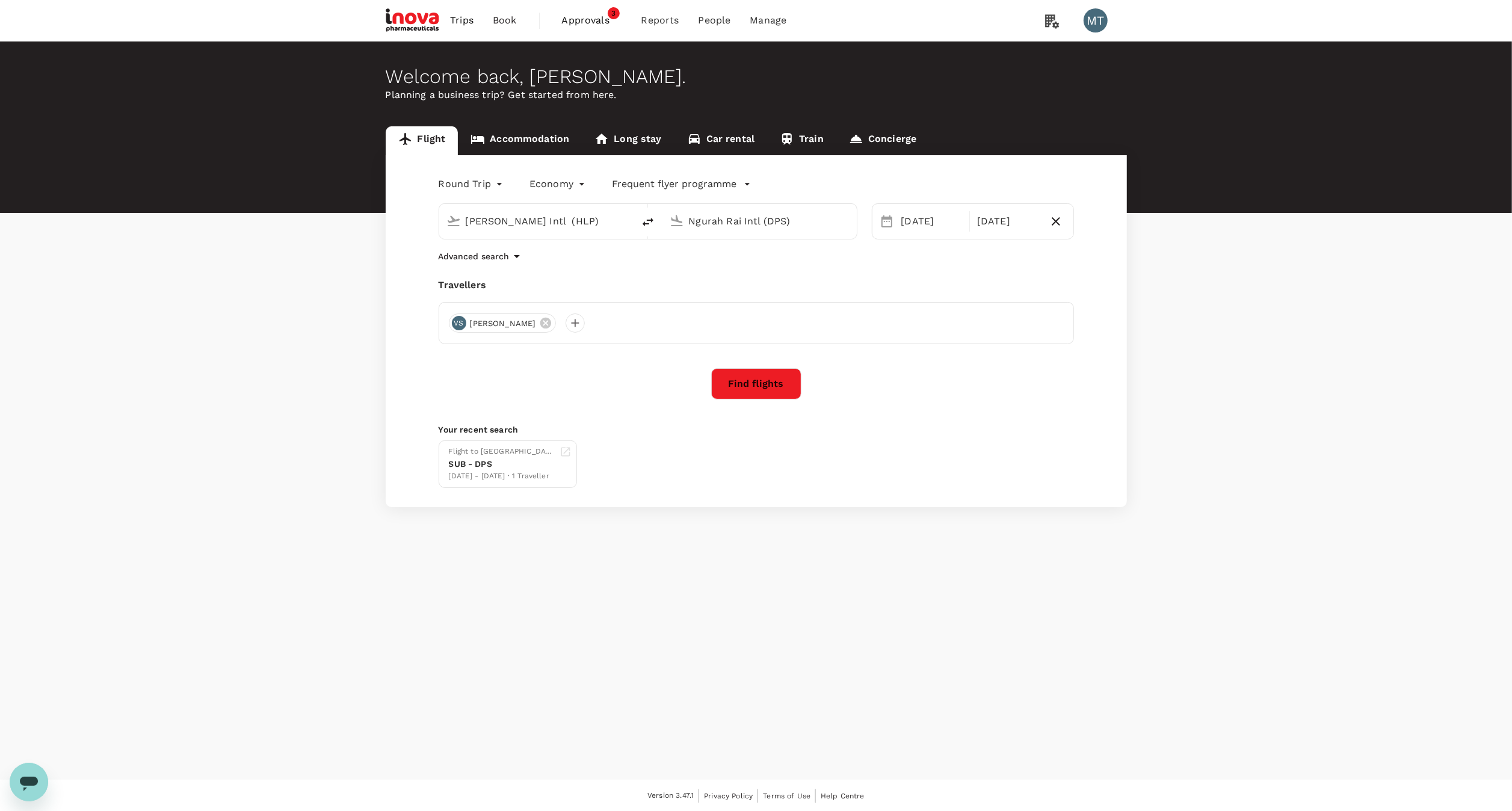 type 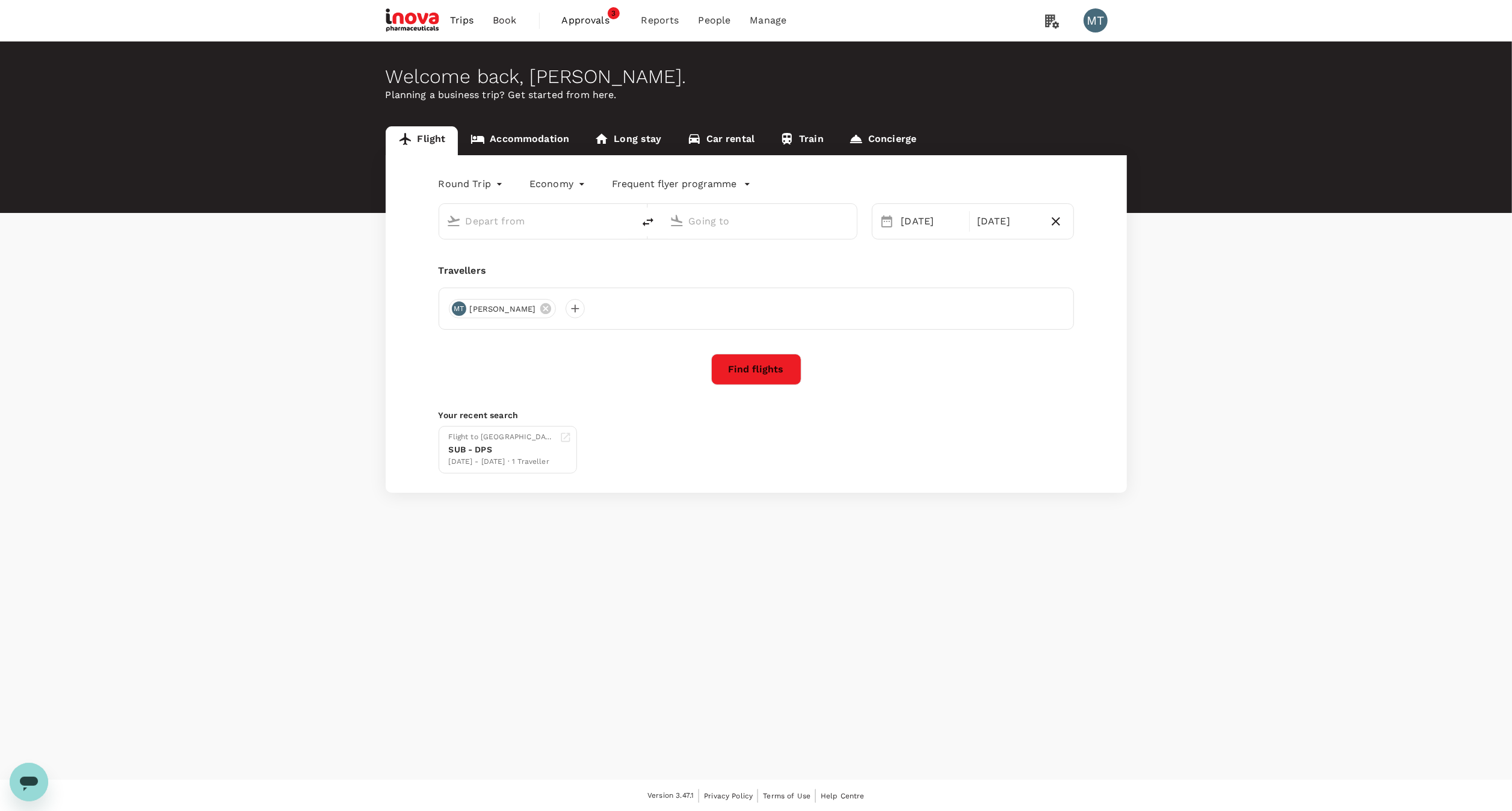 type on "Halim Perdanakusuma Intl  (HLP)" 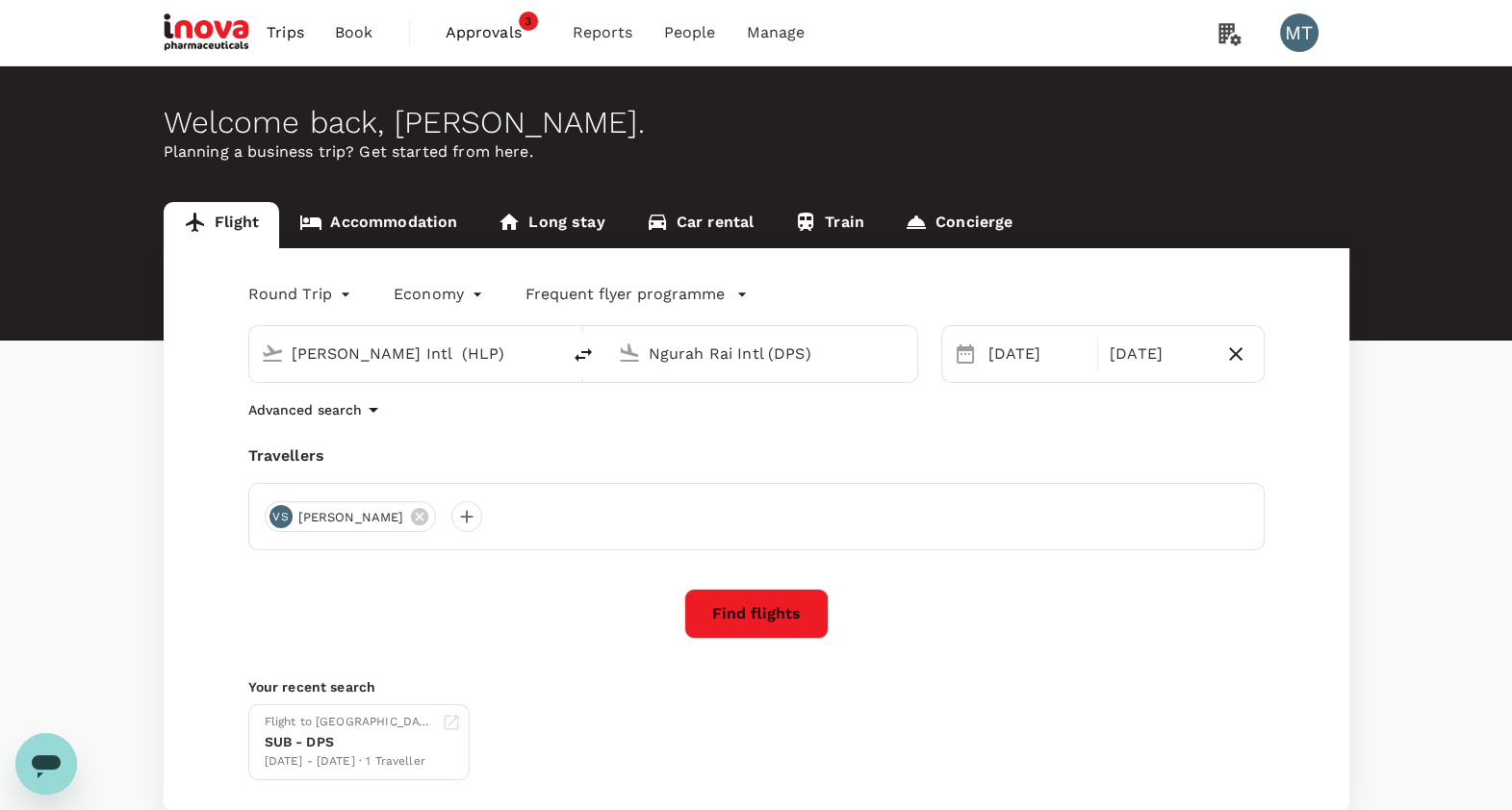 click on "Halim Perdanakusuma Intl  (HLP)" at bounding box center (405, 353) 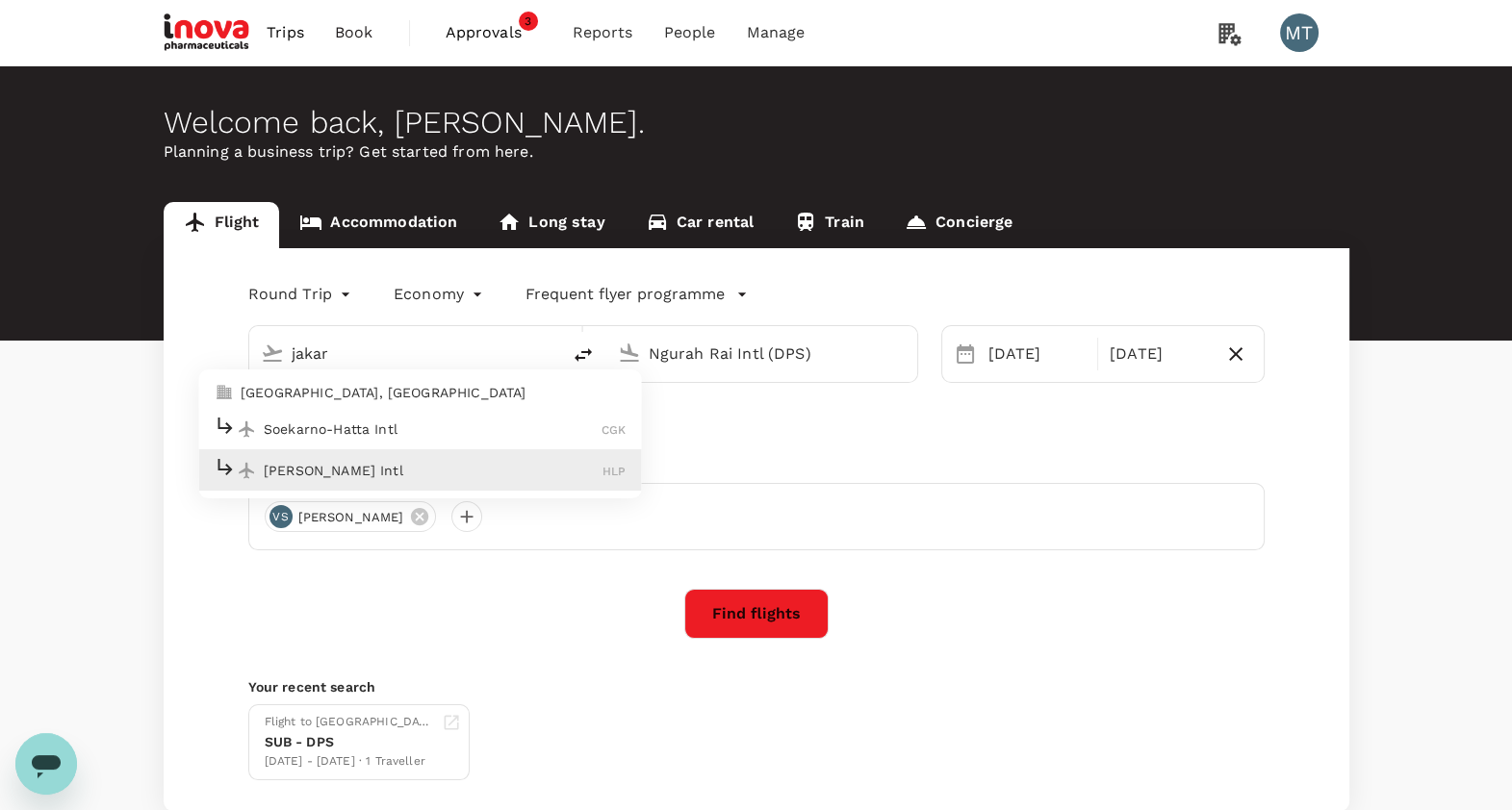click on "Soekarno-Hatta Intl" at bounding box center [432, 429] 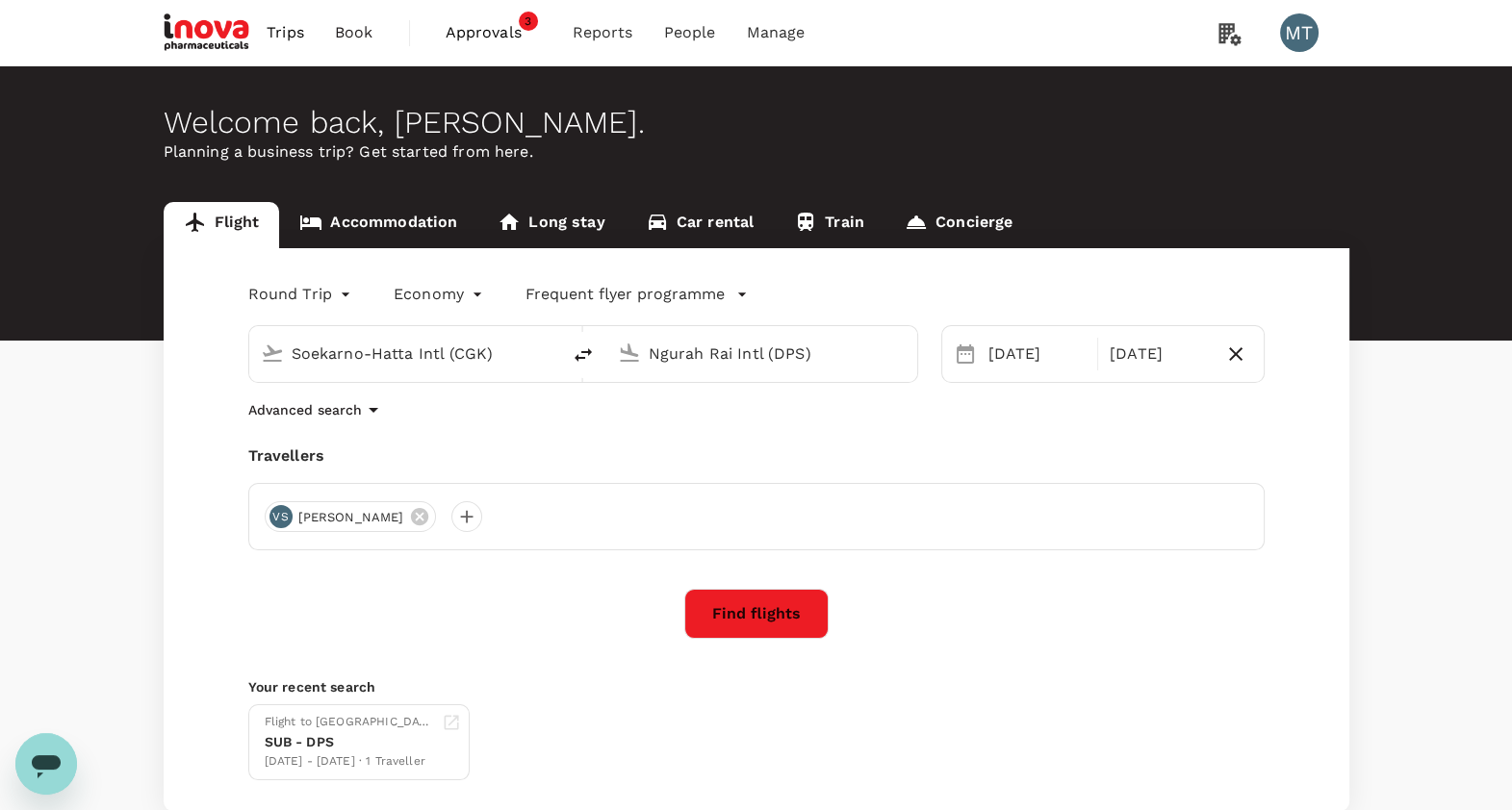 click on "Find flights" at bounding box center [756, 614] 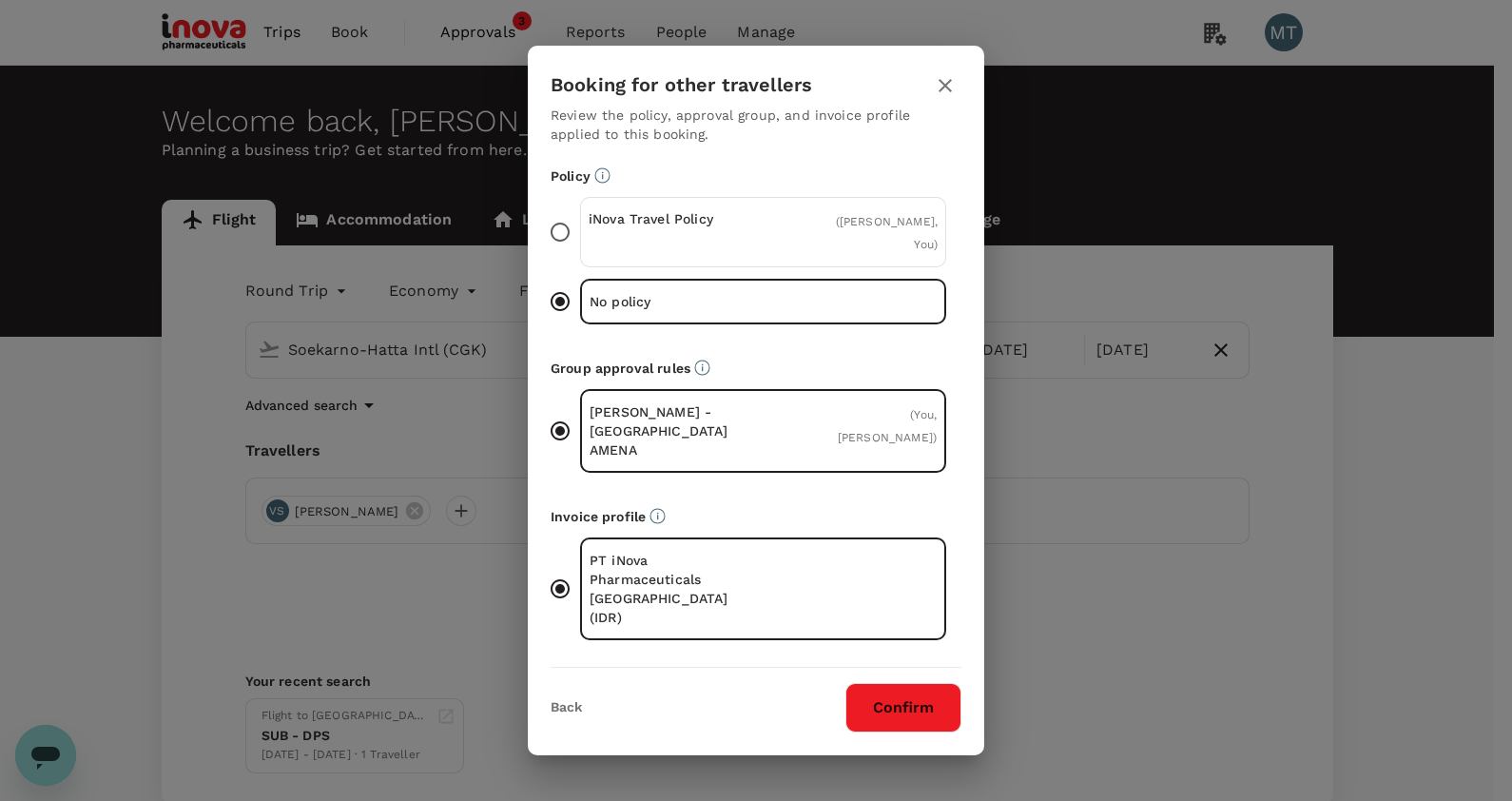 click on "iNova Travel Policy" at bounding box center [676, 232] 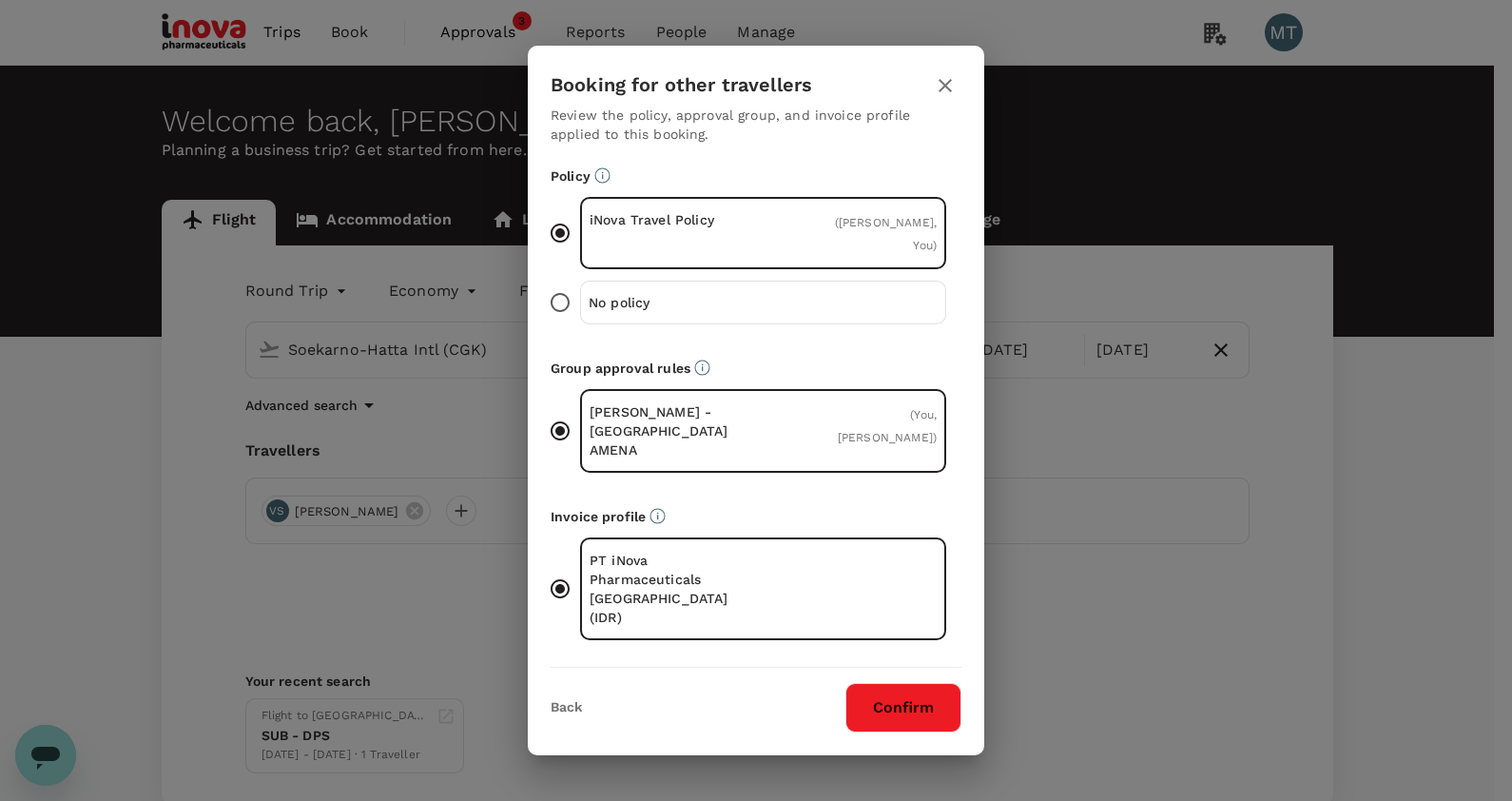click on "Confirm" at bounding box center [903, 708] 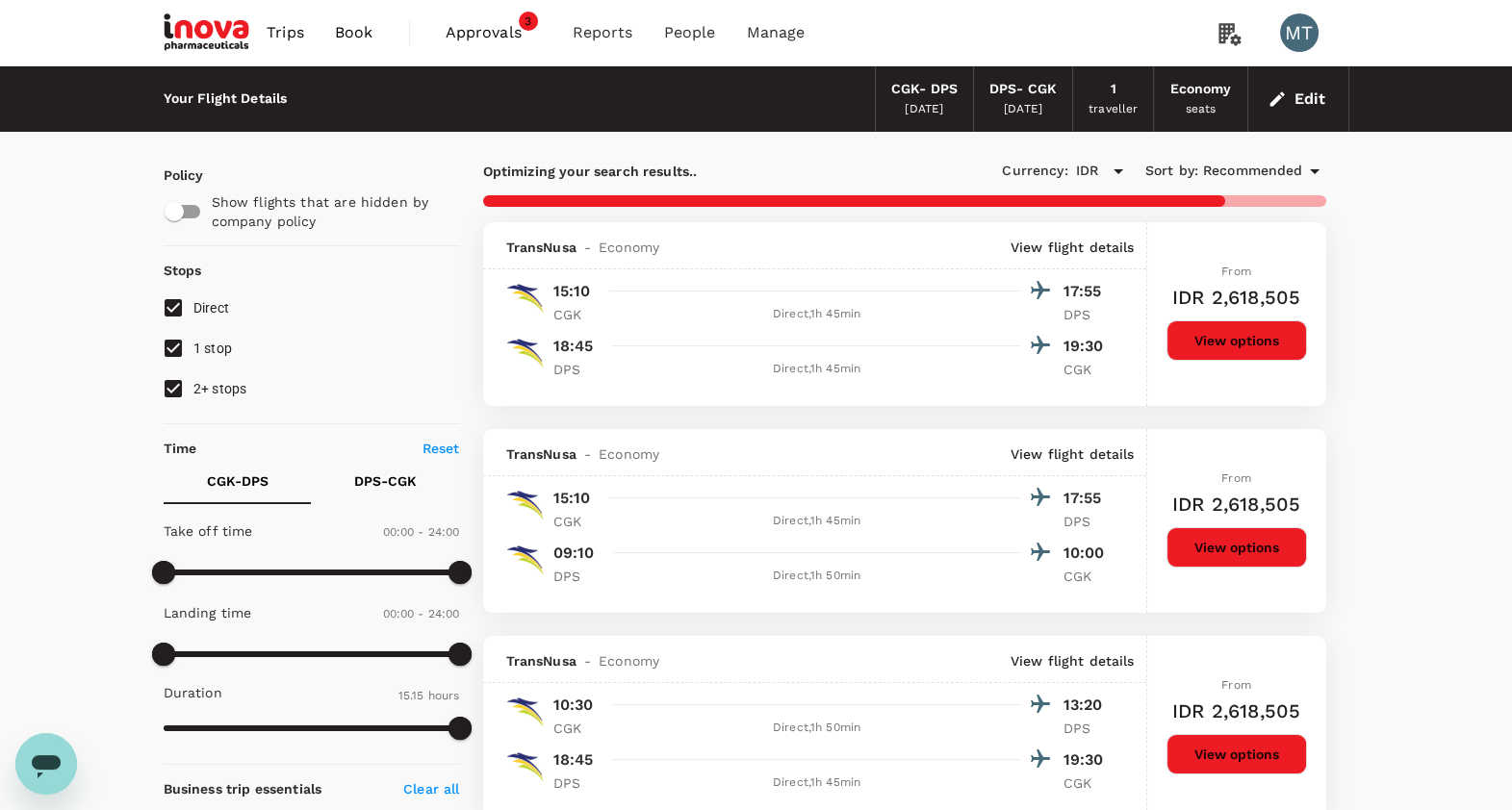 type on "990" 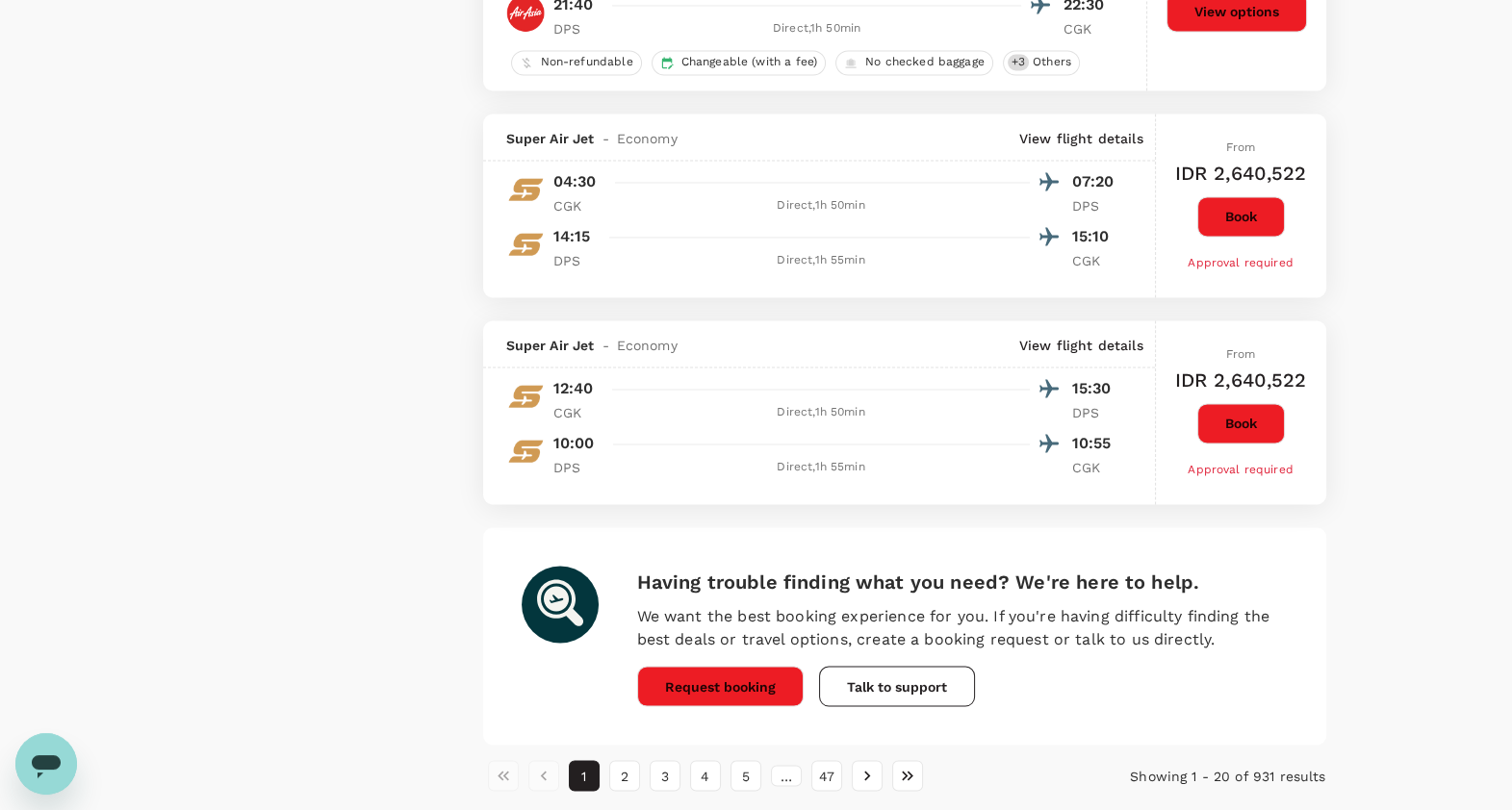 scroll, scrollTop: 4042, scrollLeft: 0, axis: vertical 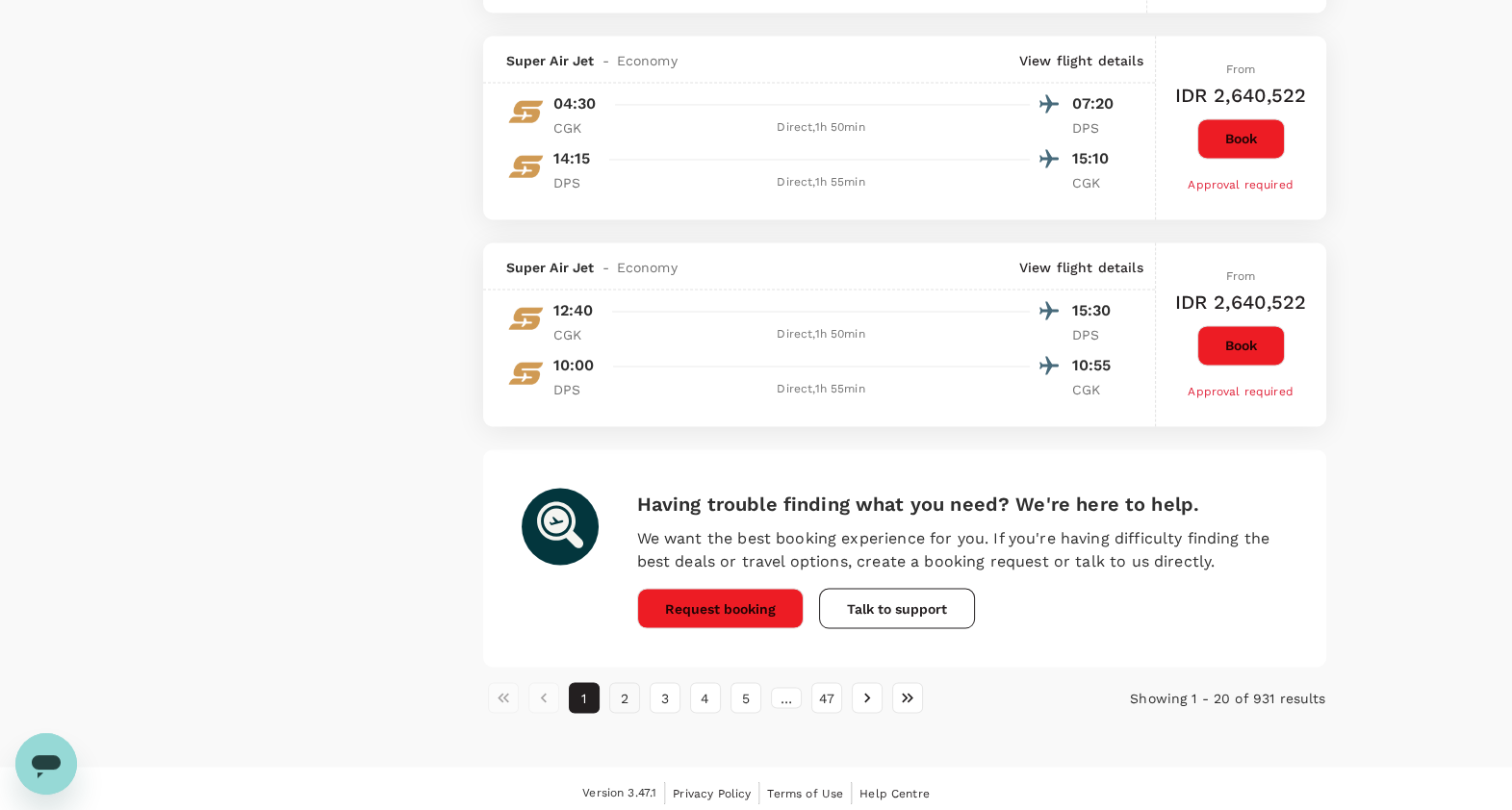 click on "2" at bounding box center (625, 697) 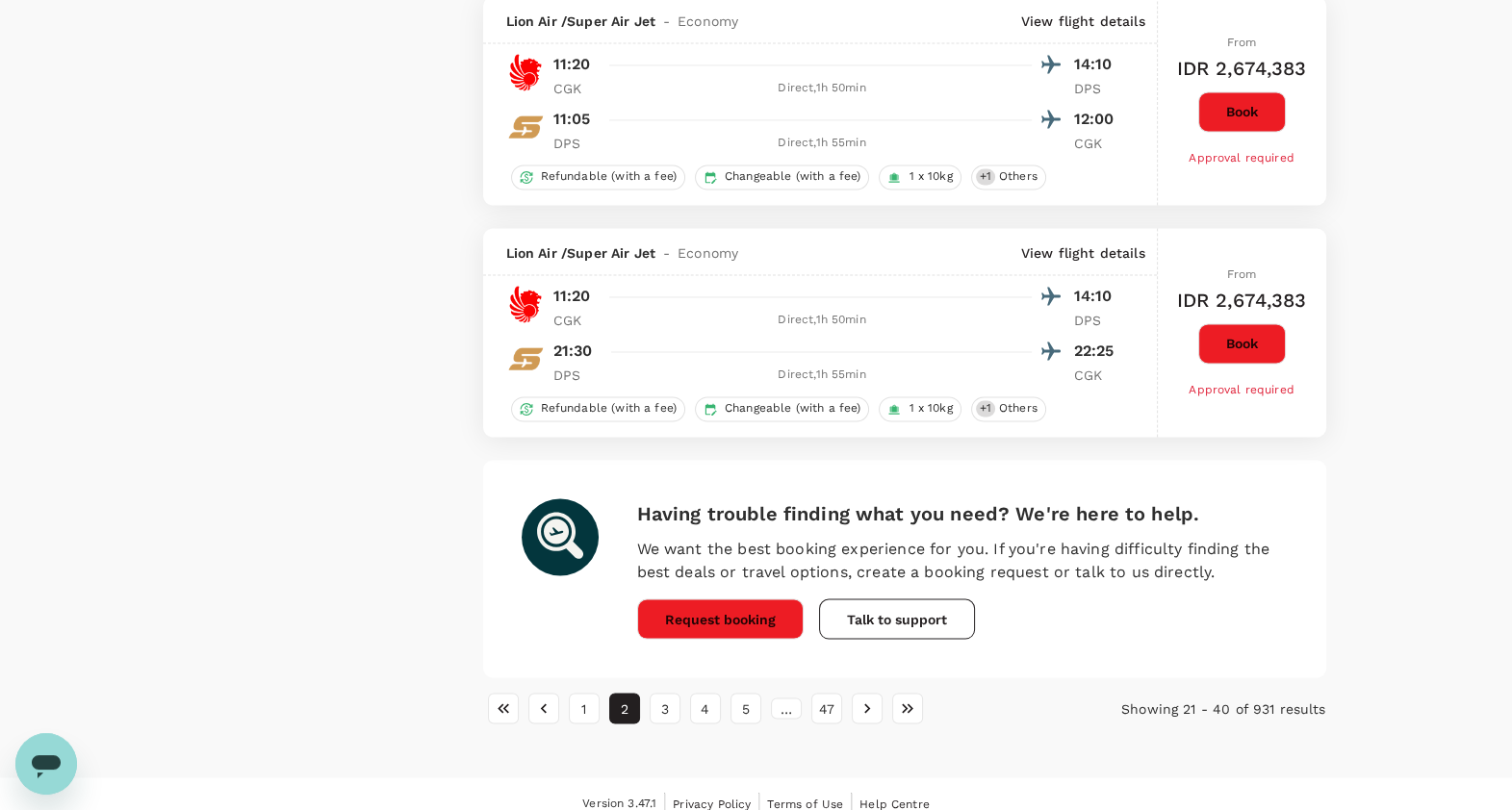 scroll, scrollTop: 4017, scrollLeft: 0, axis: vertical 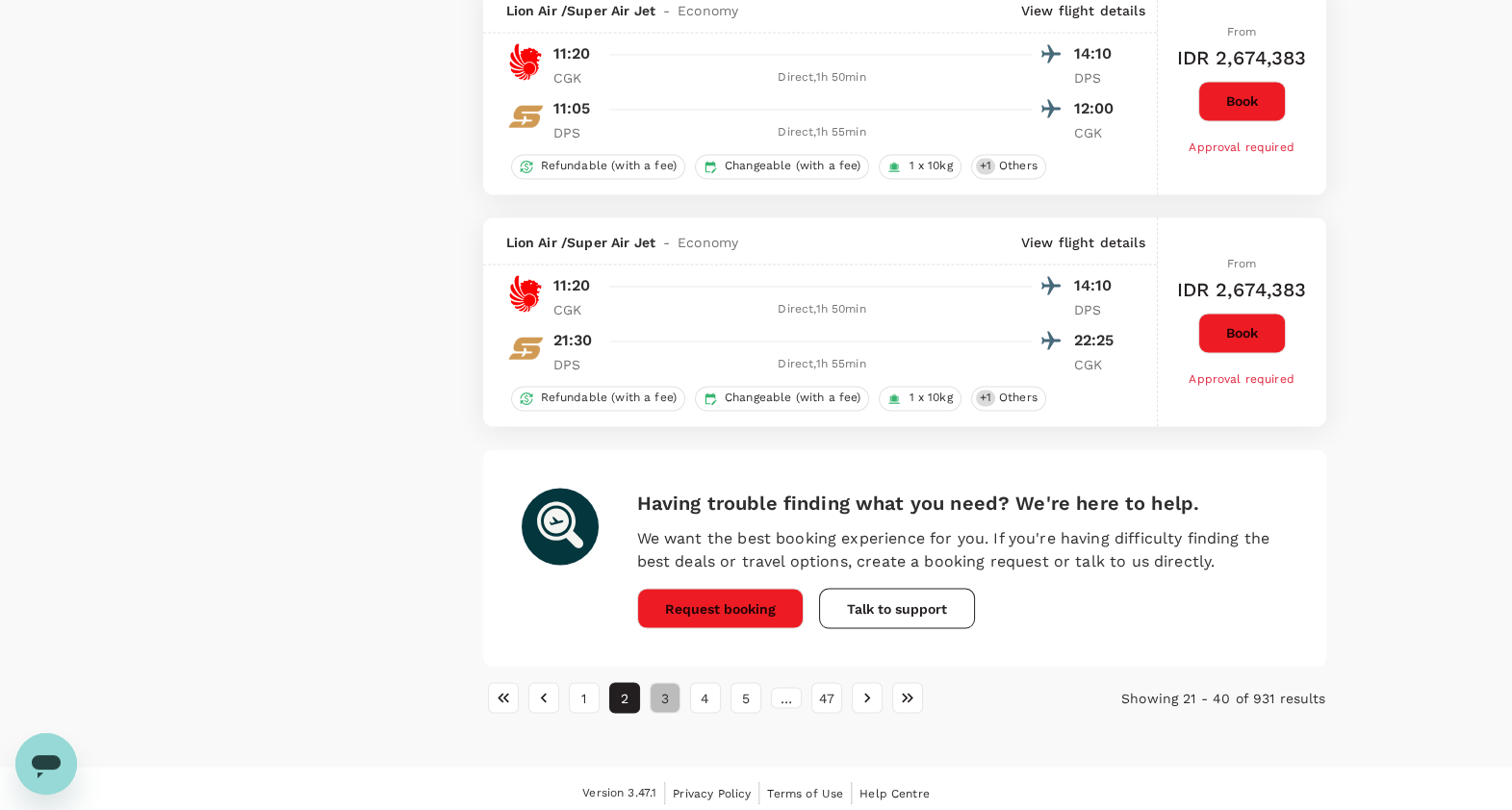 click on "3" at bounding box center (665, 697) 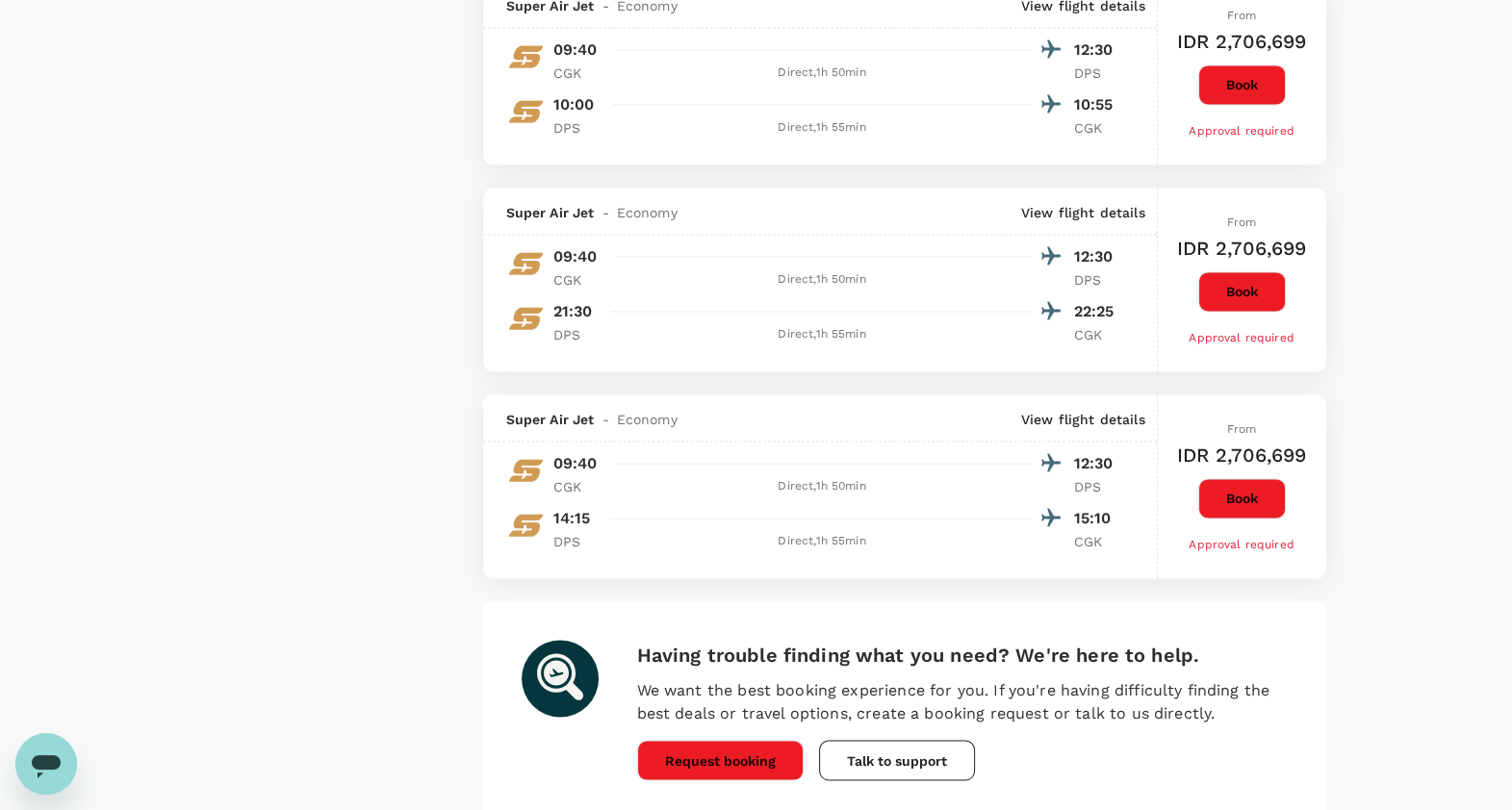 scroll, scrollTop: 4020, scrollLeft: 0, axis: vertical 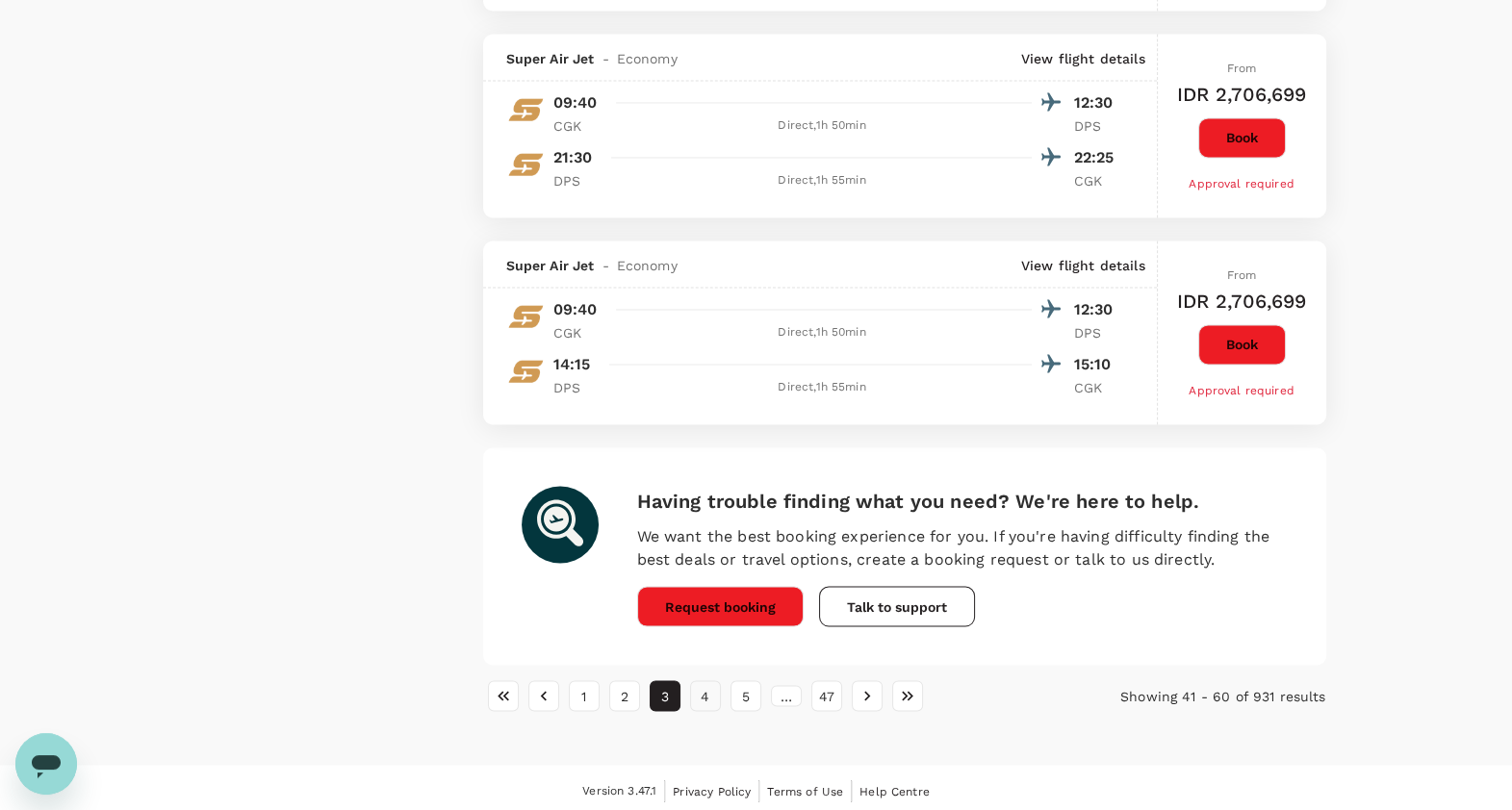 click on "4" at bounding box center (705, 696) 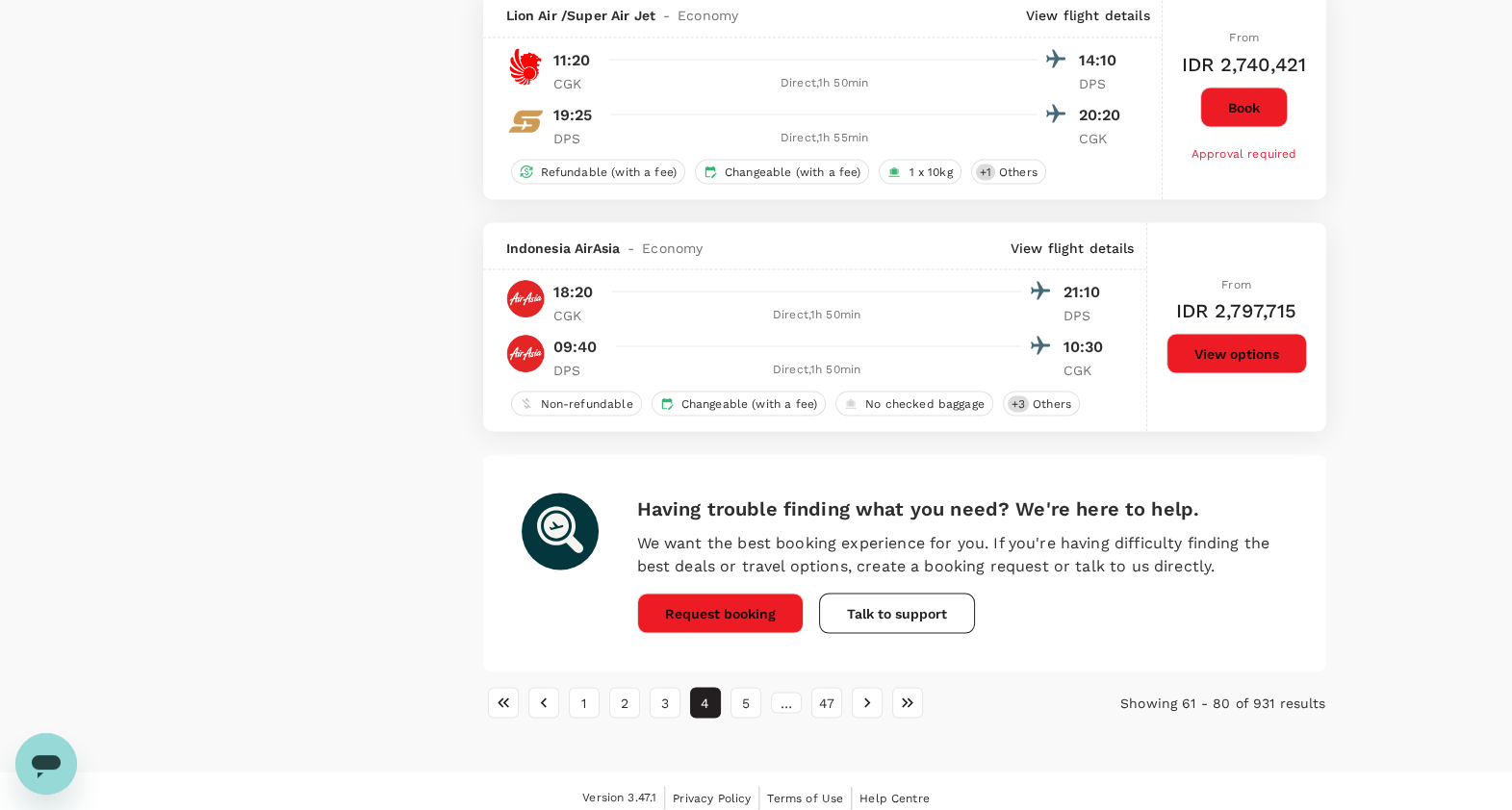 scroll, scrollTop: 4492, scrollLeft: 0, axis: vertical 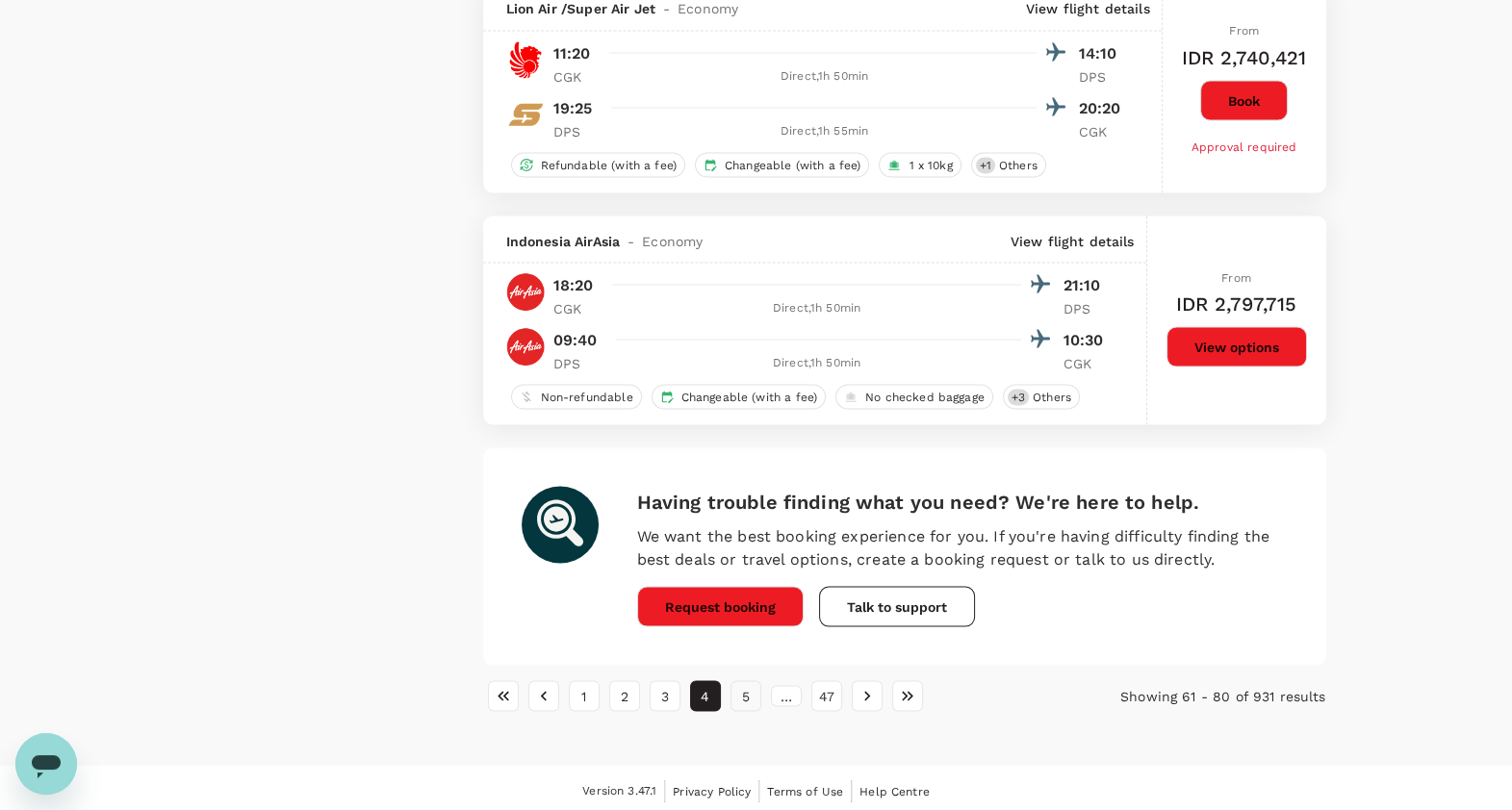 click on "5" at bounding box center (746, 696) 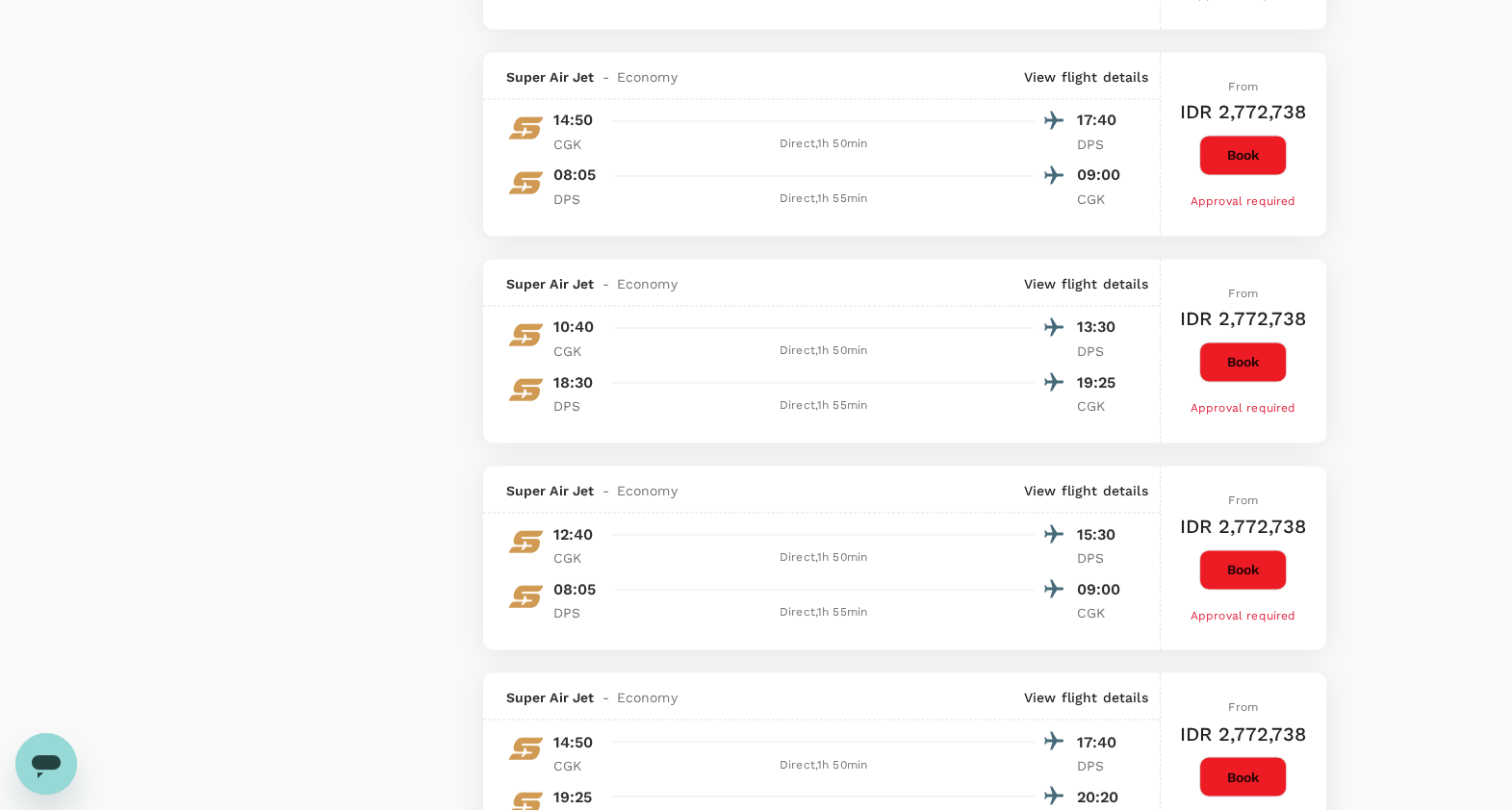 scroll, scrollTop: 4209, scrollLeft: 0, axis: vertical 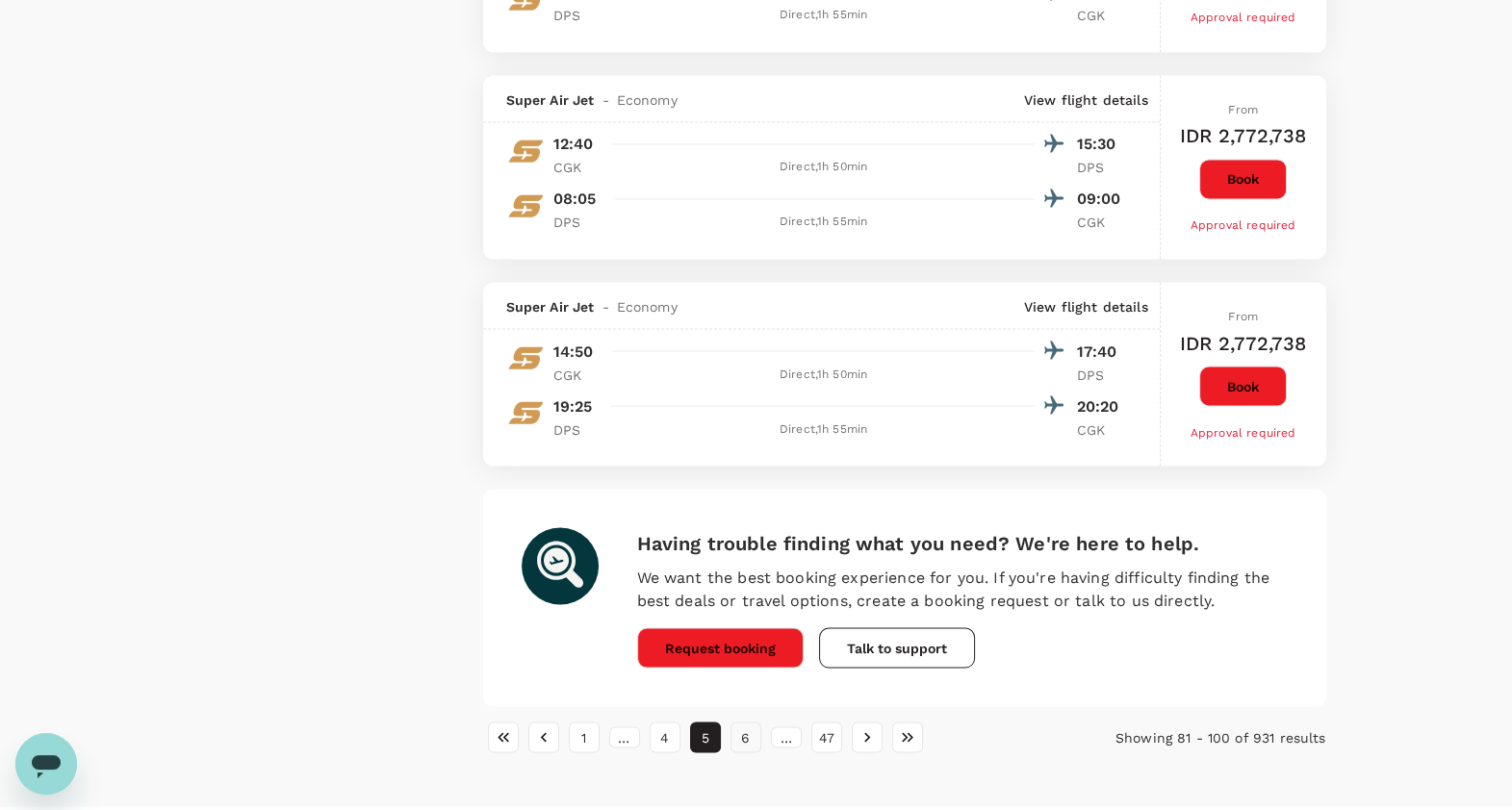 click on "6" at bounding box center [746, 737] 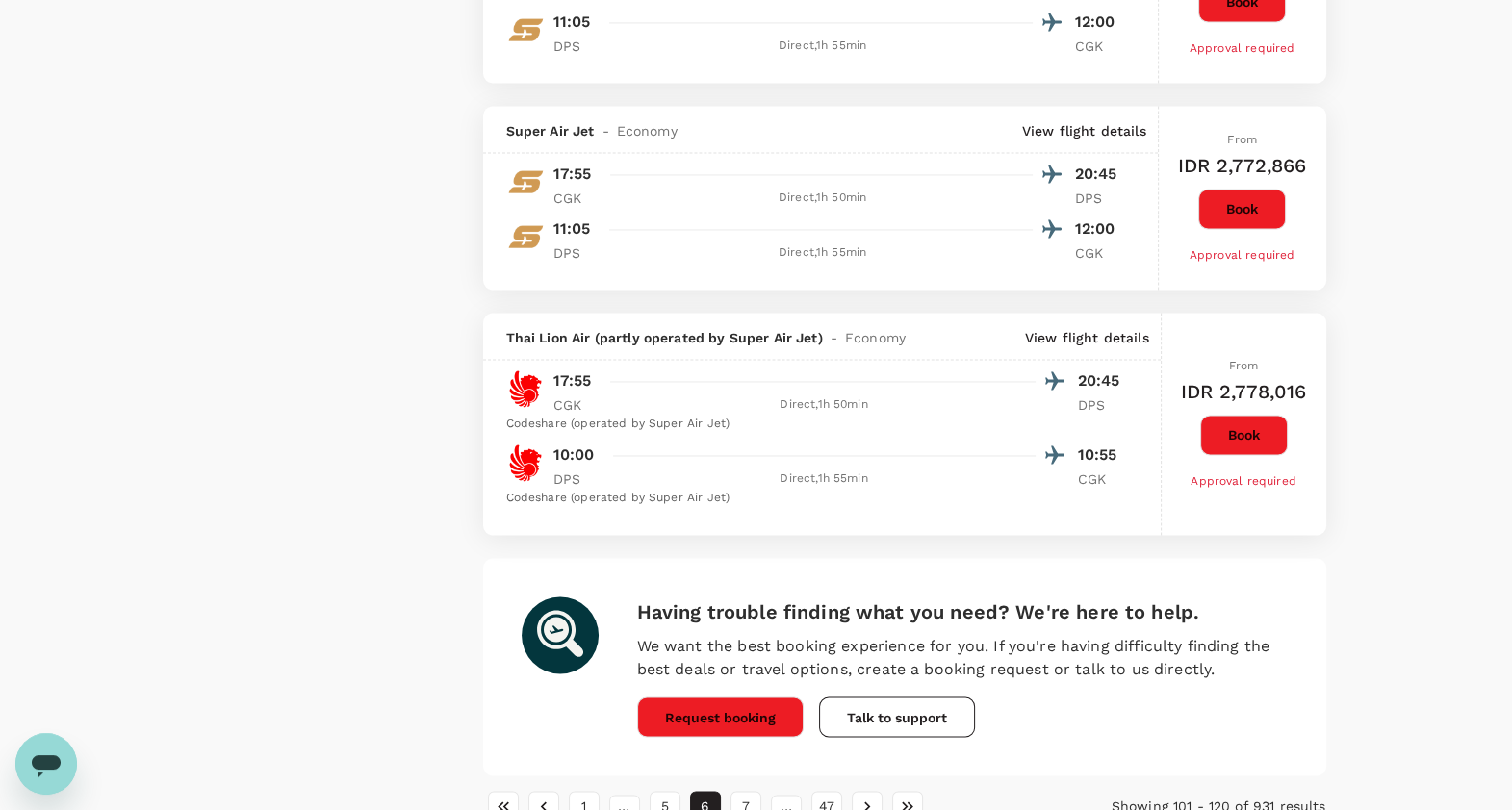 scroll, scrollTop: 3847, scrollLeft: 0, axis: vertical 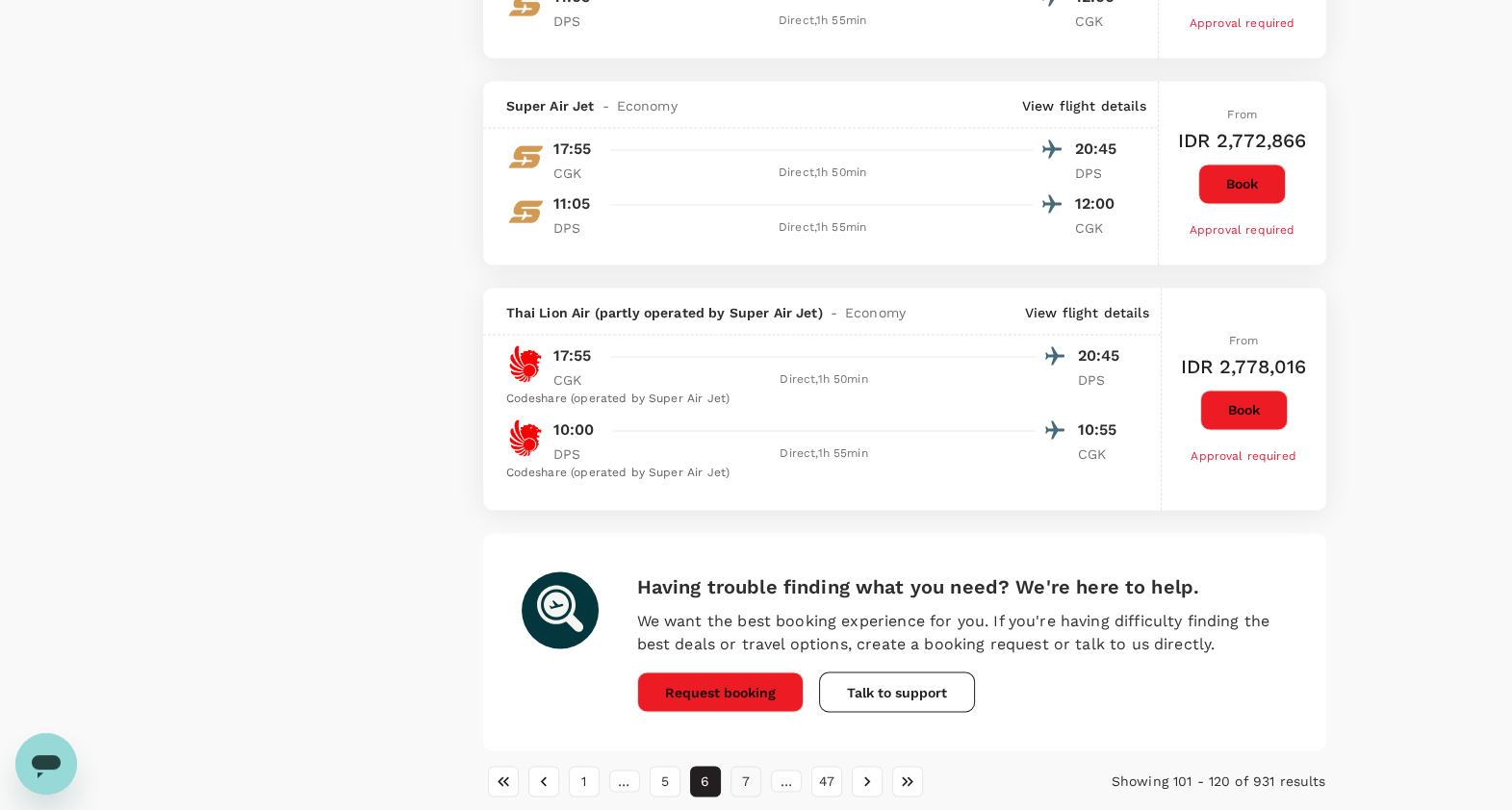 click on "7" at bounding box center [746, 781] 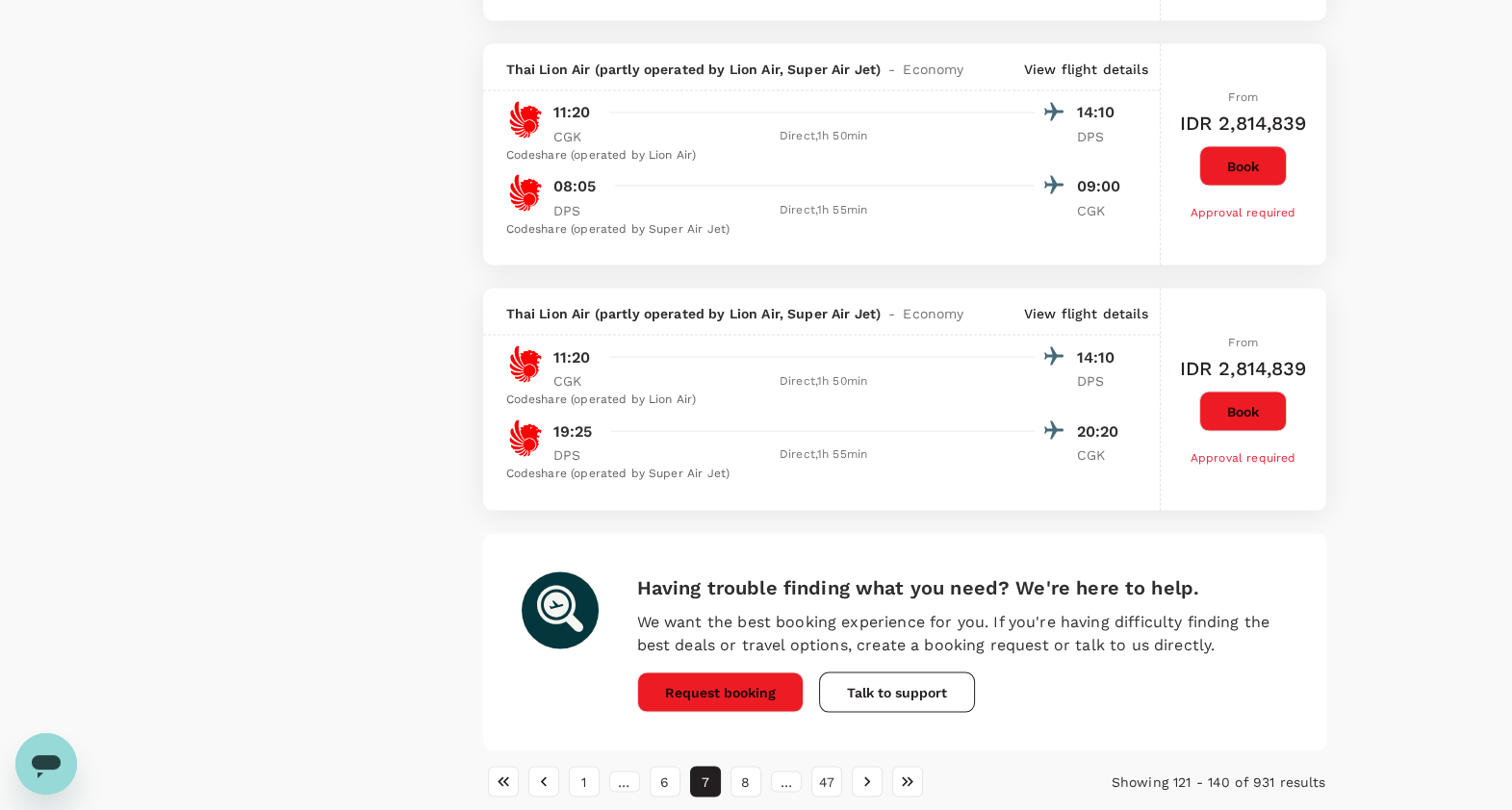 scroll, scrollTop: 4633, scrollLeft: 0, axis: vertical 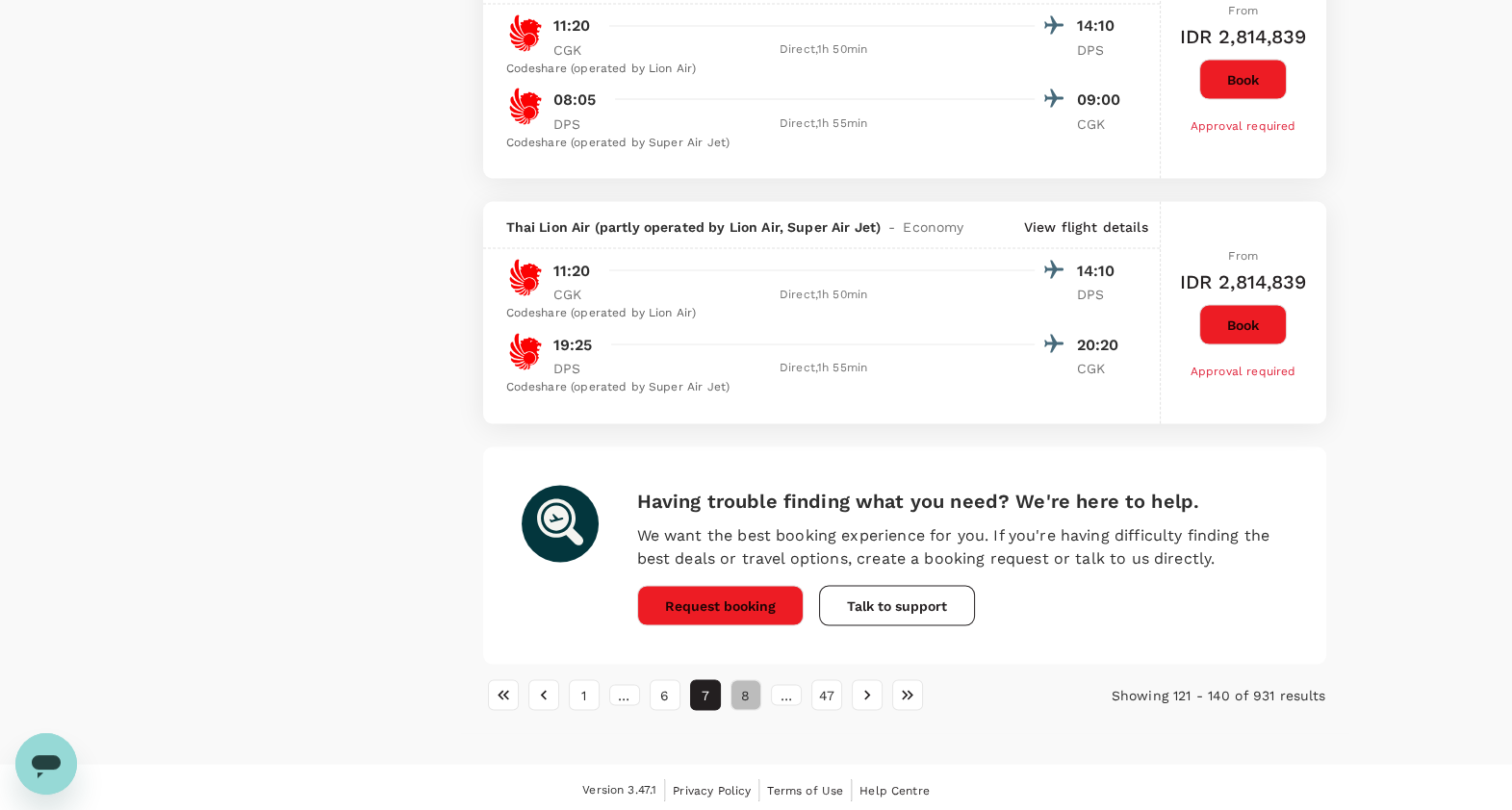 click on "8" at bounding box center (746, 696) 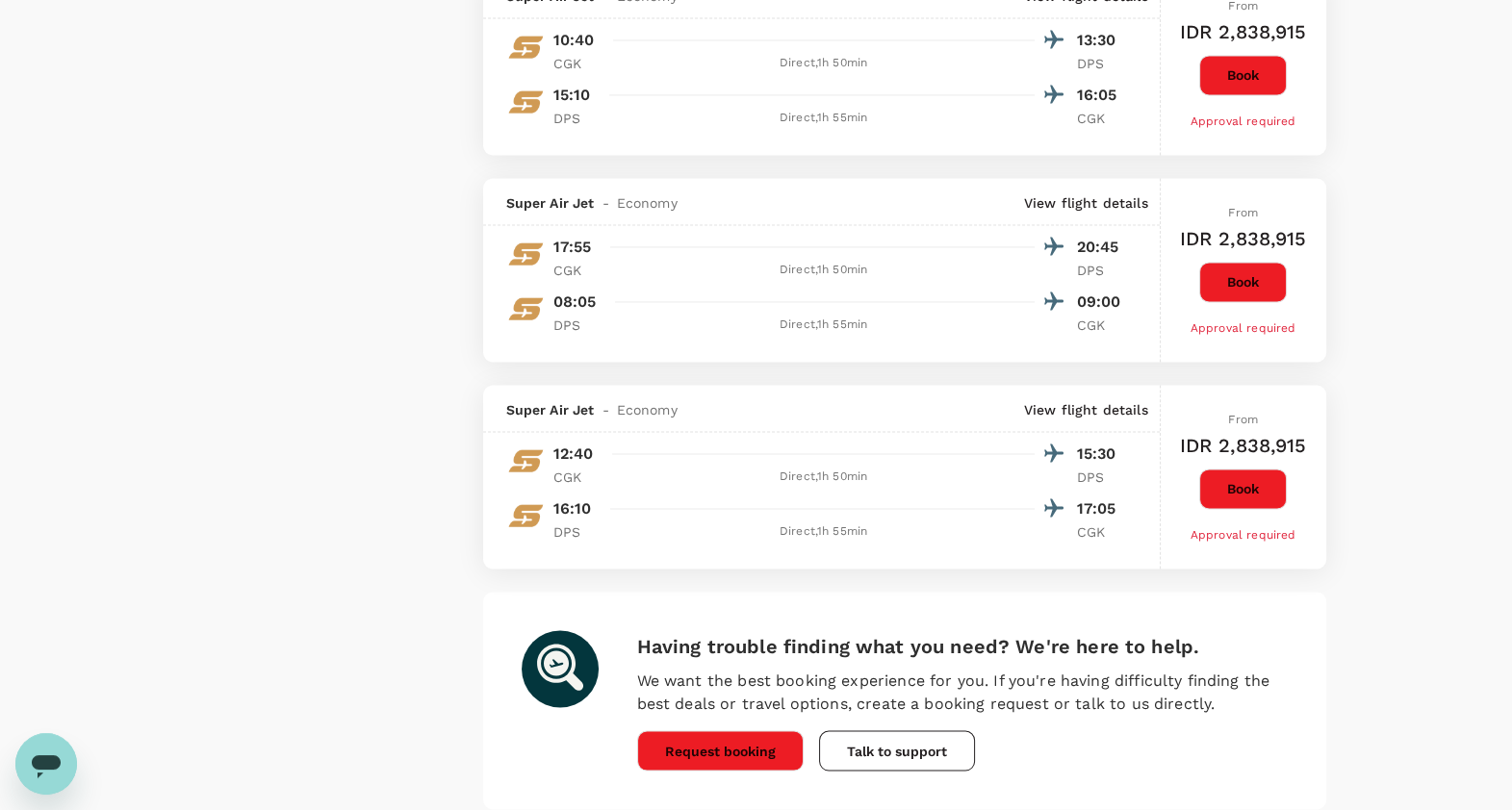 scroll, scrollTop: 4045, scrollLeft: 0, axis: vertical 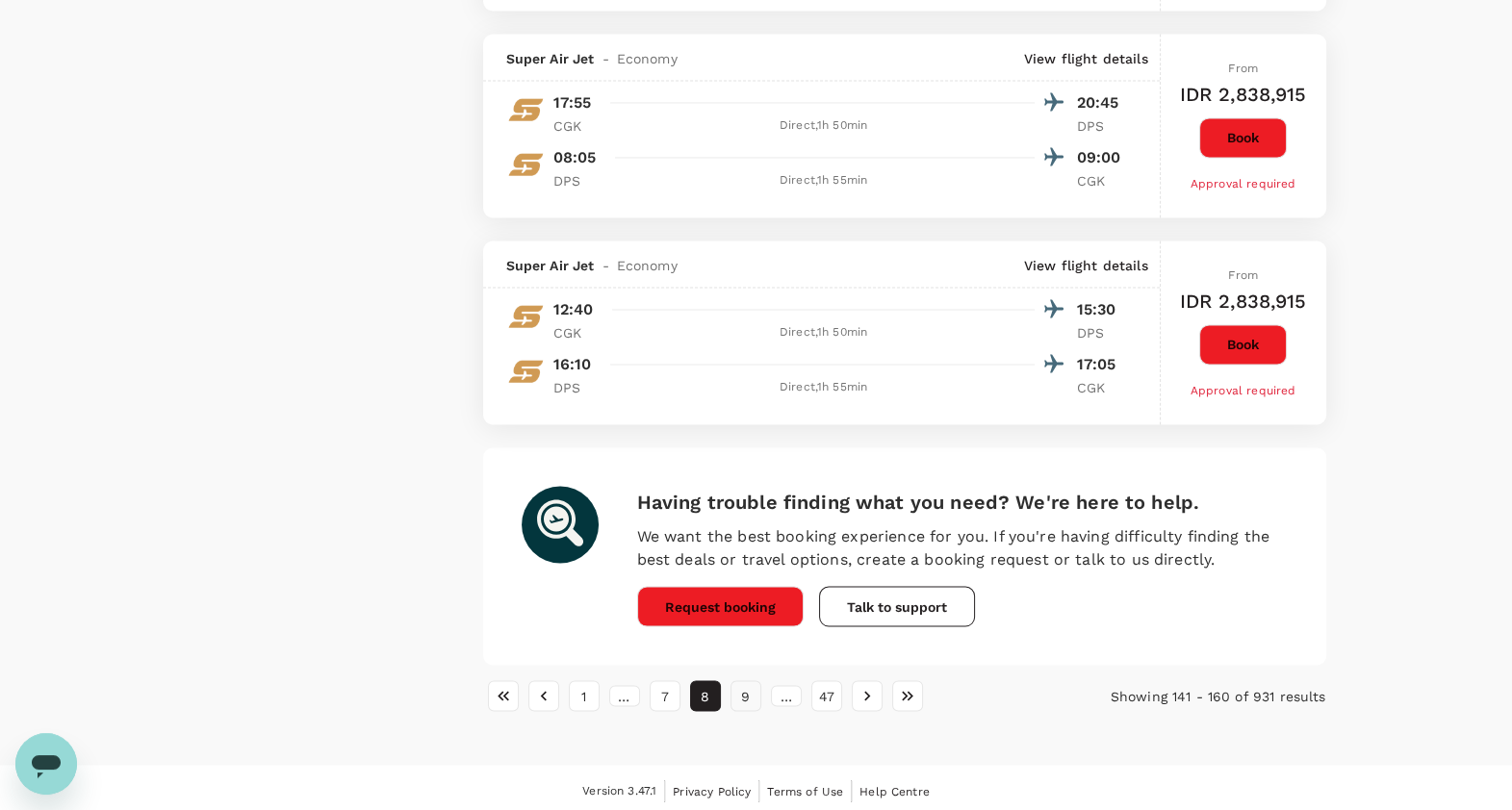 click on "9" at bounding box center [746, 696] 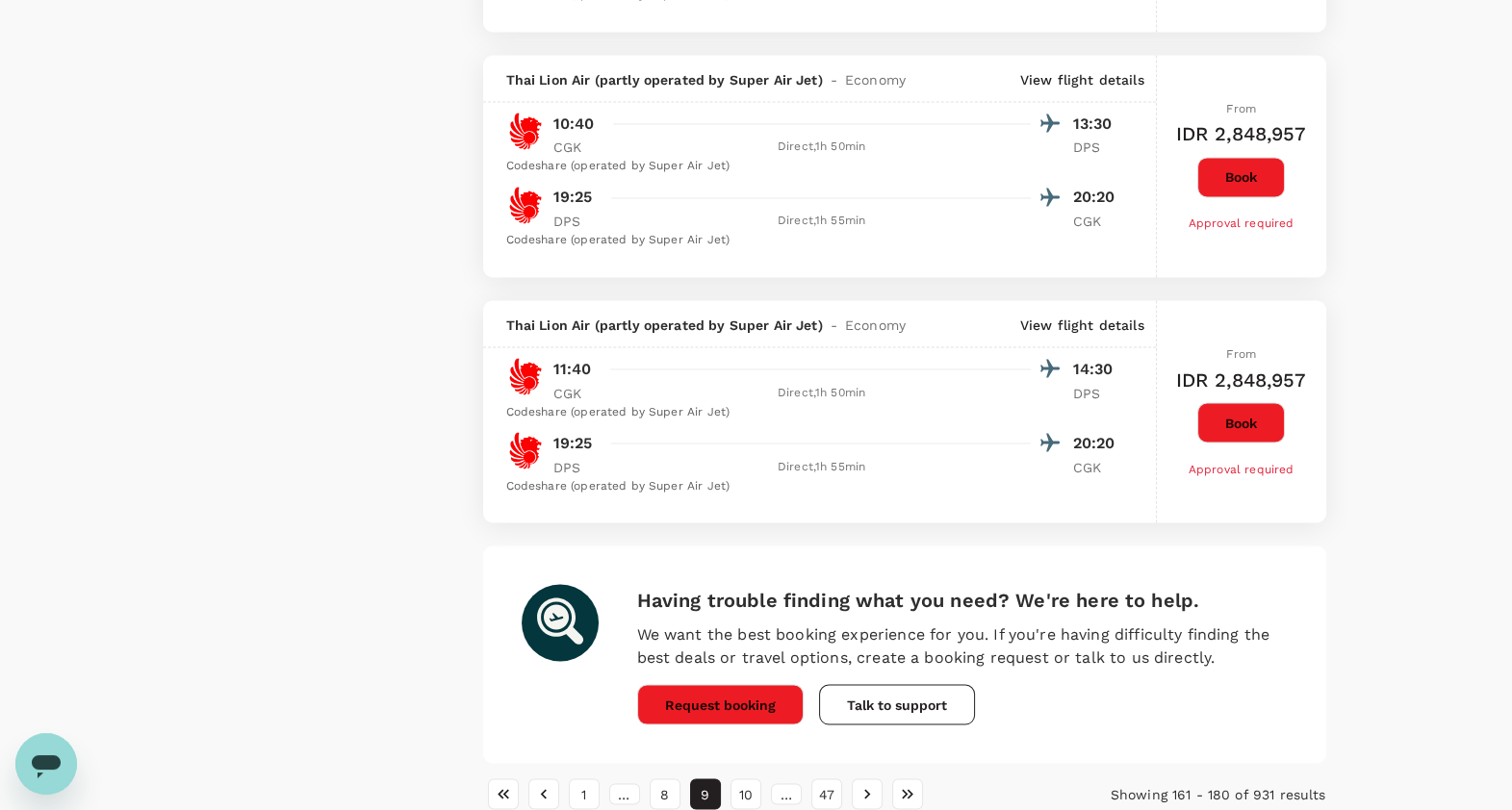 scroll, scrollTop: 4277, scrollLeft: 0, axis: vertical 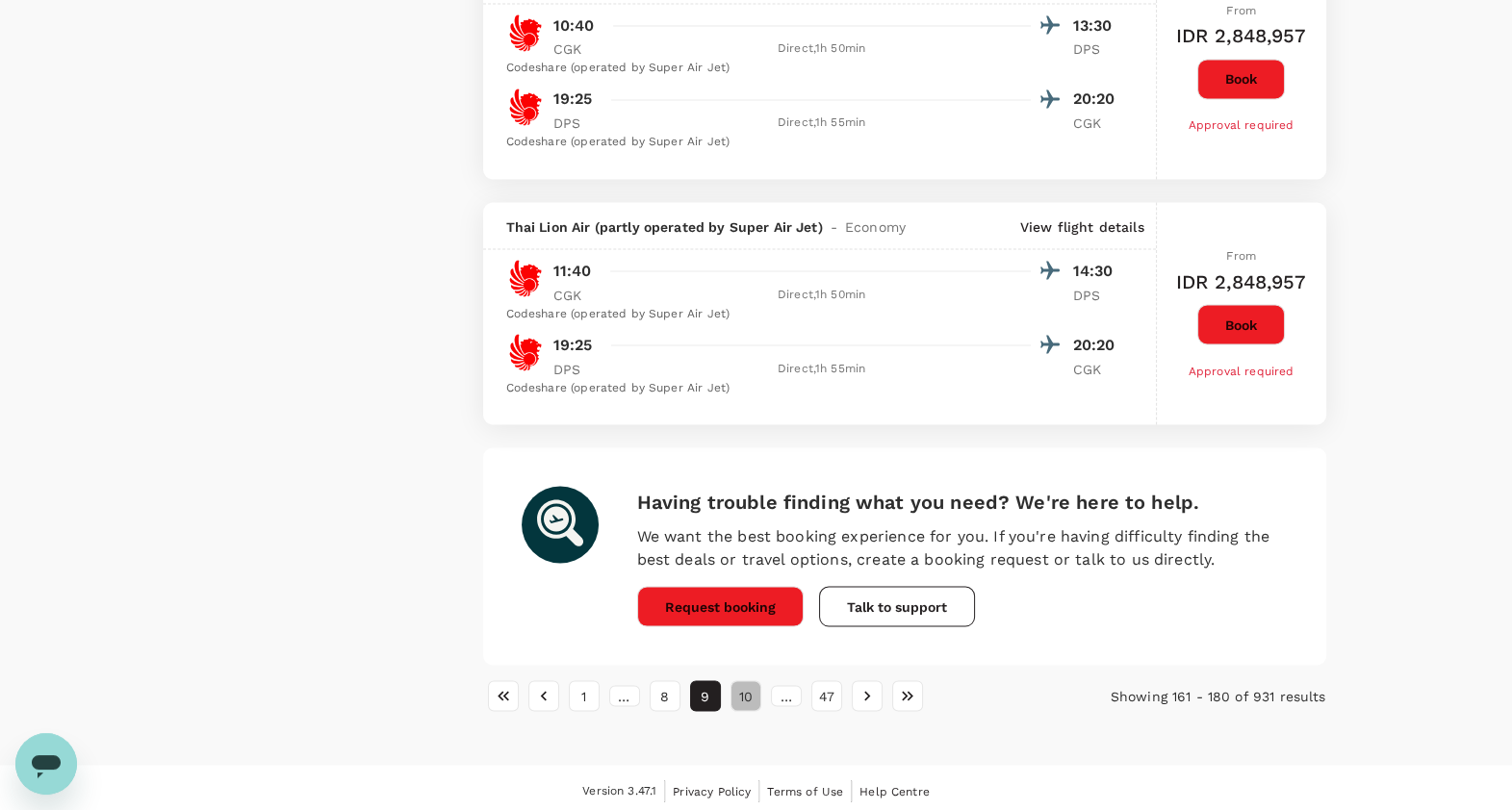 click on "10" at bounding box center [746, 696] 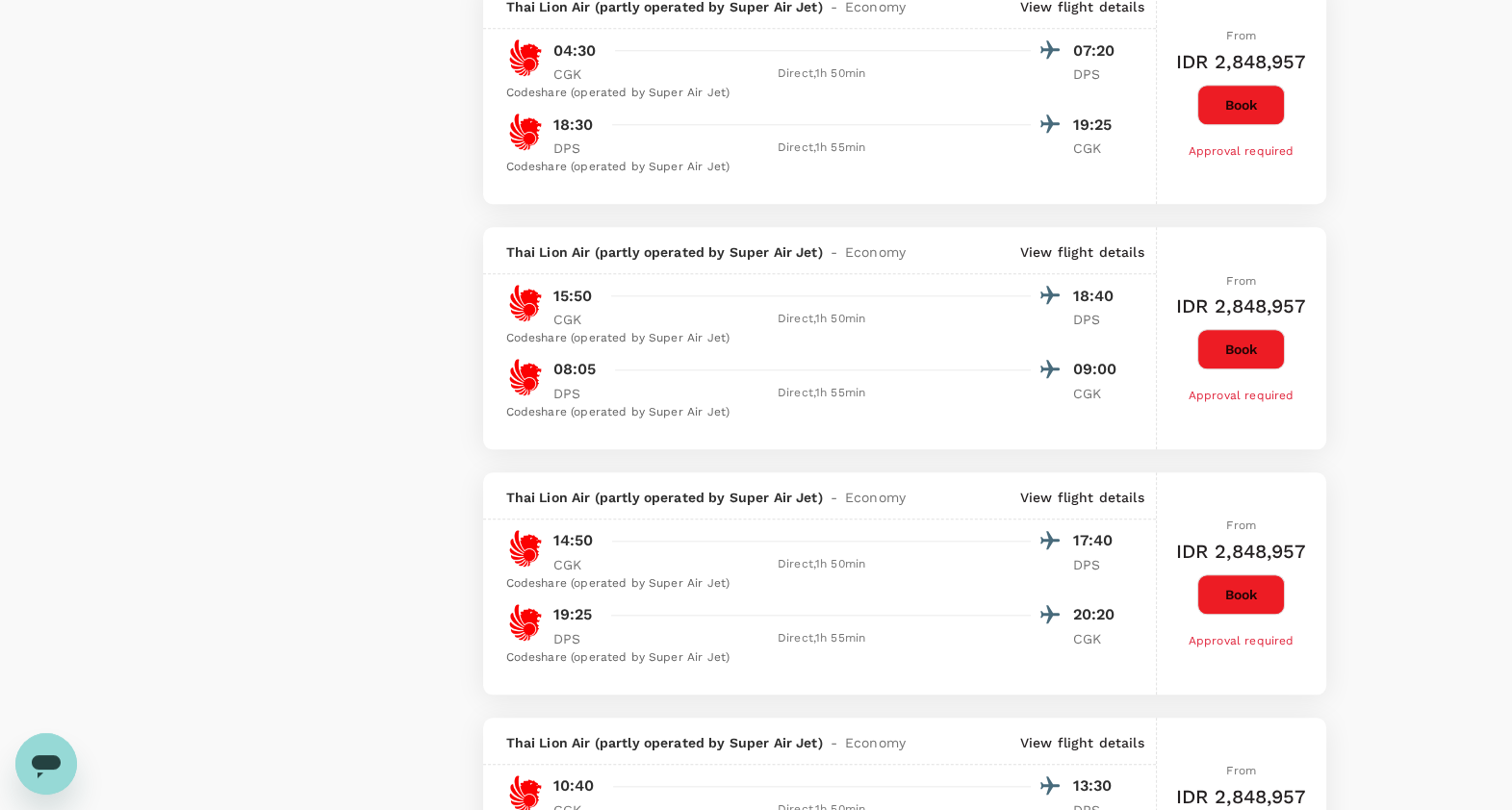 scroll, scrollTop: 4606, scrollLeft: 0, axis: vertical 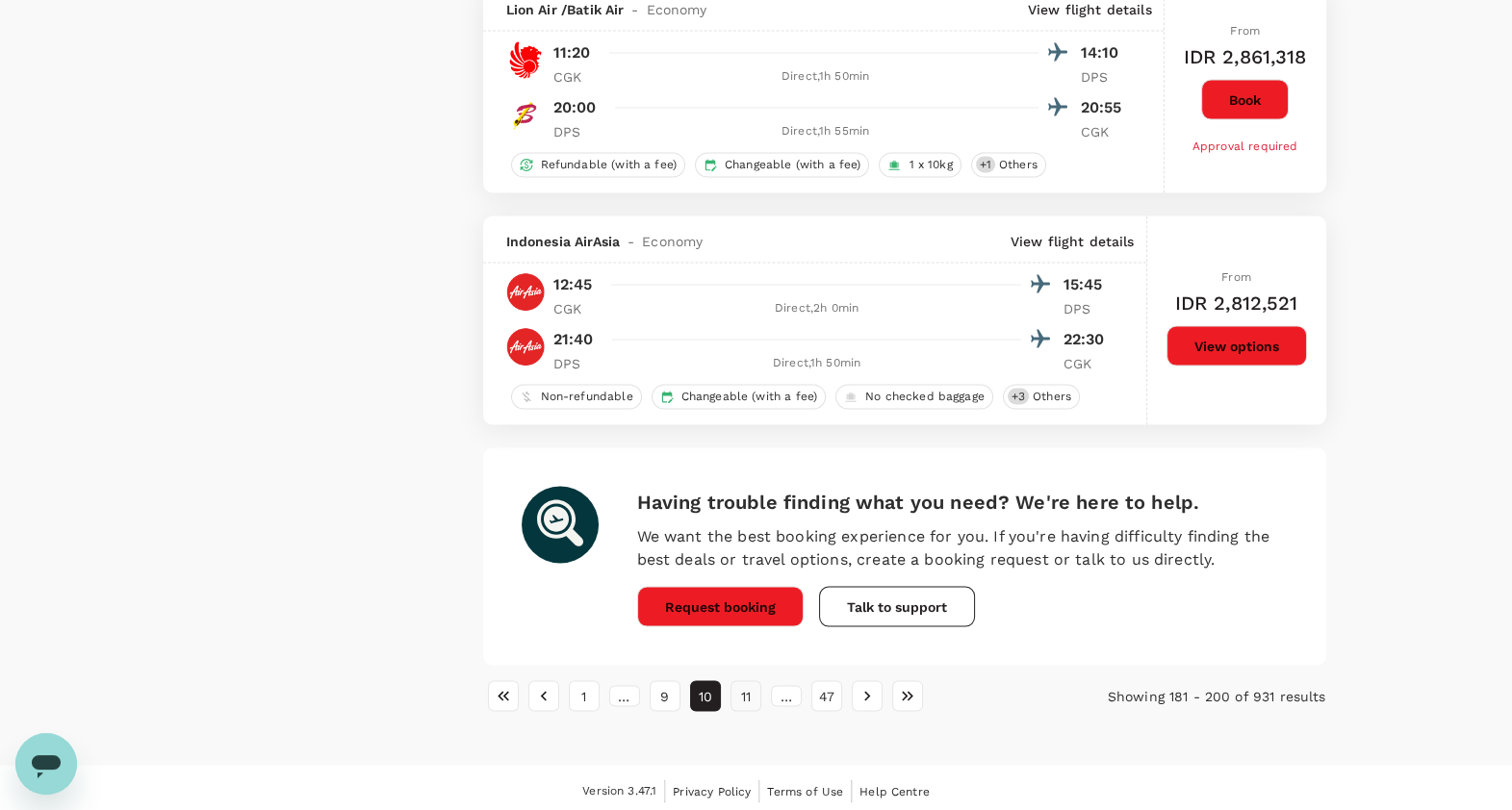 click on "11" at bounding box center (746, 696) 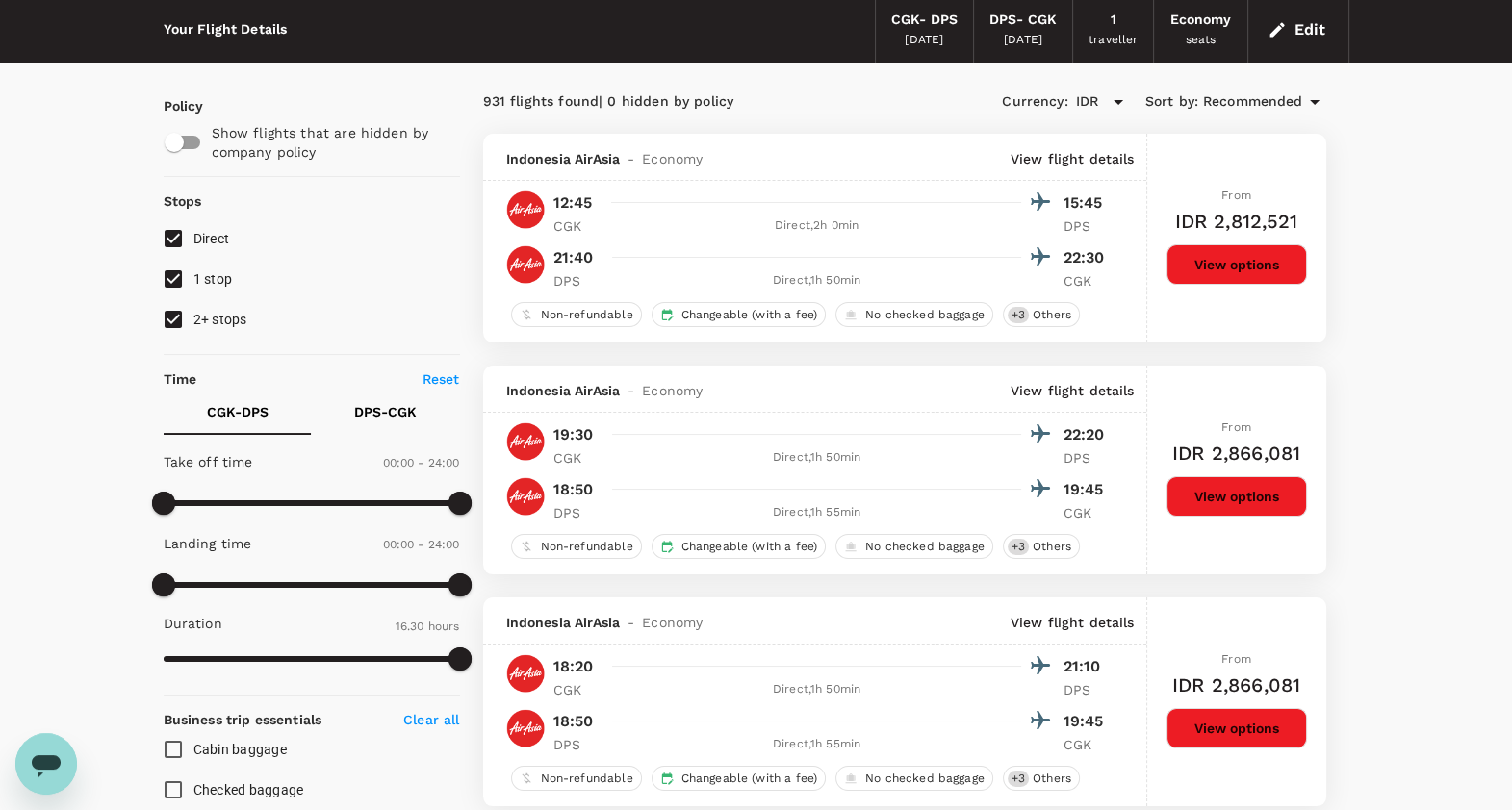 scroll, scrollTop: 0, scrollLeft: 0, axis: both 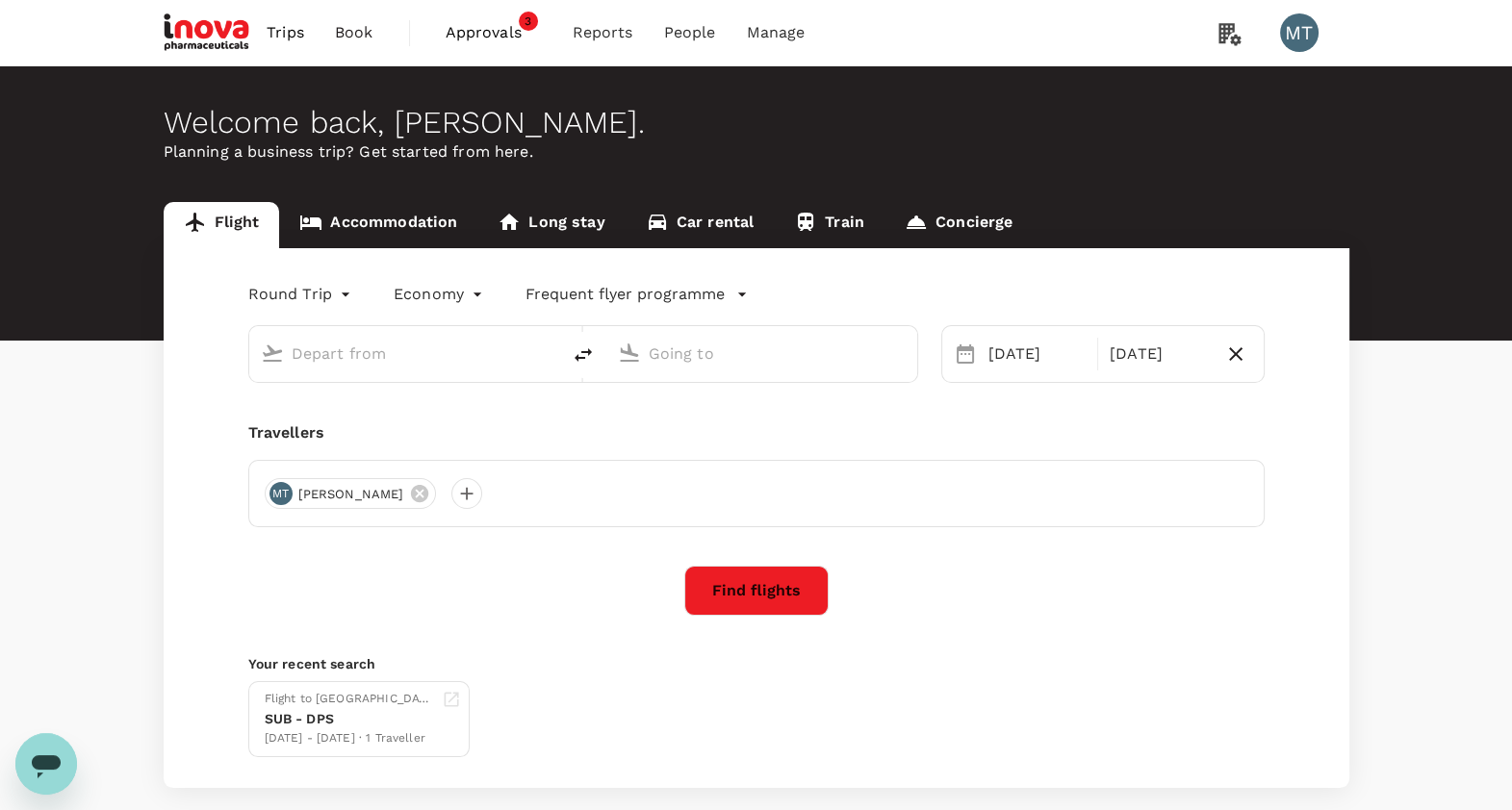 type on "Soekarno-Hatta Intl (CGK)" 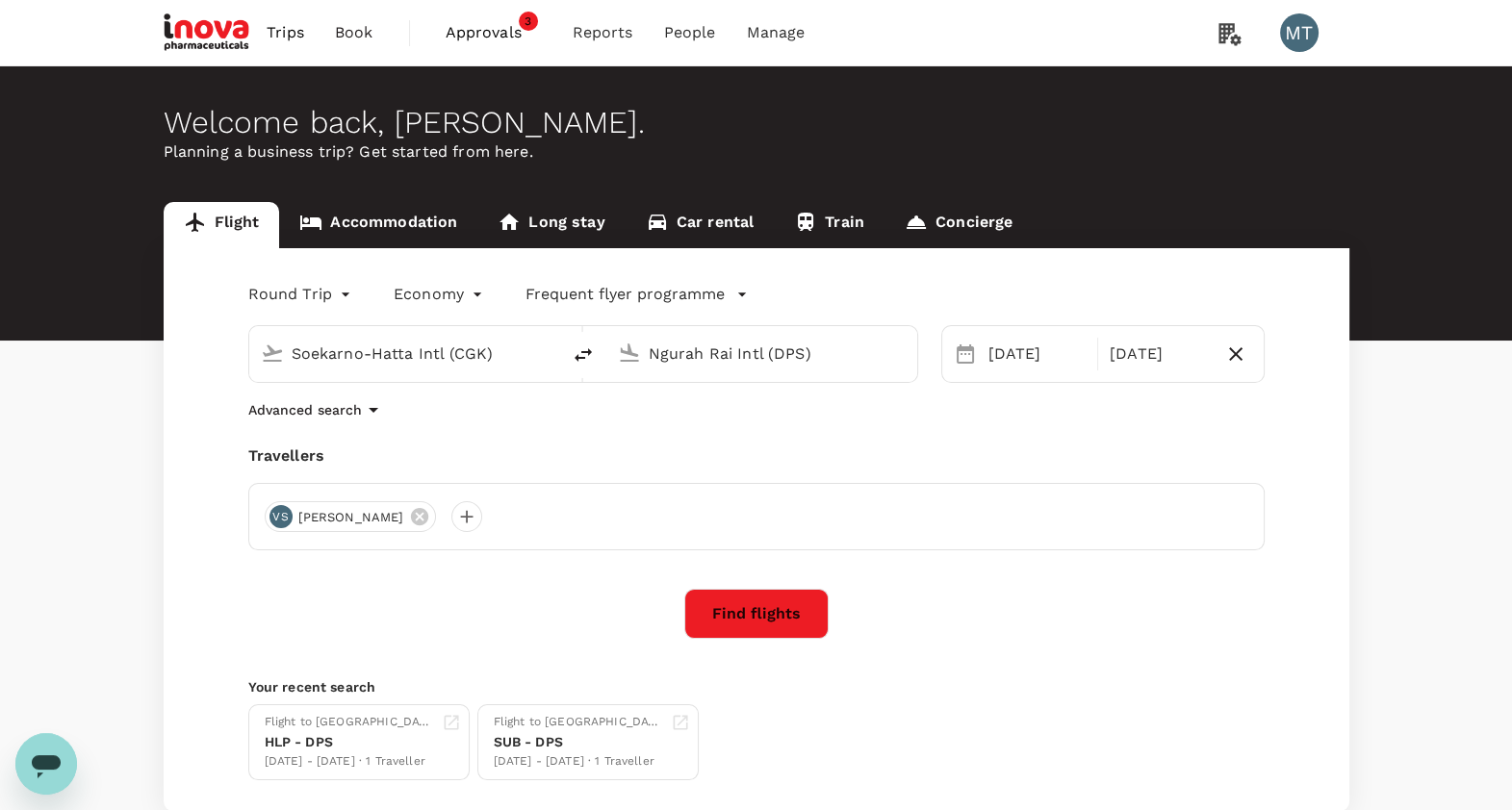 type 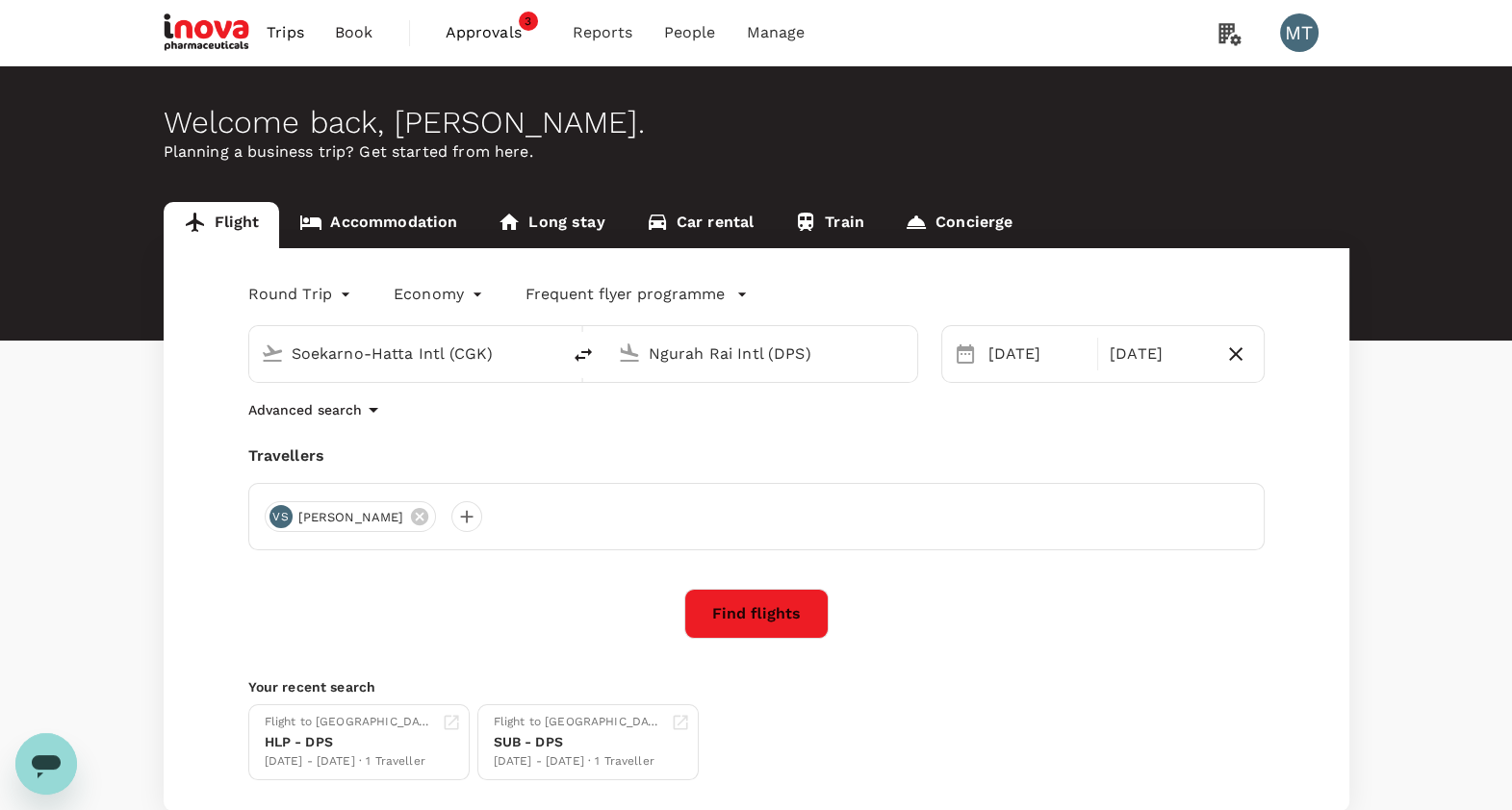 type 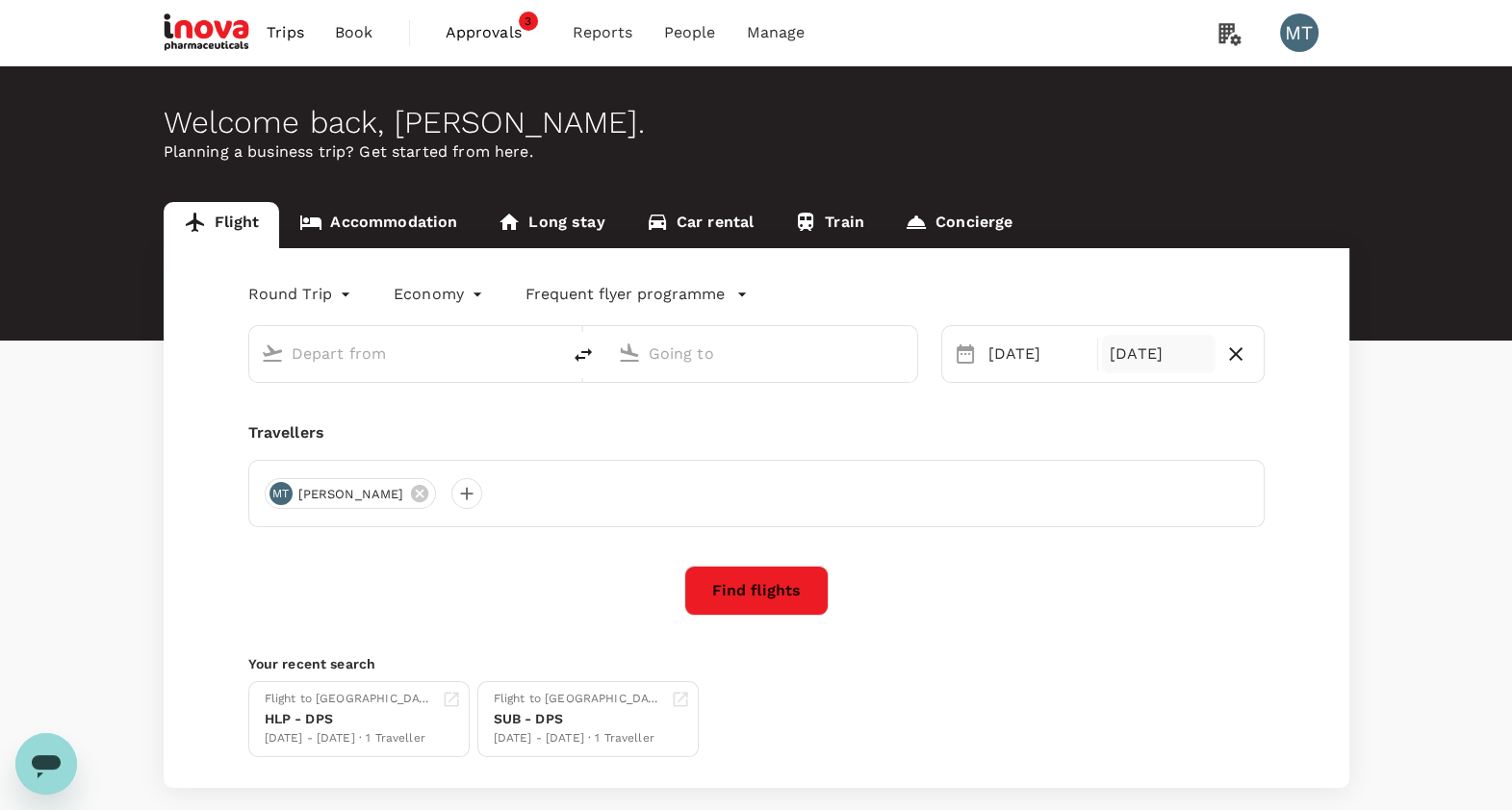 type on "Soekarno-Hatta Intl (CGK)" 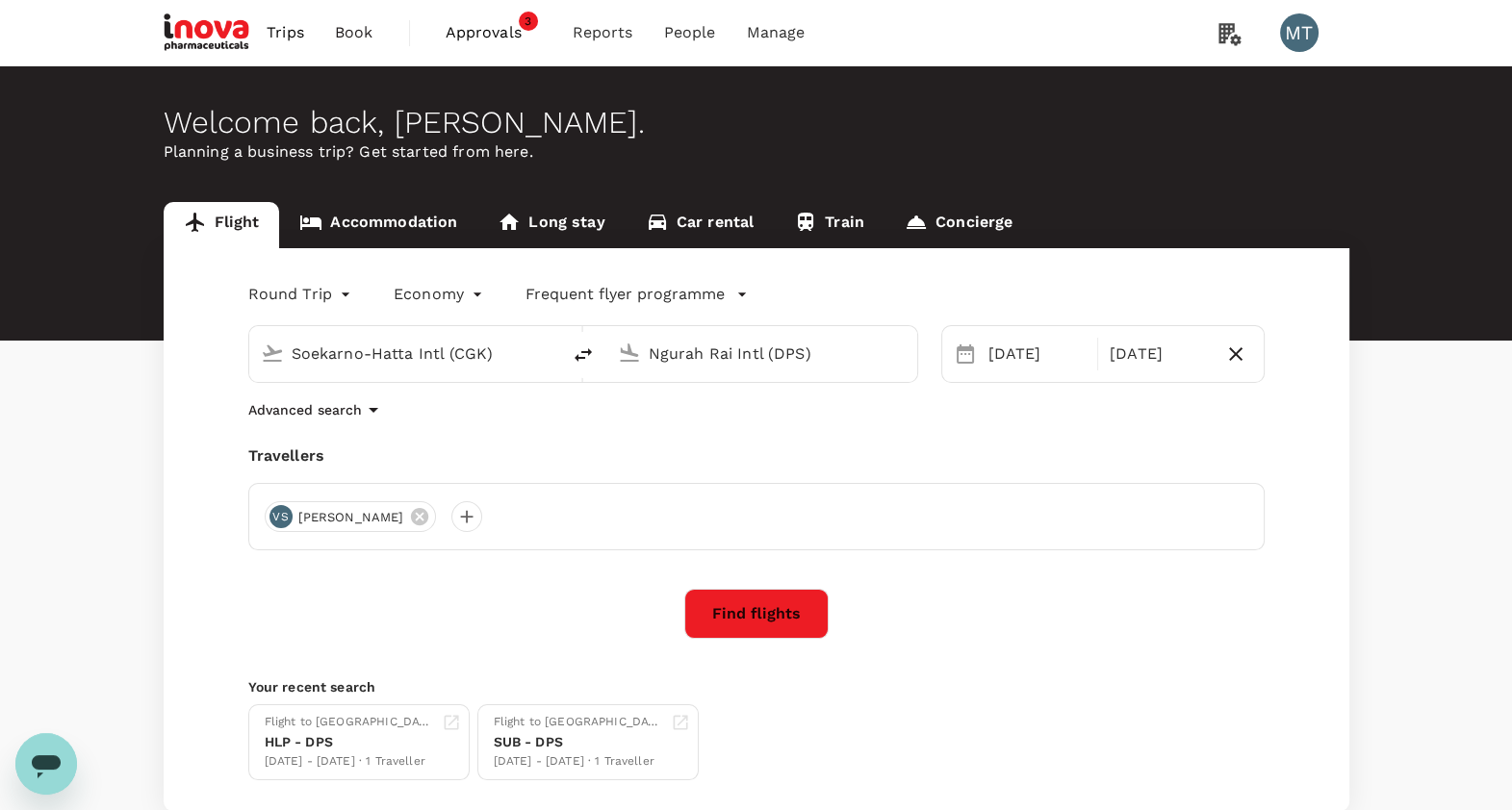 click 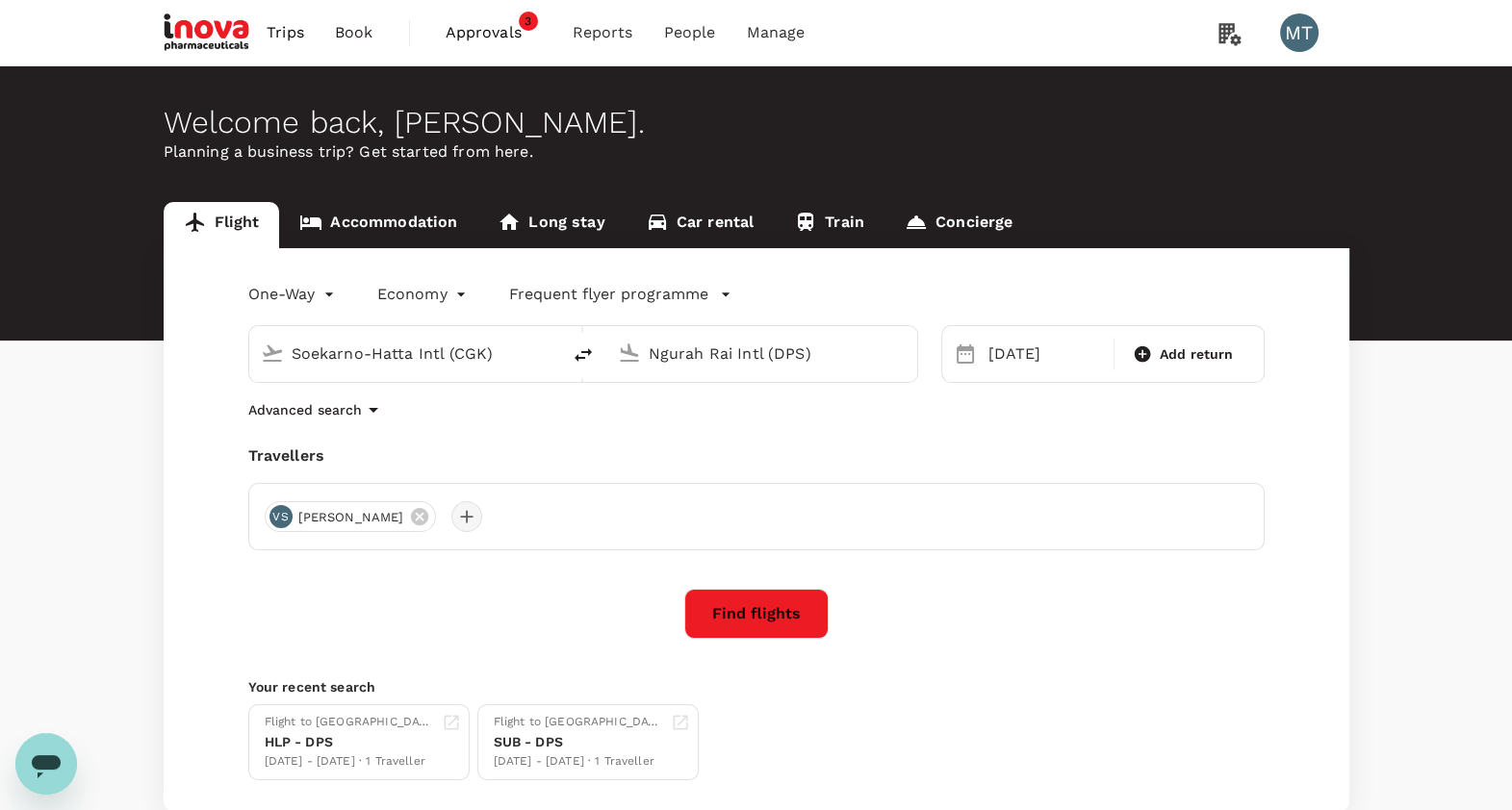 click at bounding box center [467, 517] 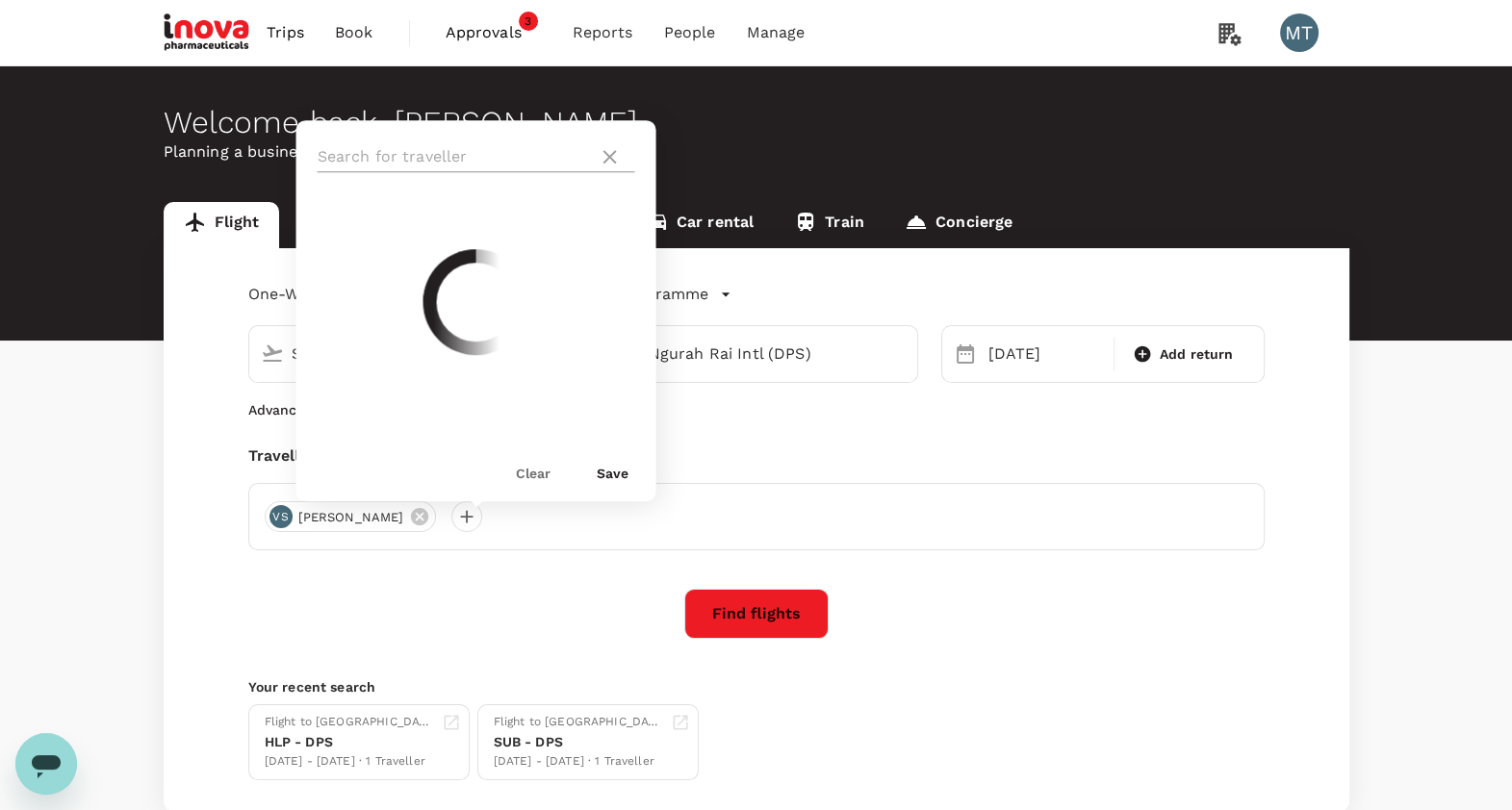click at bounding box center (454, 157) 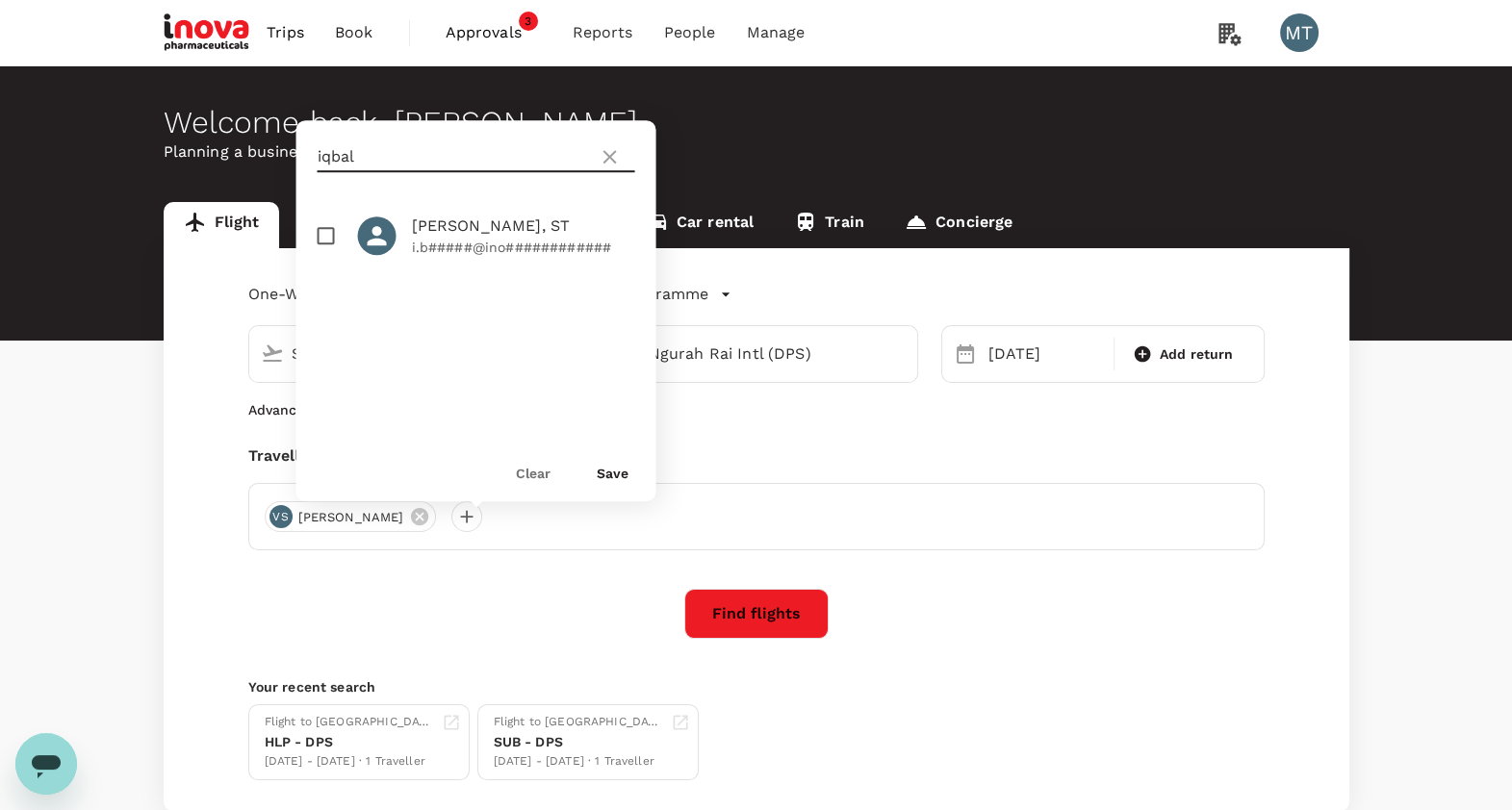 type on "iqbal" 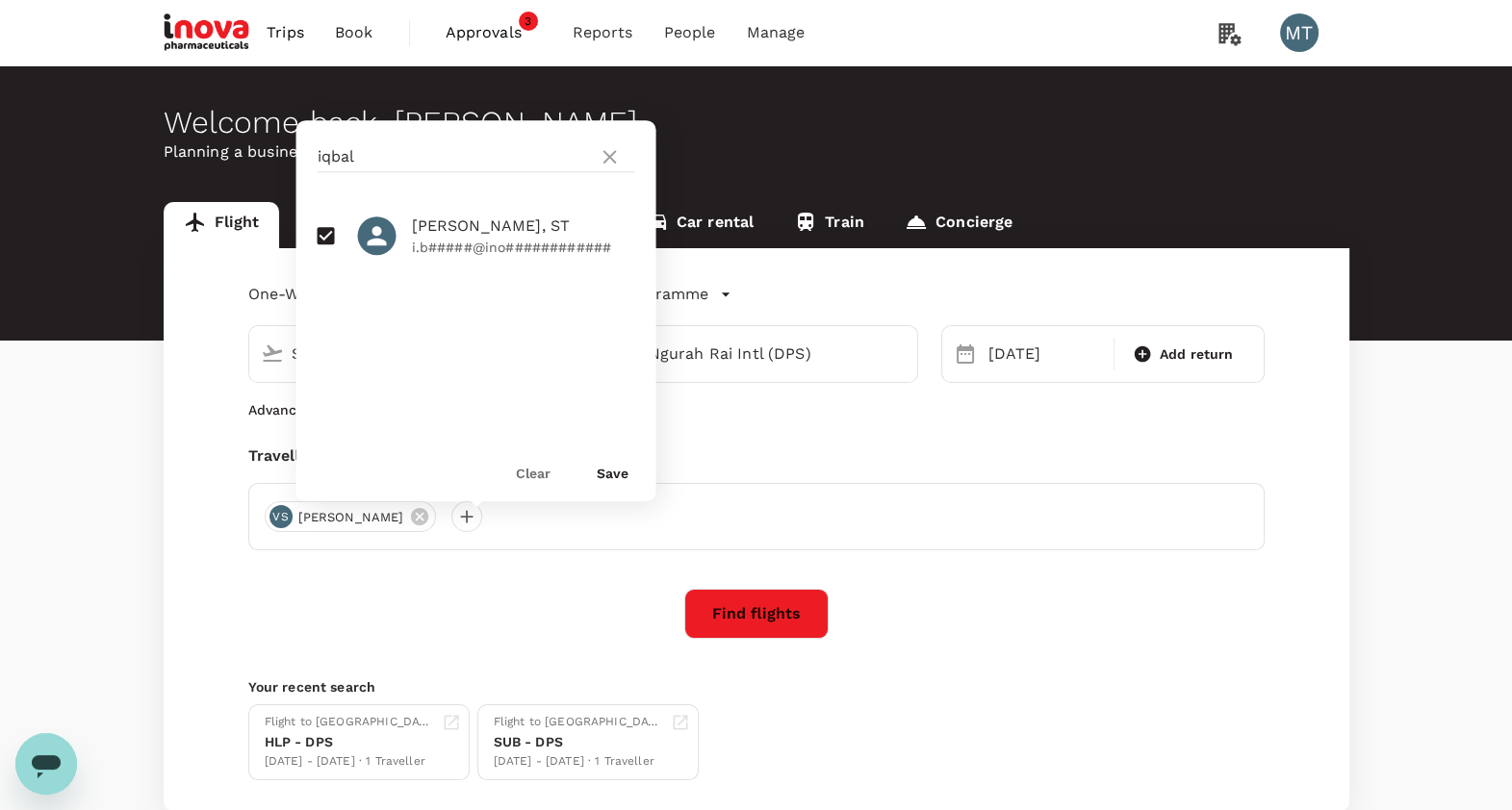 click on "Save" at bounding box center (612, 473) 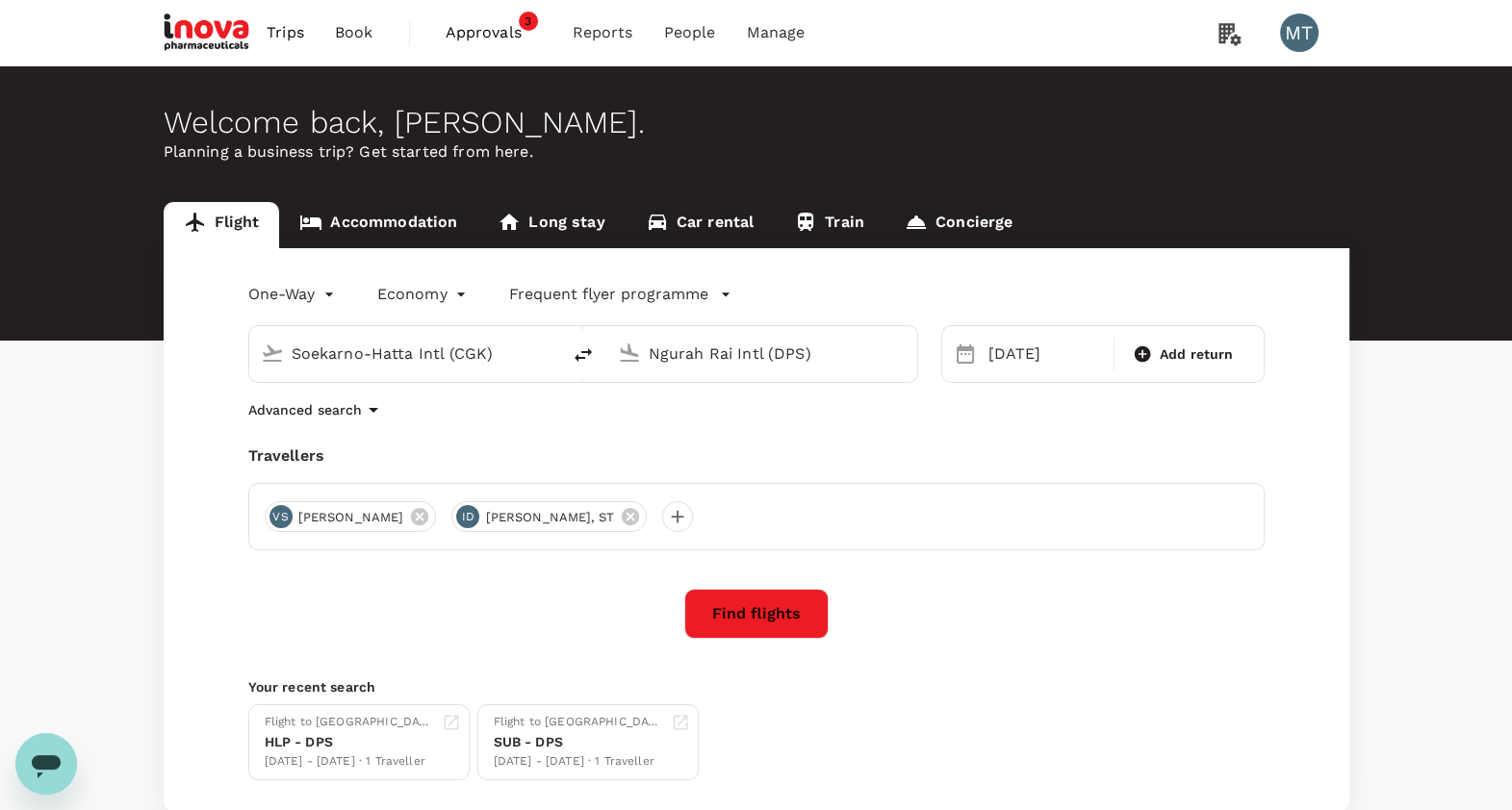 click on "Find flights" at bounding box center [756, 614] 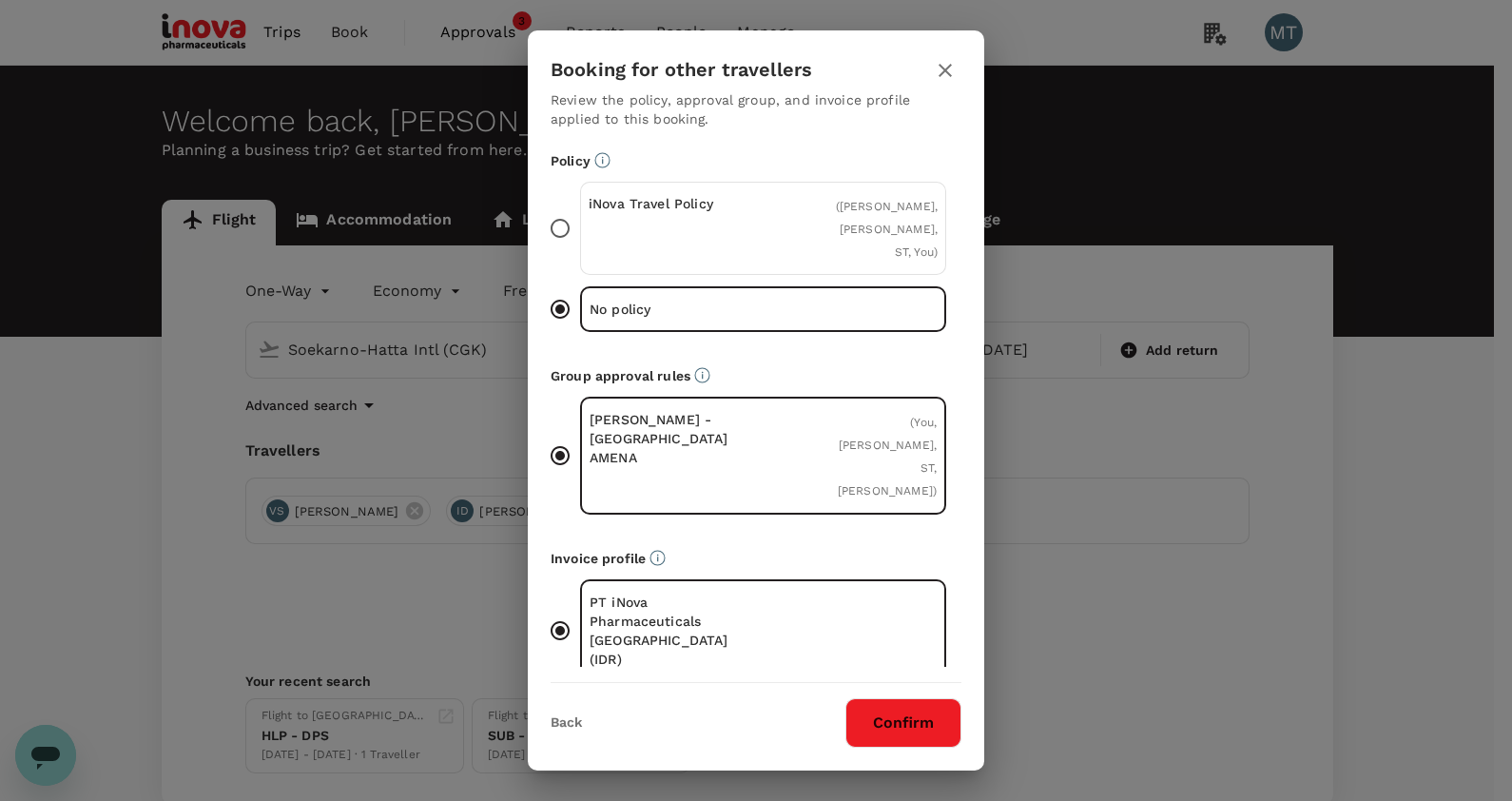 click on "iNova Travel Policy ( VIKTOR SETIAWAN, IQBAL DANU BRATHA, ST, You )" at bounding box center [560, 228] 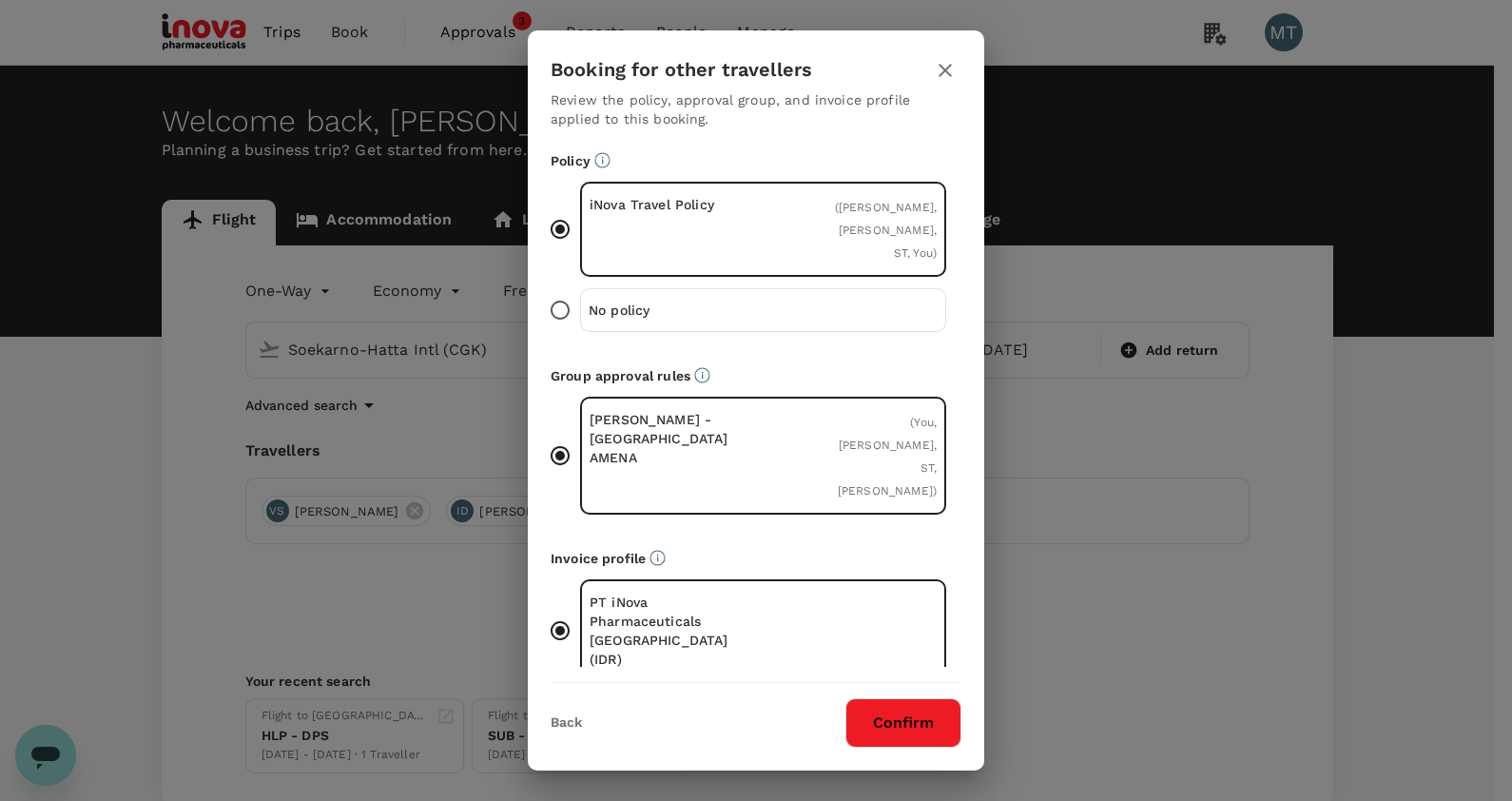 click on "Confirm" at bounding box center (903, 723) 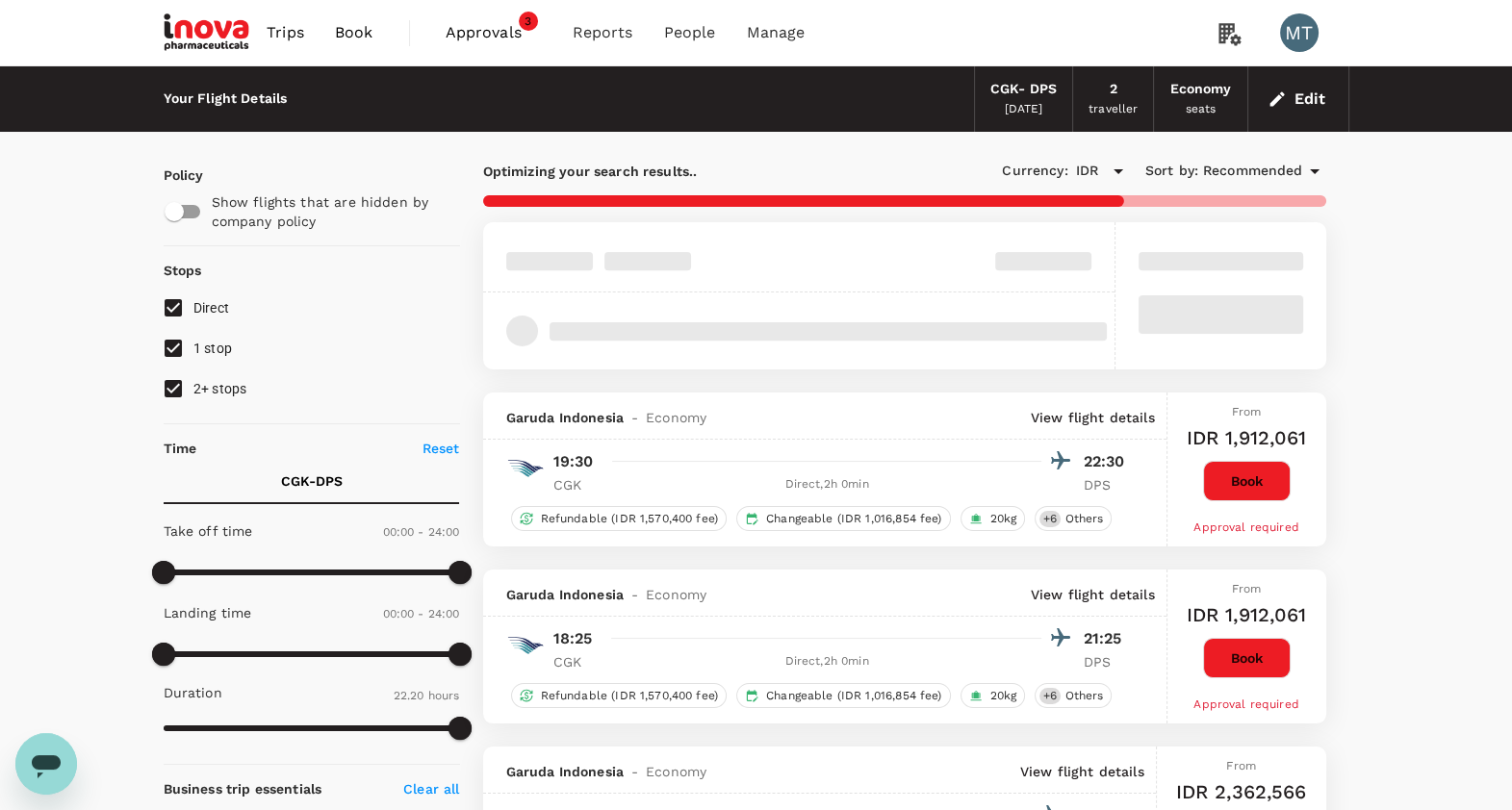 type on "1360" 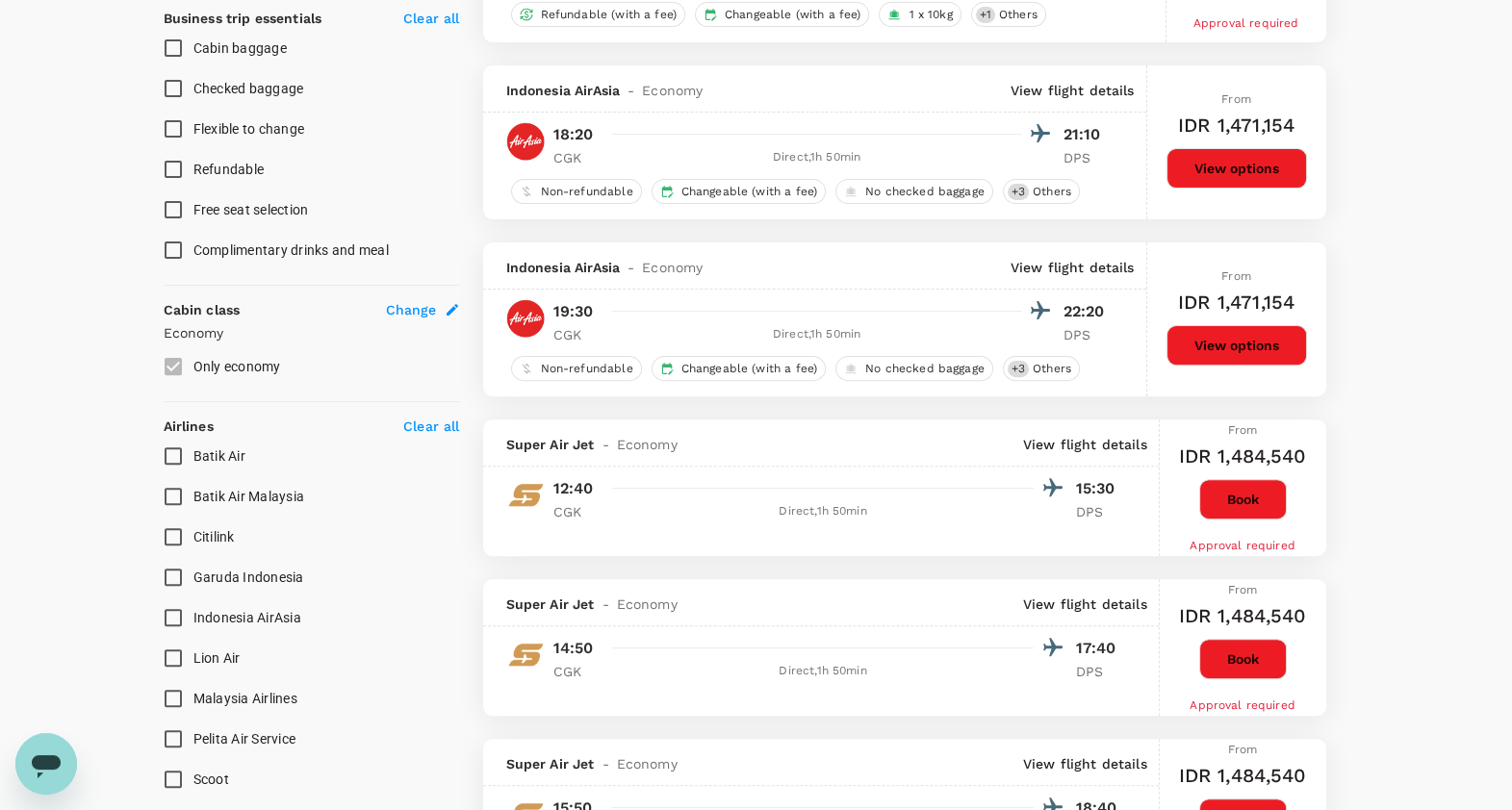 scroll, scrollTop: 773, scrollLeft: 0, axis: vertical 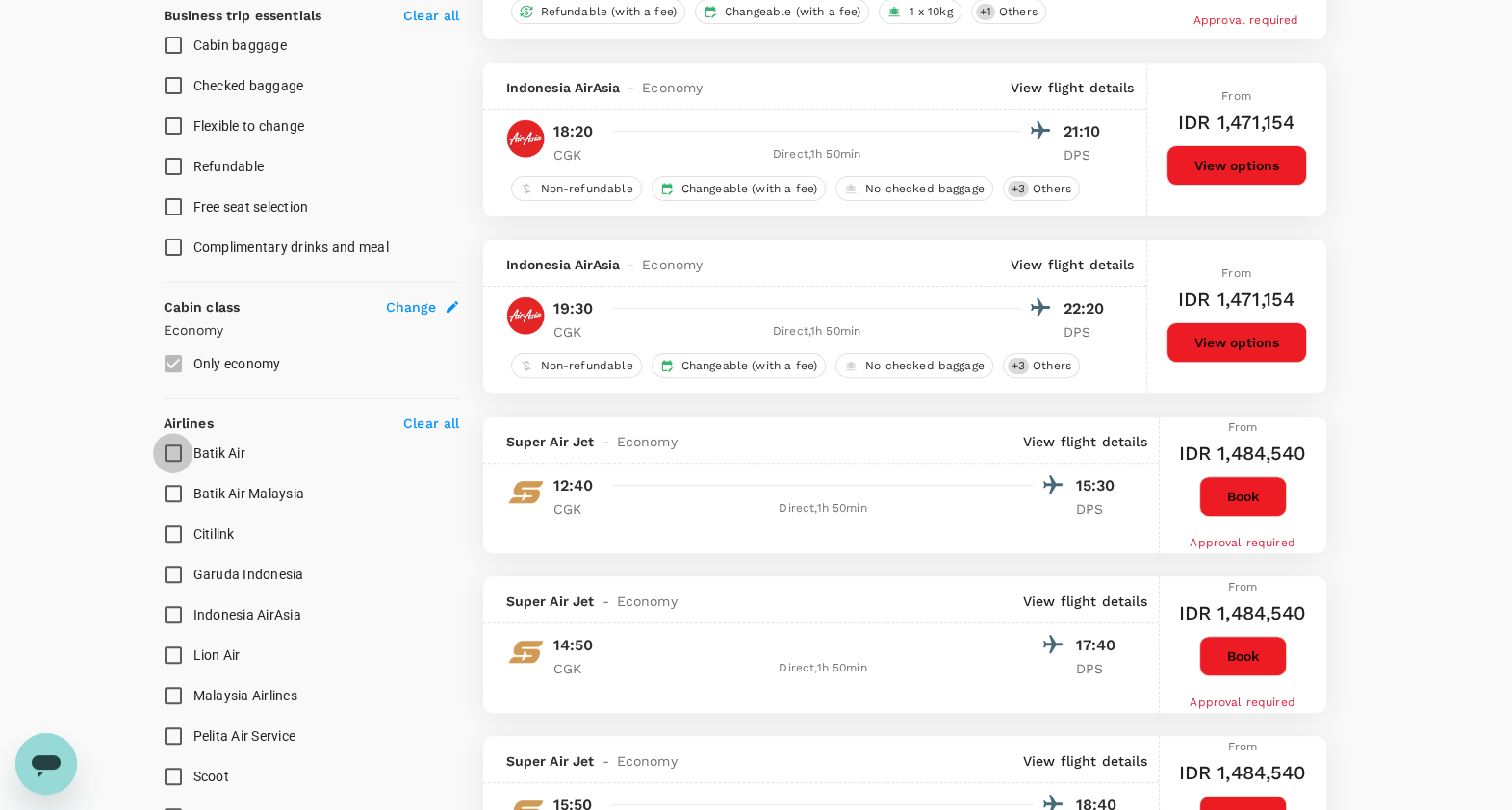 click on "Batik Air" at bounding box center [173, 453] 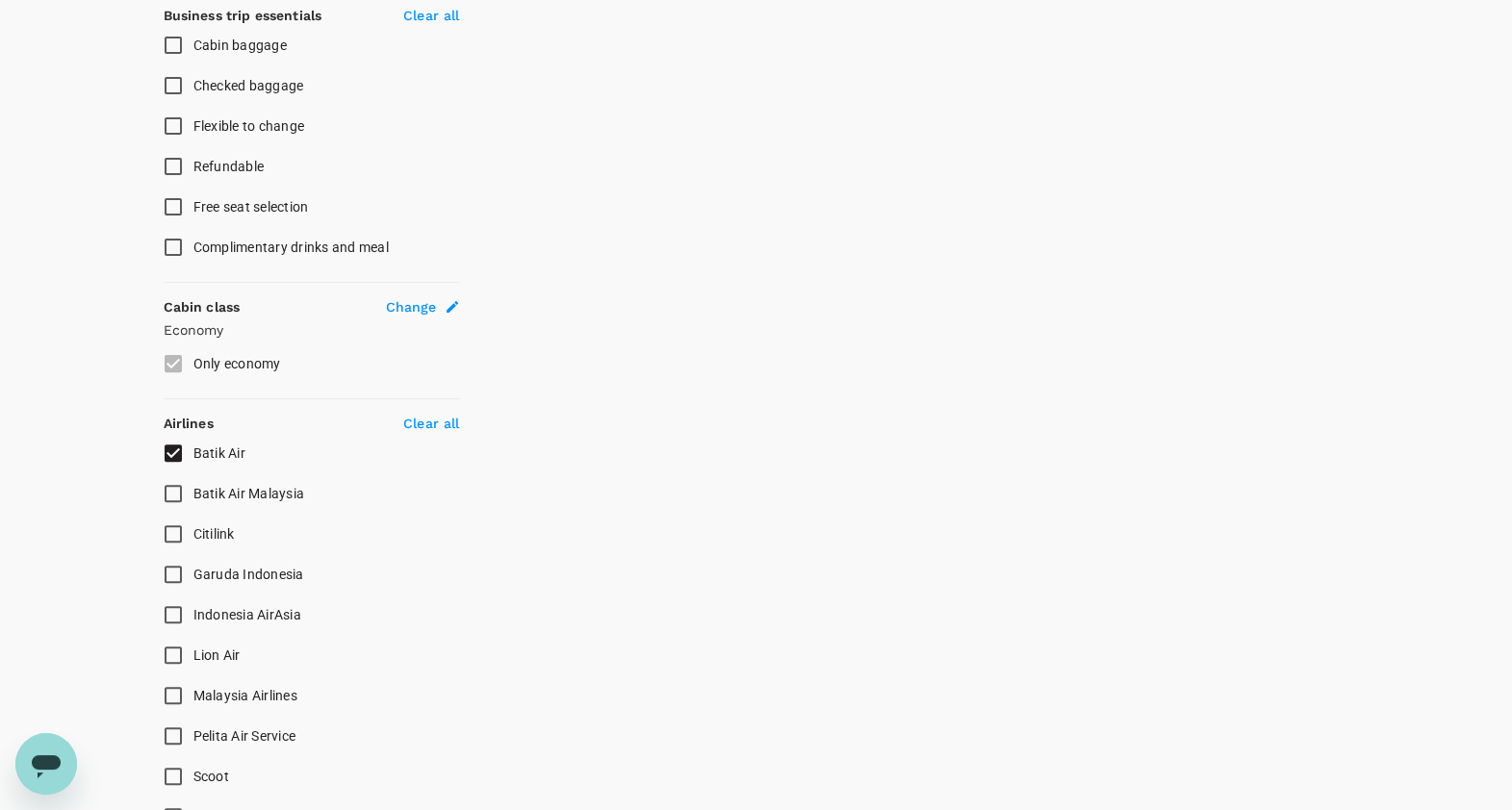 click on "Citilink" at bounding box center [173, 534] 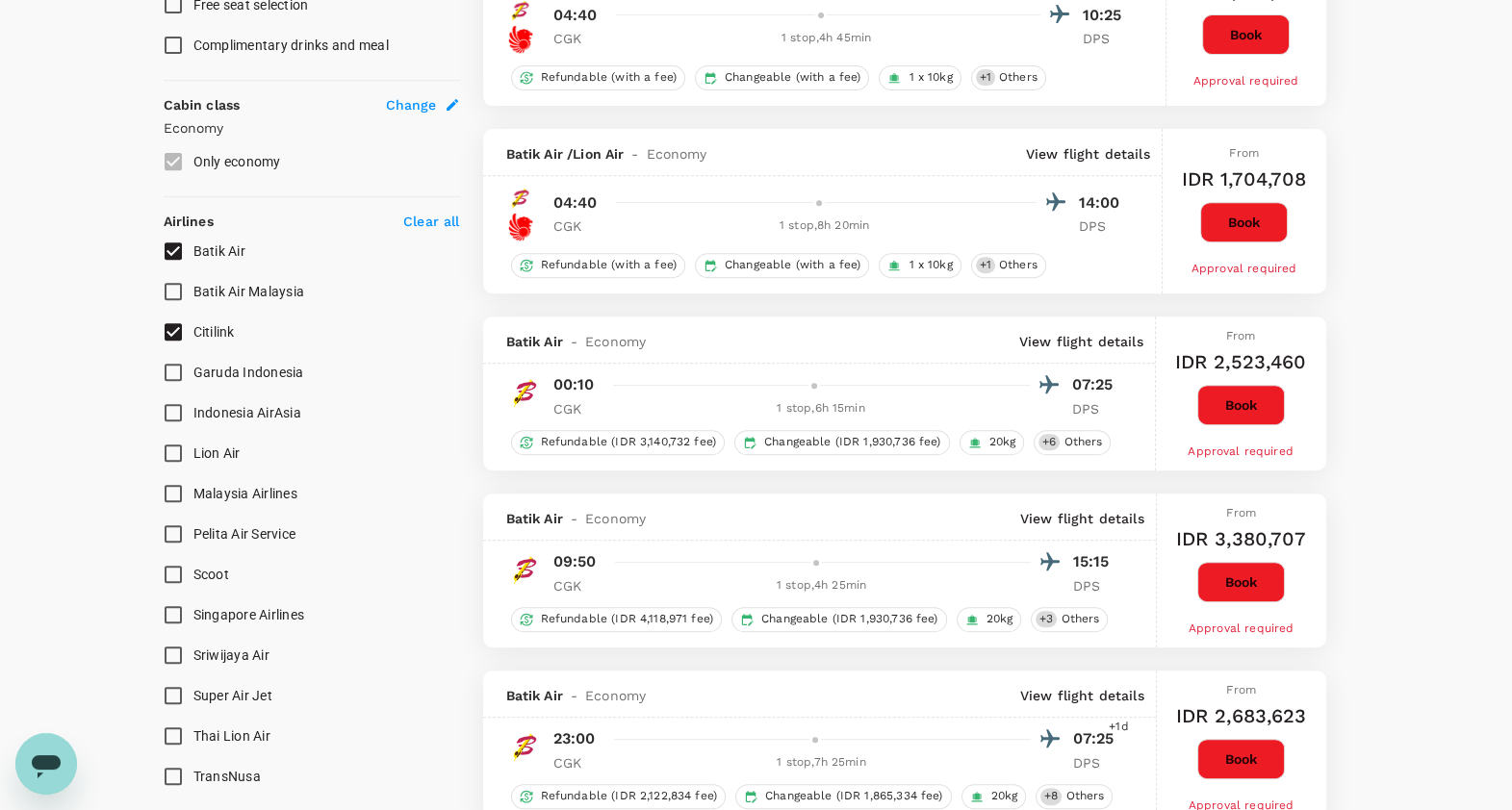 scroll, scrollTop: 1014, scrollLeft: 0, axis: vertical 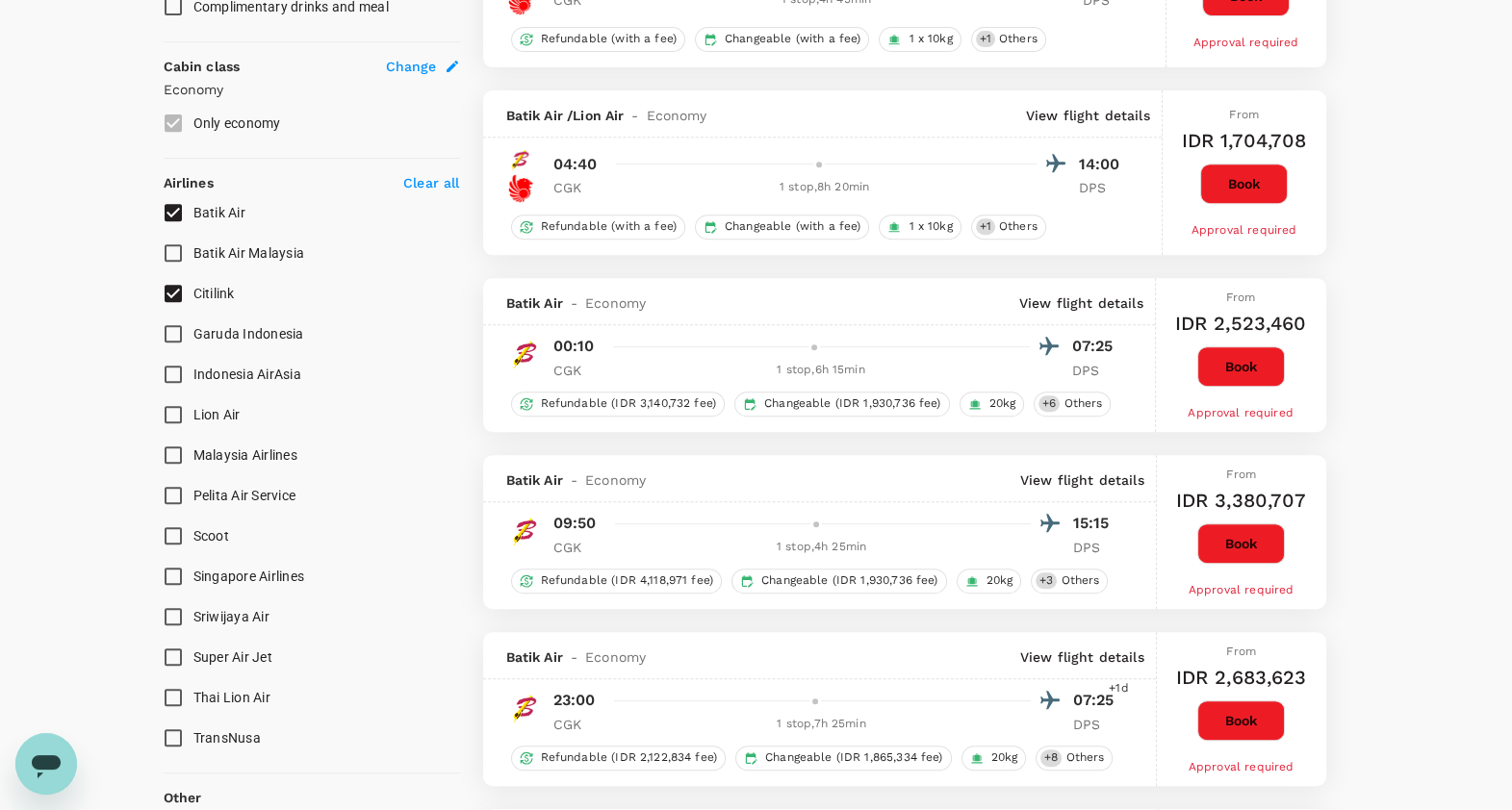 click on "TransNusa" at bounding box center (173, 738) 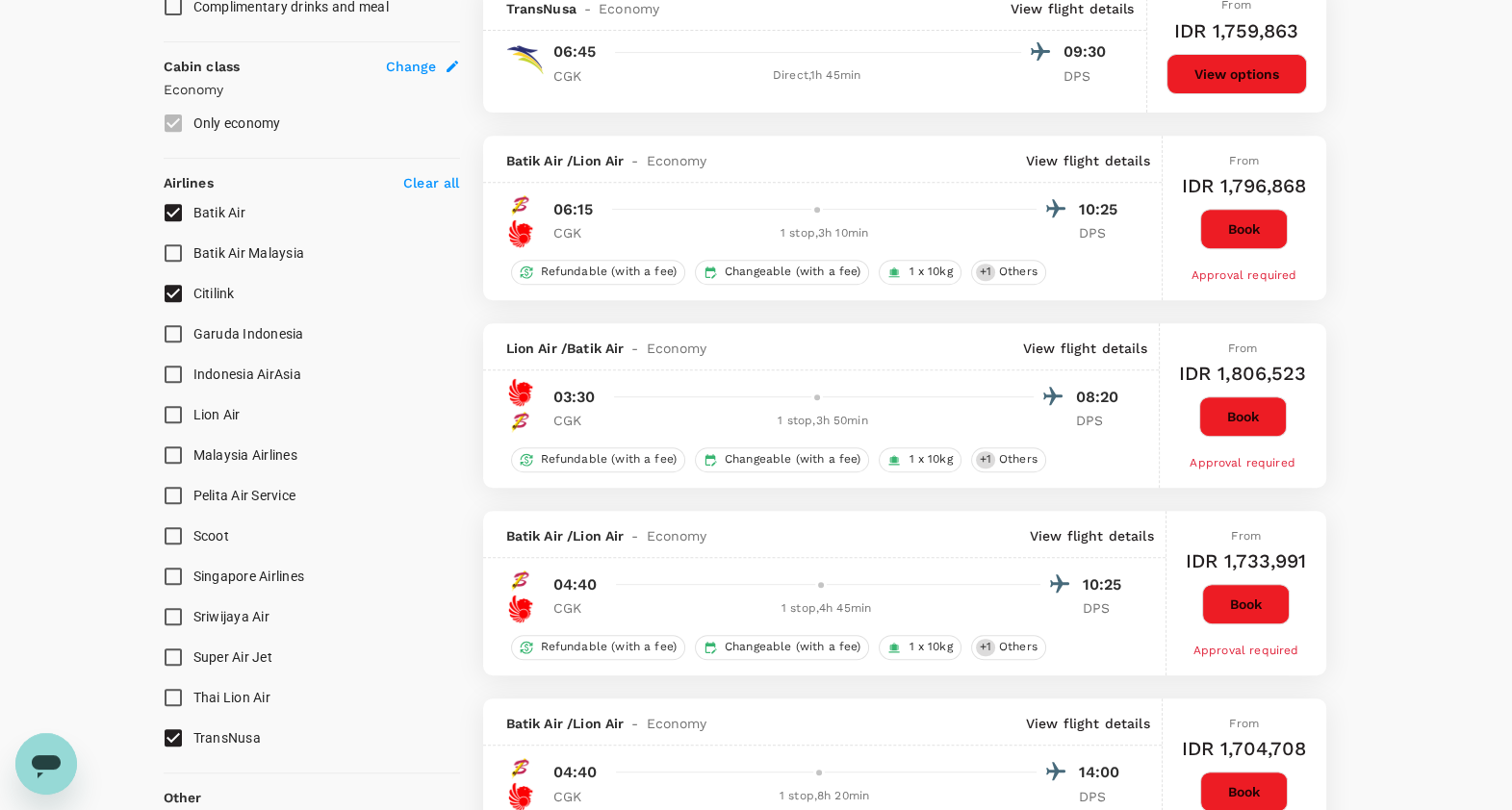 click on "Super Air Jet" at bounding box center [173, 657] 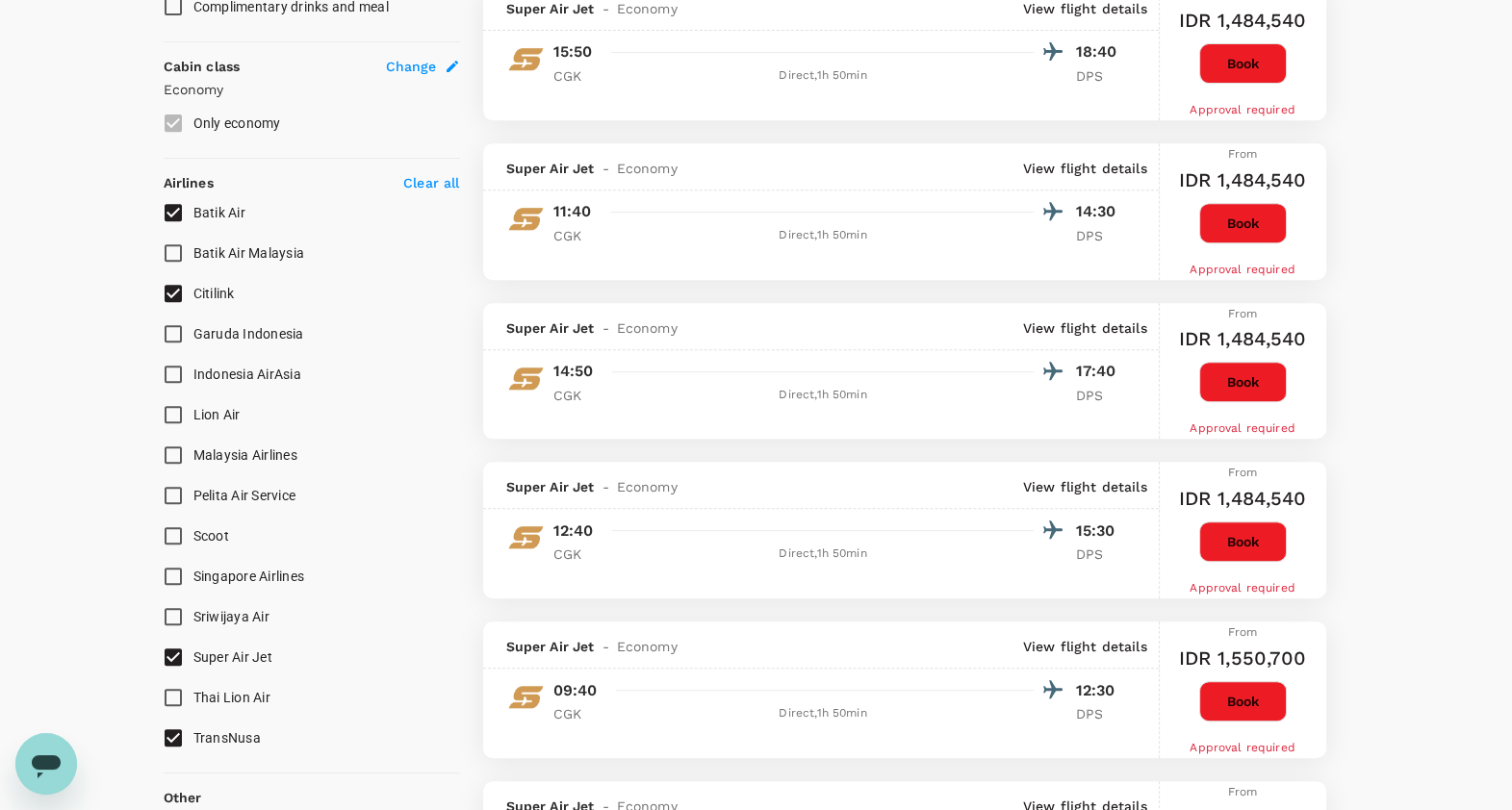 click on "Indonesia AirAsia" at bounding box center (173, 374) 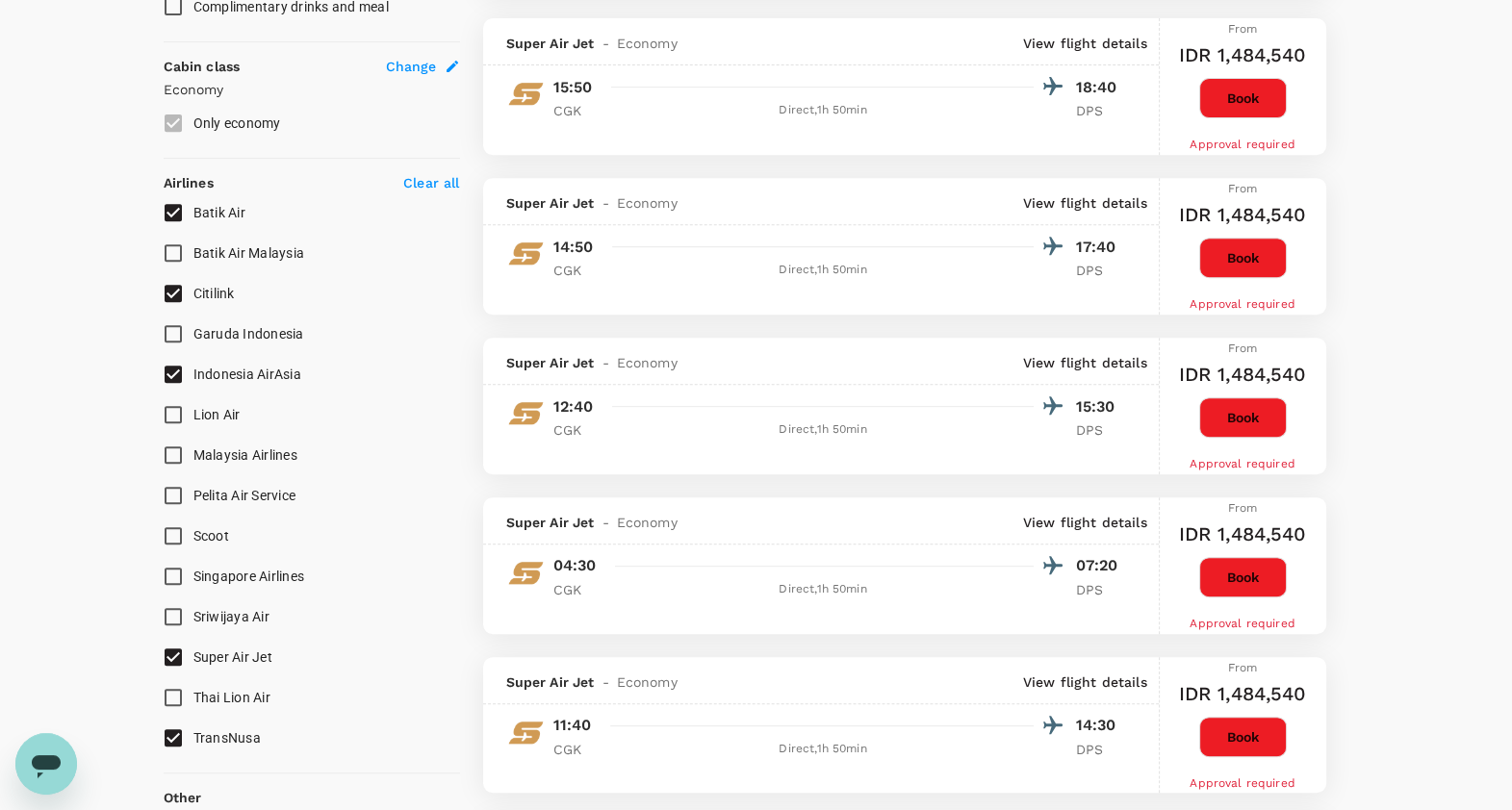 click on "Lion Air" at bounding box center (173, 415) 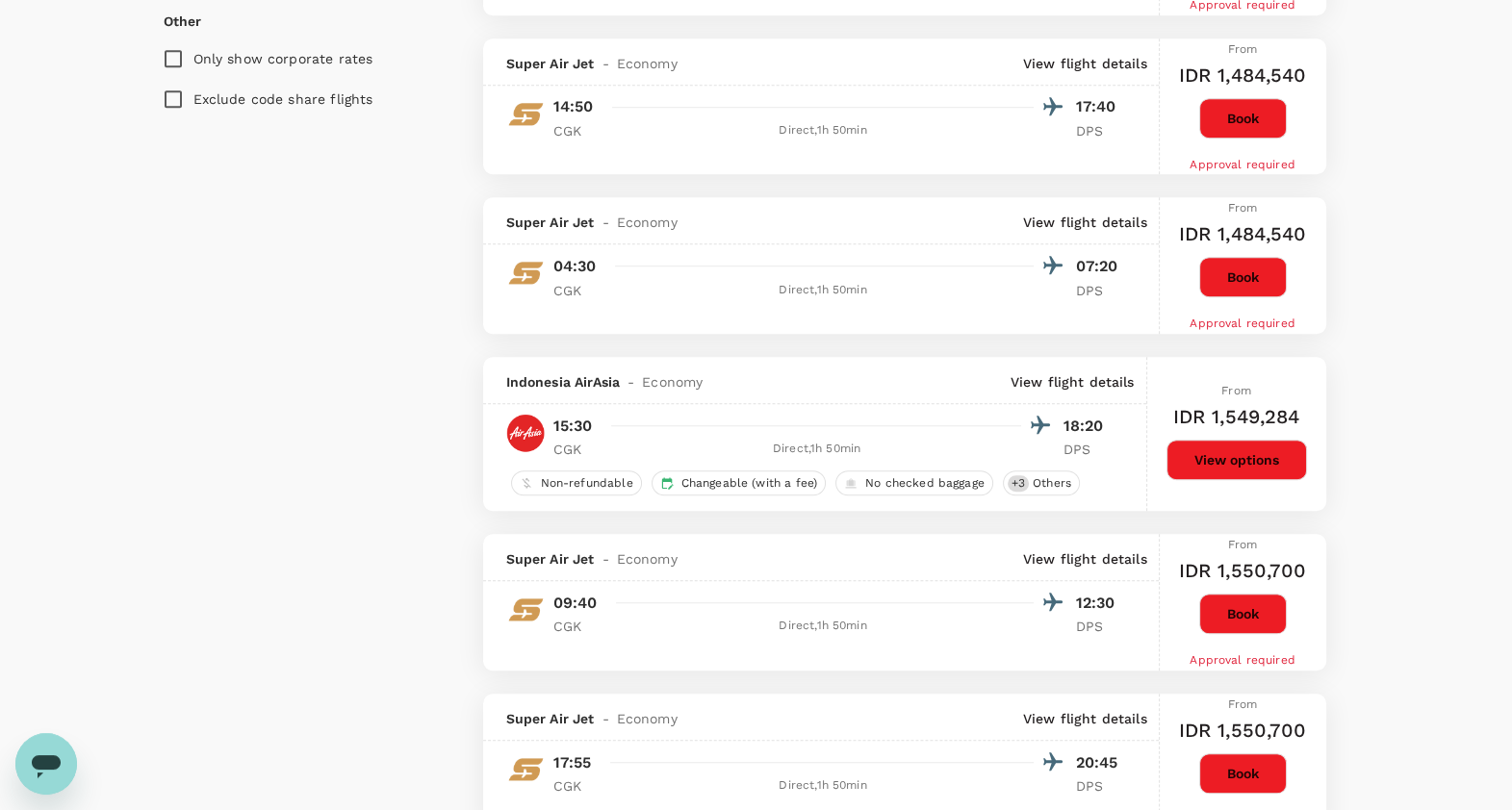 scroll, scrollTop: 1803, scrollLeft: 0, axis: vertical 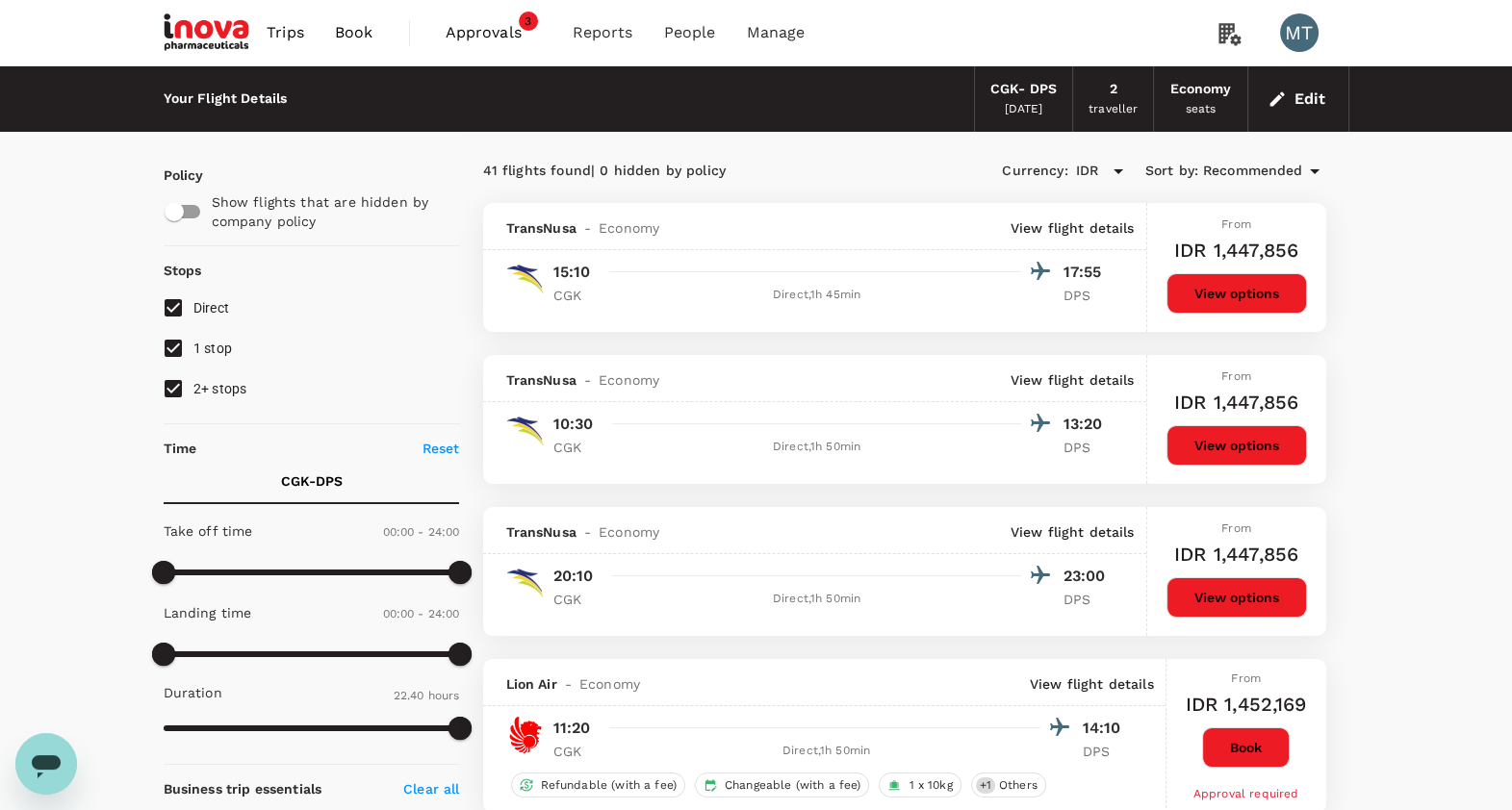 click on "Book" at bounding box center [354, 33] 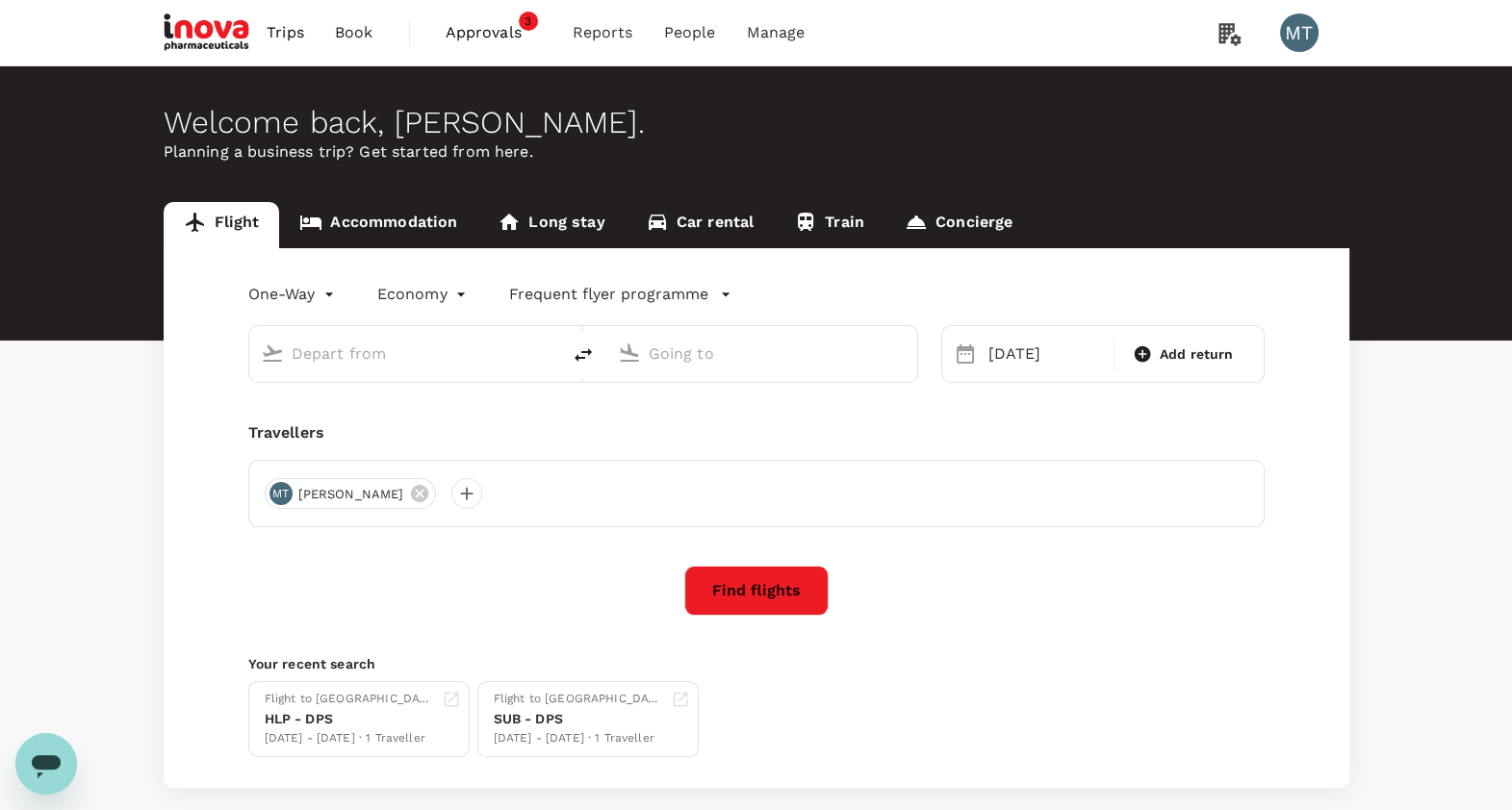 type on "Soekarno-Hatta Intl (CGK)" 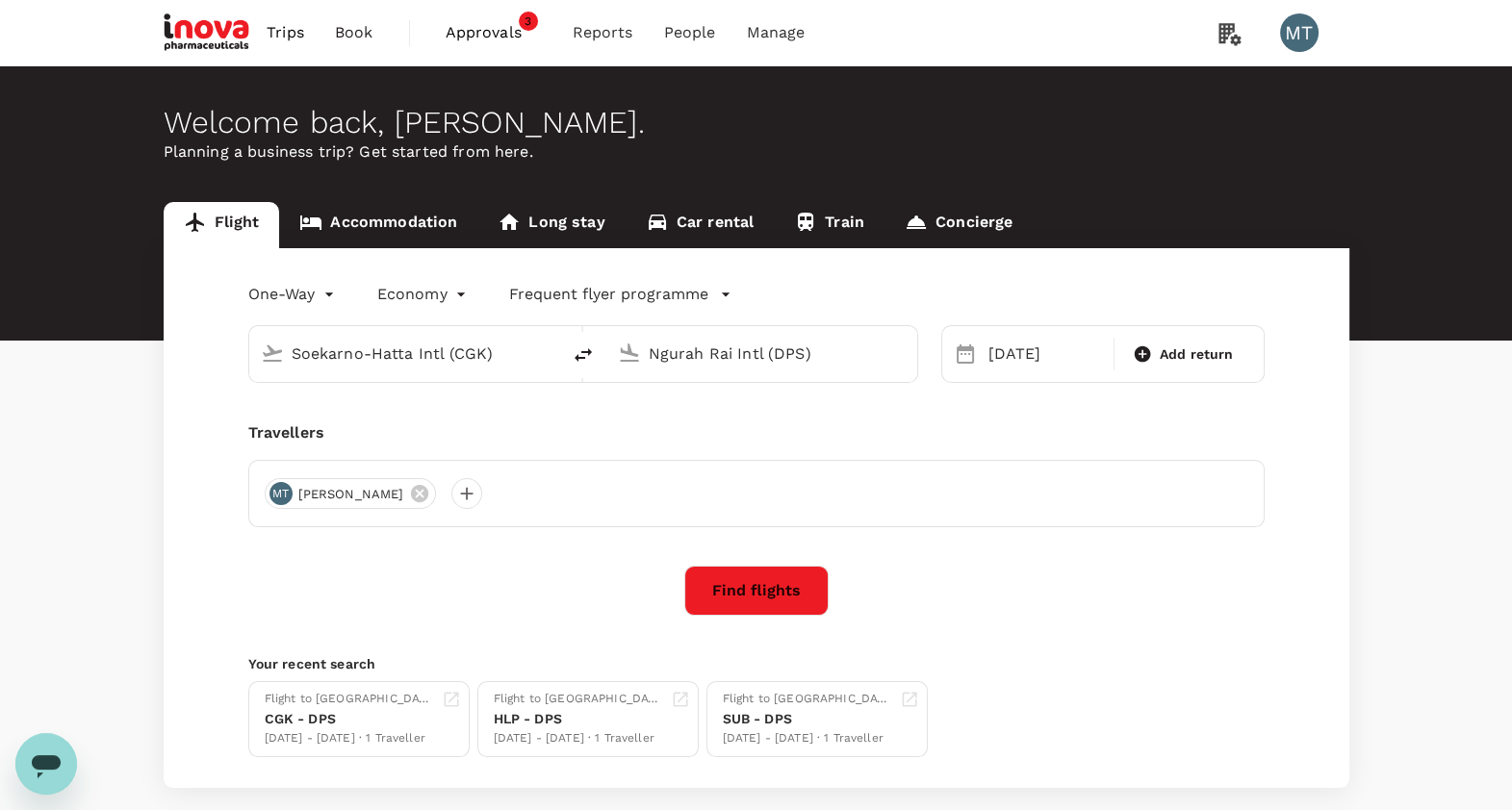 type 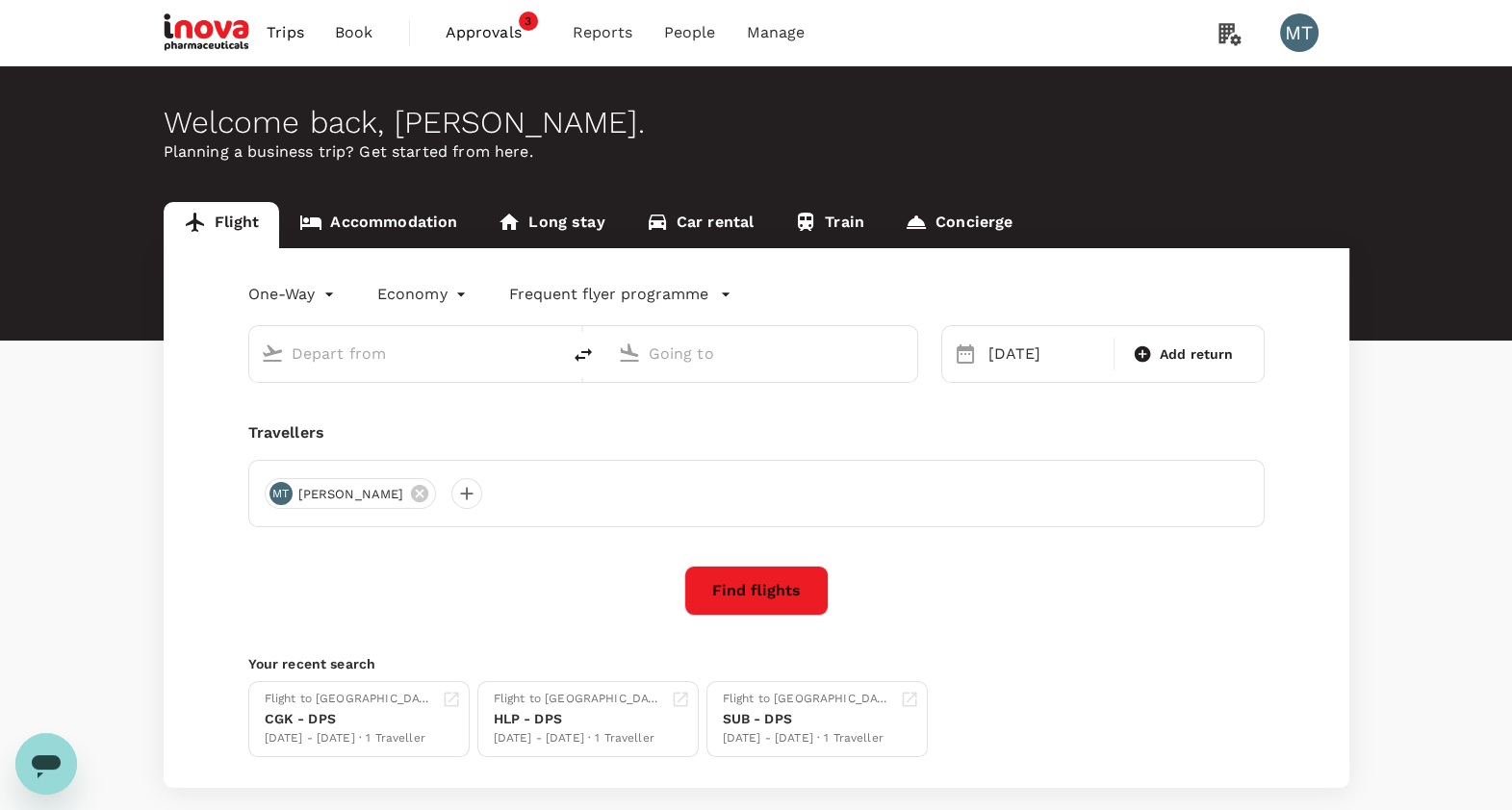 click on "Accommodation" at bounding box center (378, 225) 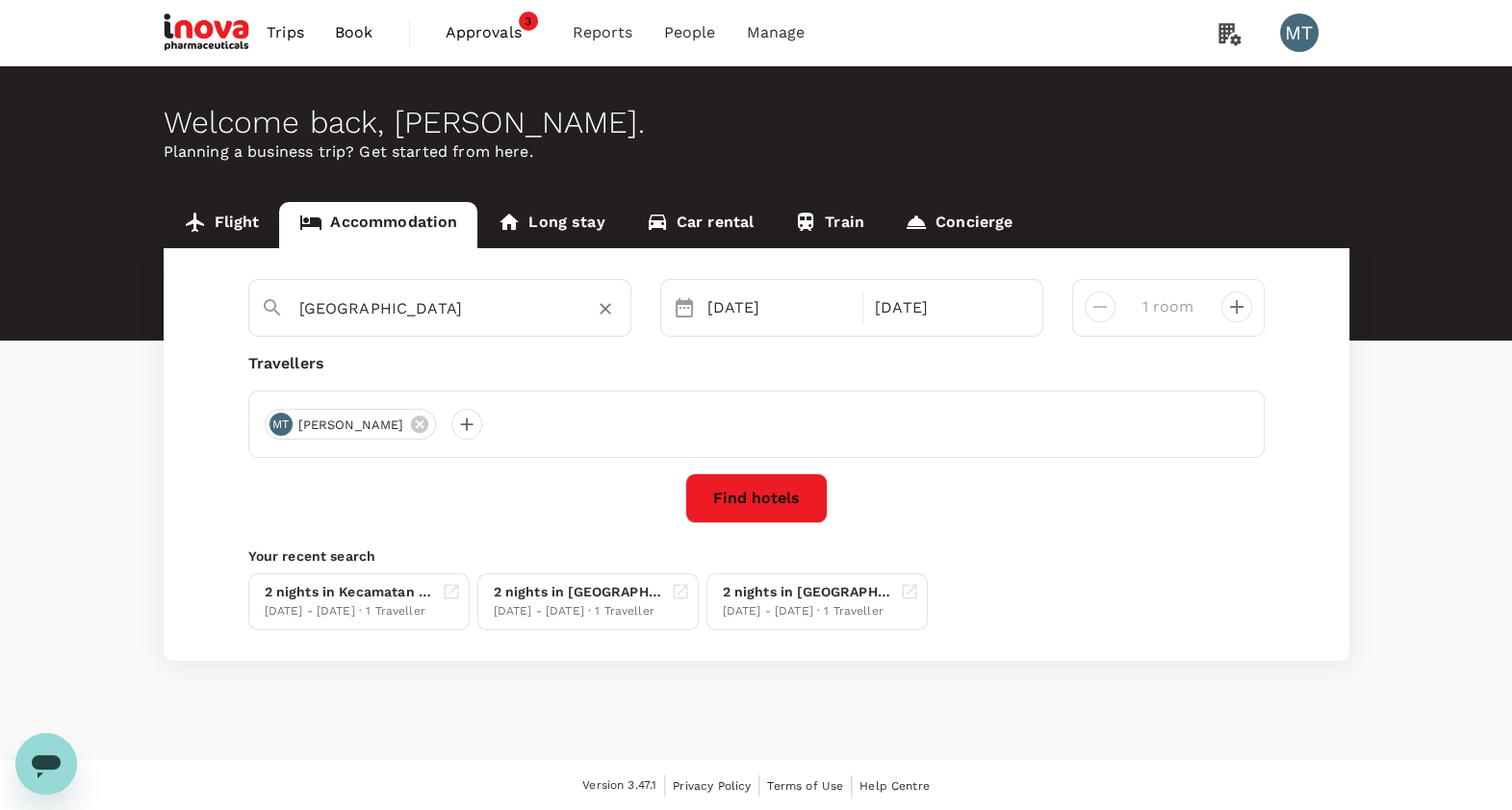 click on "Bandar Lampung" at bounding box center [432, 308] 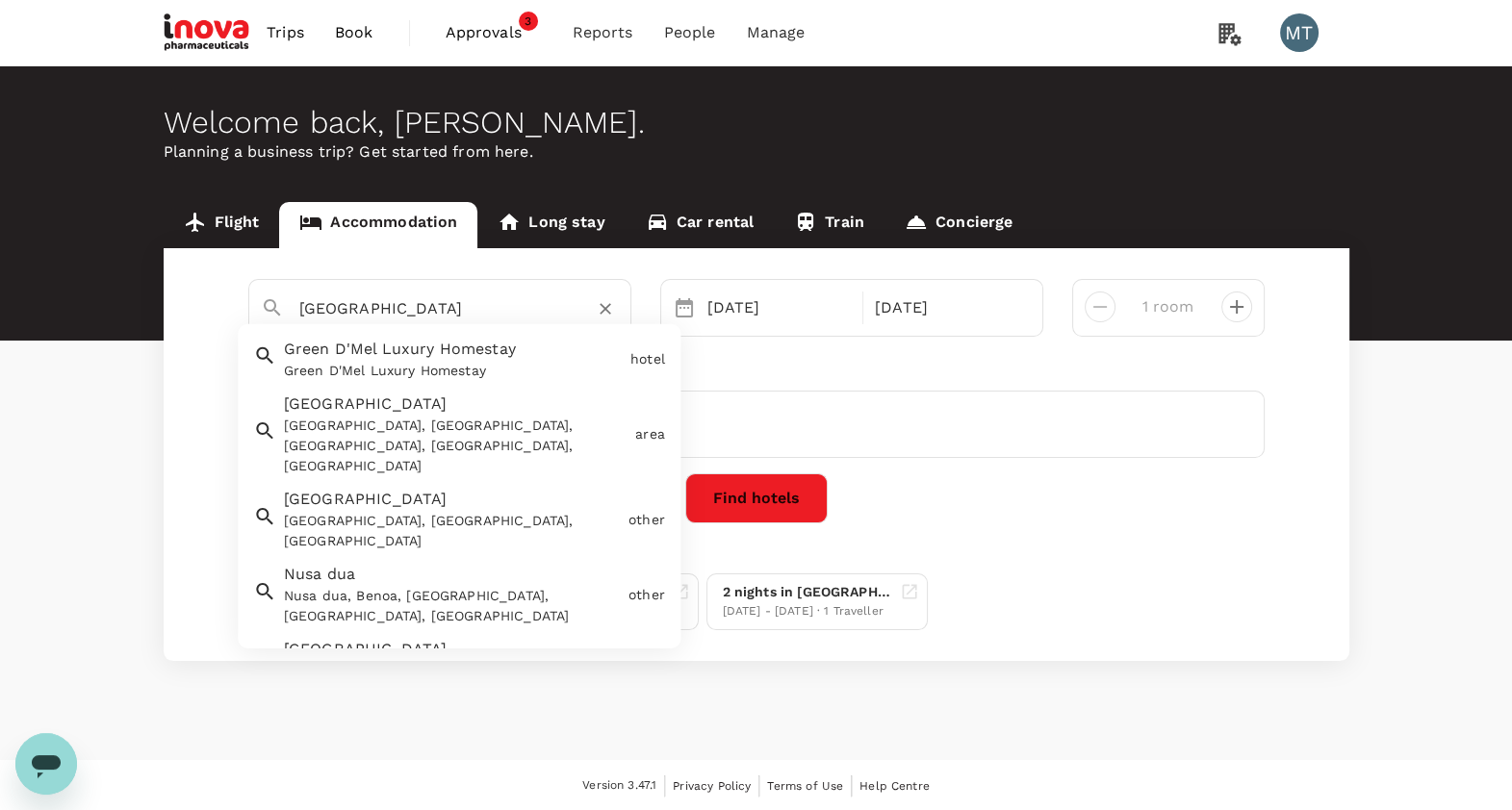 drag, startPoint x: 485, startPoint y: 295, endPoint x: 125, endPoint y: 336, distance: 362.3272 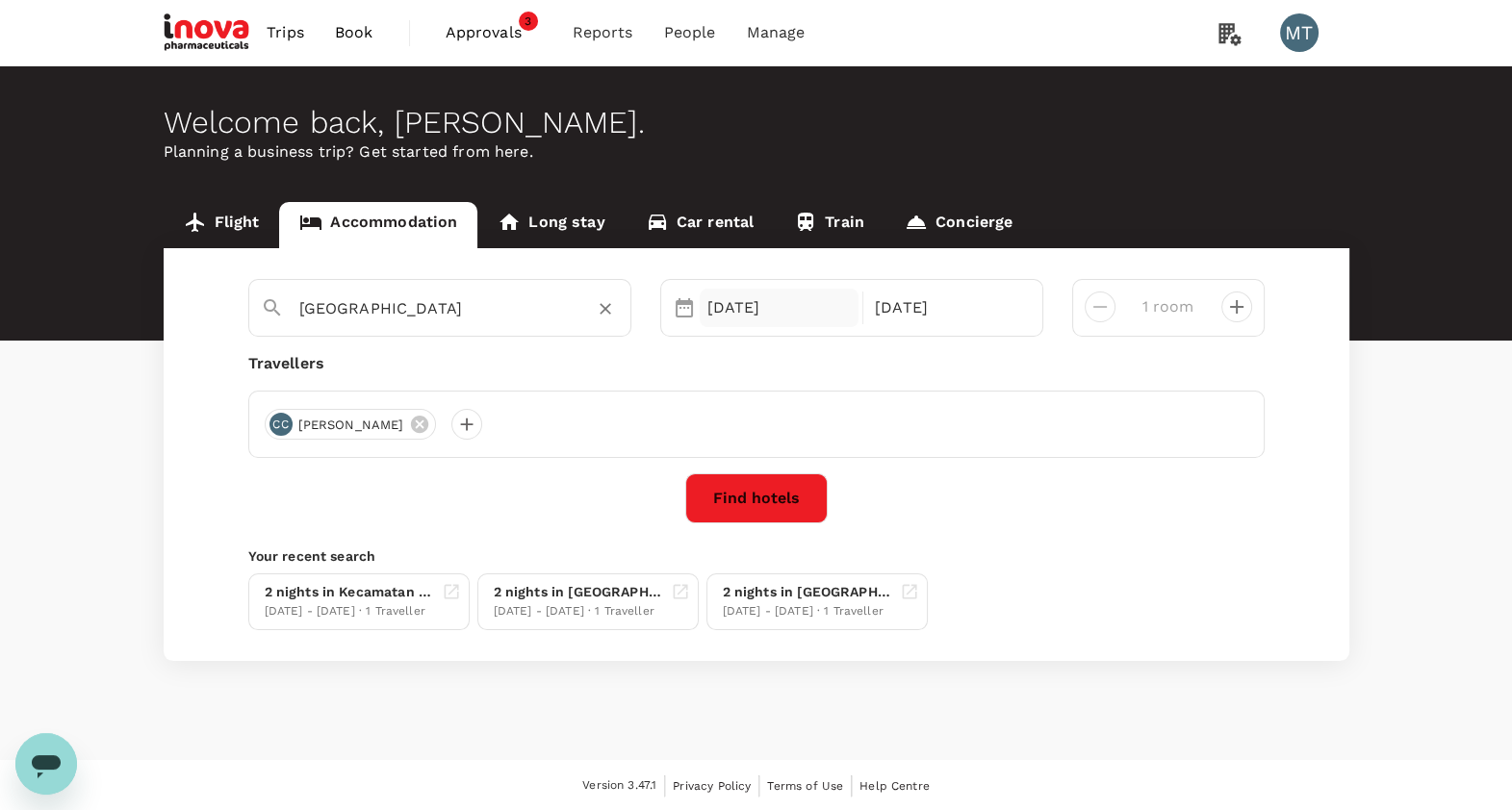 type on "Novotel Bali Nusa Dua Hotel & Residences" 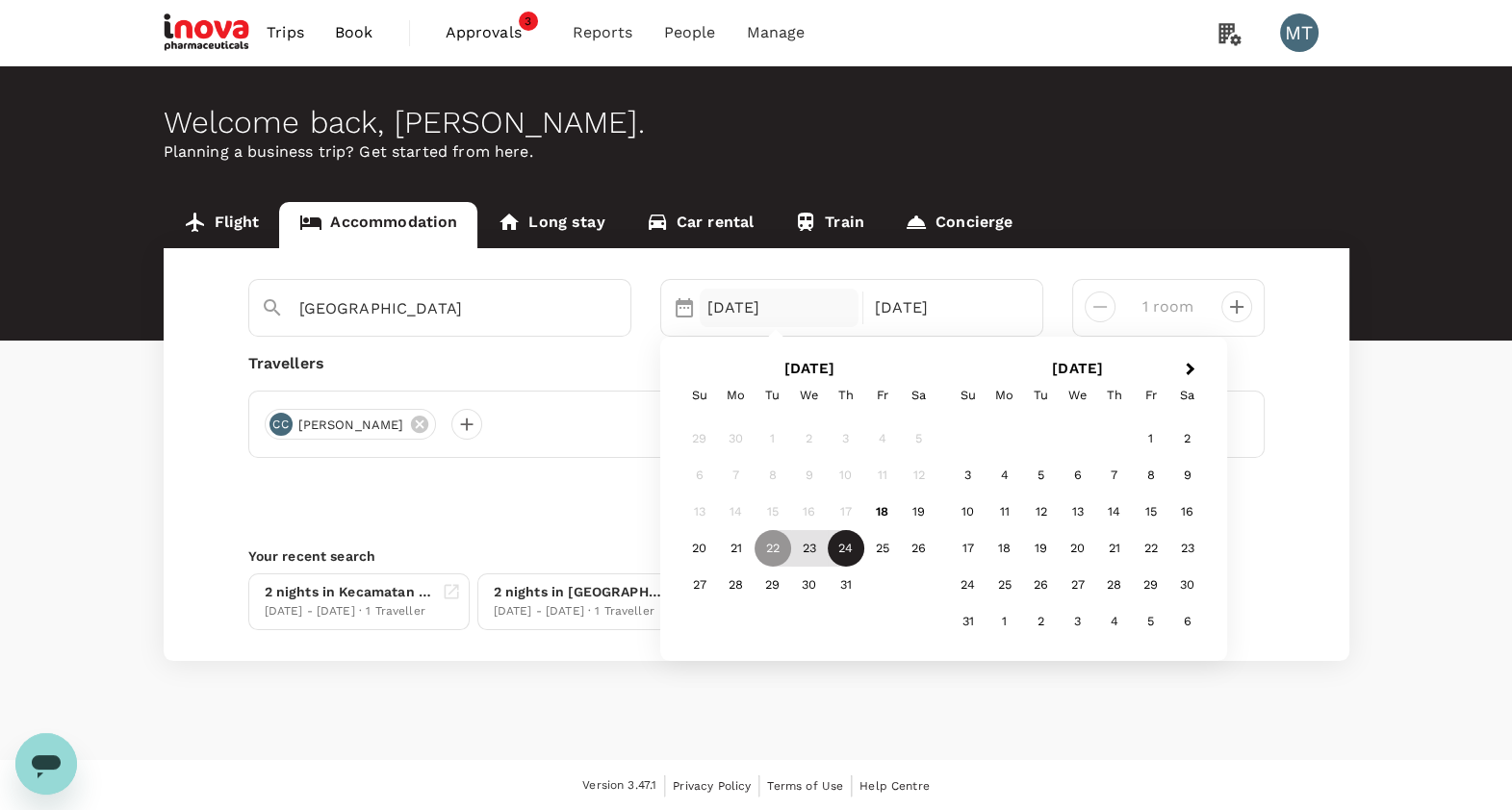 click on "24" at bounding box center [846, 548] 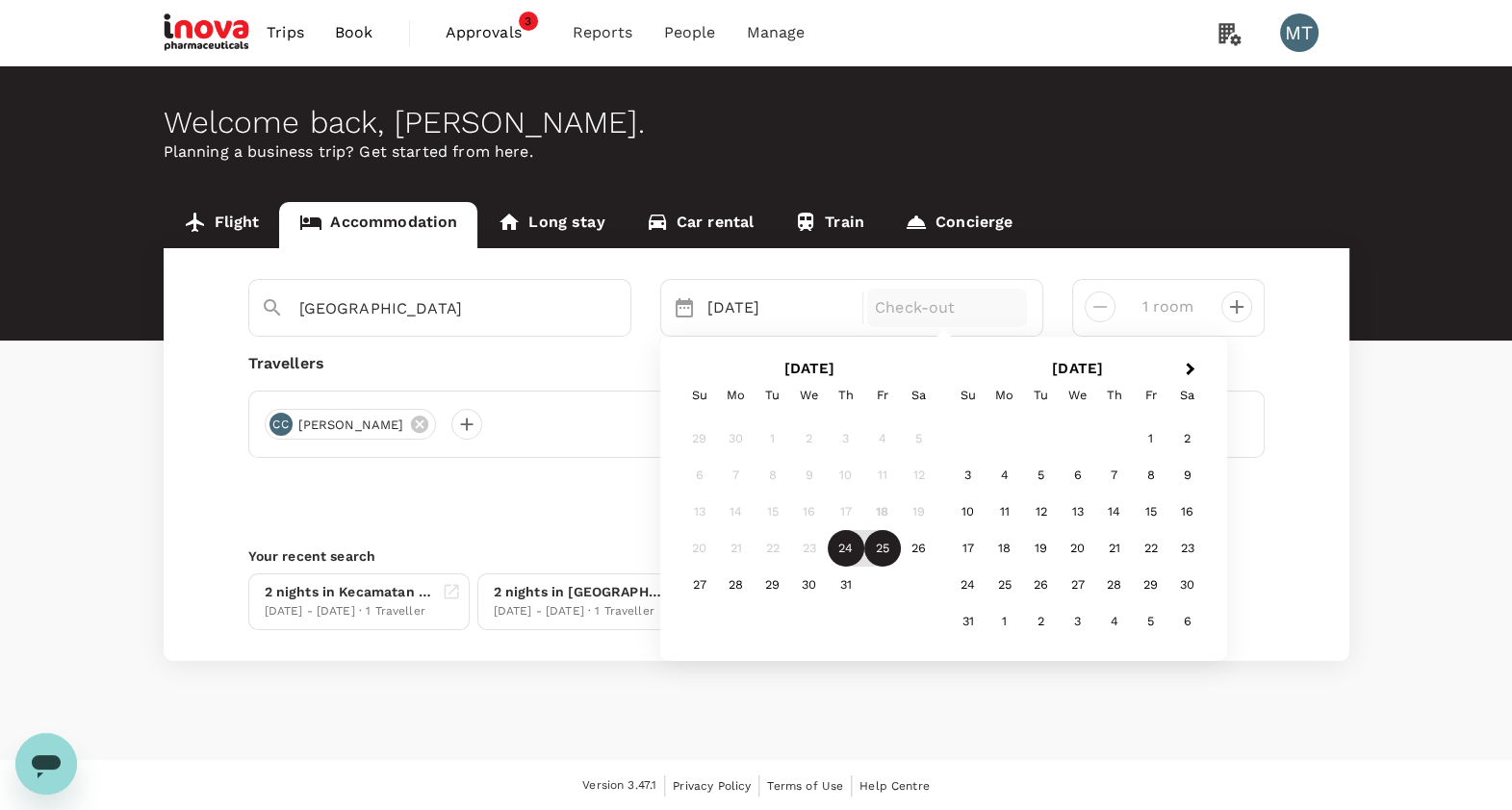 click on "25" at bounding box center (883, 548) 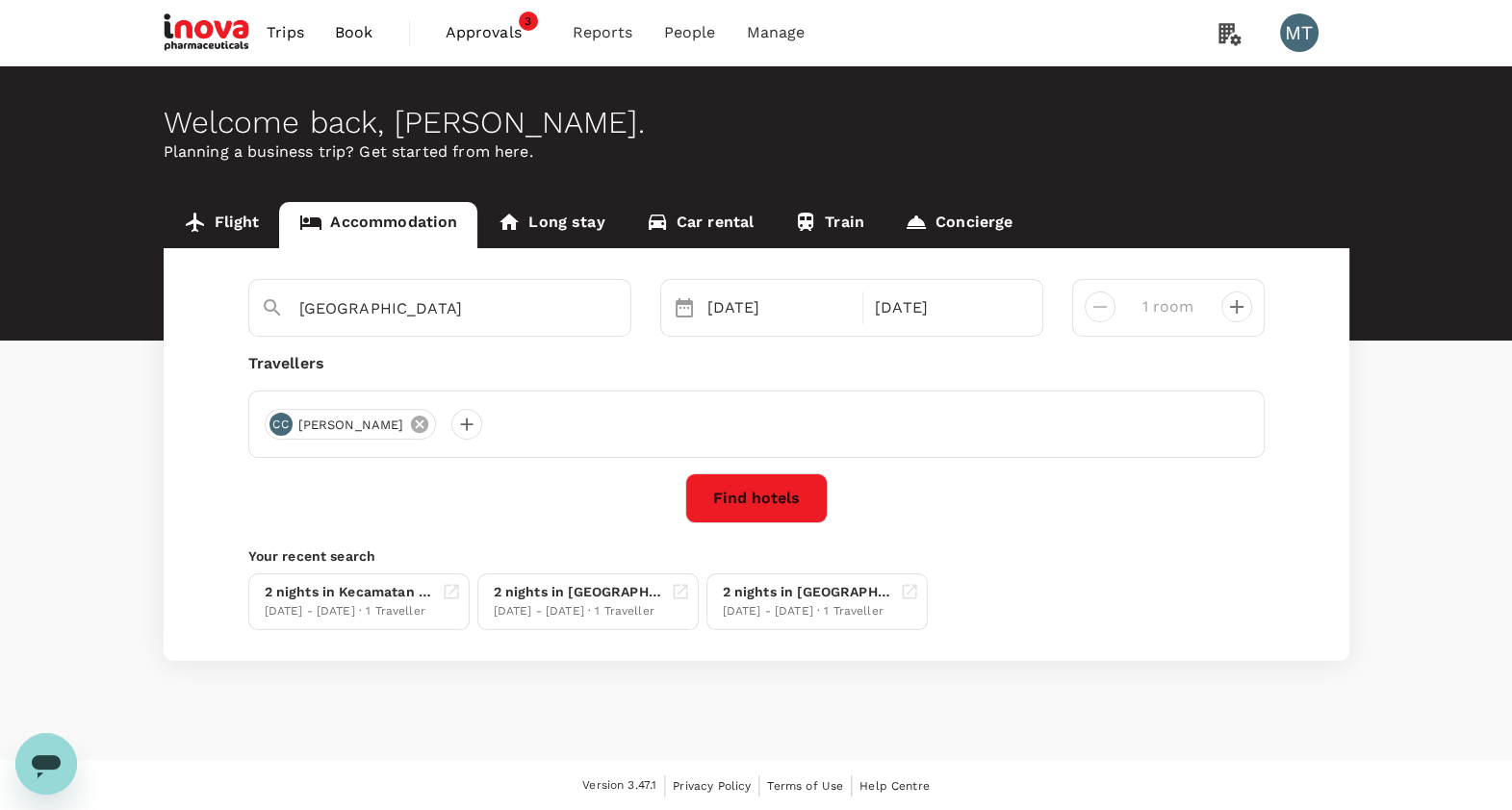 click 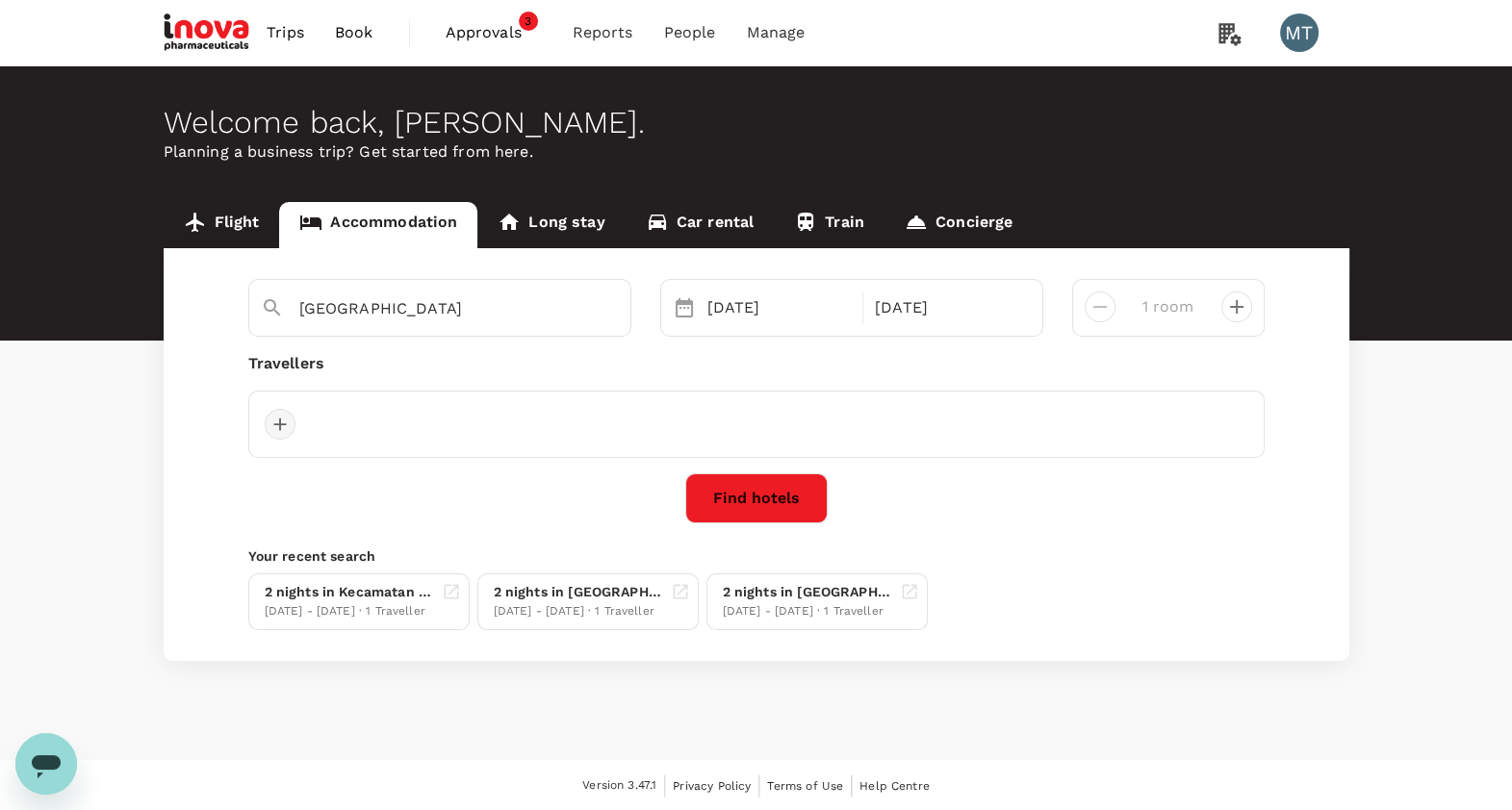 click at bounding box center [280, 424] 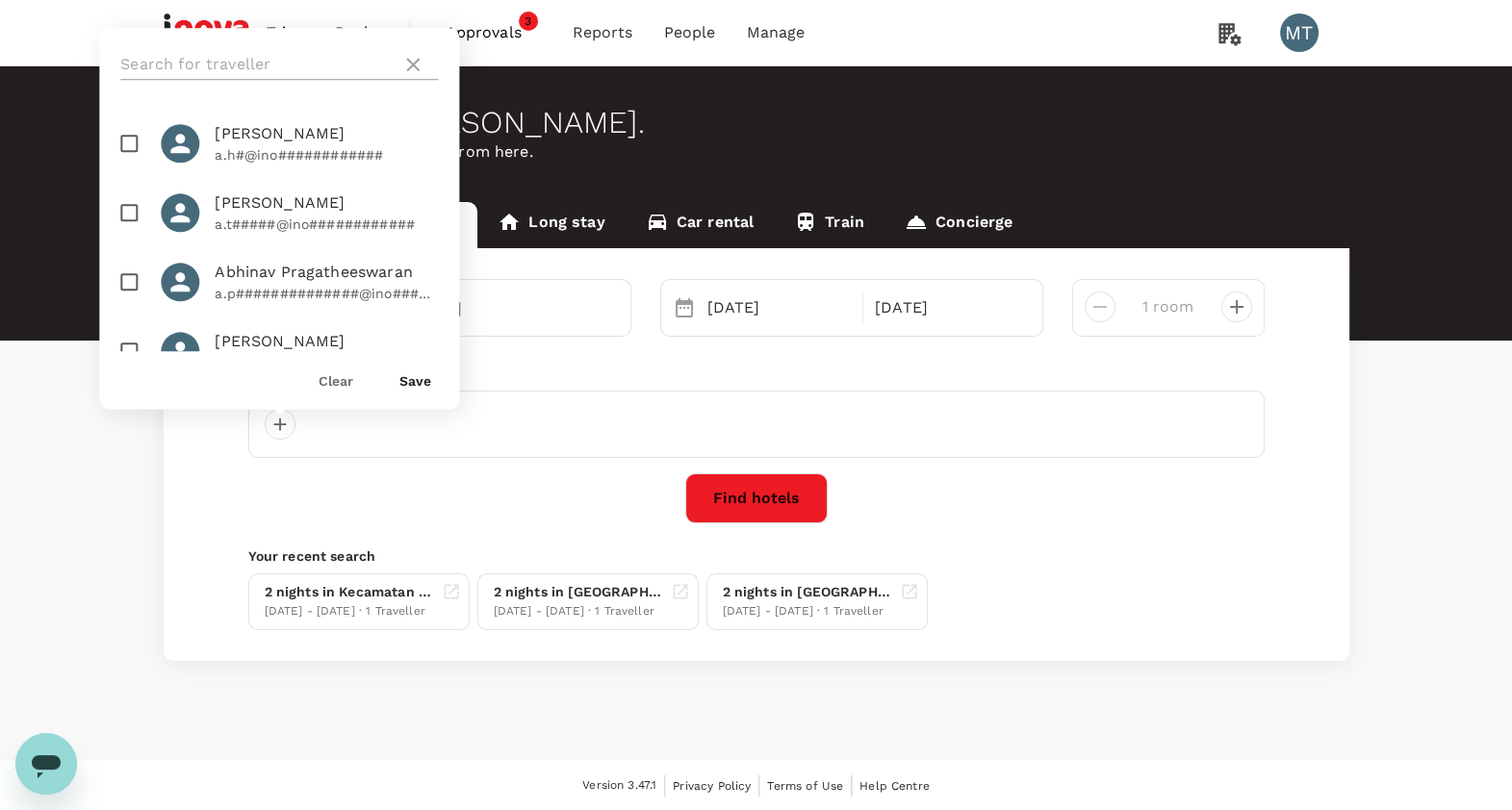 click at bounding box center [257, 64] 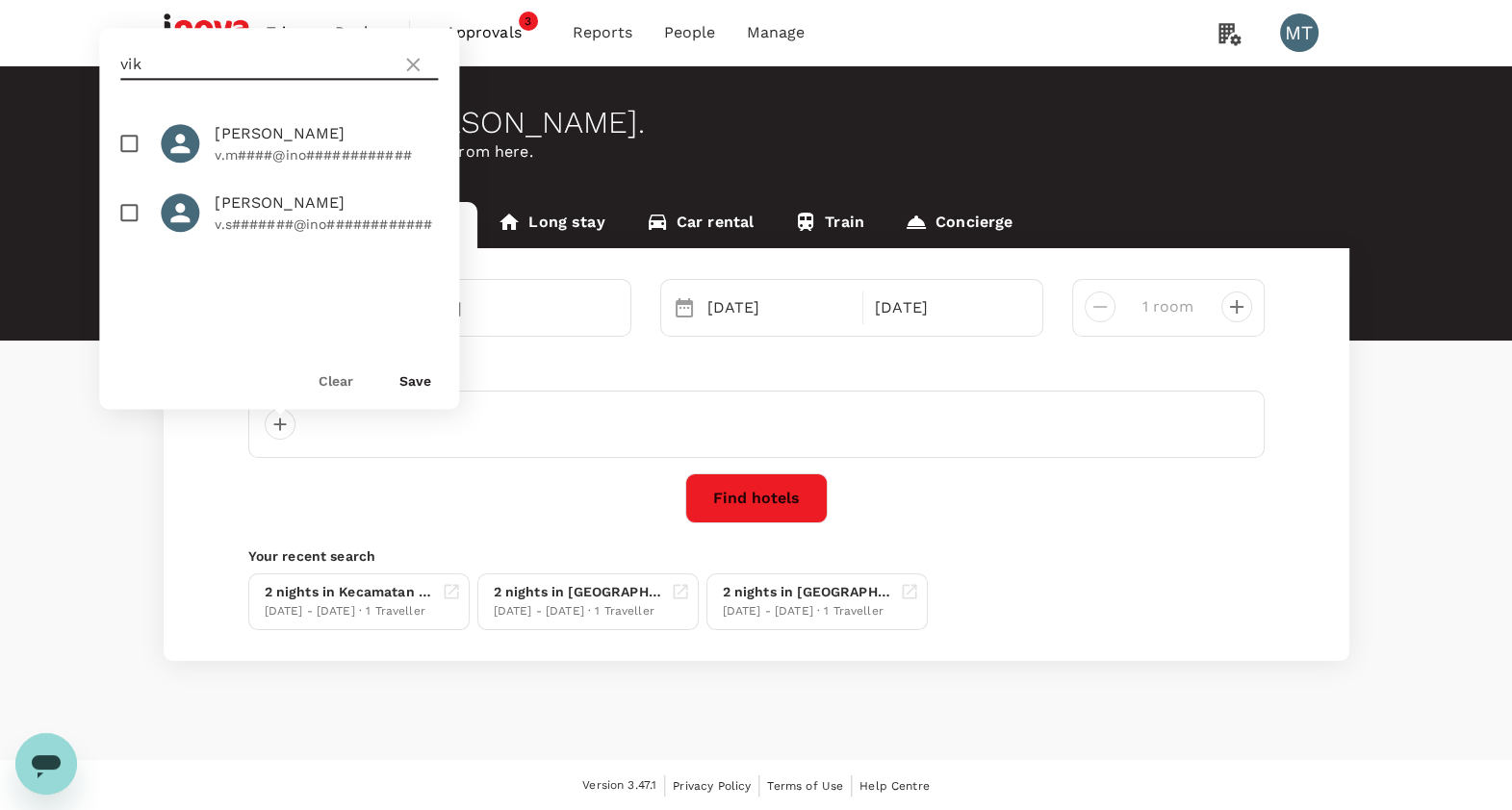type on "vik" 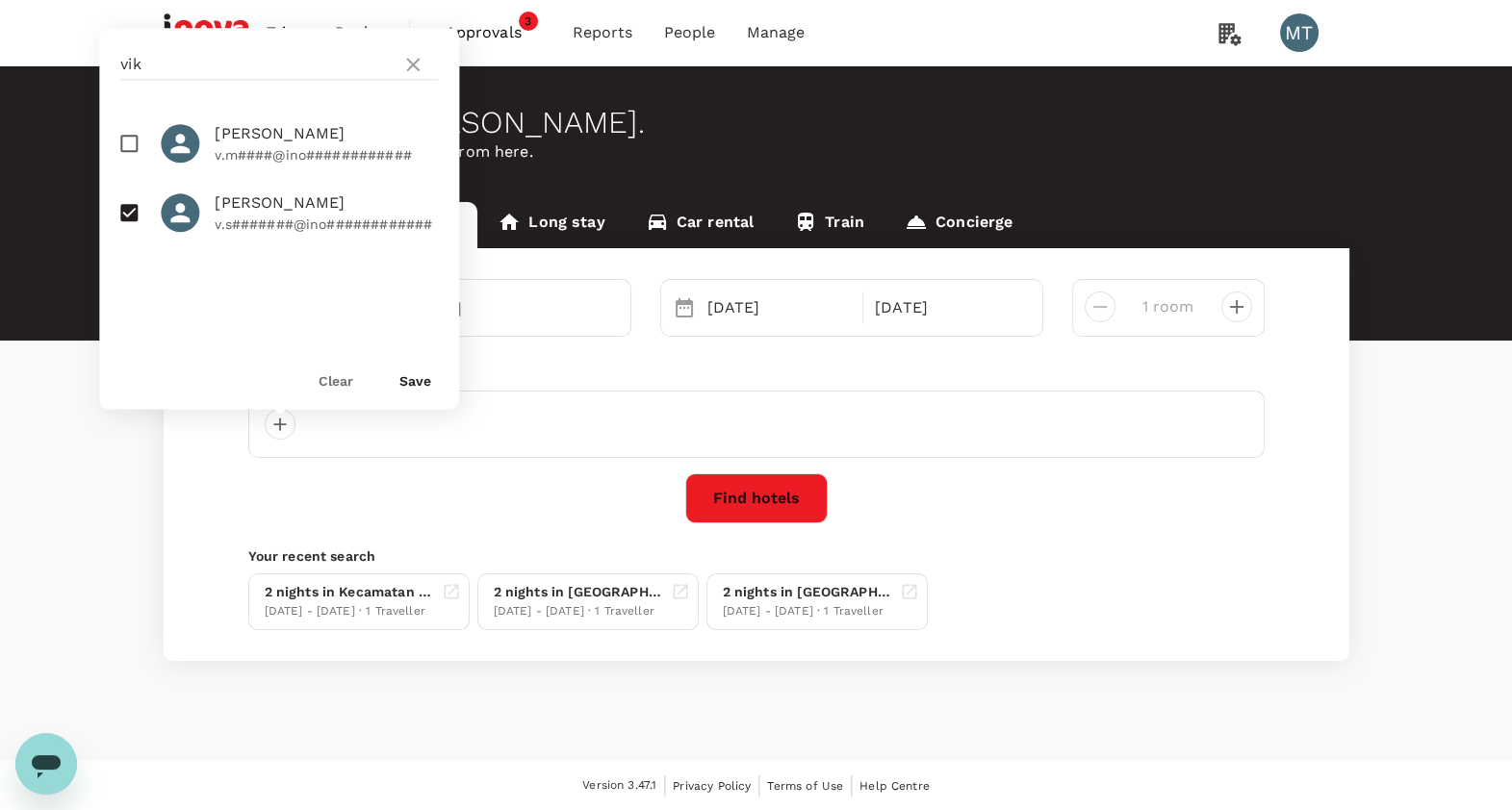 click on "Clear Save" at bounding box center [271, 372] 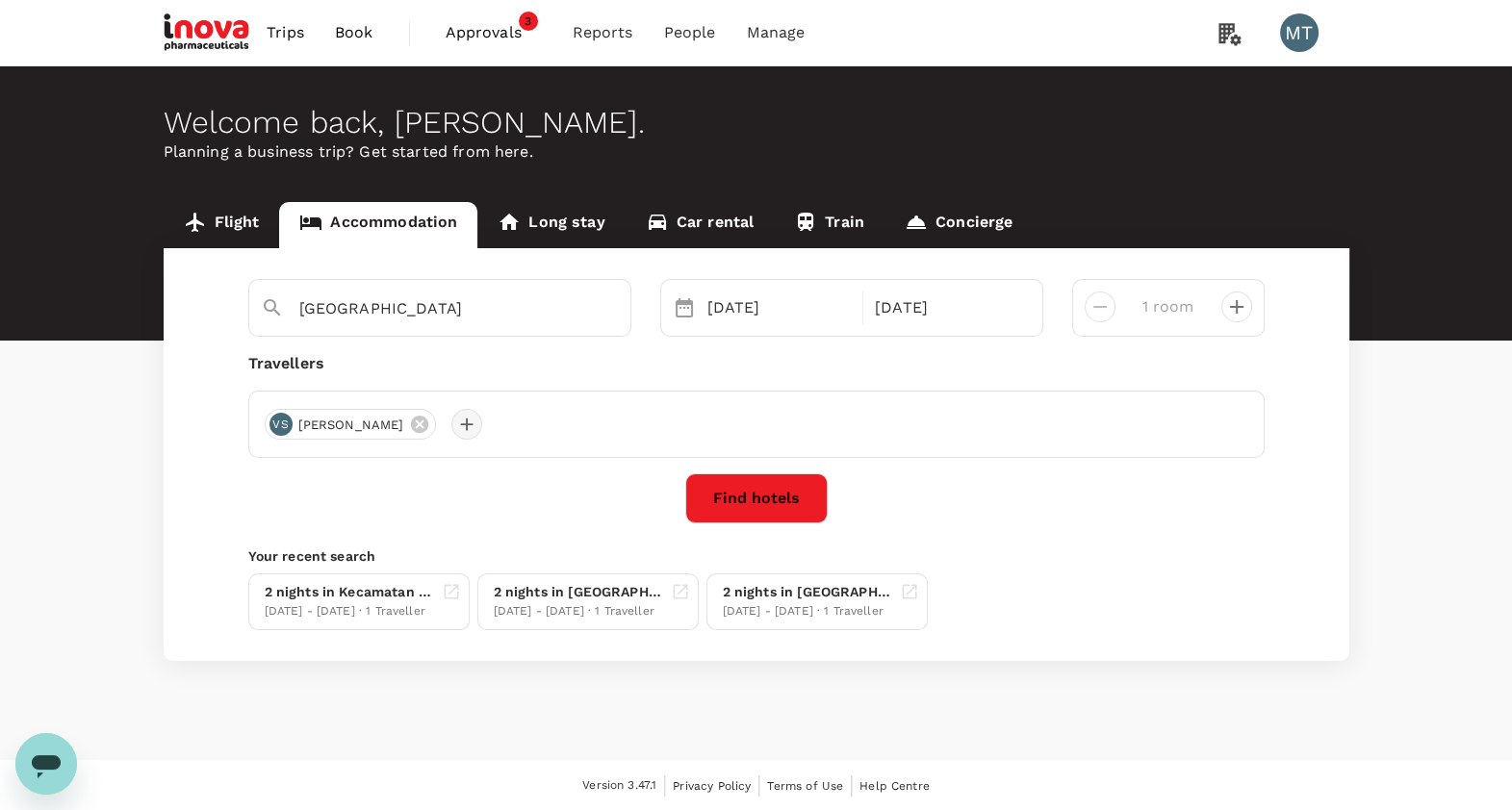 click at bounding box center [467, 424] 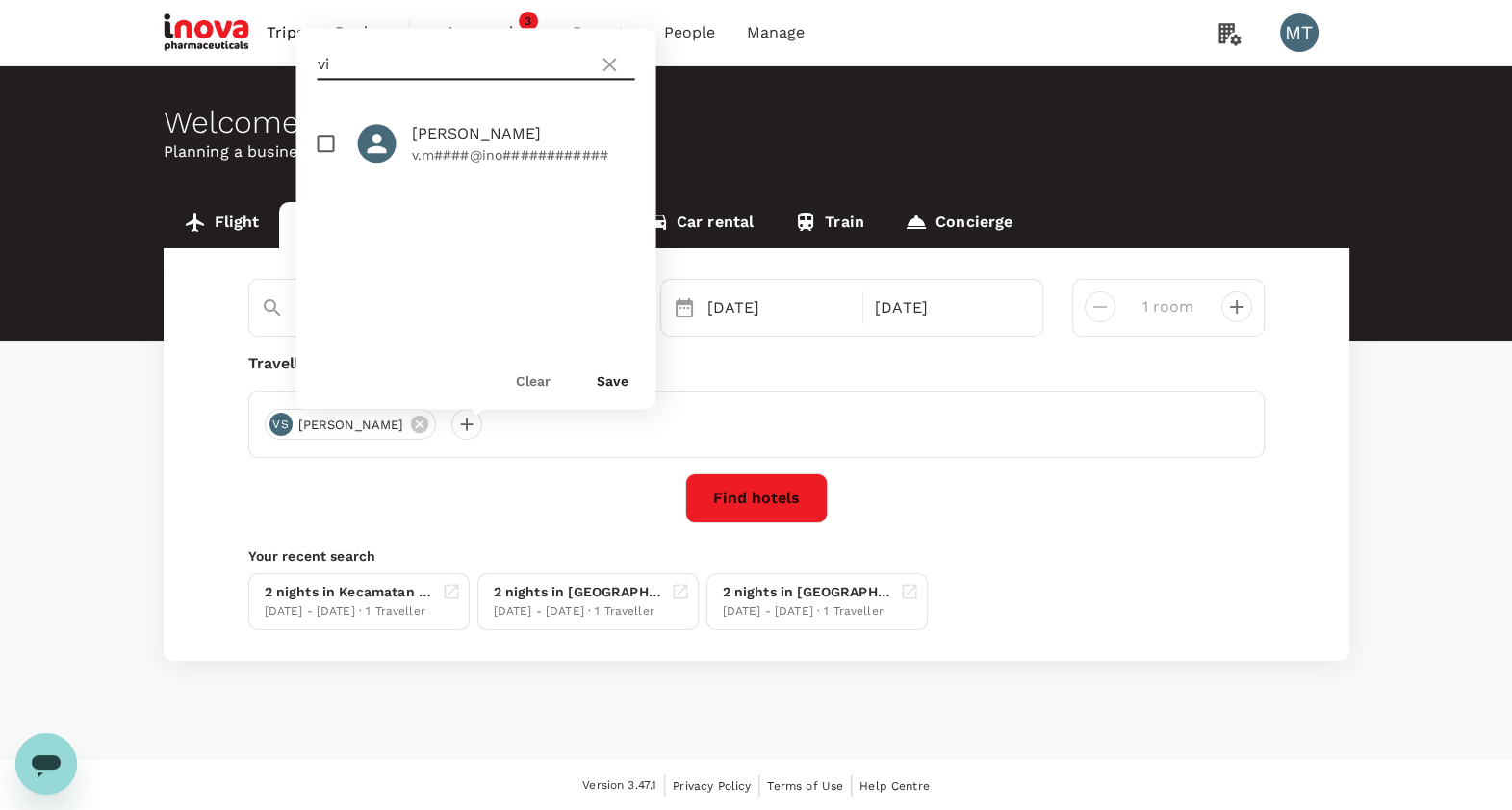 type on "v" 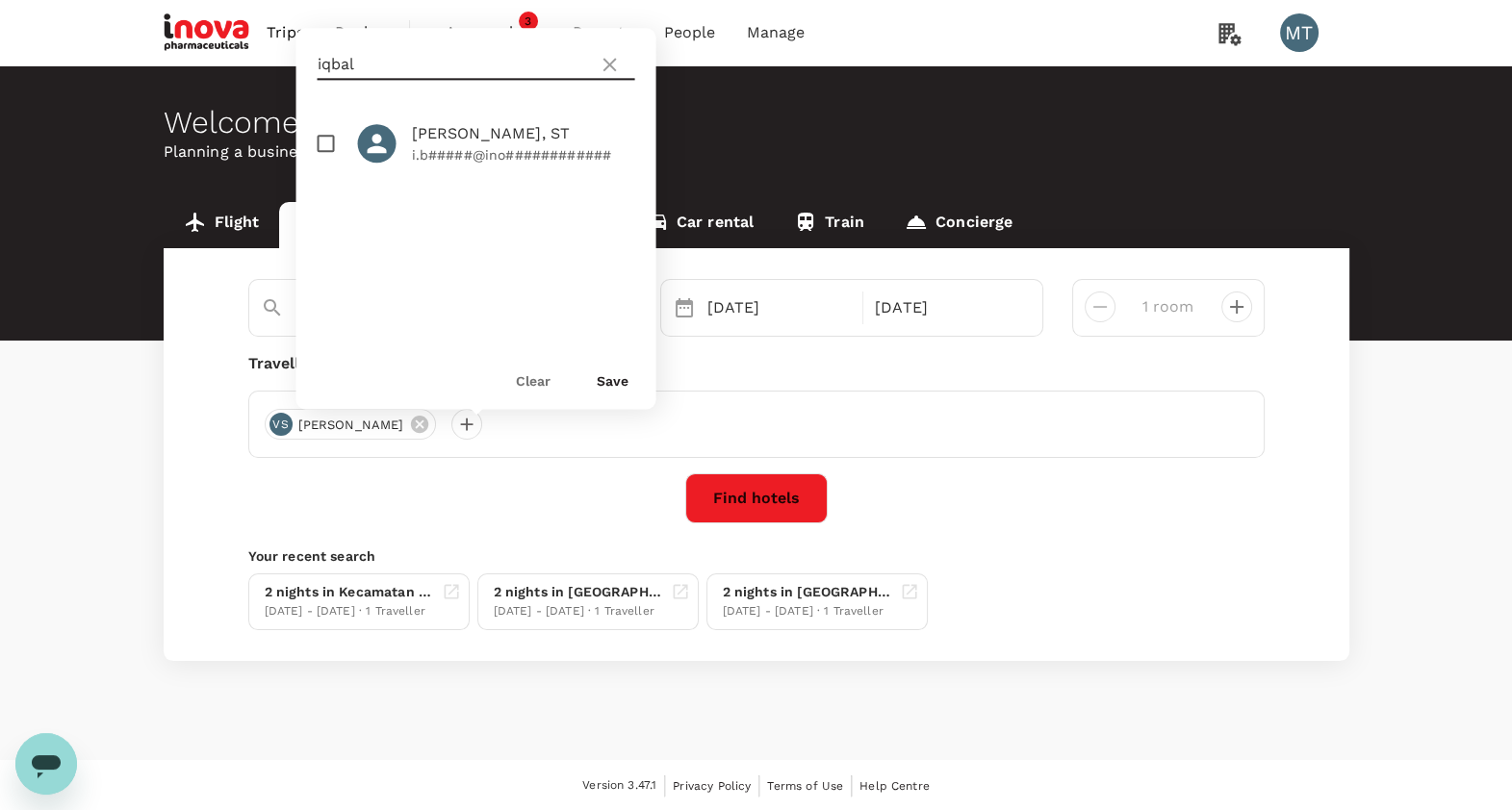 type on "iqbal" 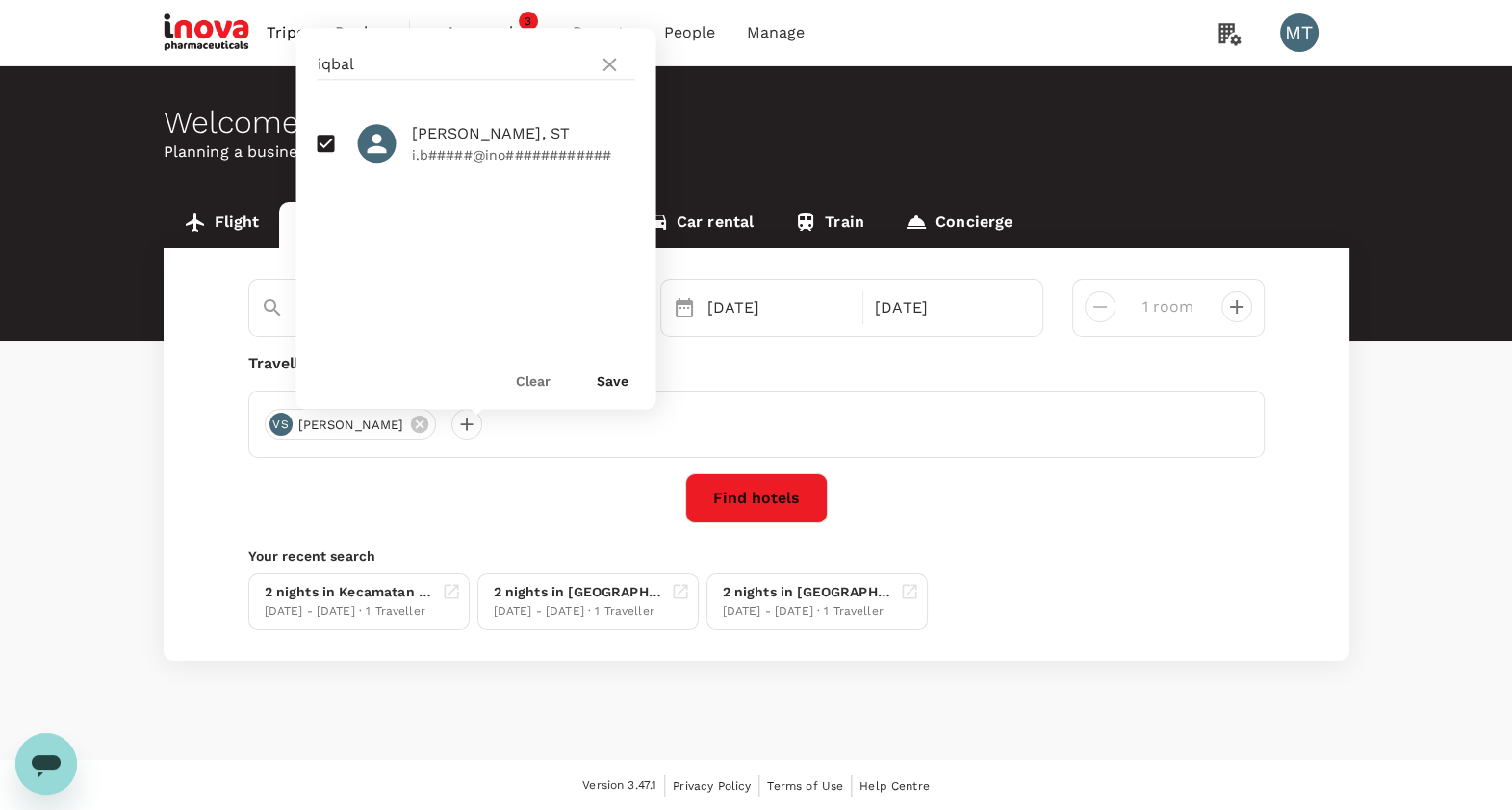 click on "Save" at bounding box center (612, 381) 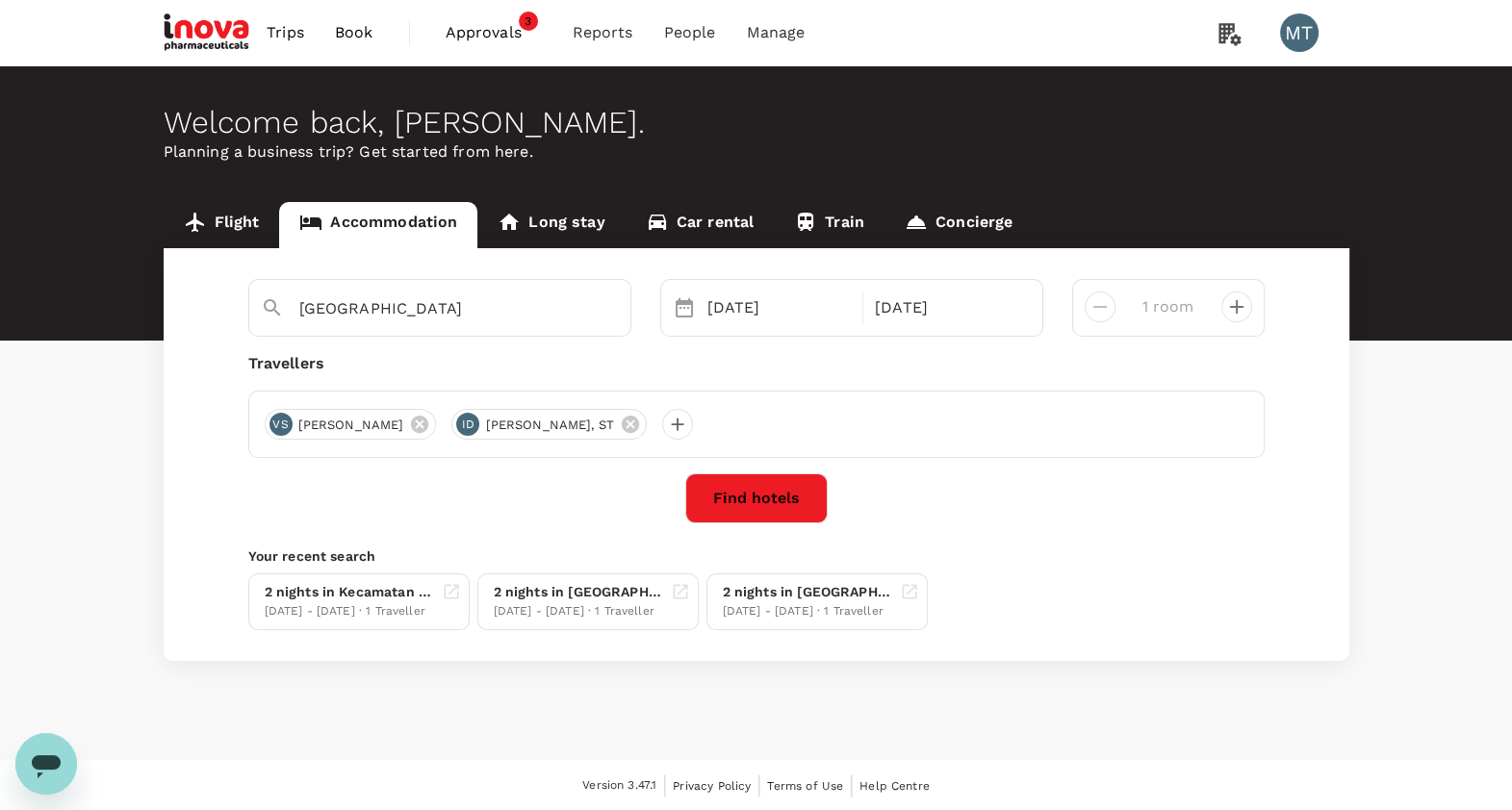 click on "Find hotels" at bounding box center [756, 498] 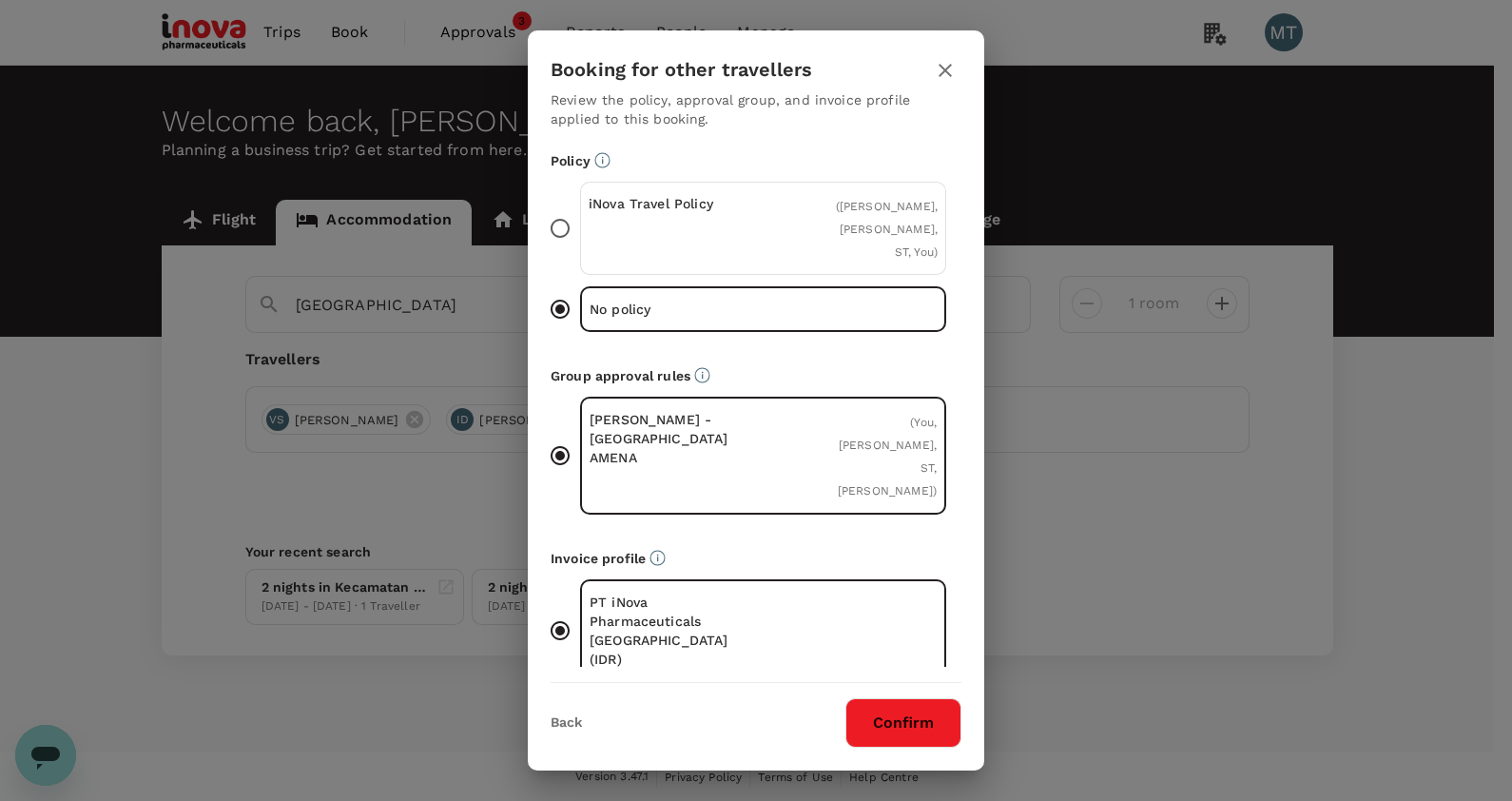 click 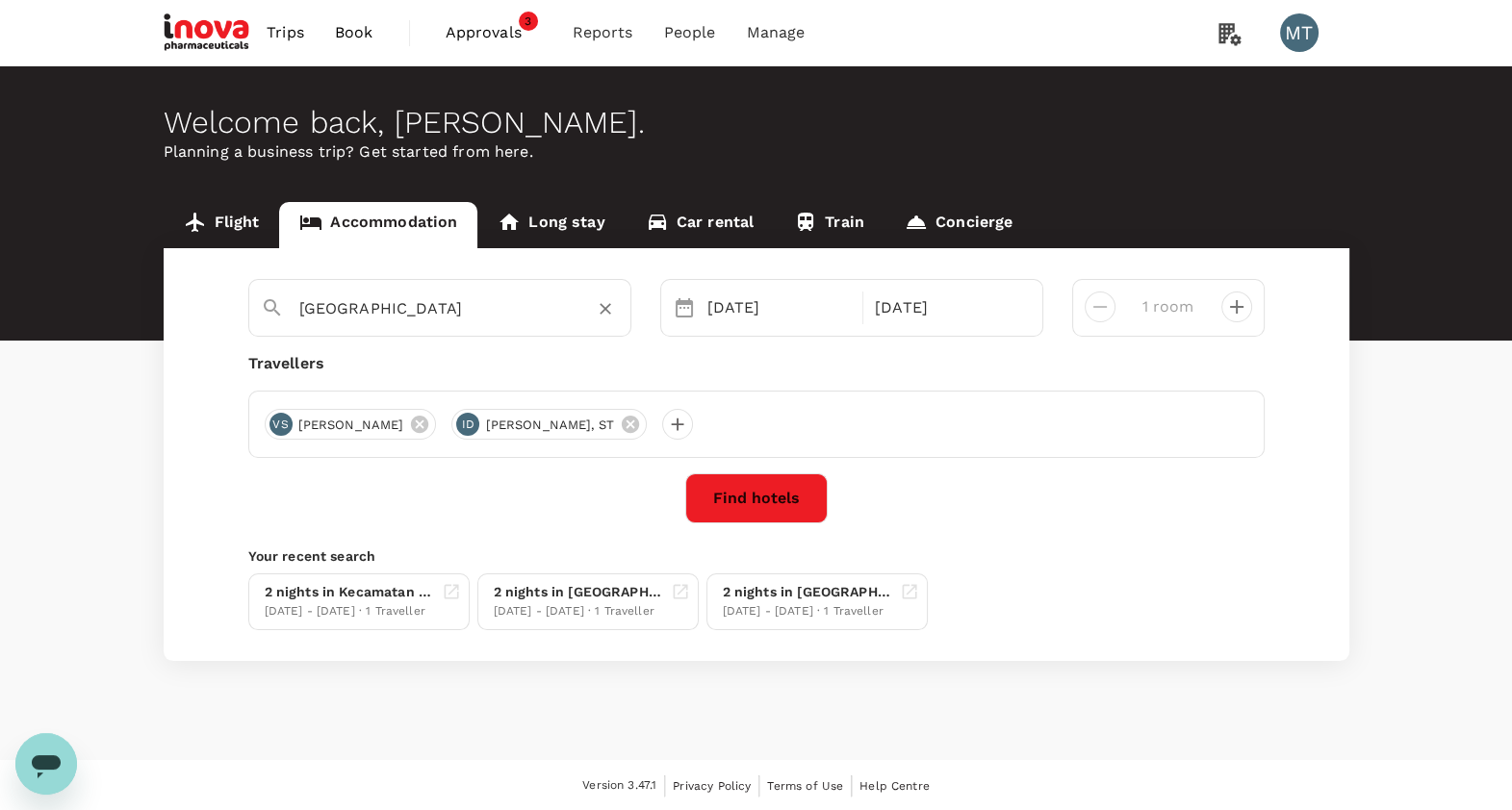 click on "Novotel Bali Nusa Dua Hotel & Residences" at bounding box center [432, 308] 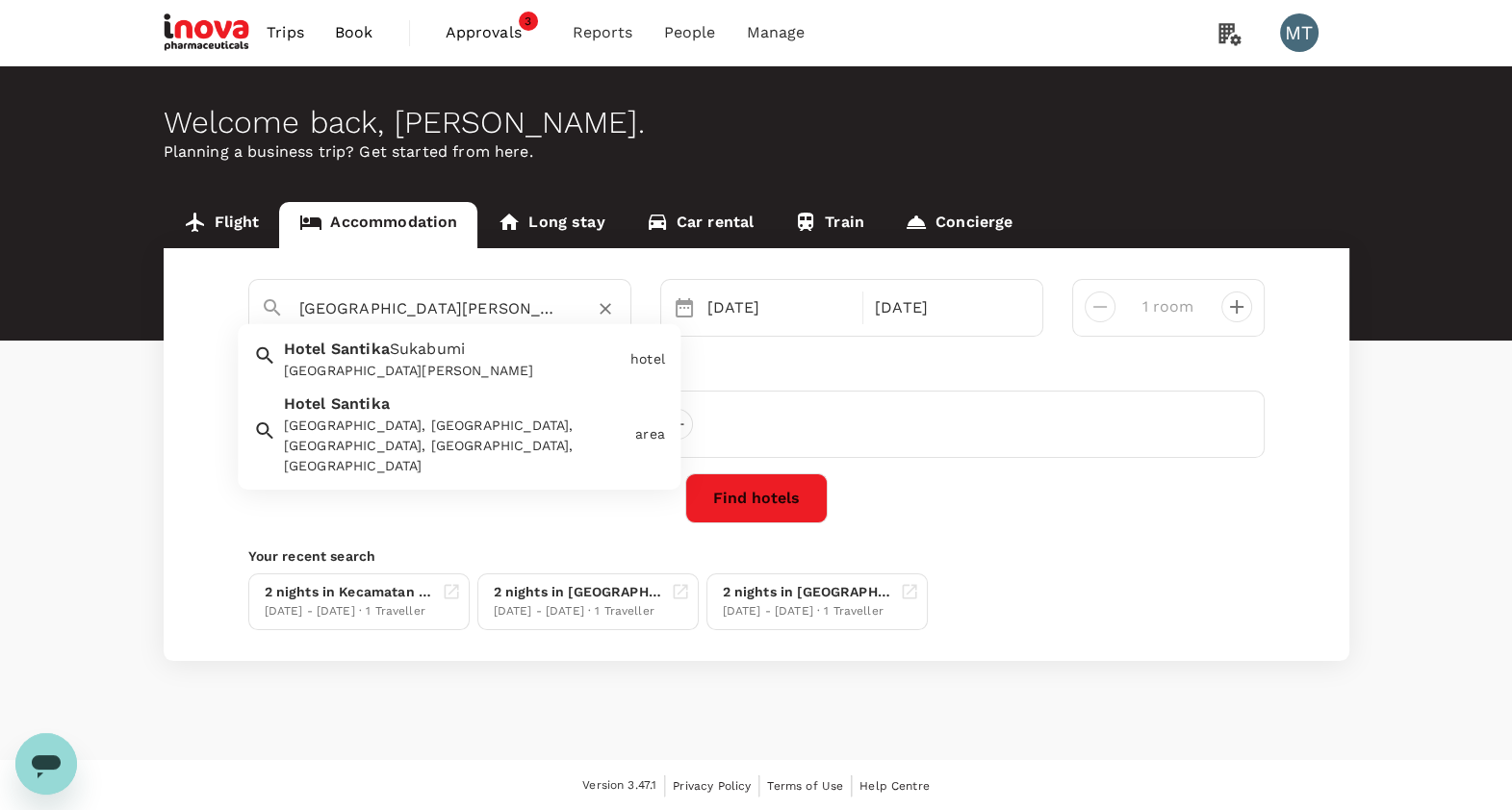 click on "Hotel Santika, Jalan Siligita, Benoa, Badung Regency, Bali, Indonesia" at bounding box center [455, 445] 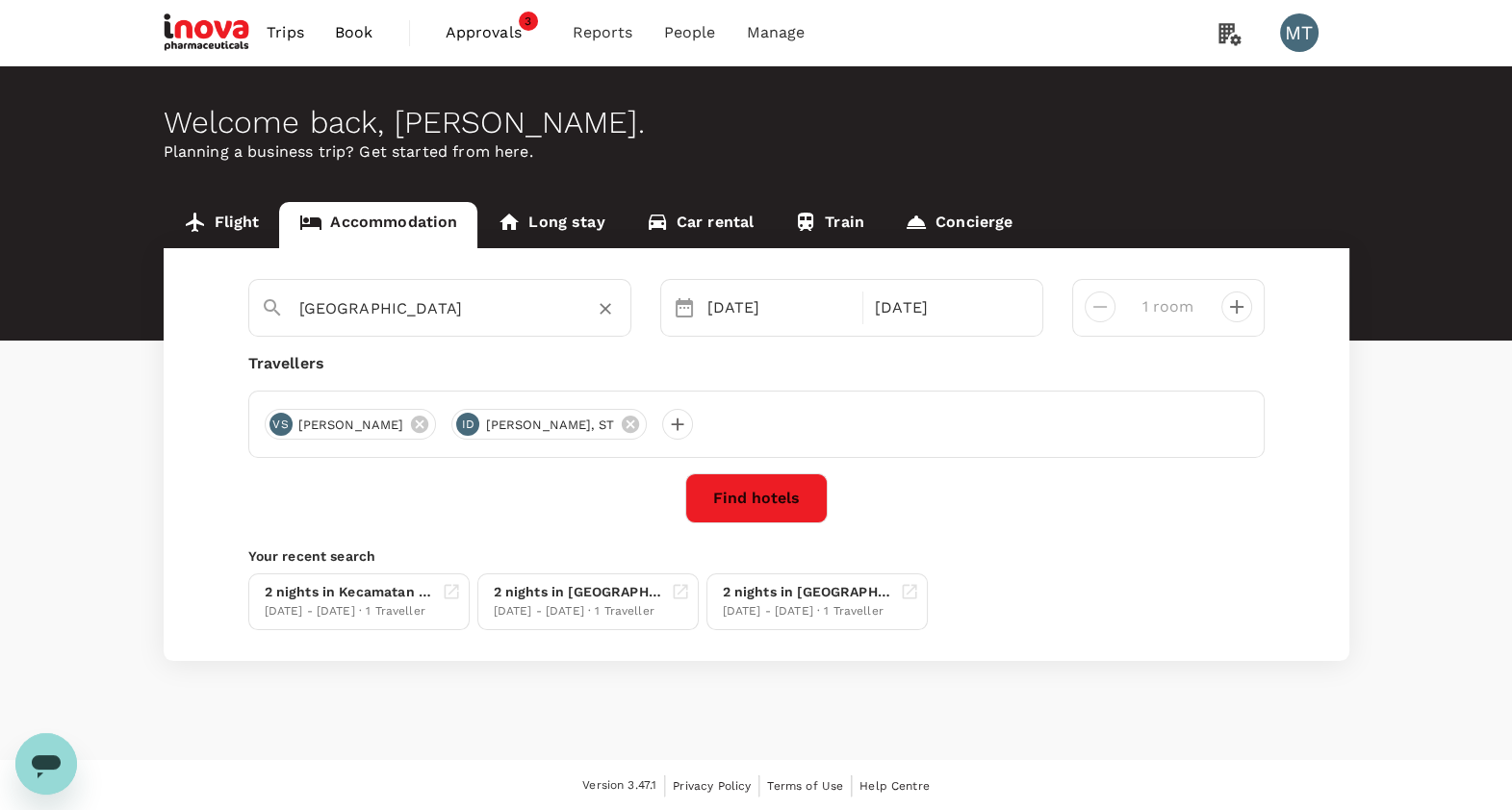 type on "Hotel Santika" 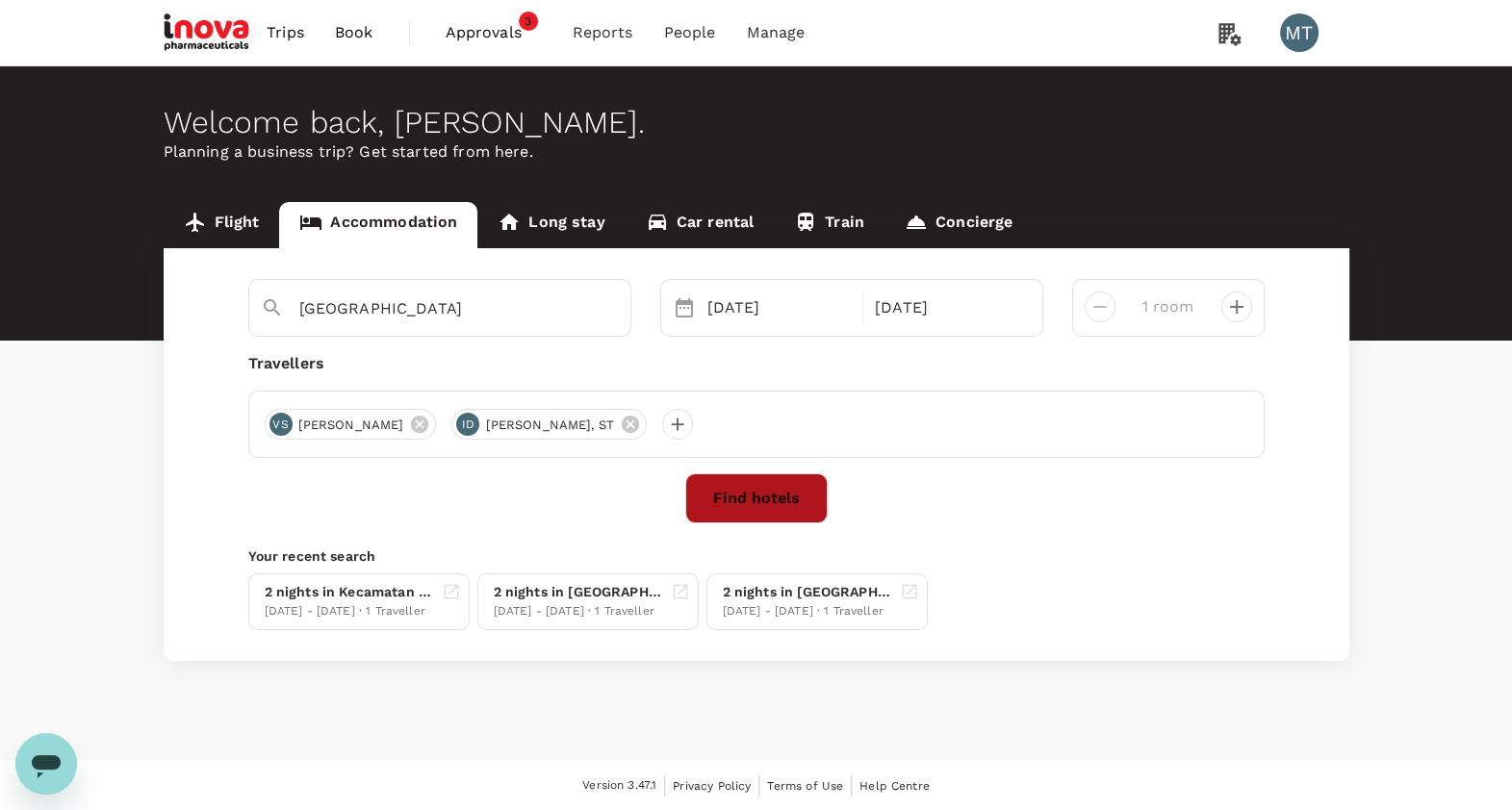 click on "Find hotels" at bounding box center [756, 498] 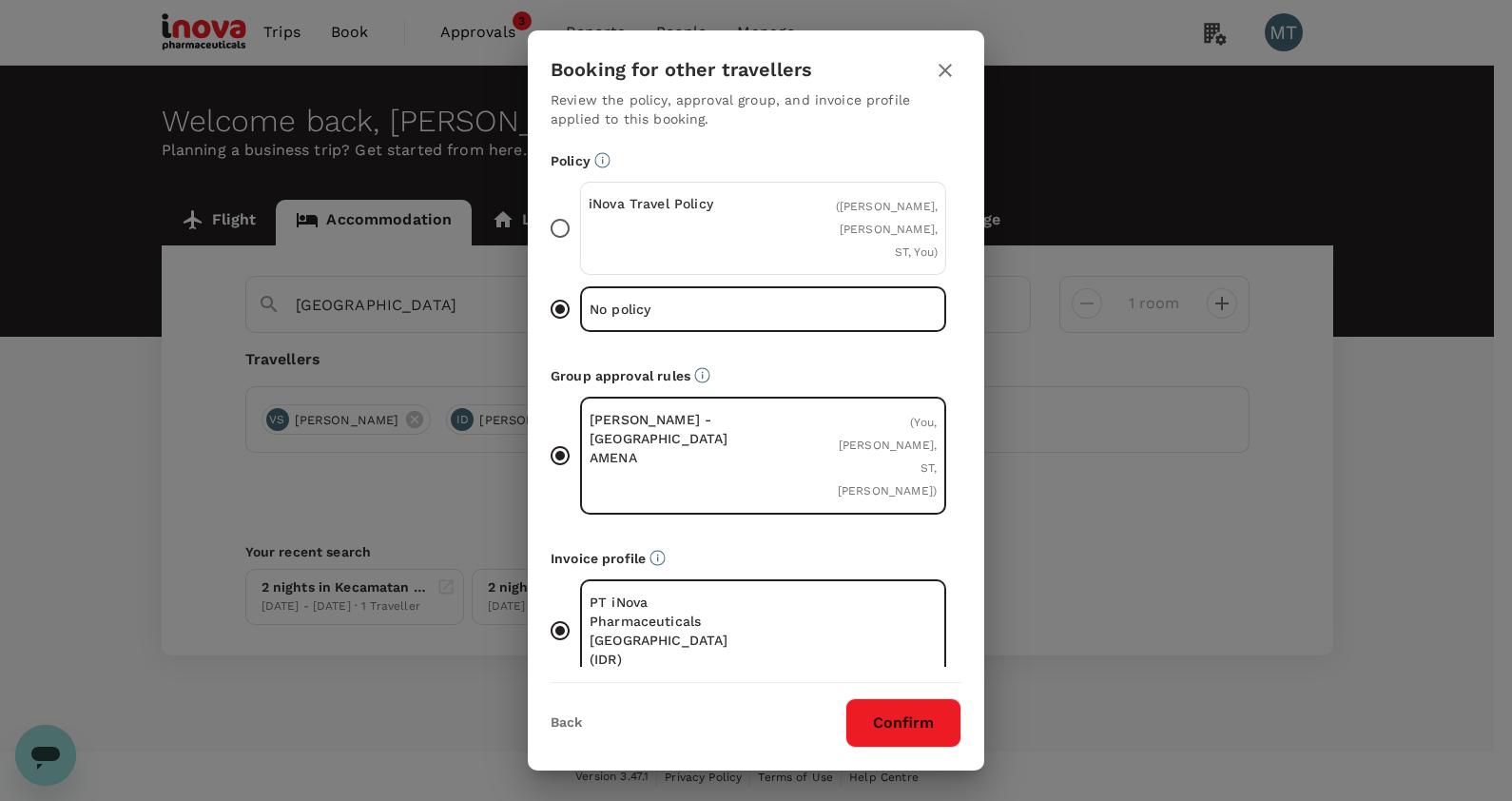 click on "iNova Travel Policy" at bounding box center (676, 204) 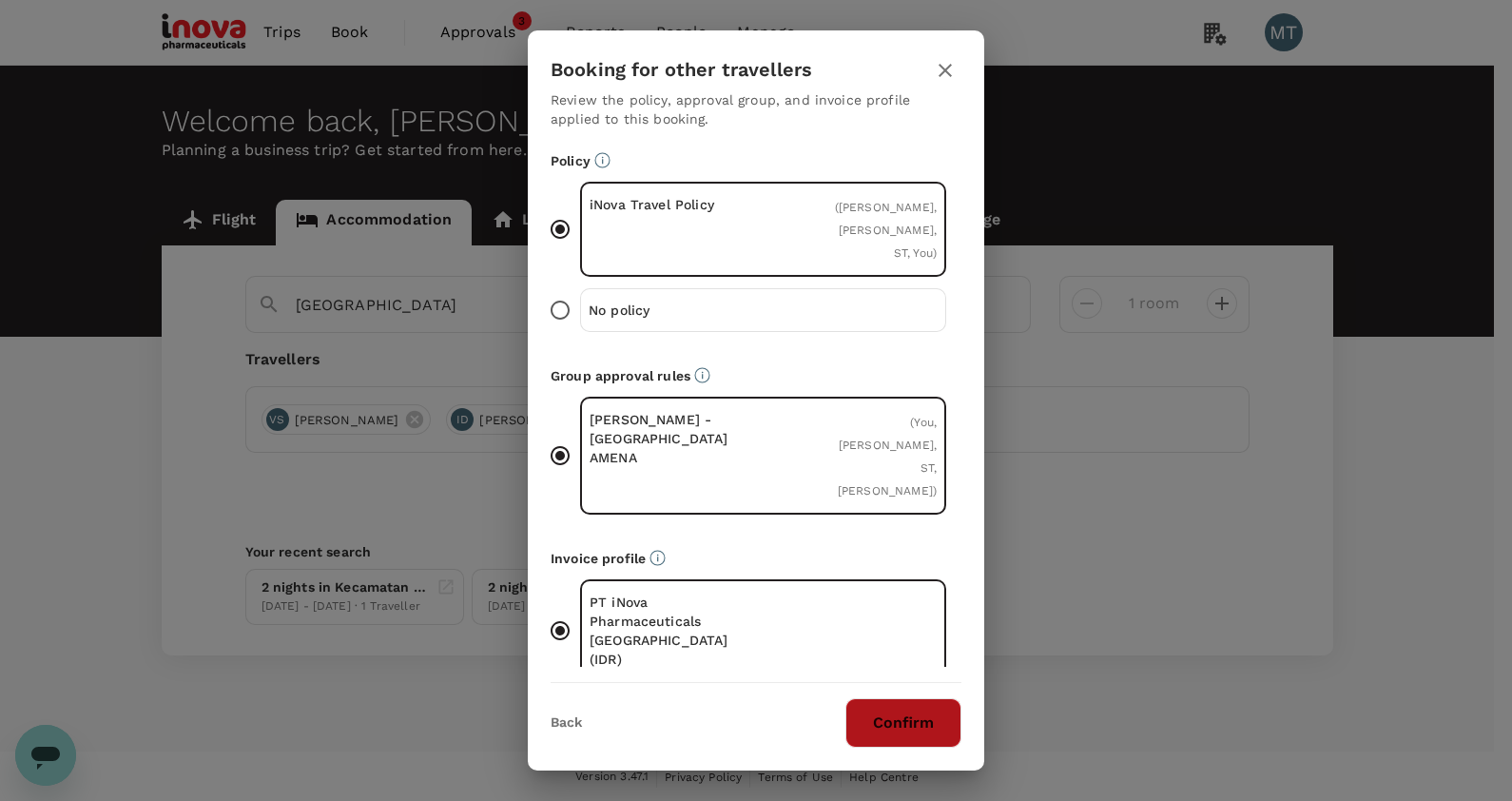 click on "Confirm" at bounding box center [903, 723] 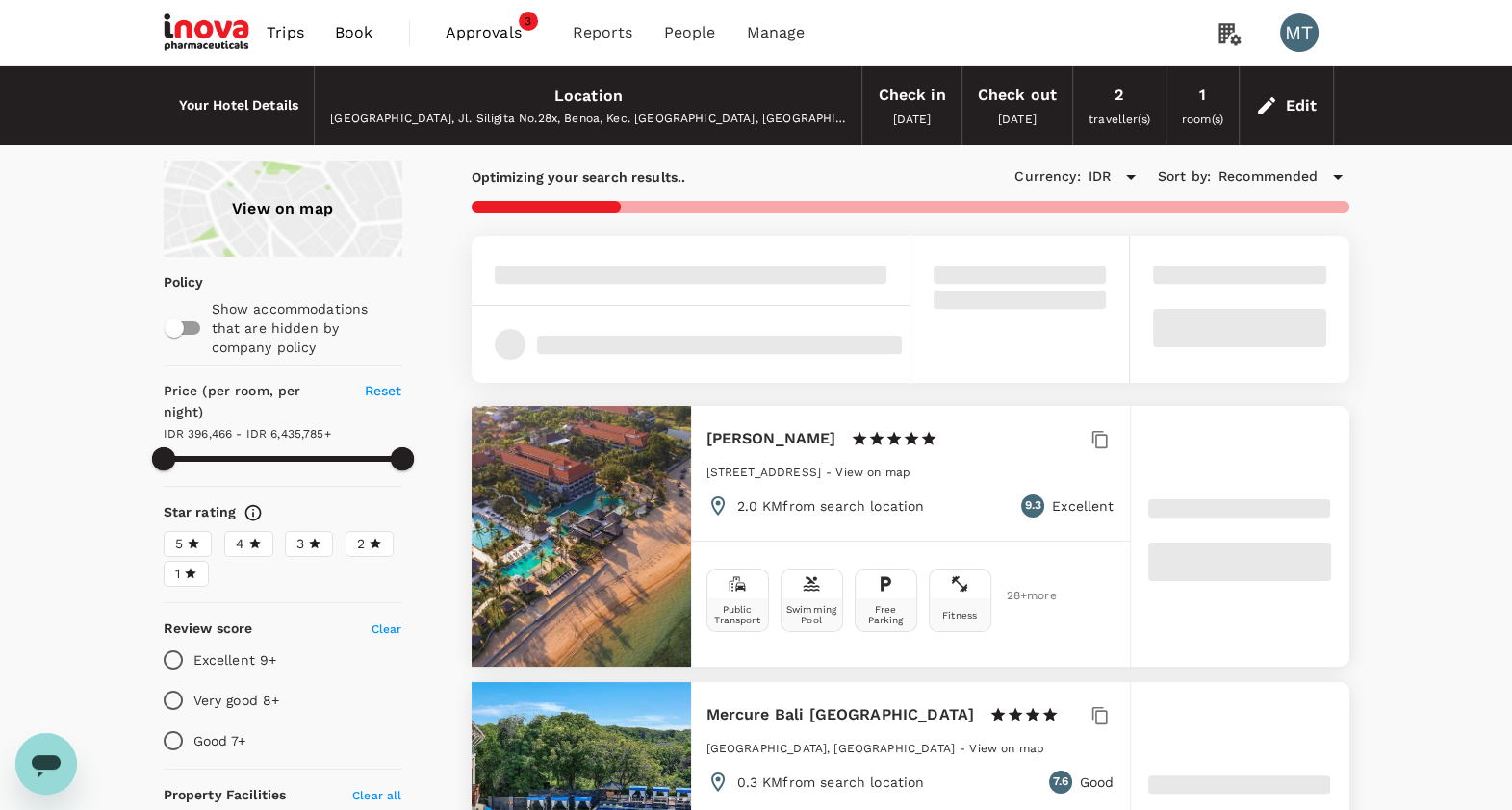 type on "6435785.05" 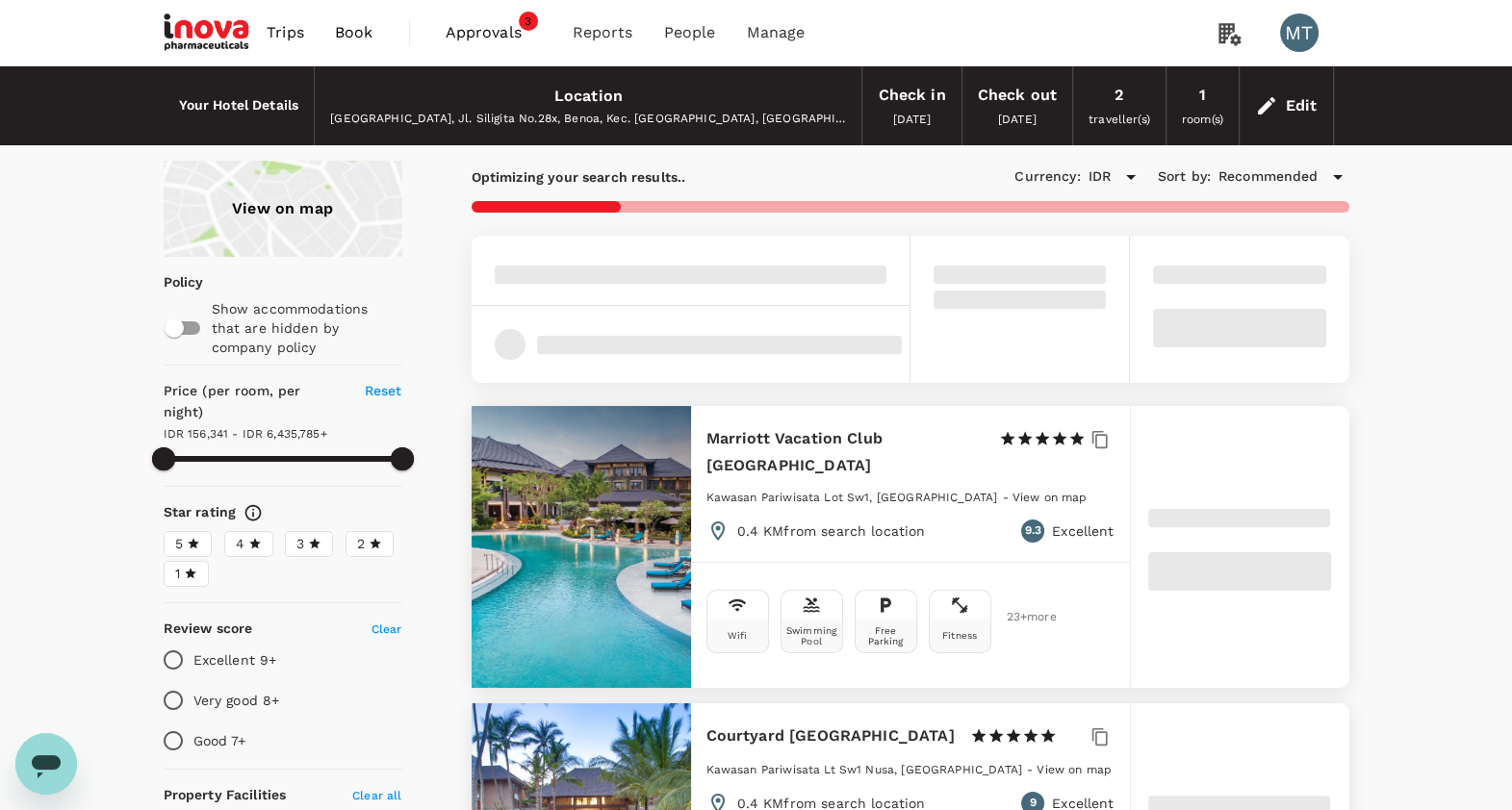 type on "156341.05" 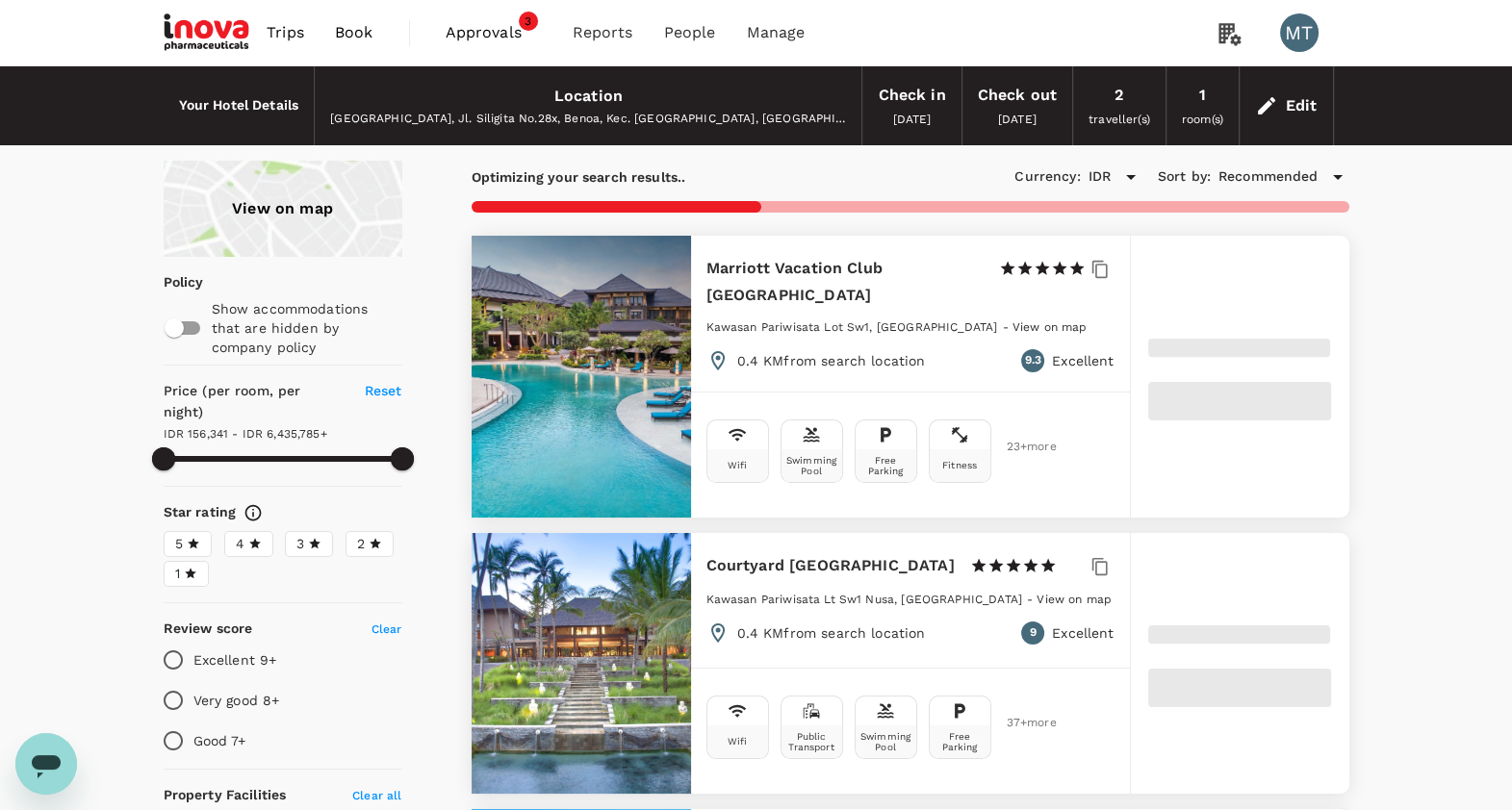 type on "6435785.44" 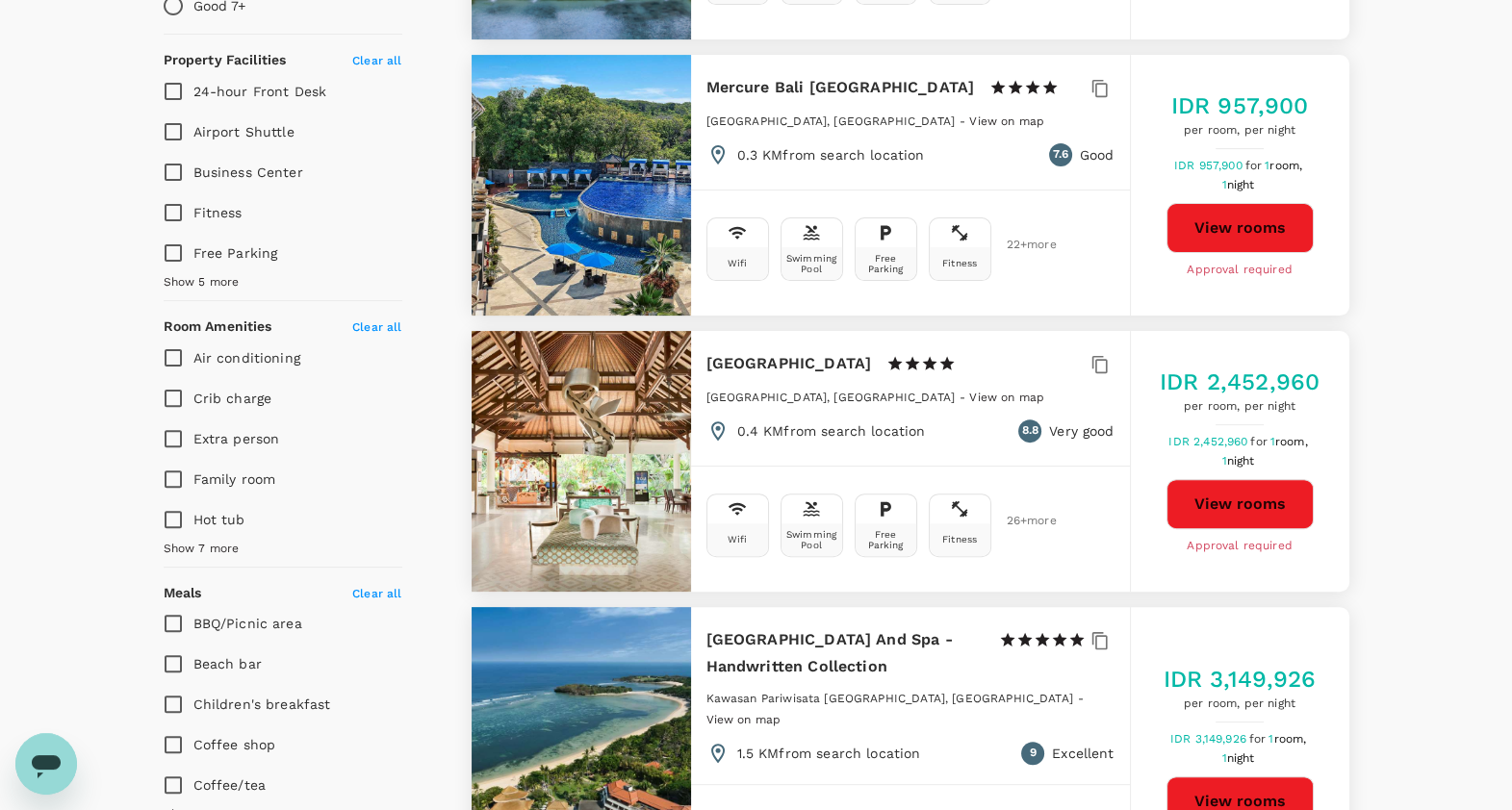 scroll, scrollTop: 721, scrollLeft: 0, axis: vertical 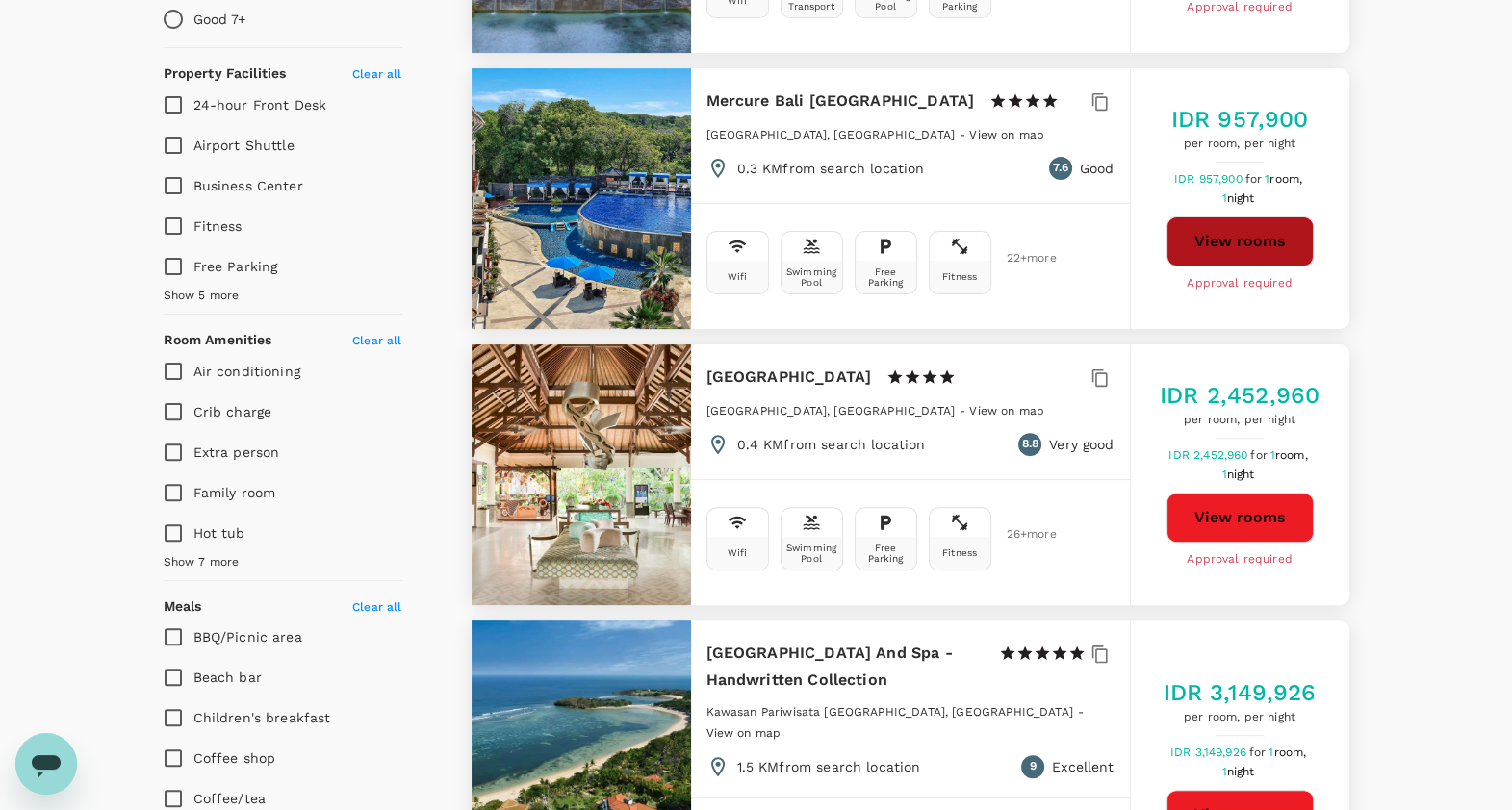 click on "View rooms" at bounding box center [1240, 241] 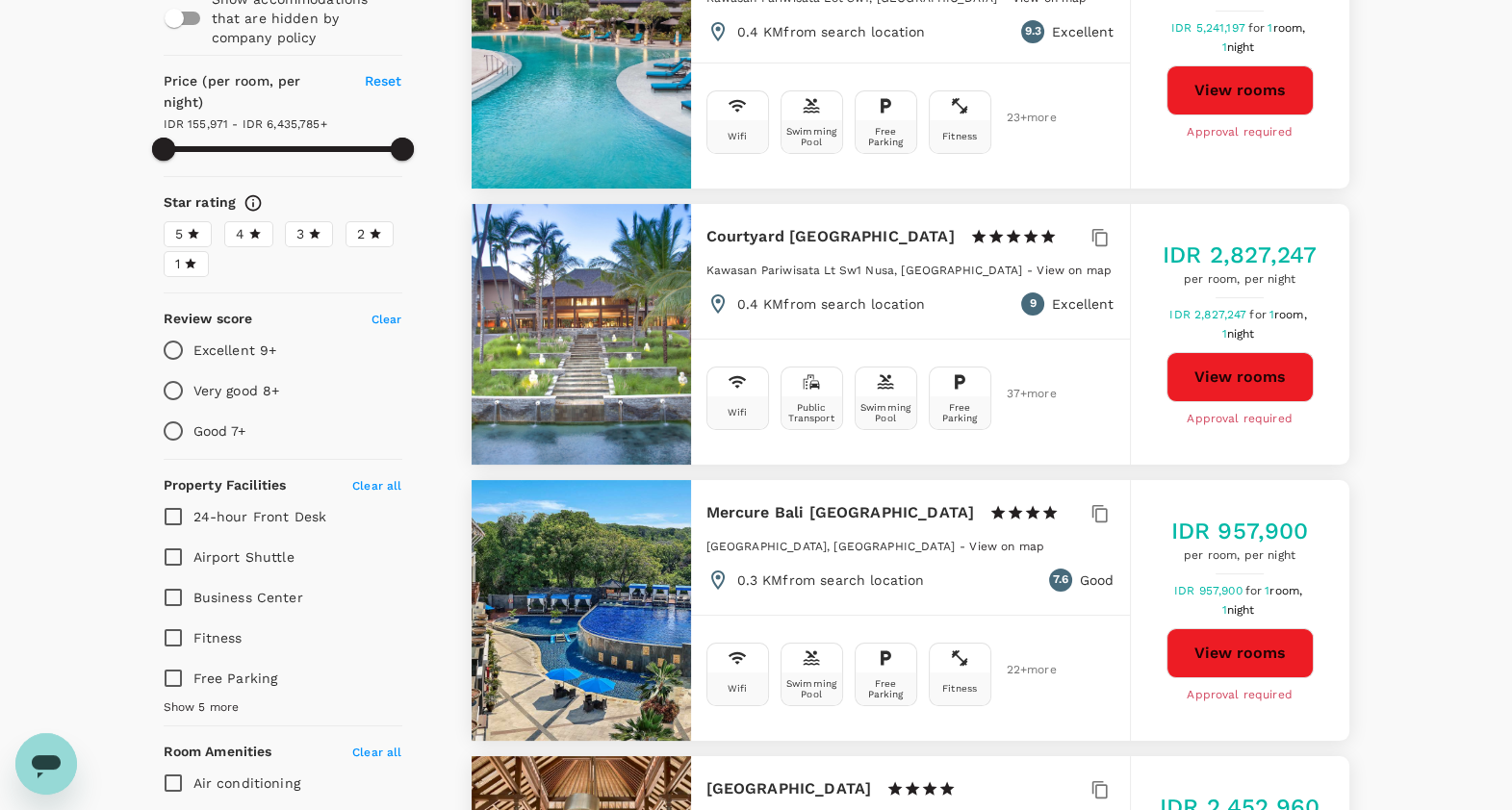 scroll, scrollTop: 240, scrollLeft: 0, axis: vertical 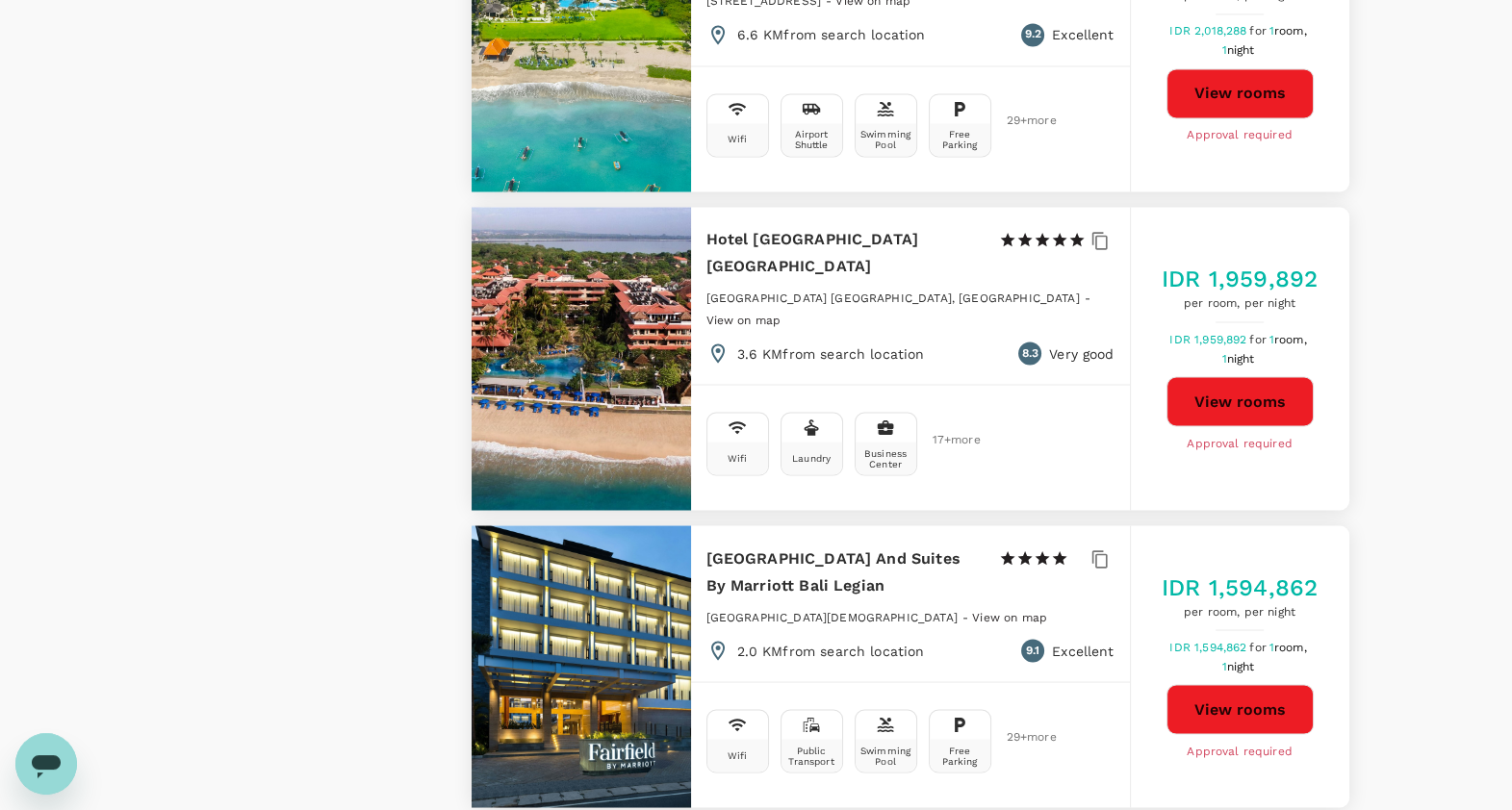 click on "View rooms" at bounding box center [1240, 401] 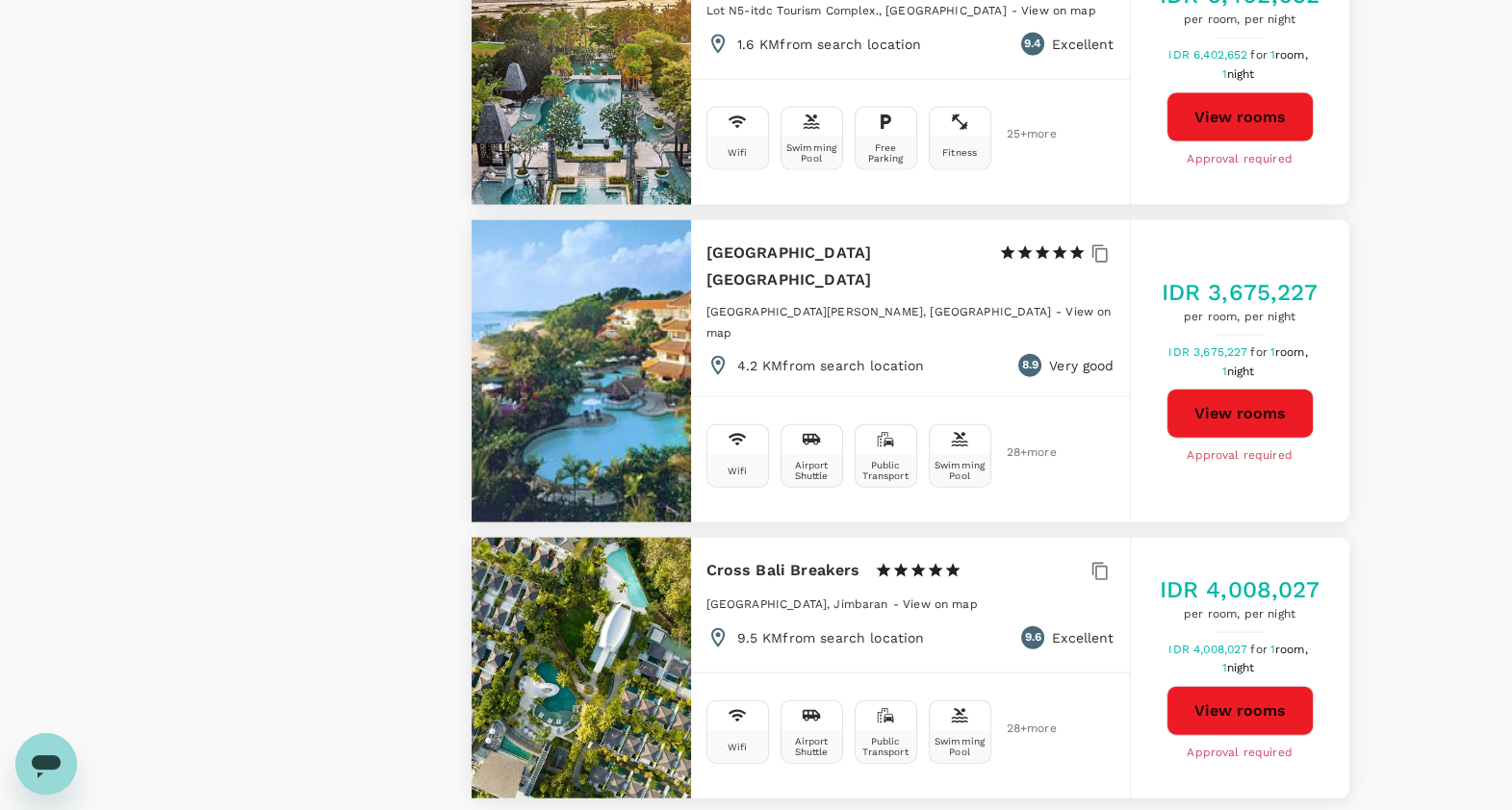 scroll, scrollTop: 5431, scrollLeft: 0, axis: vertical 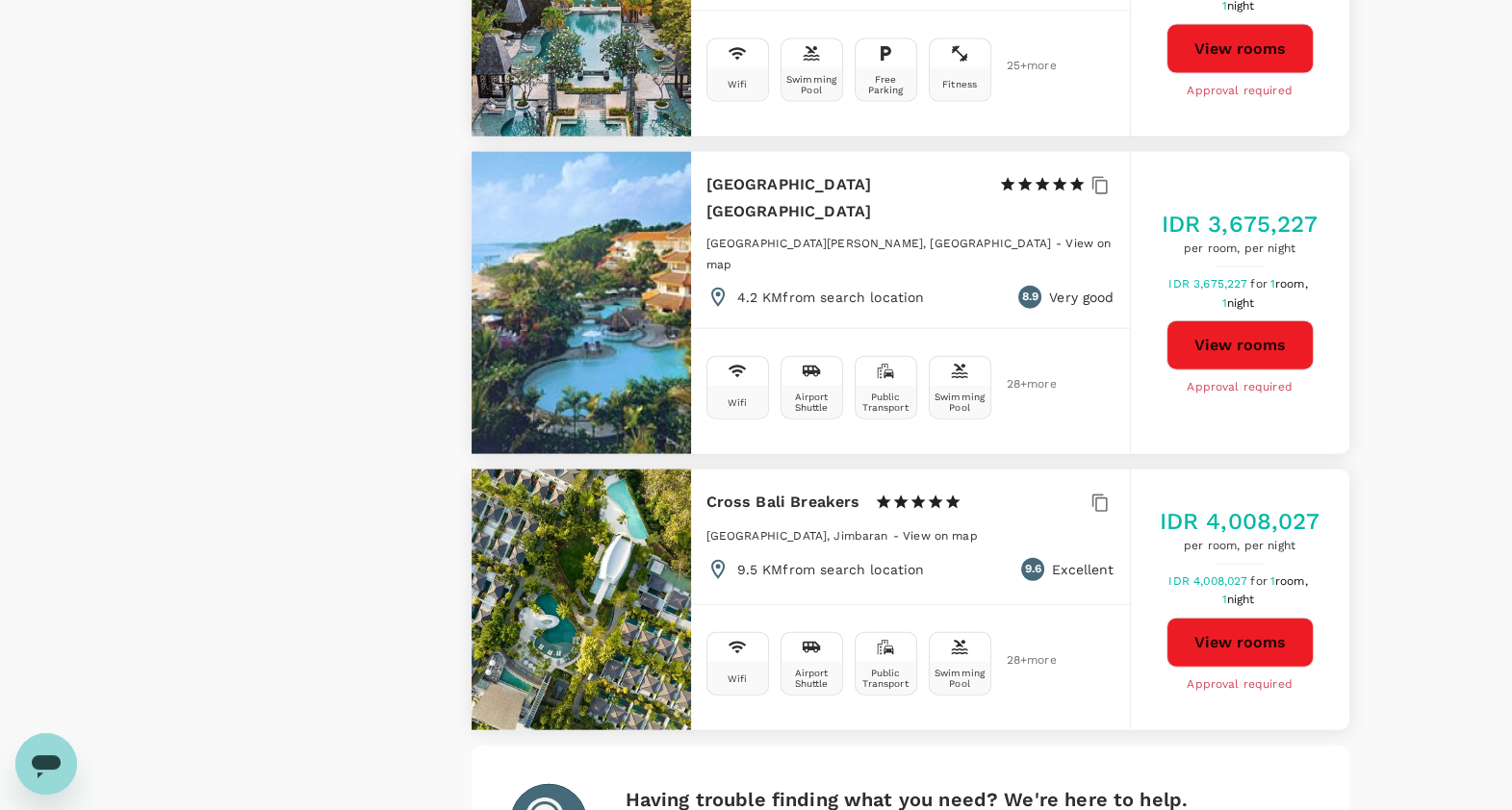 click on "2" at bounding box center (613, 994) 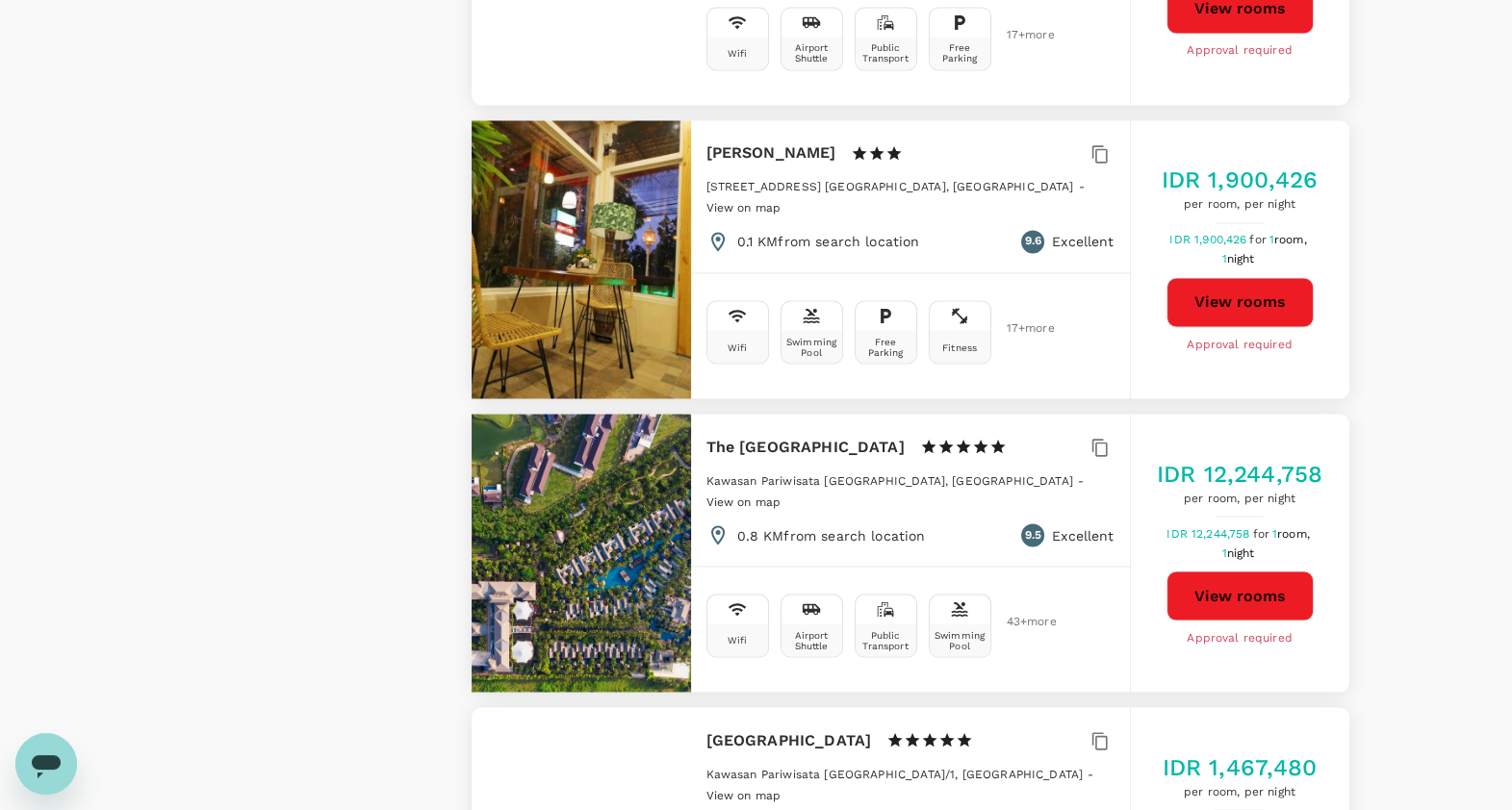 scroll, scrollTop: 4329, scrollLeft: 0, axis: vertical 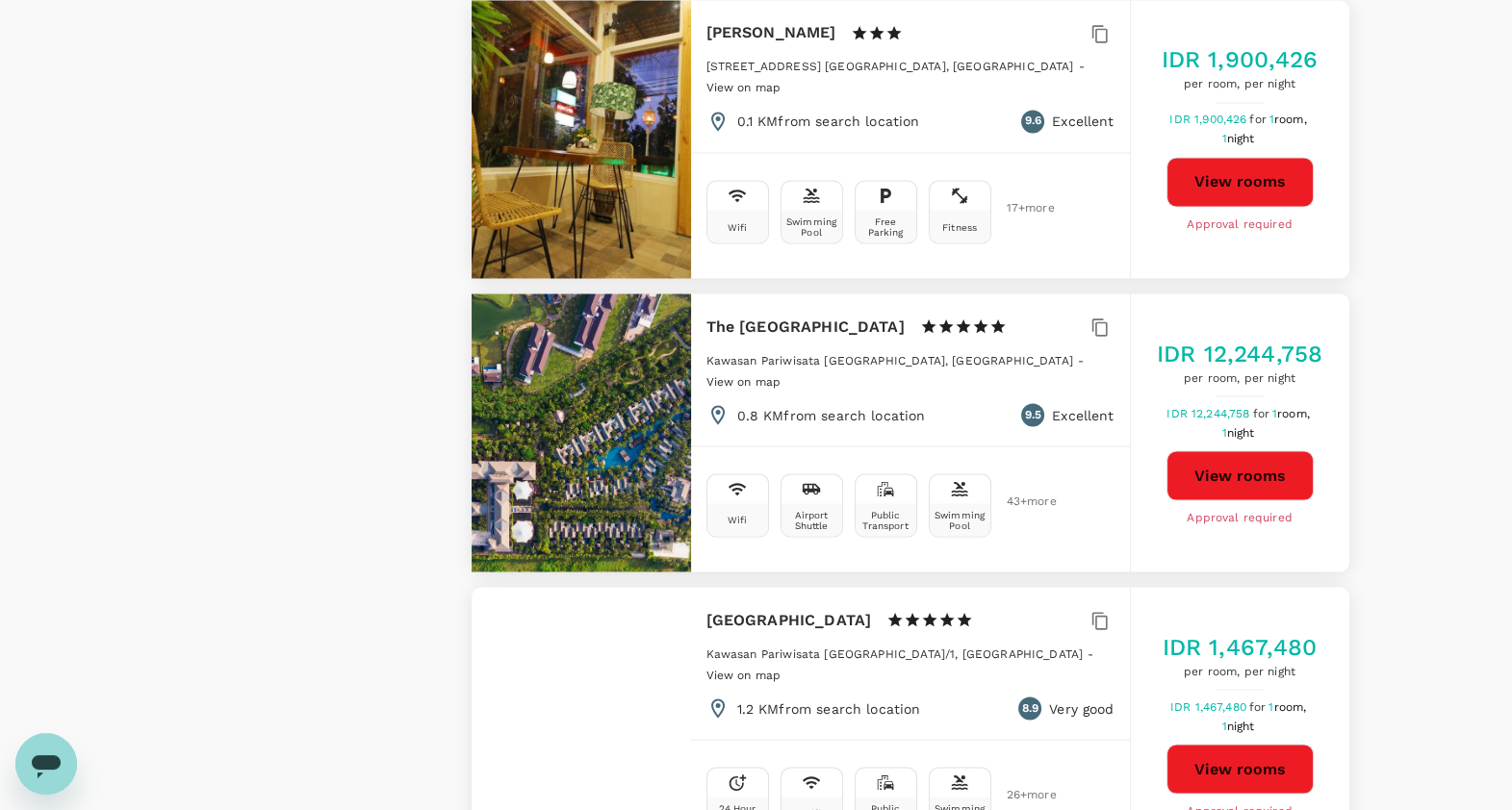 click on "View rooms" at bounding box center [1240, 769] 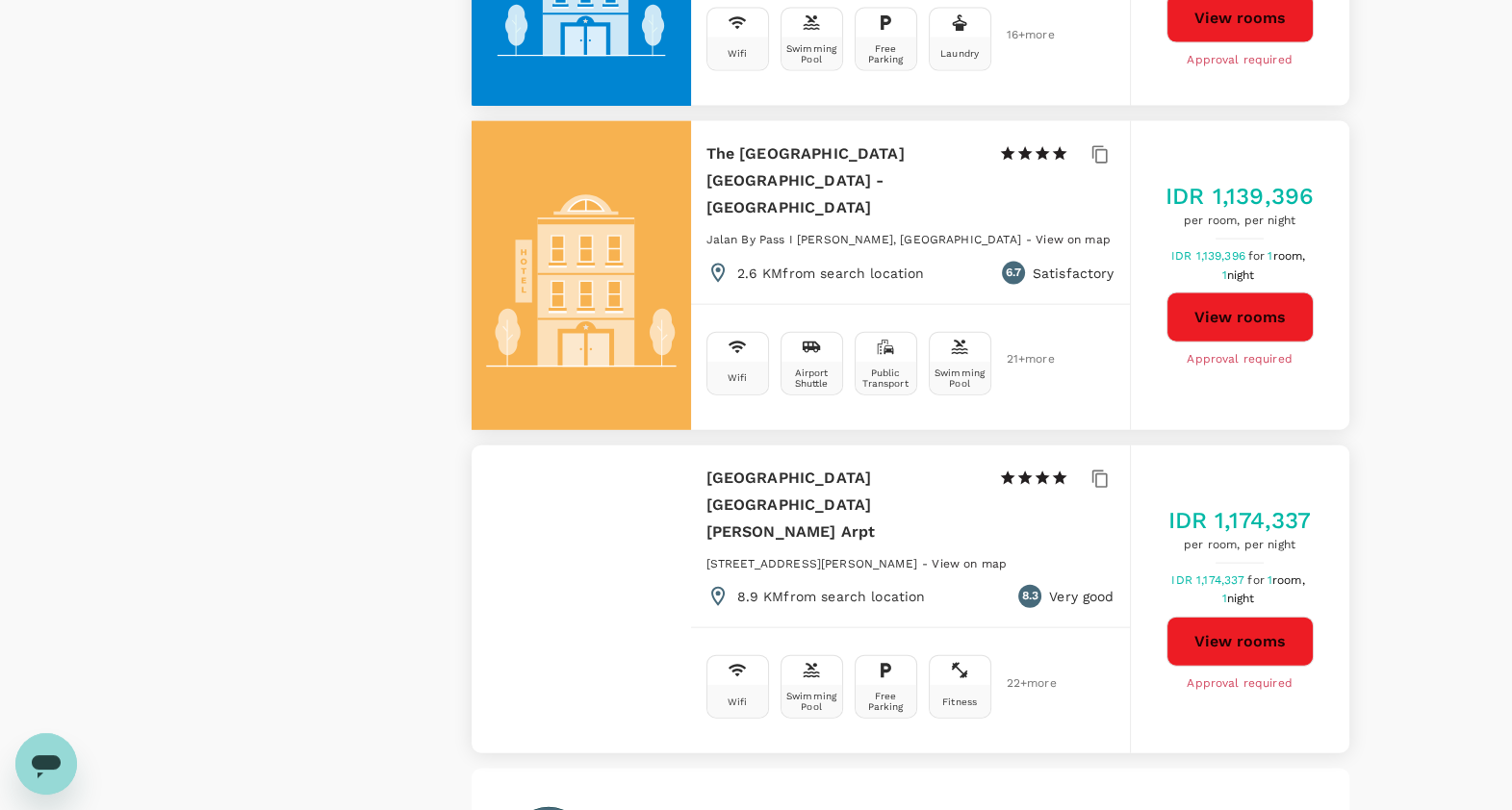 scroll, scrollTop: 5370, scrollLeft: 0, axis: vertical 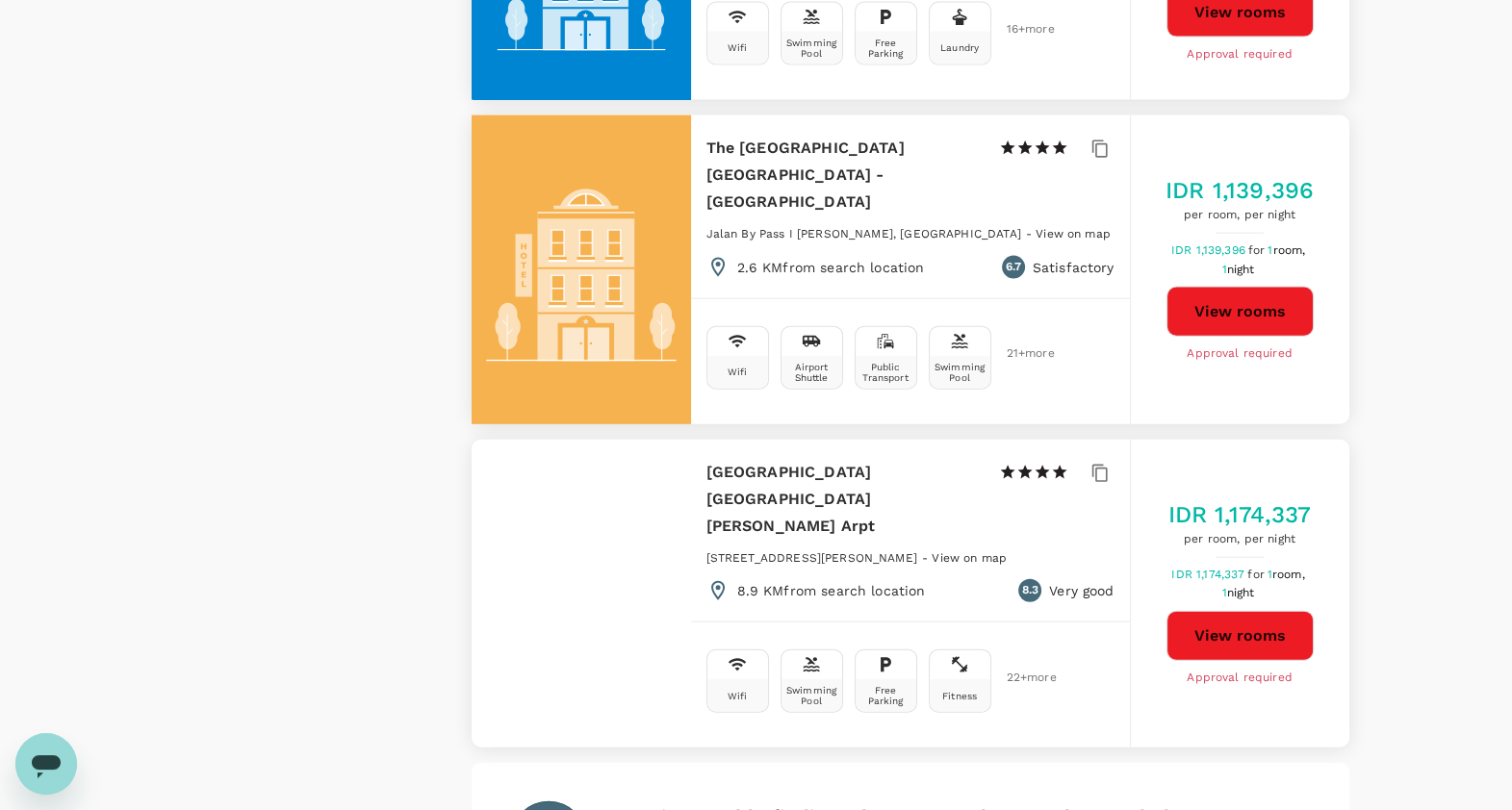 click on "3" at bounding box center (653, 1011) 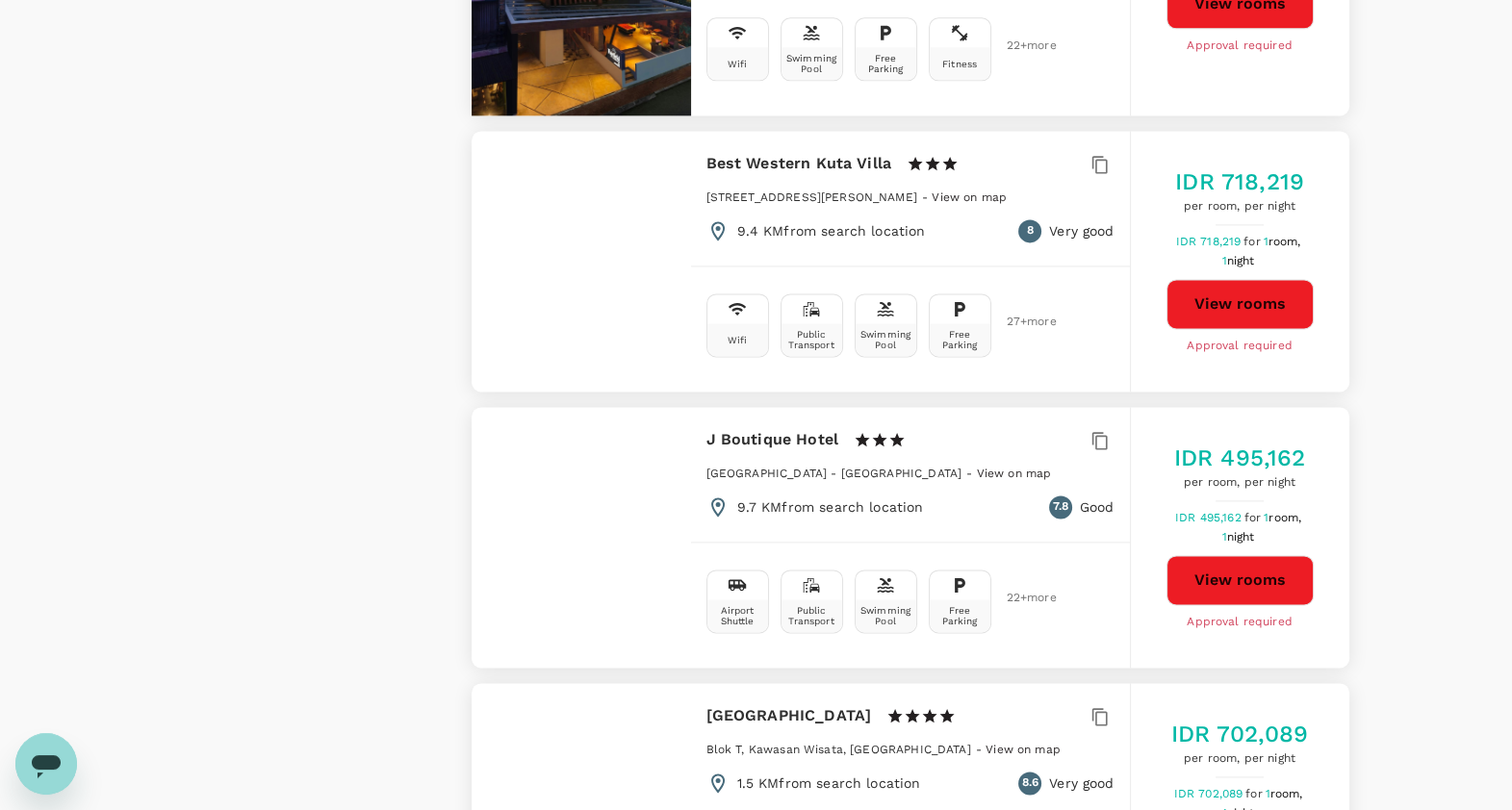 scroll, scrollTop: 3366, scrollLeft: 0, axis: vertical 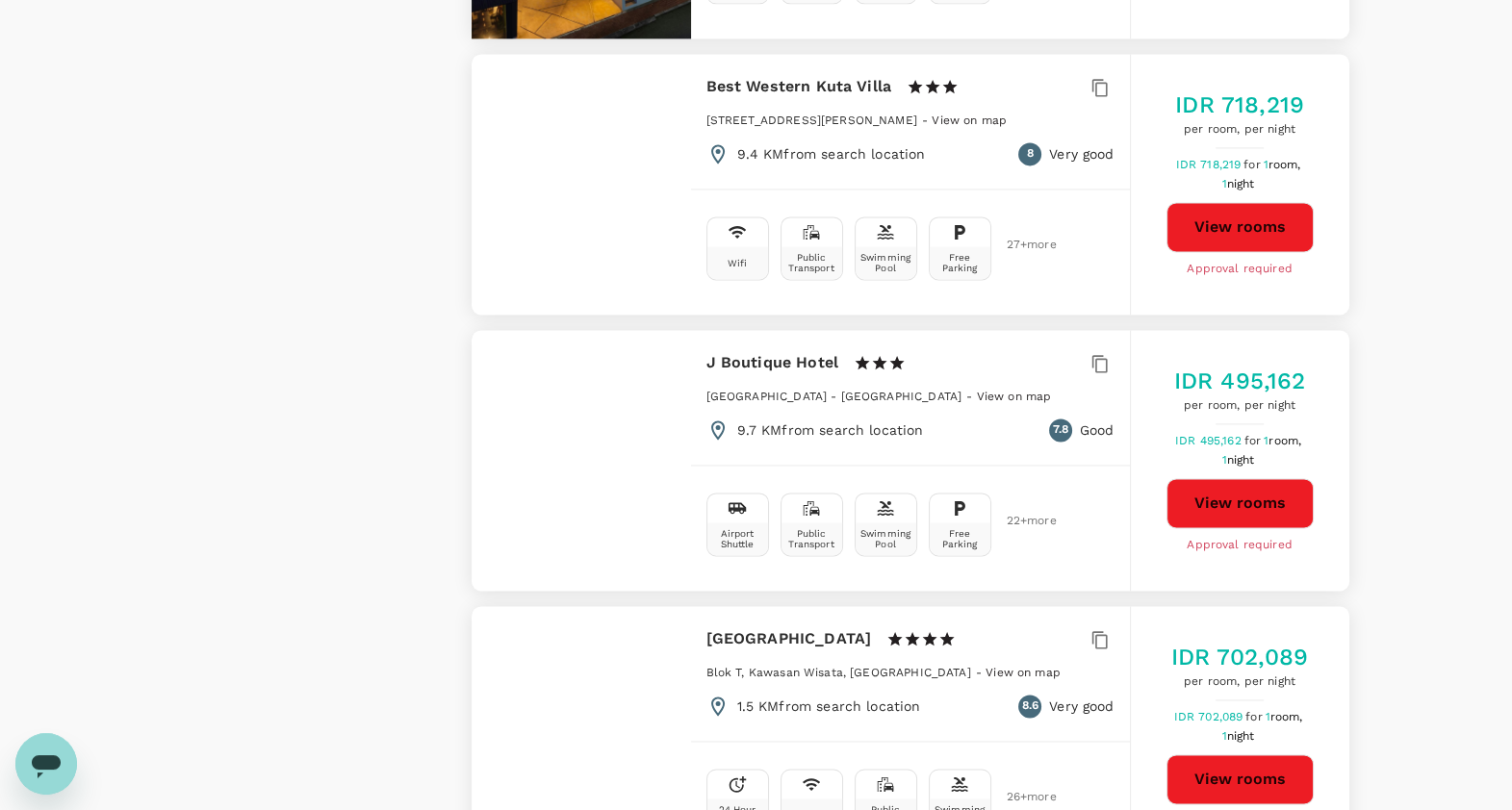 drag, startPoint x: 917, startPoint y: 528, endPoint x: 687, endPoint y: 524, distance: 230.03478 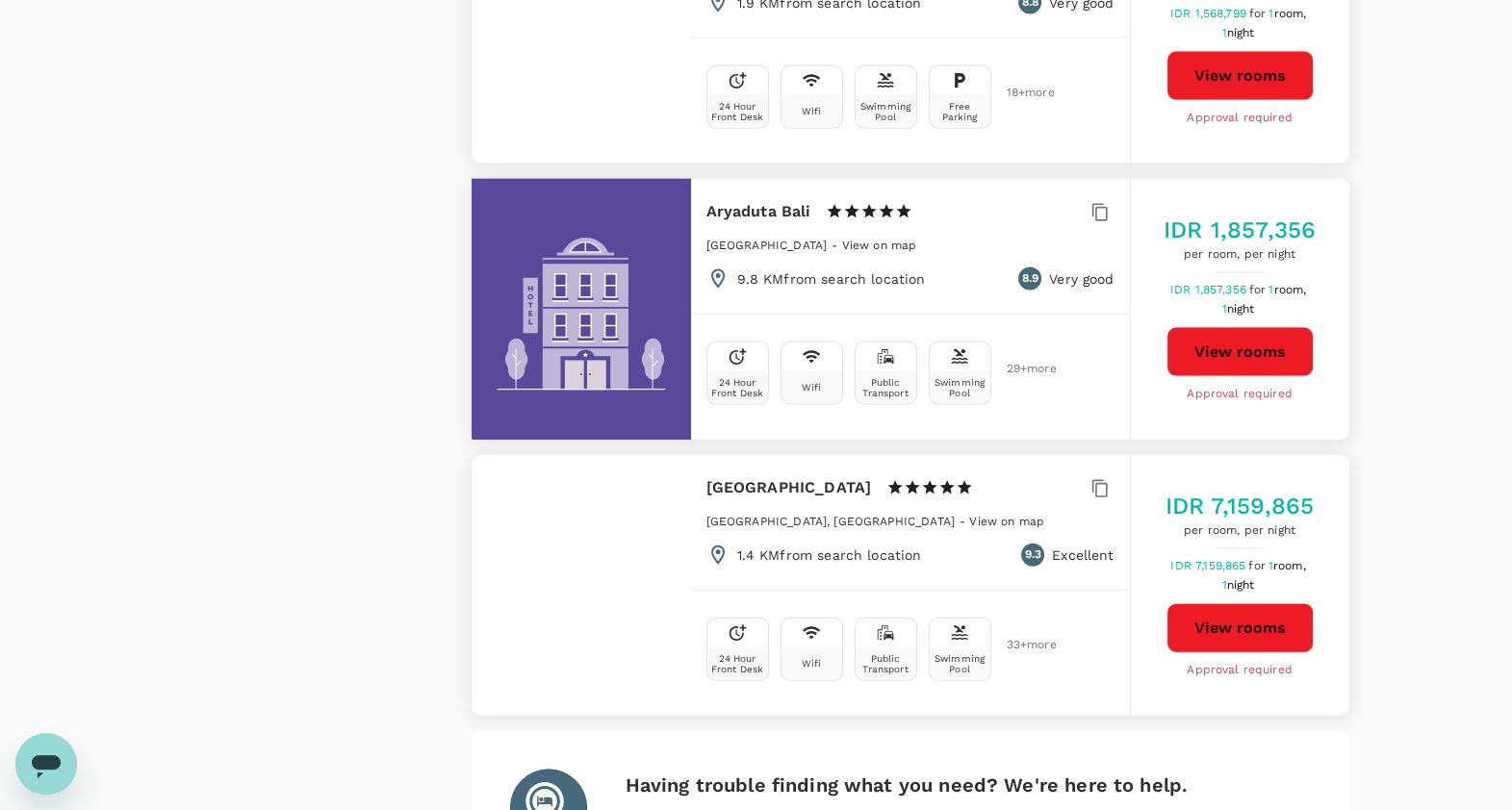 scroll, scrollTop: 5291, scrollLeft: 0, axis: vertical 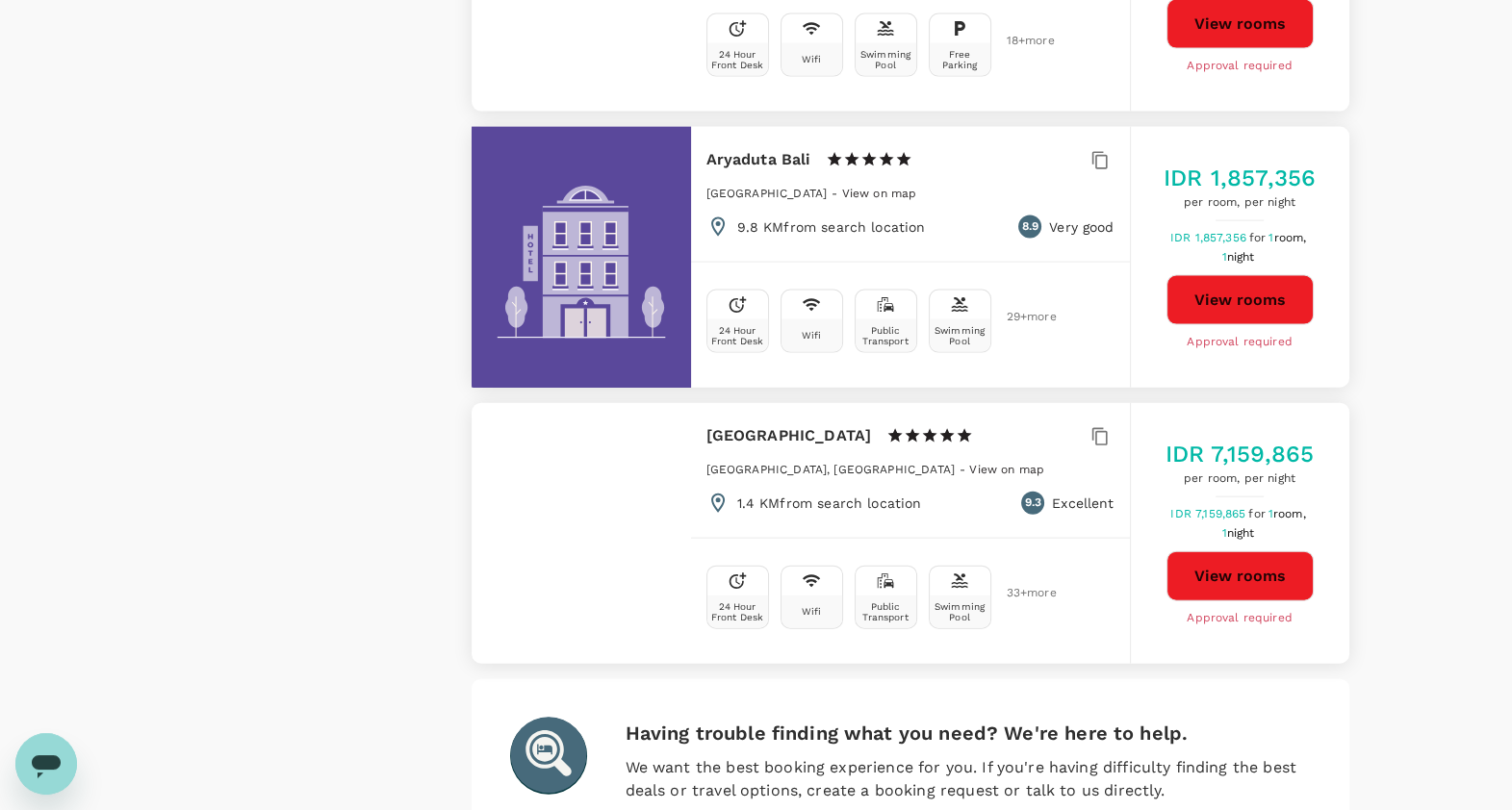 click on "4" at bounding box center (694, 927) 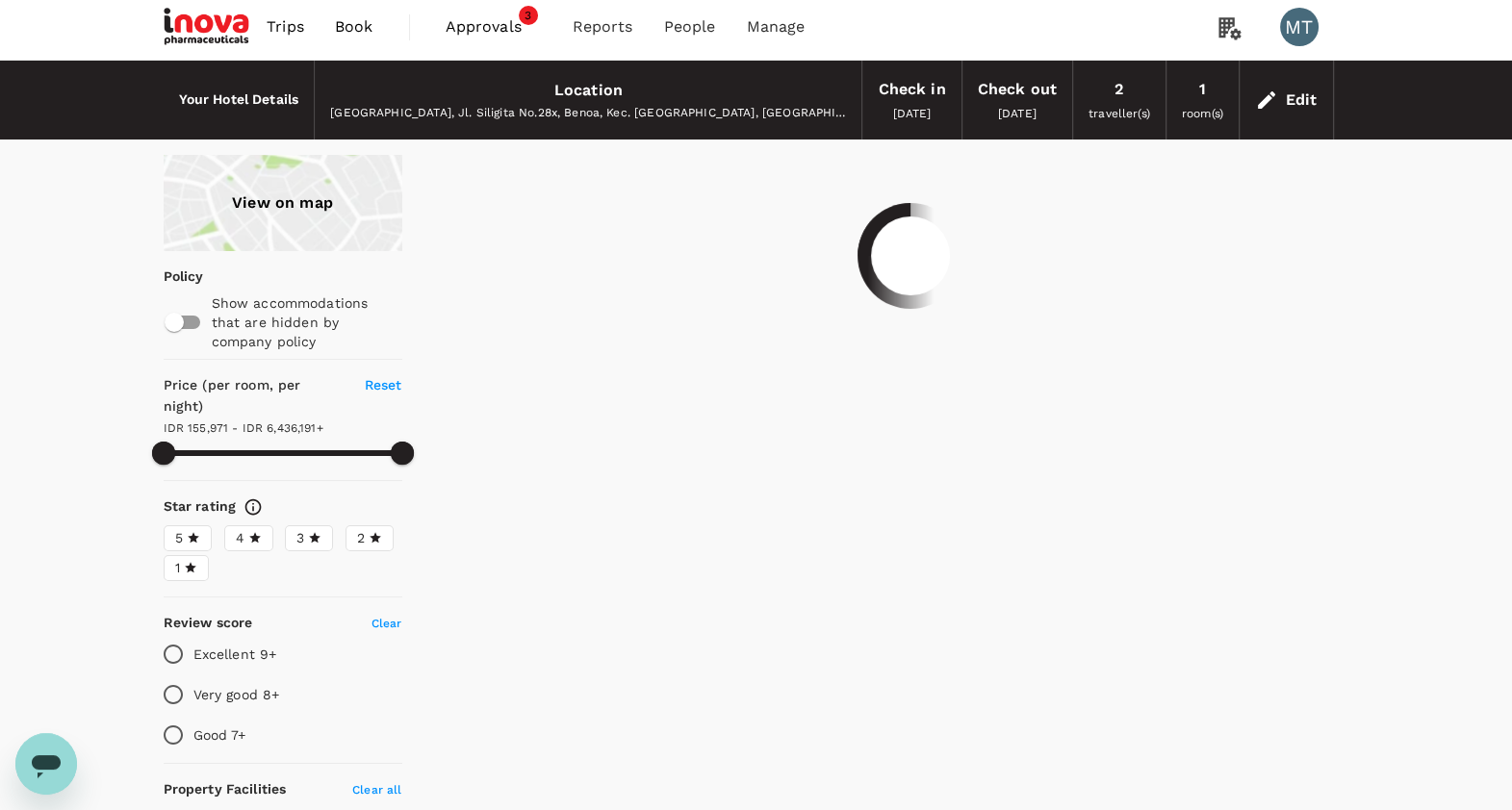 scroll, scrollTop: 0, scrollLeft: 0, axis: both 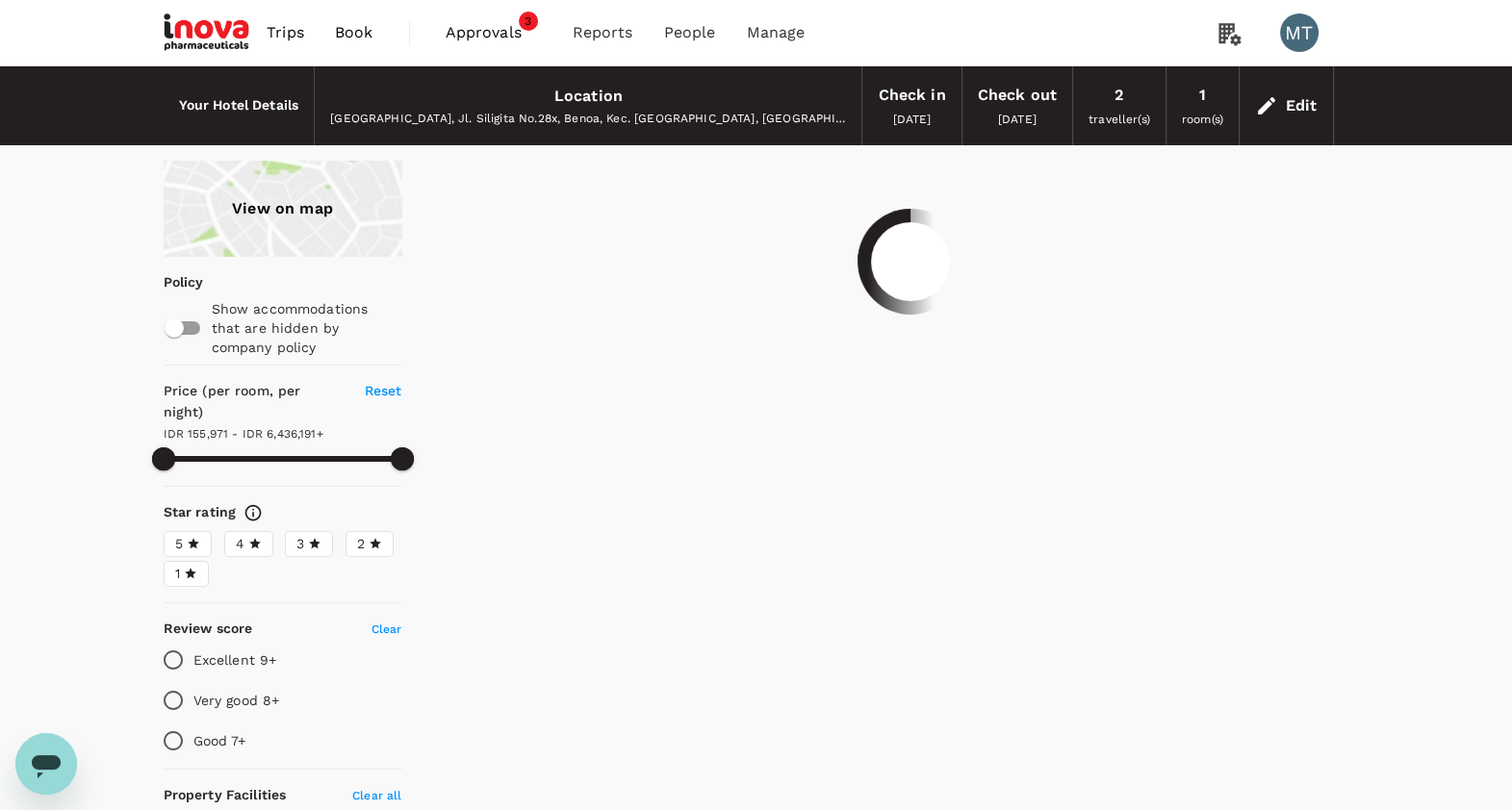 type on "6436190.44" 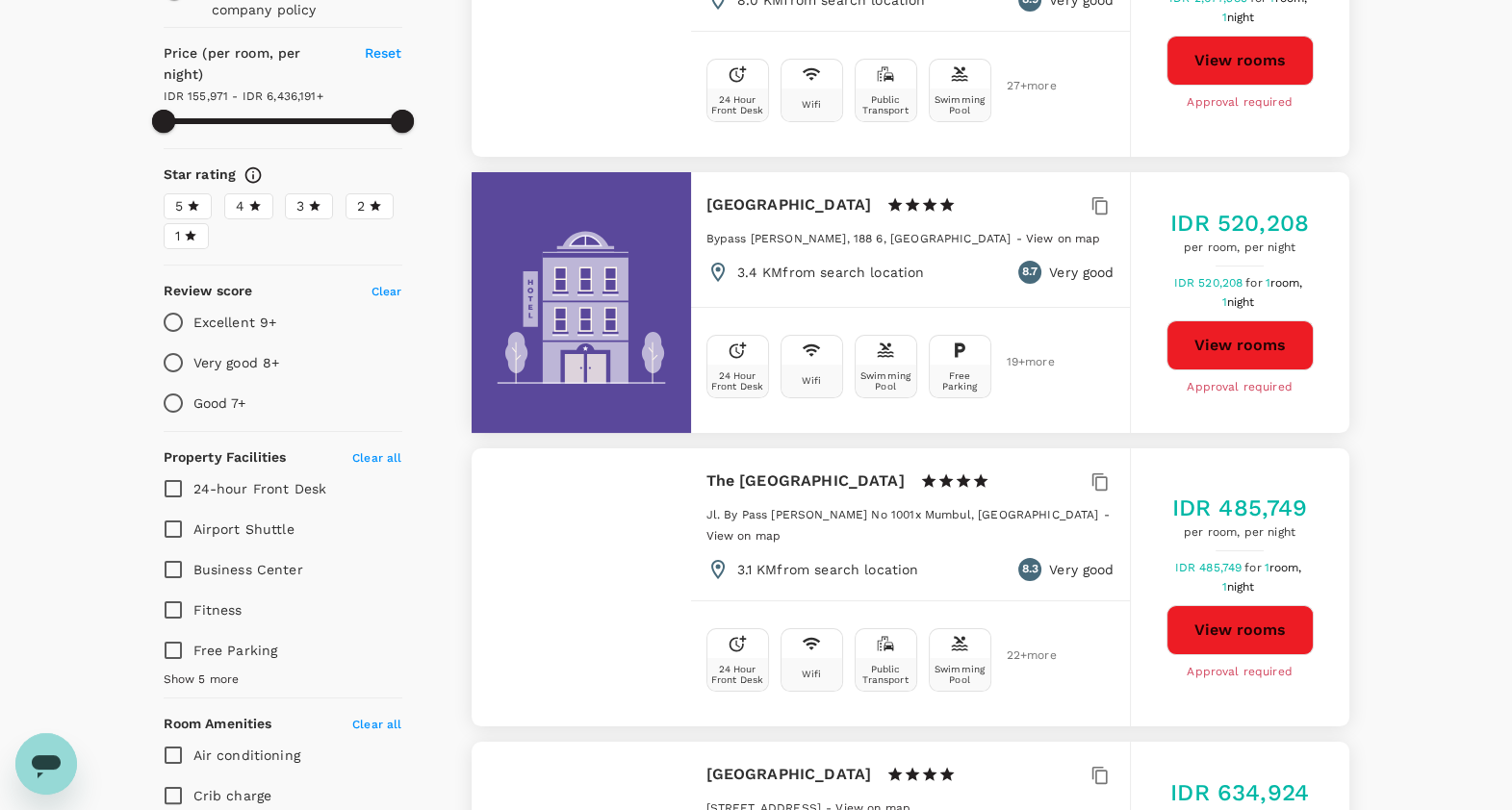 scroll, scrollTop: 361, scrollLeft: 0, axis: vertical 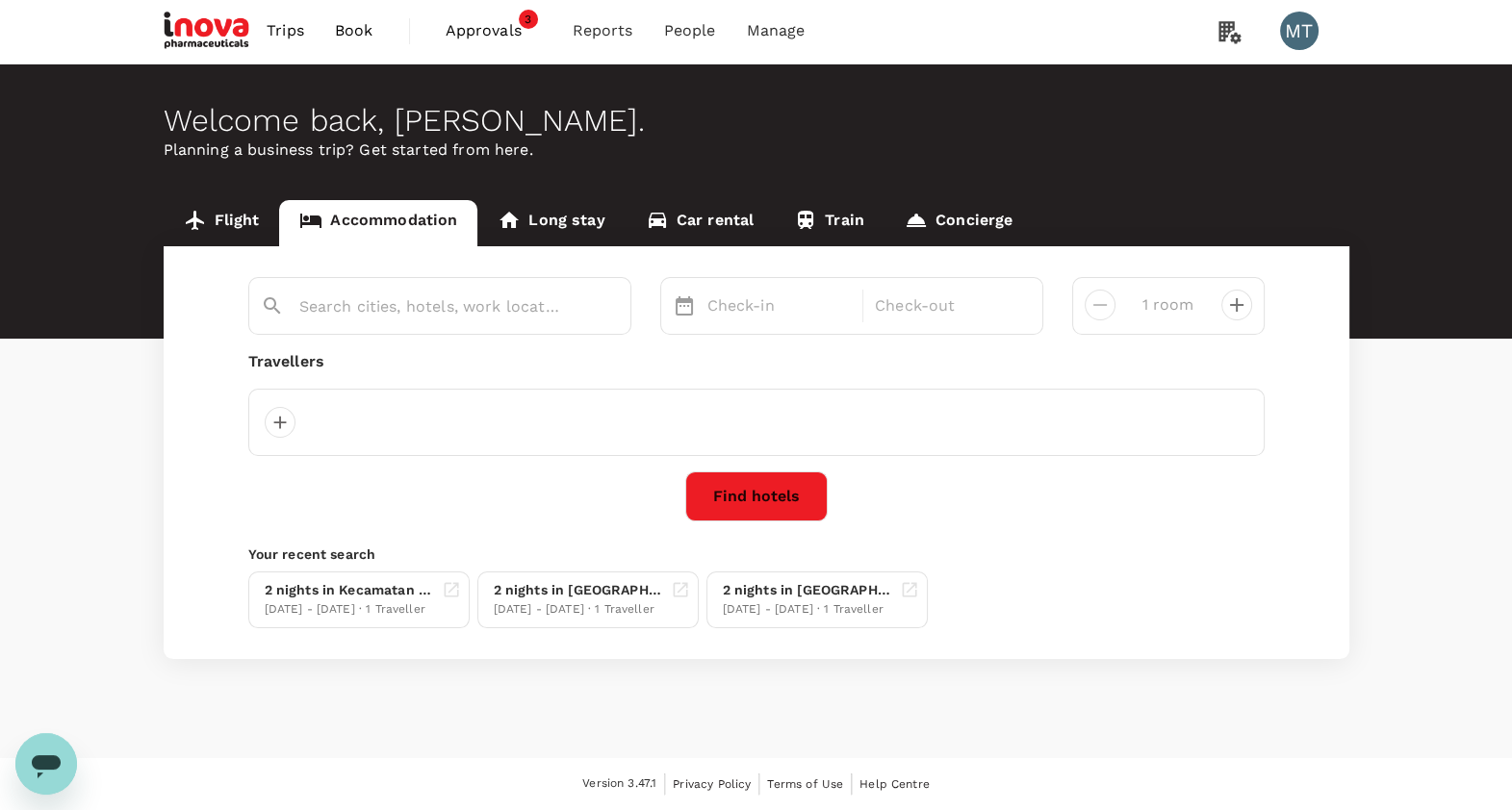 type on "Hotel Santika" 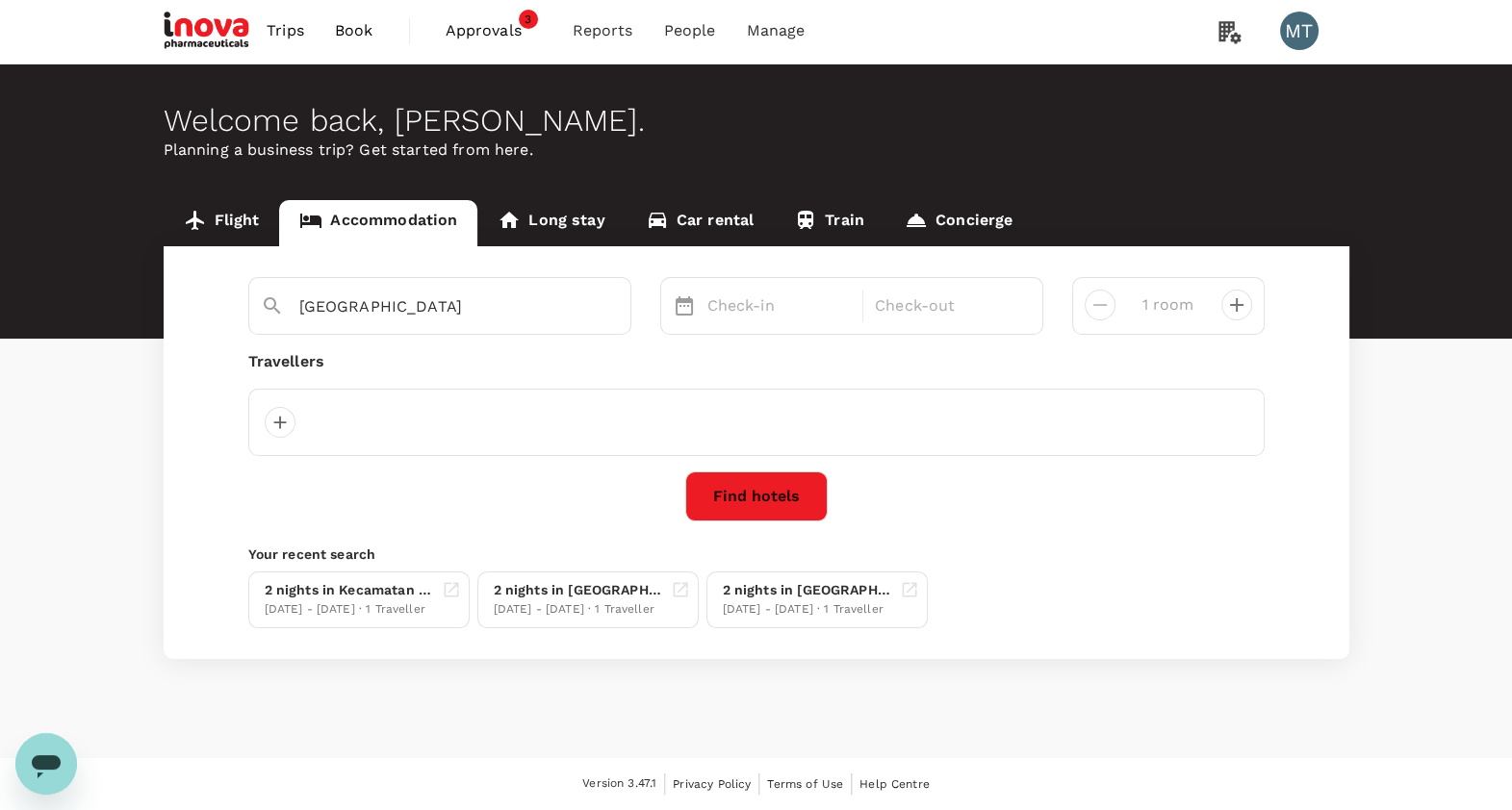 scroll, scrollTop: 0, scrollLeft: 0, axis: both 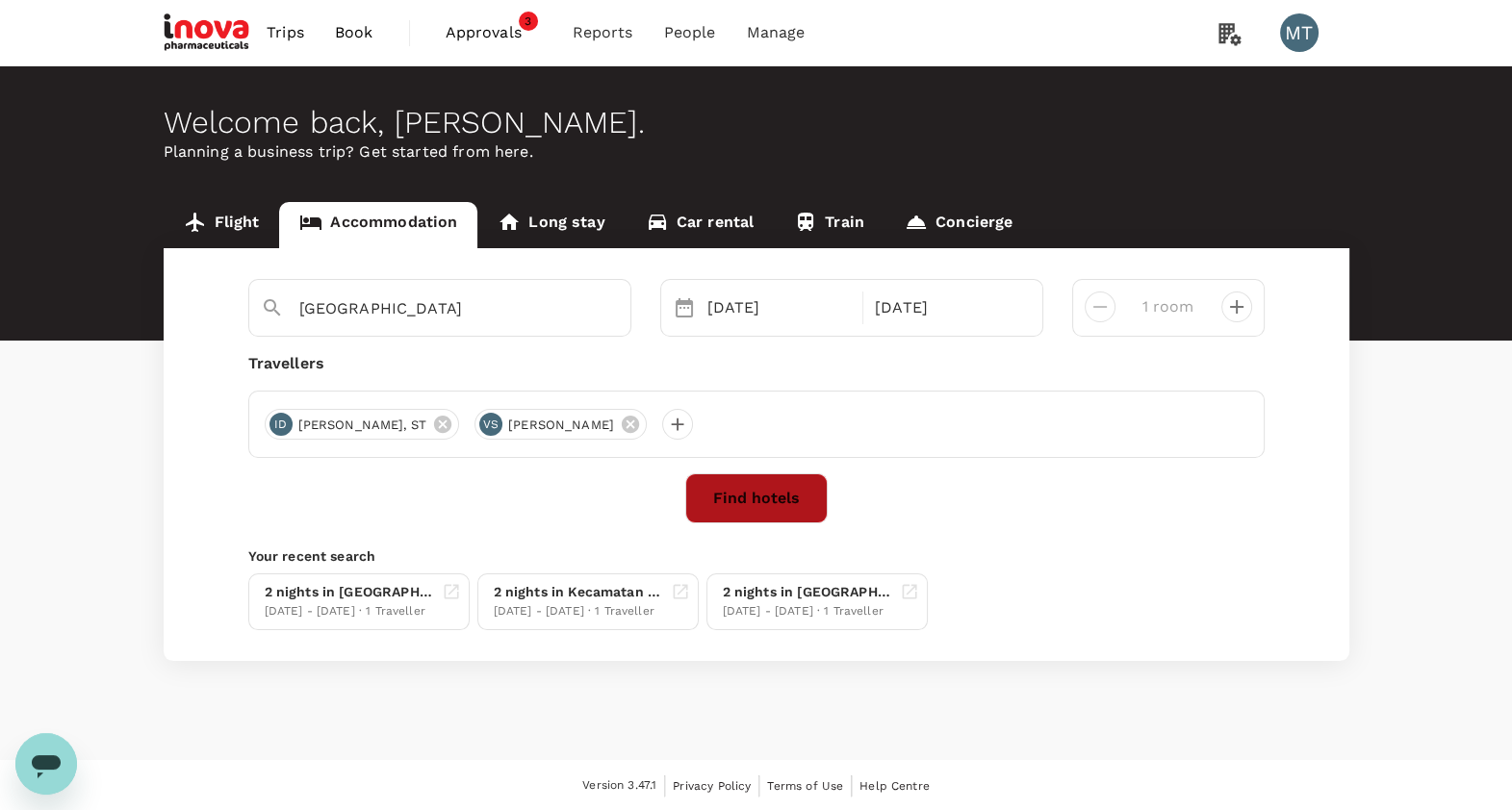 click on "Find hotels" at bounding box center (756, 498) 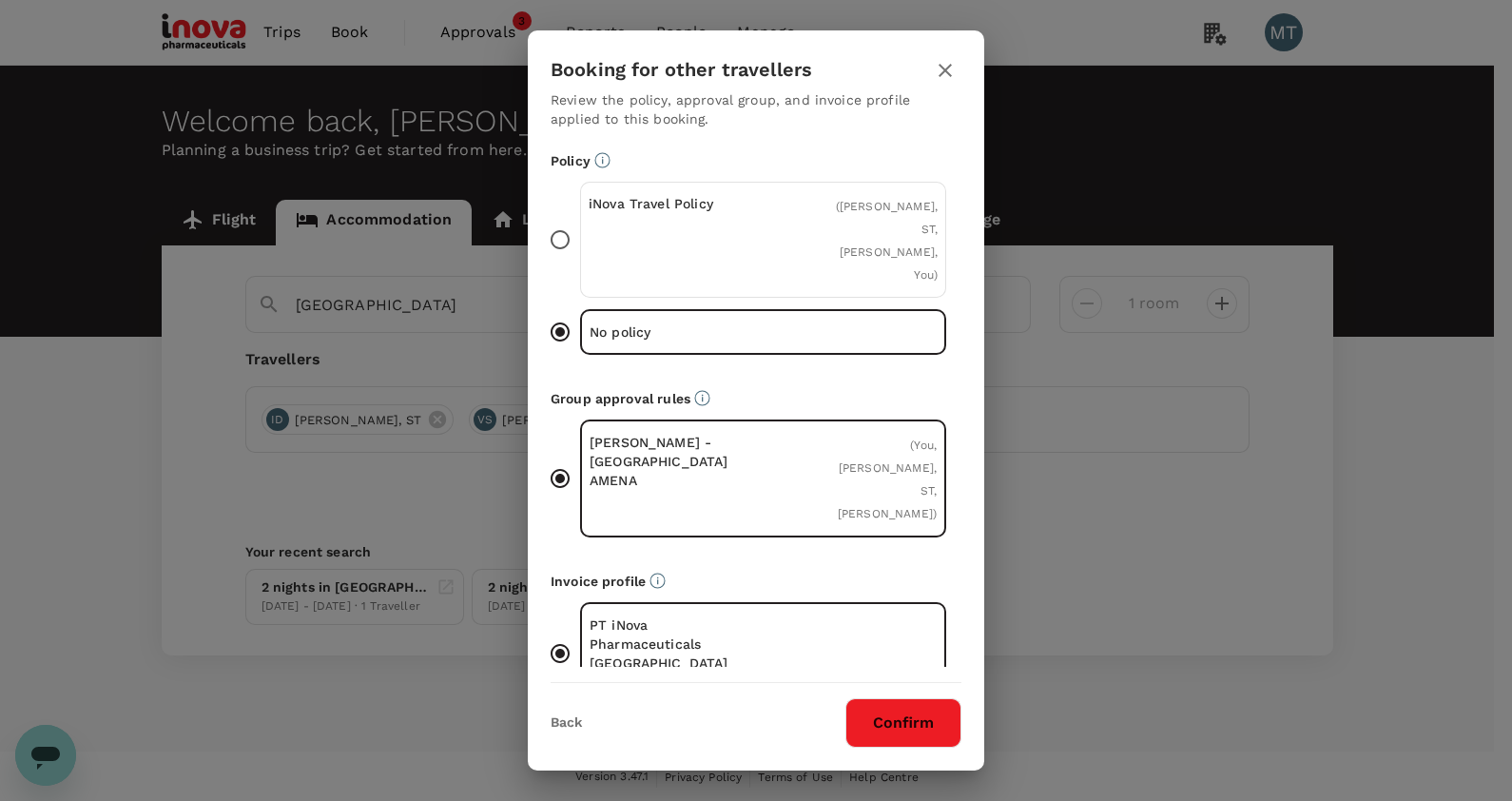 click on "iNova Travel Policy" at bounding box center [676, 240] 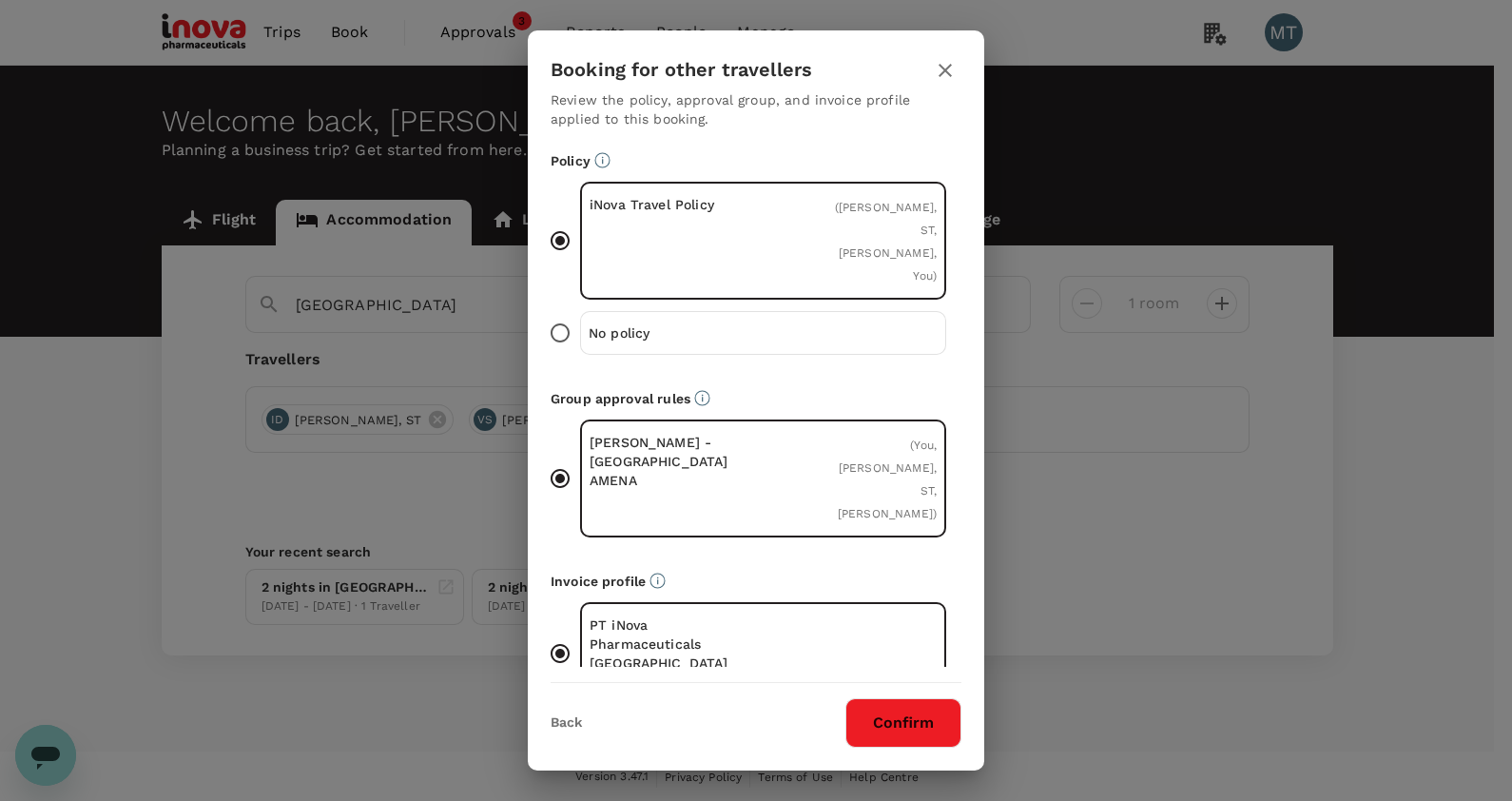 click on "Confirm" at bounding box center [903, 723] 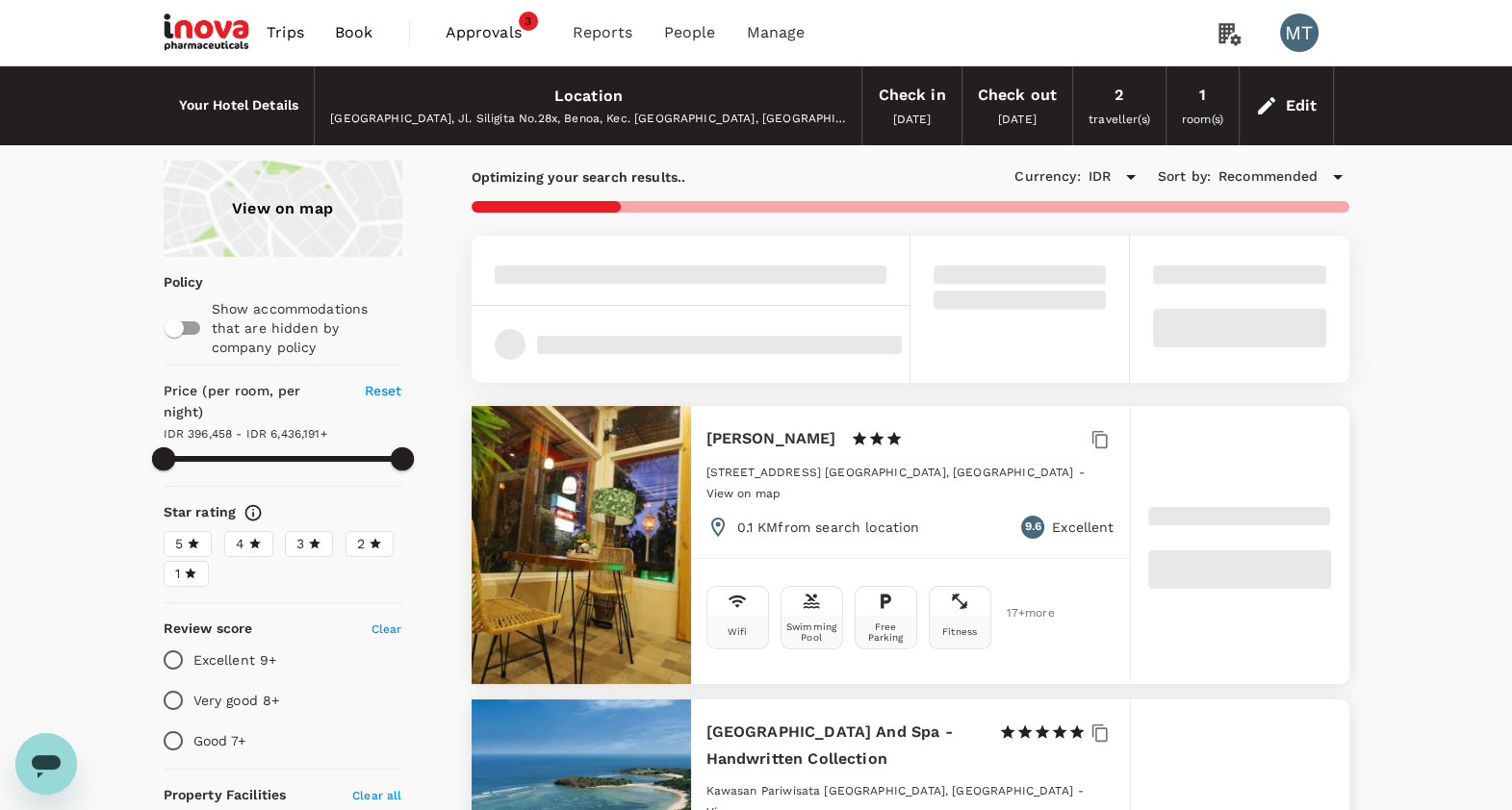 type on "6436190.46" 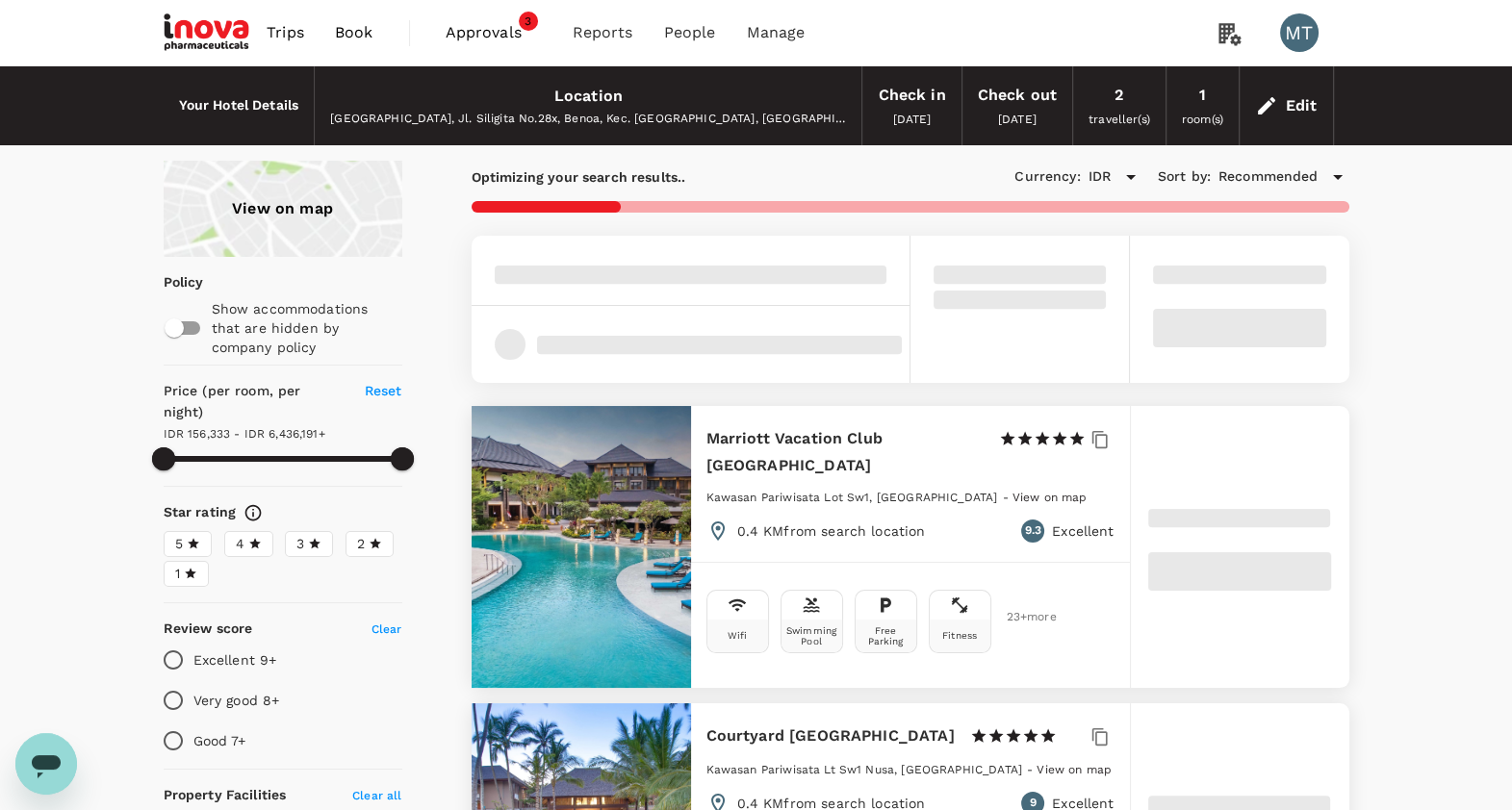 type on "156333.46" 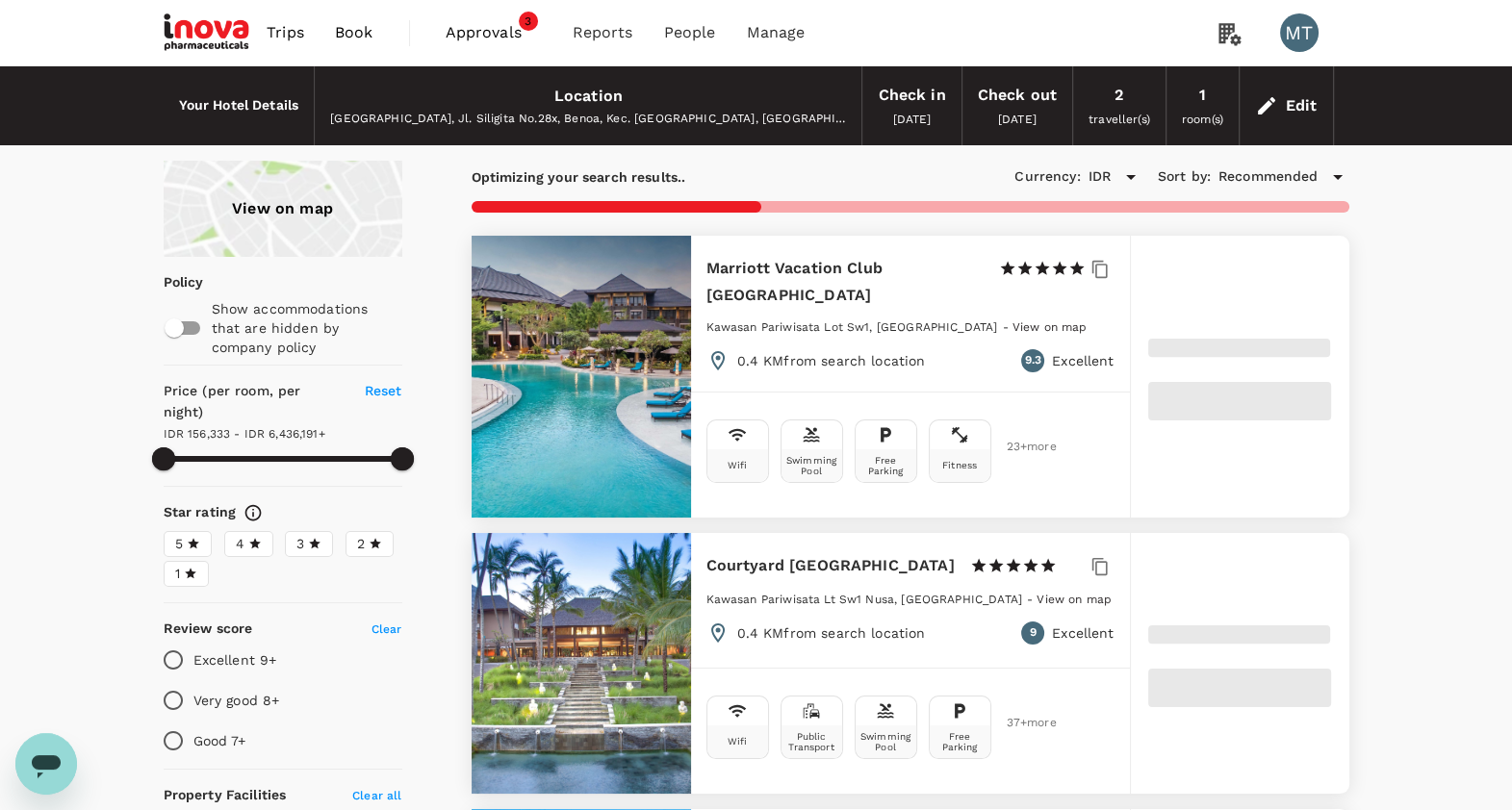 type on "6436190.46" 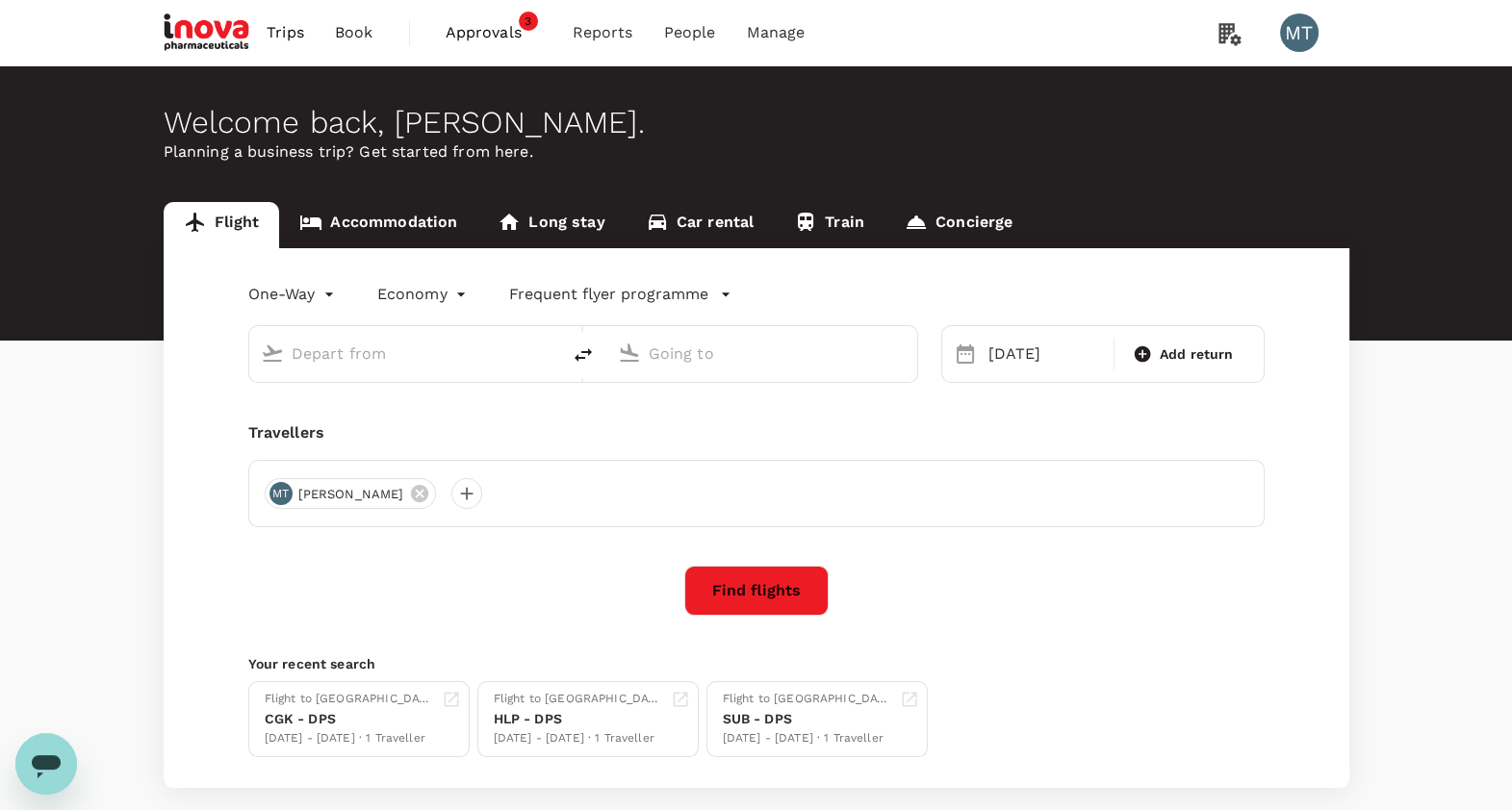 type on "Soekarno-Hatta Intl (CGK)" 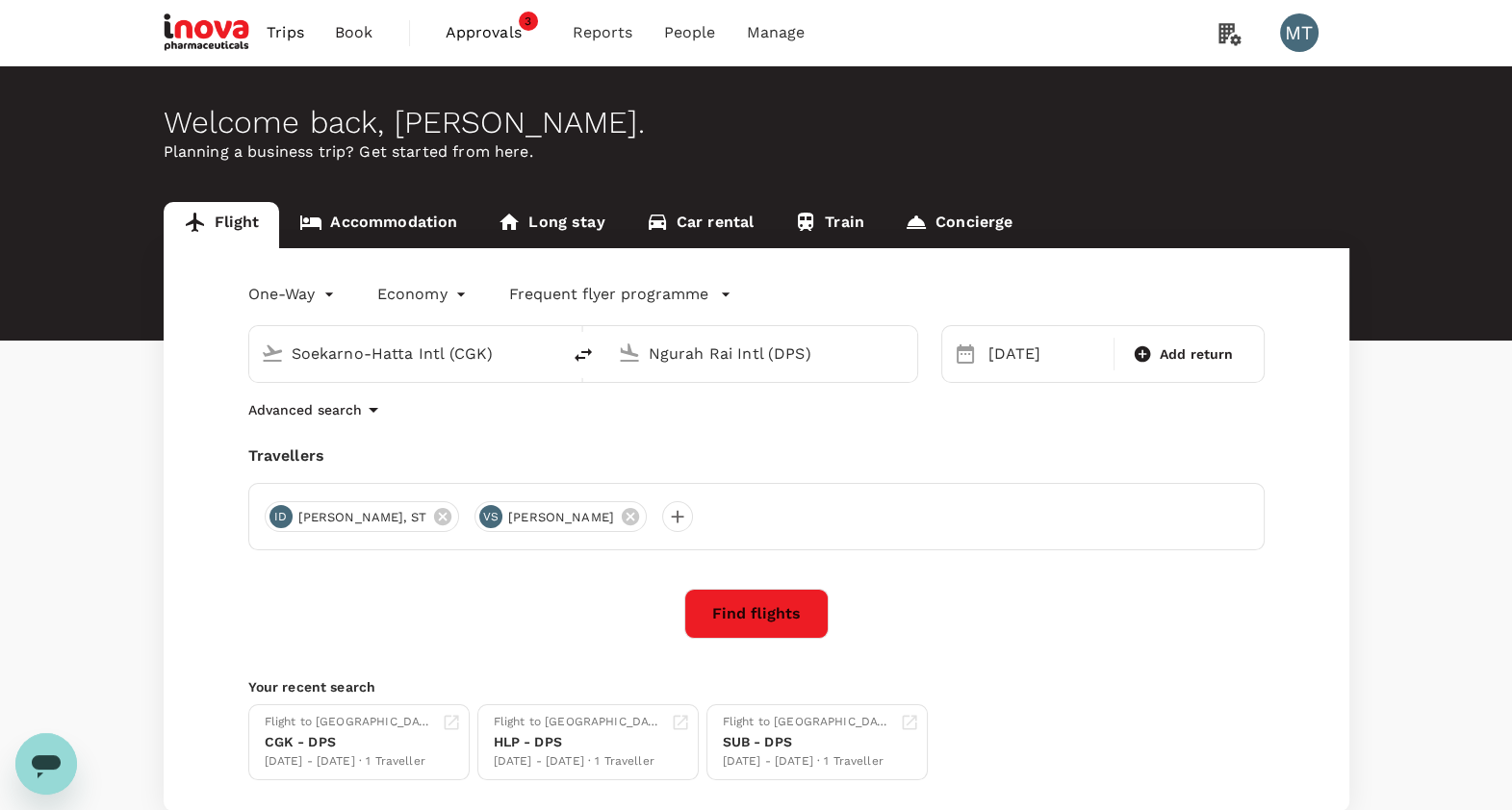 click on "Soekarno-Hatta Intl (CGK)" at bounding box center [405, 353] 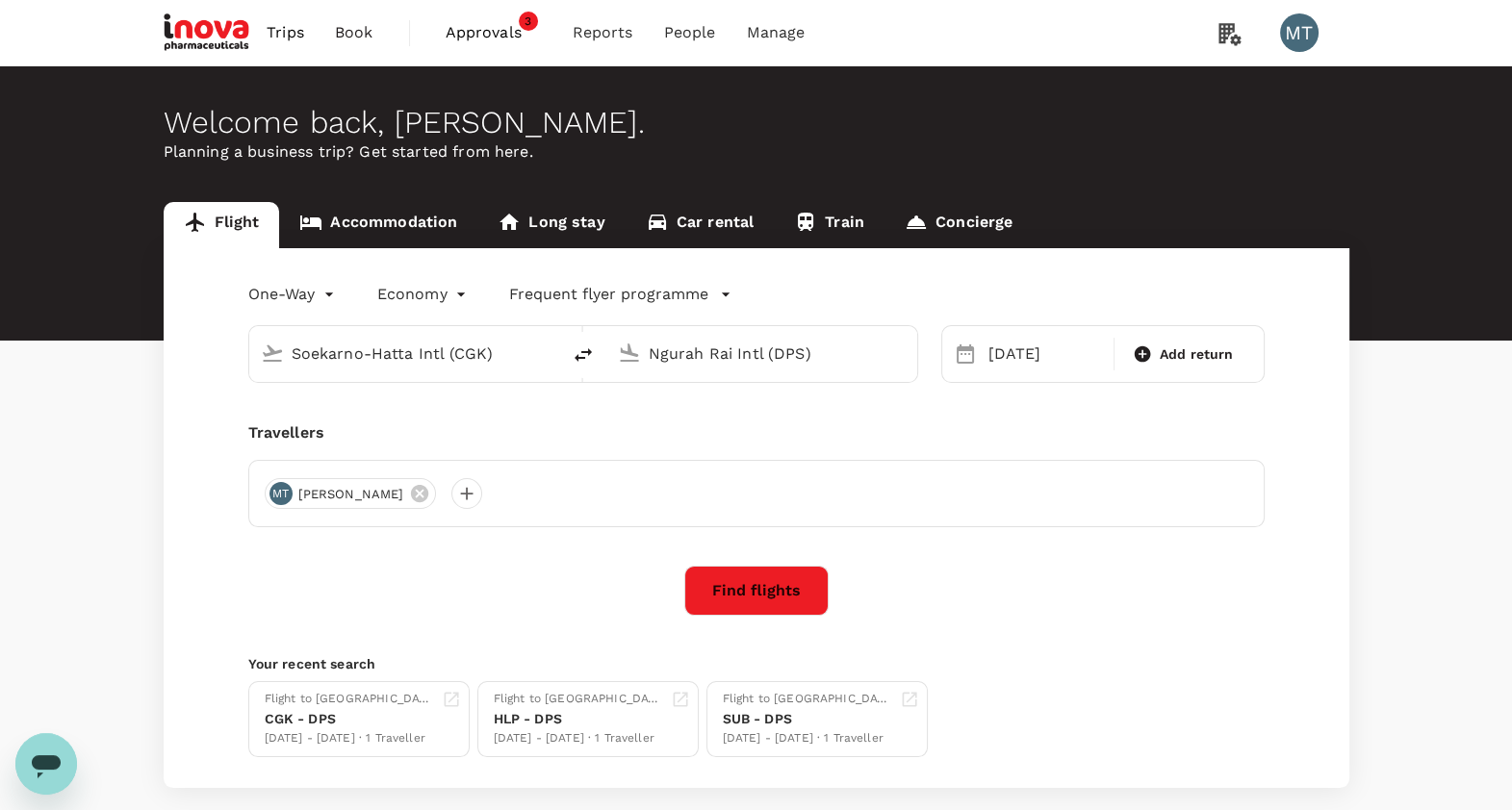 type 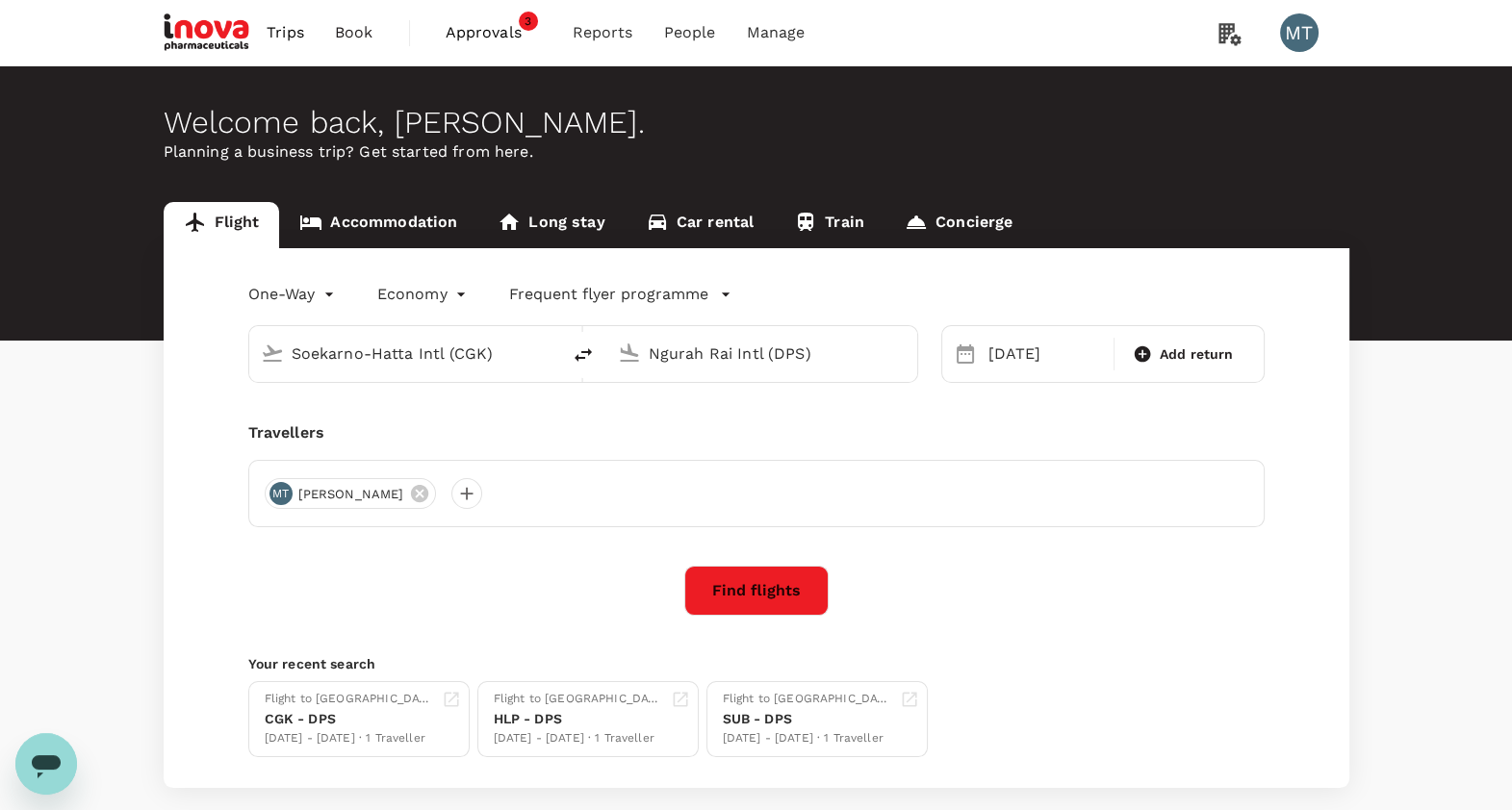 type 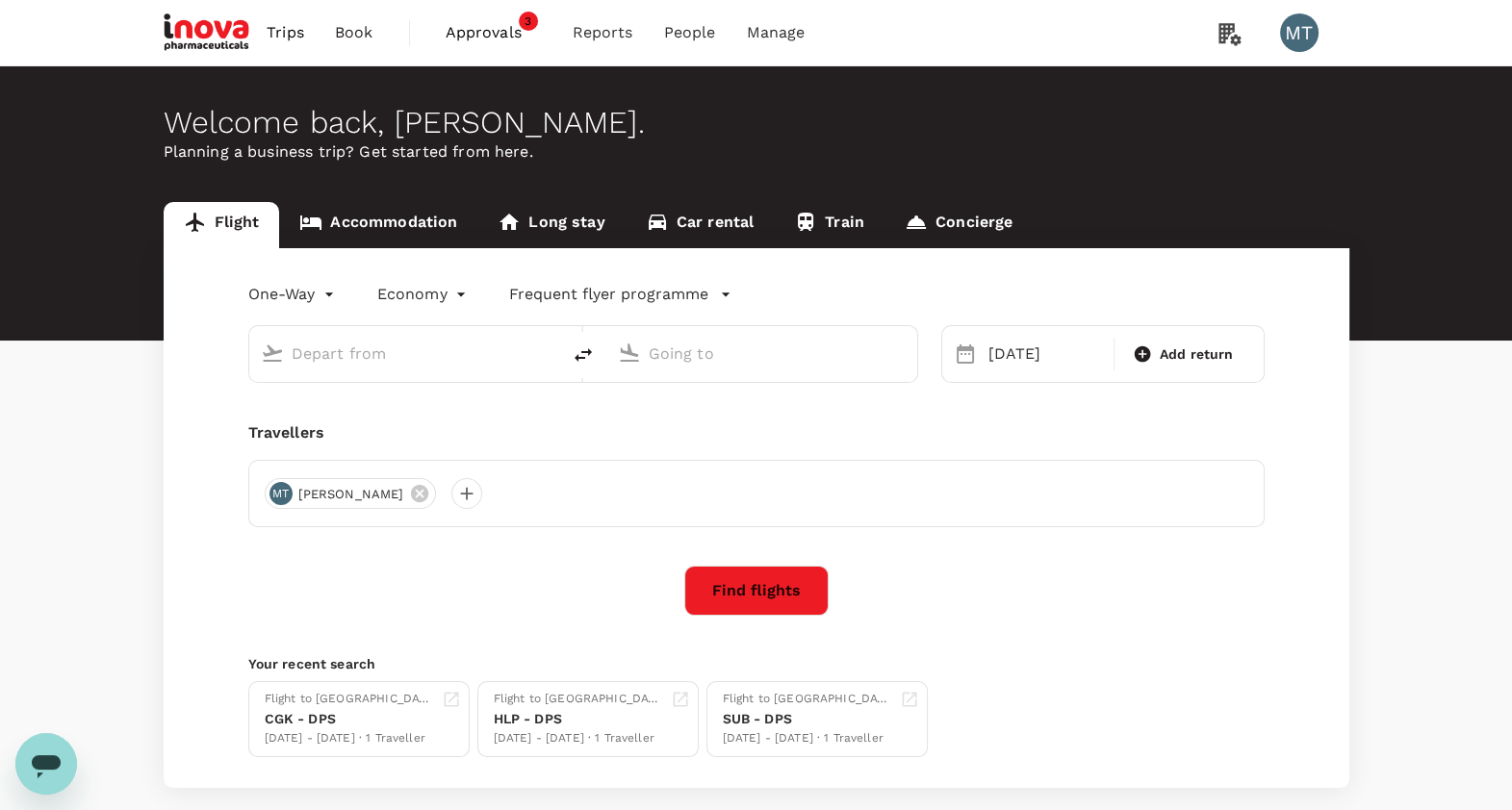 type on "Soekarno-Hatta Intl (CGK)" 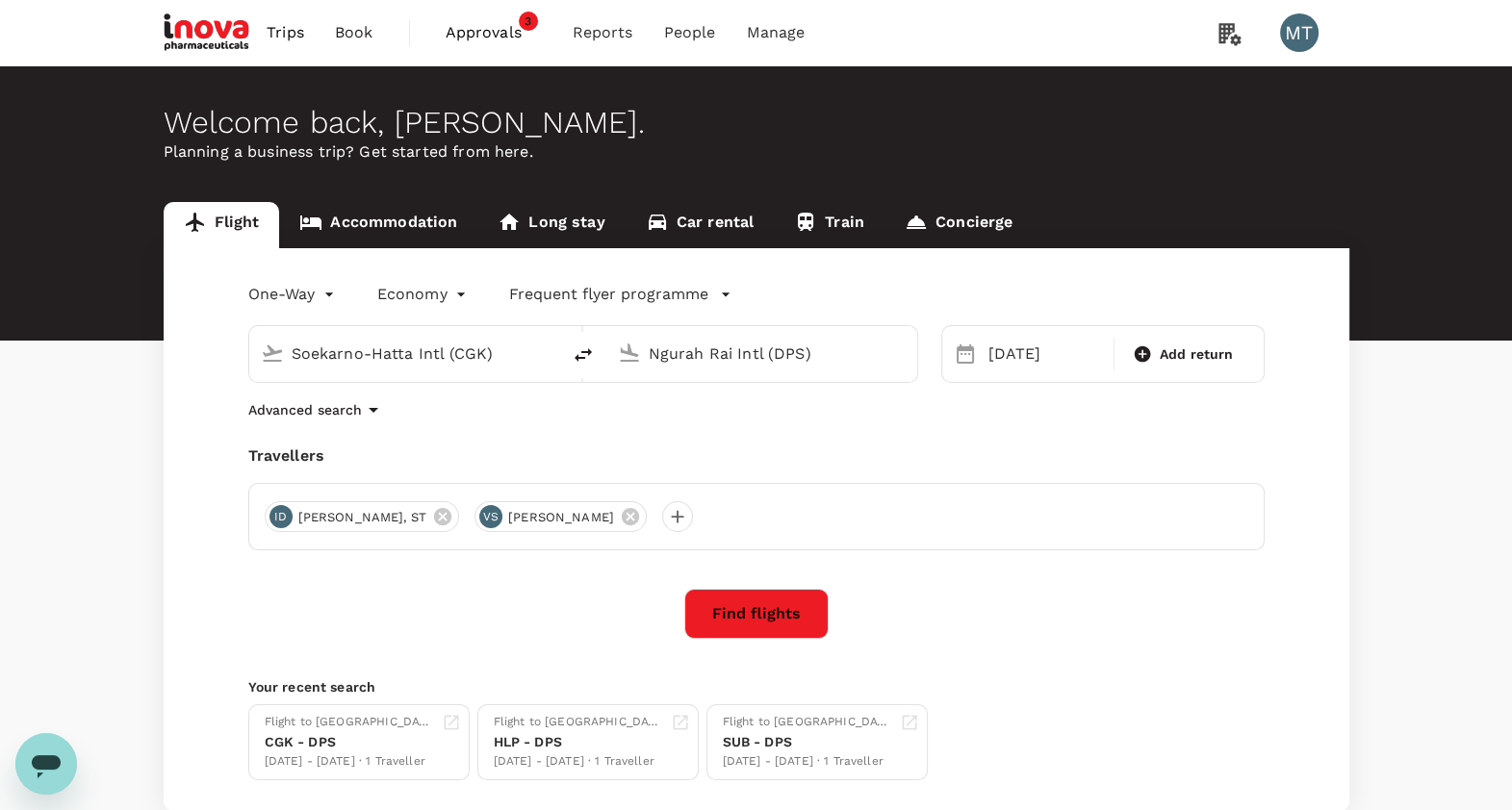 click on "Accommodation" at bounding box center (378, 225) 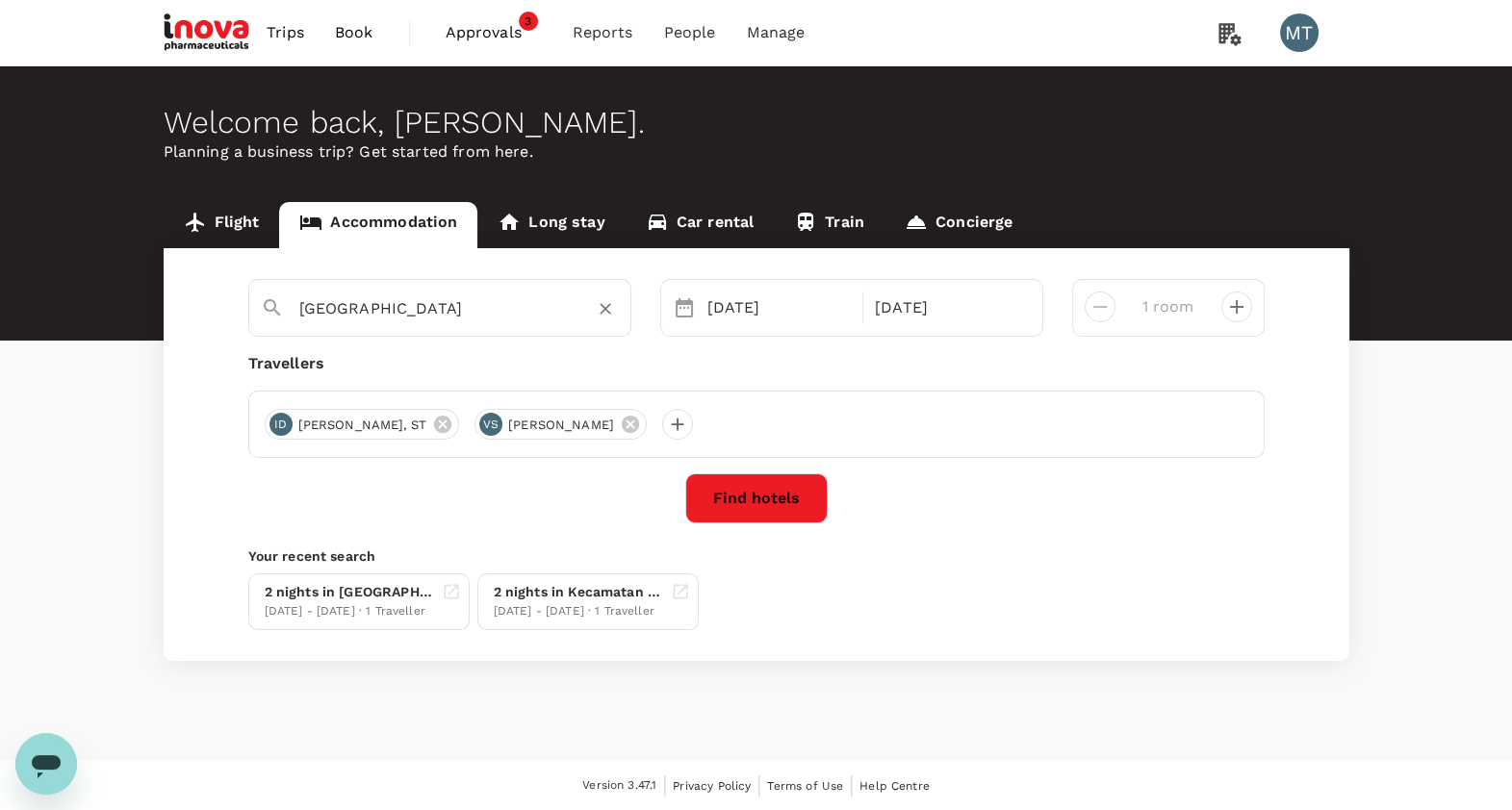 click on "Hotel Santika" at bounding box center [432, 308] 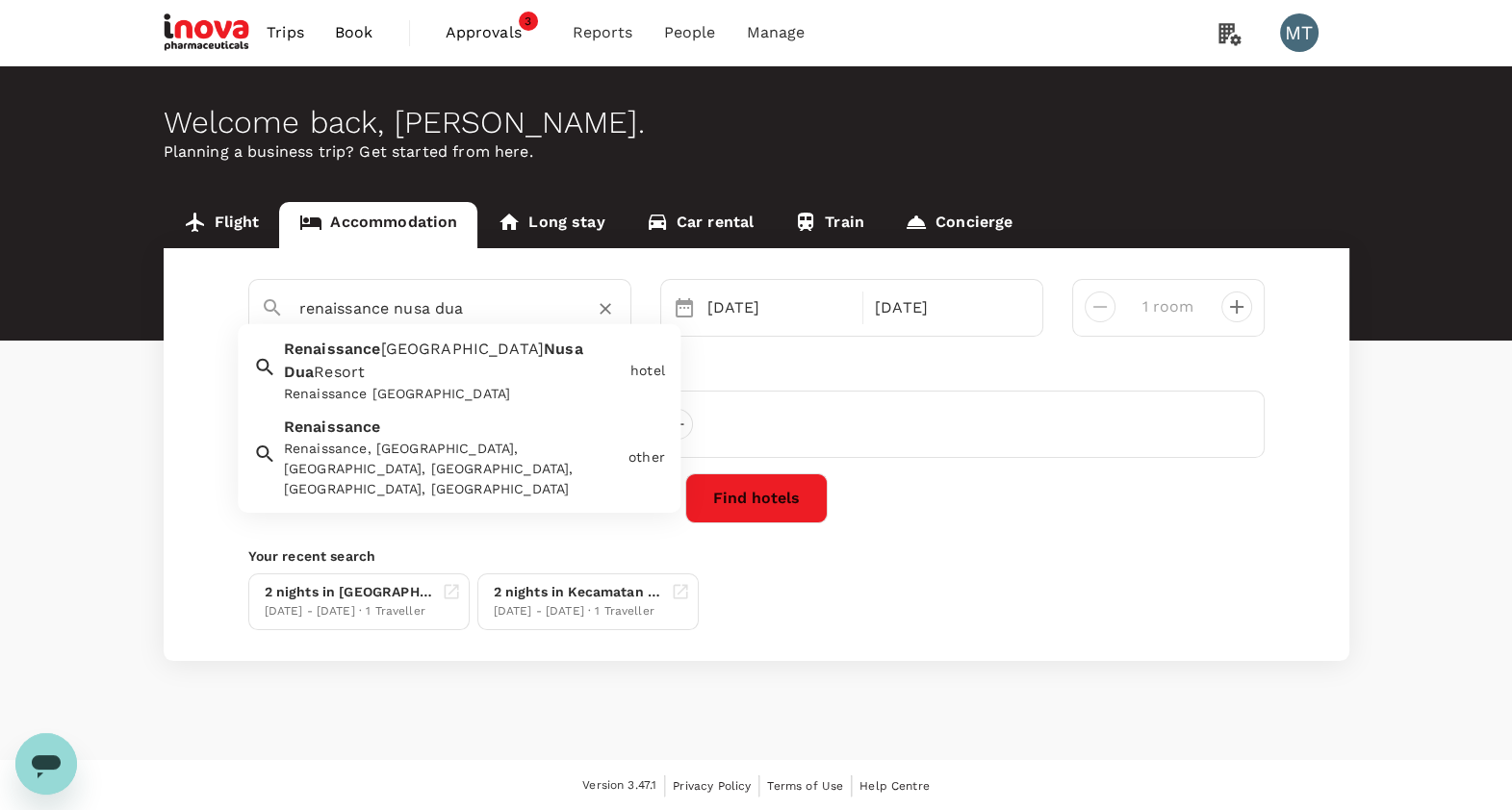 click on "Renaissance  Bali  Nusa   Dua  Resort Renaissance Bali Nusa Dua Resort" at bounding box center [449, 367] 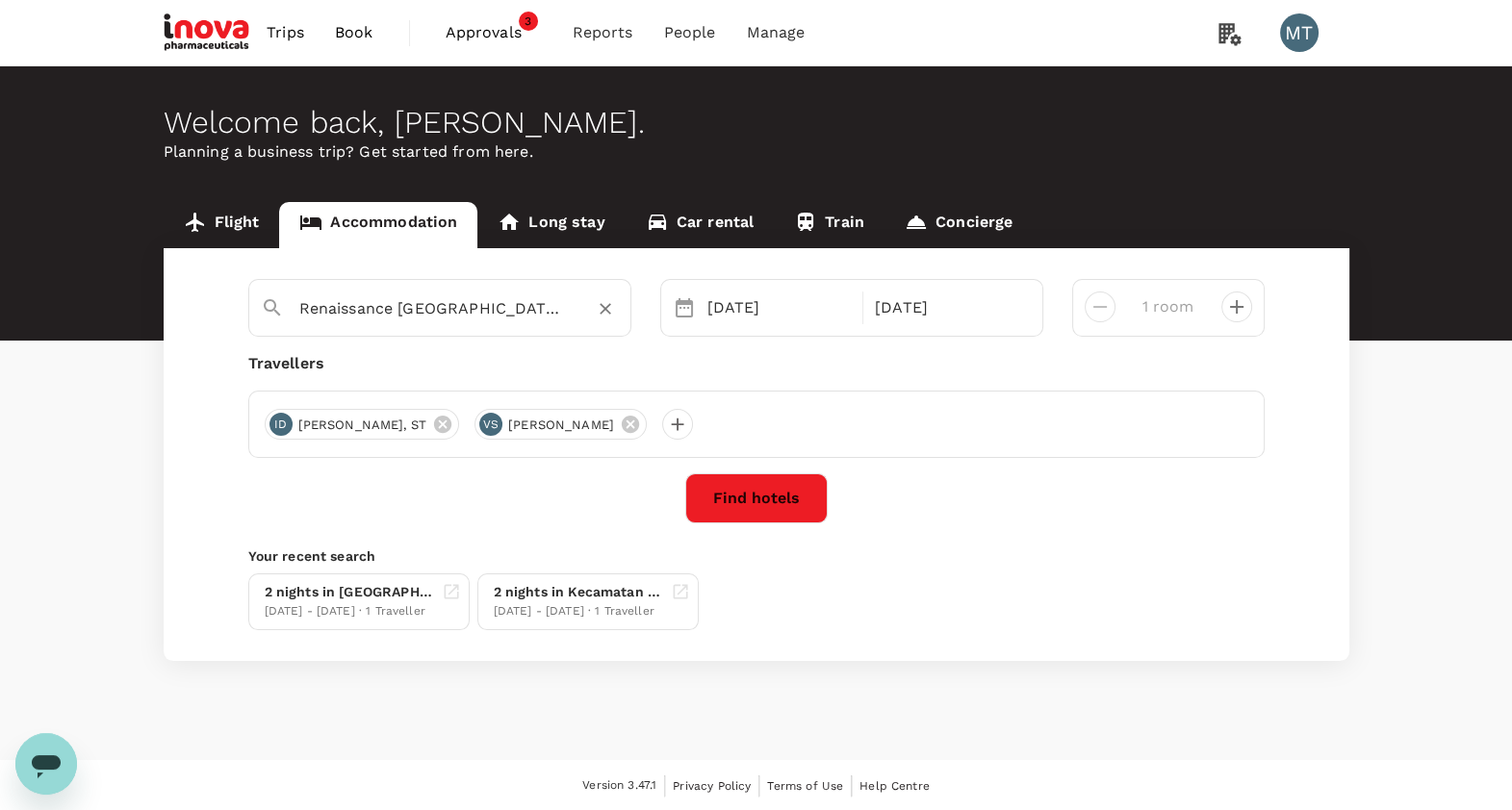 type on "Renaissance Bali Nusa Dua Resort" 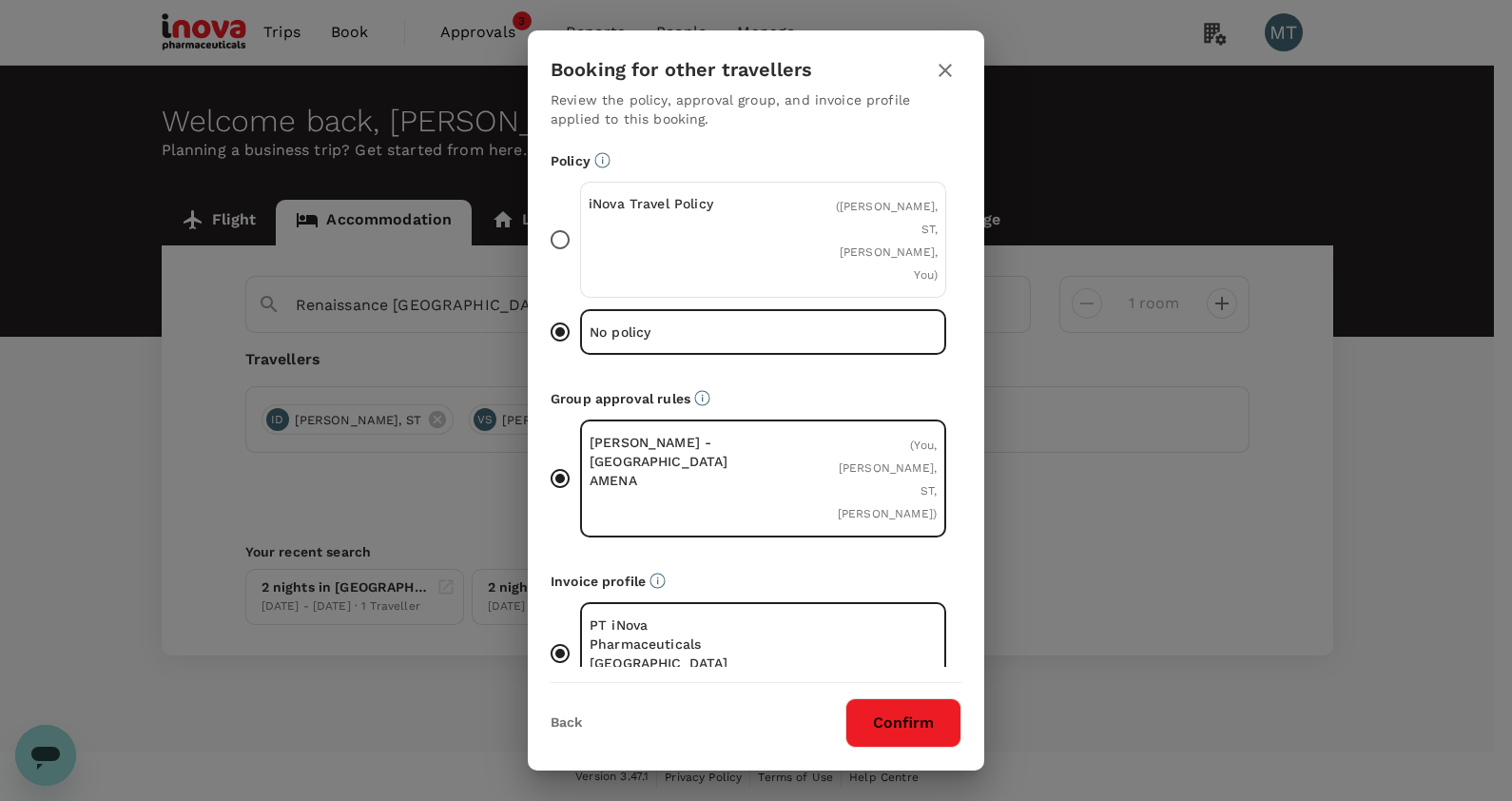 click on "iNova Travel Policy ( IQBAL DANU BRATHA, ST, VIKTOR SETIAWAN, You )" at bounding box center [763, 240] 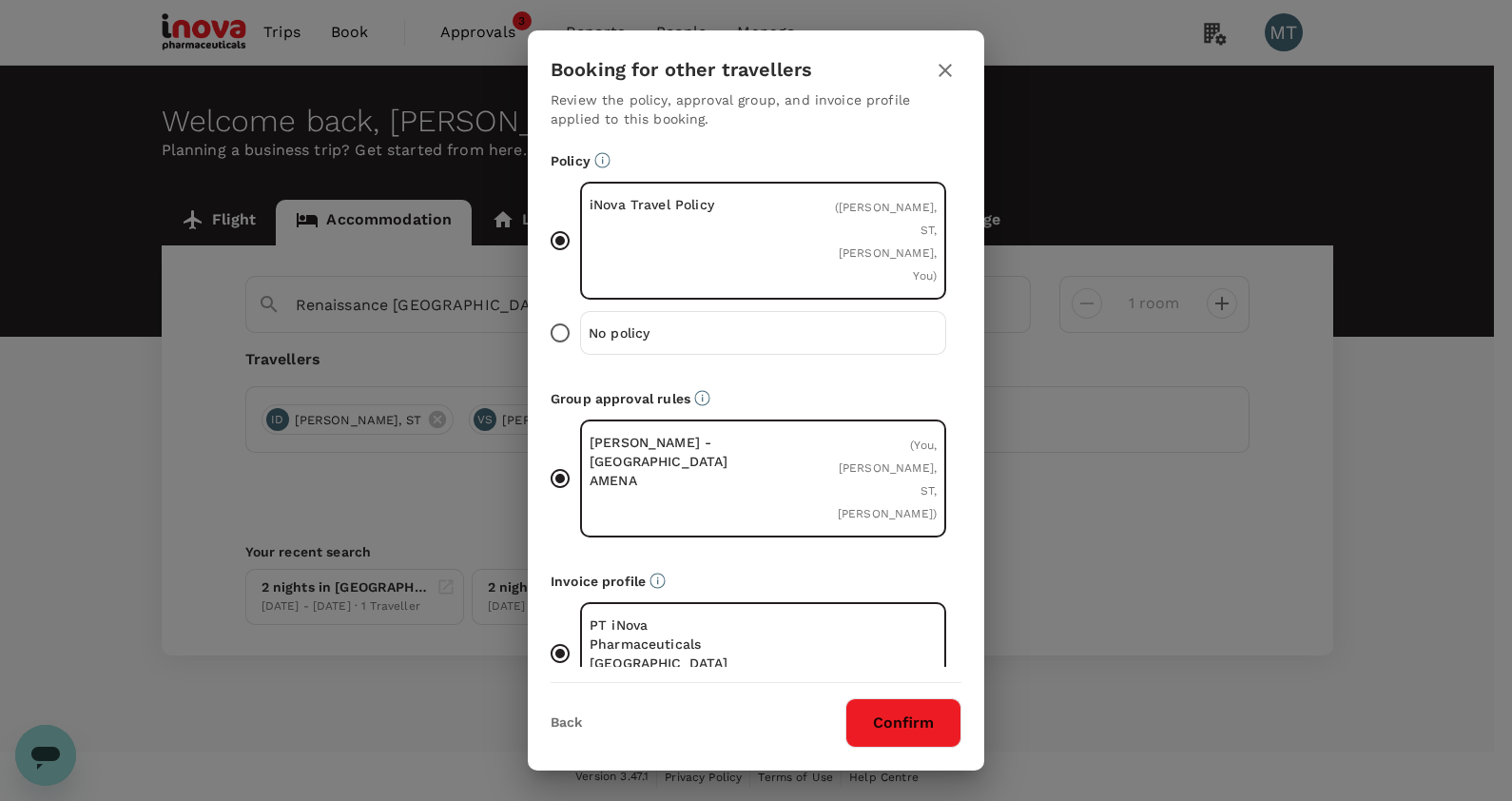 click on "Confirm" at bounding box center (903, 723) 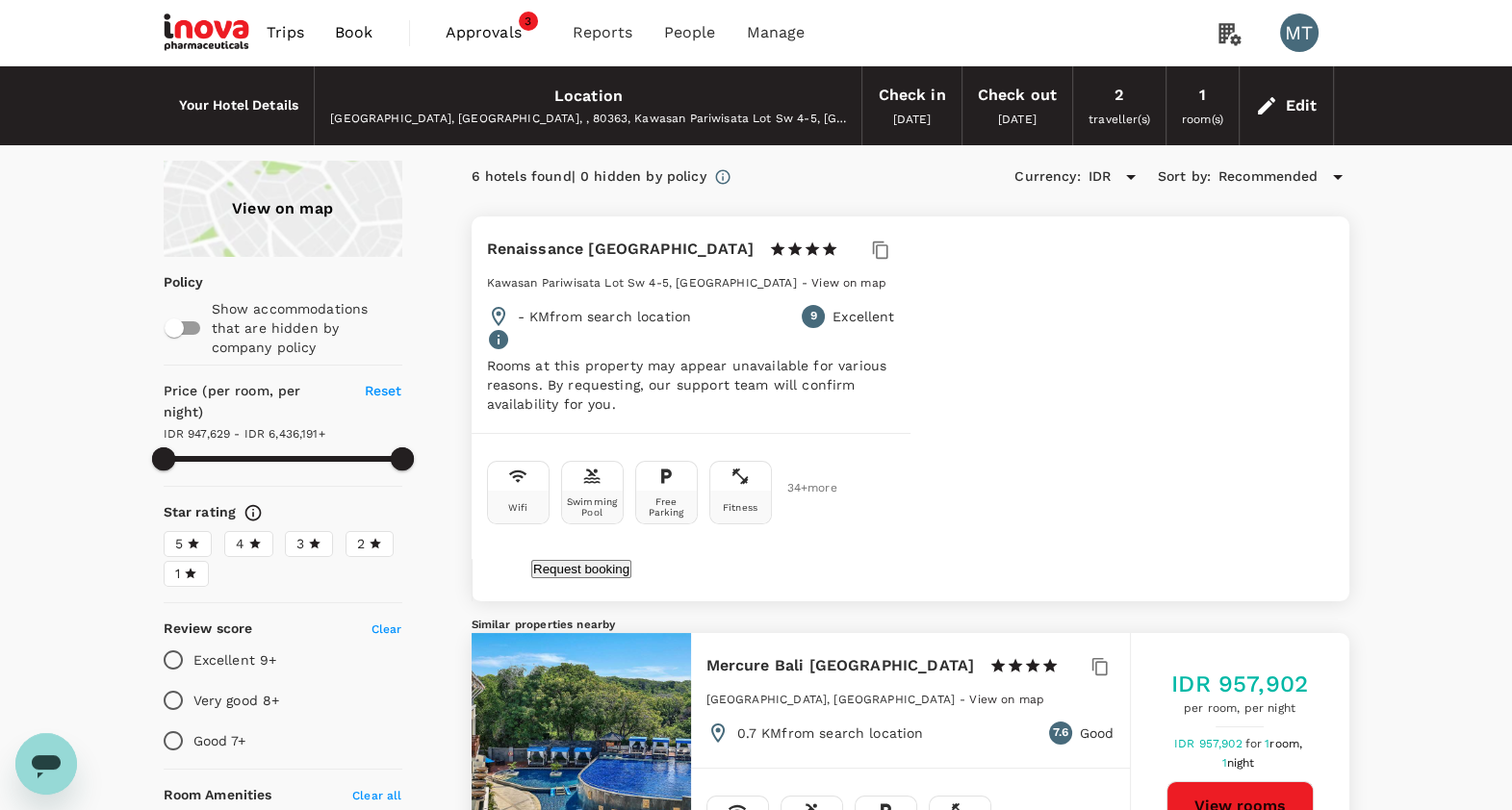 type on "6436190.91" 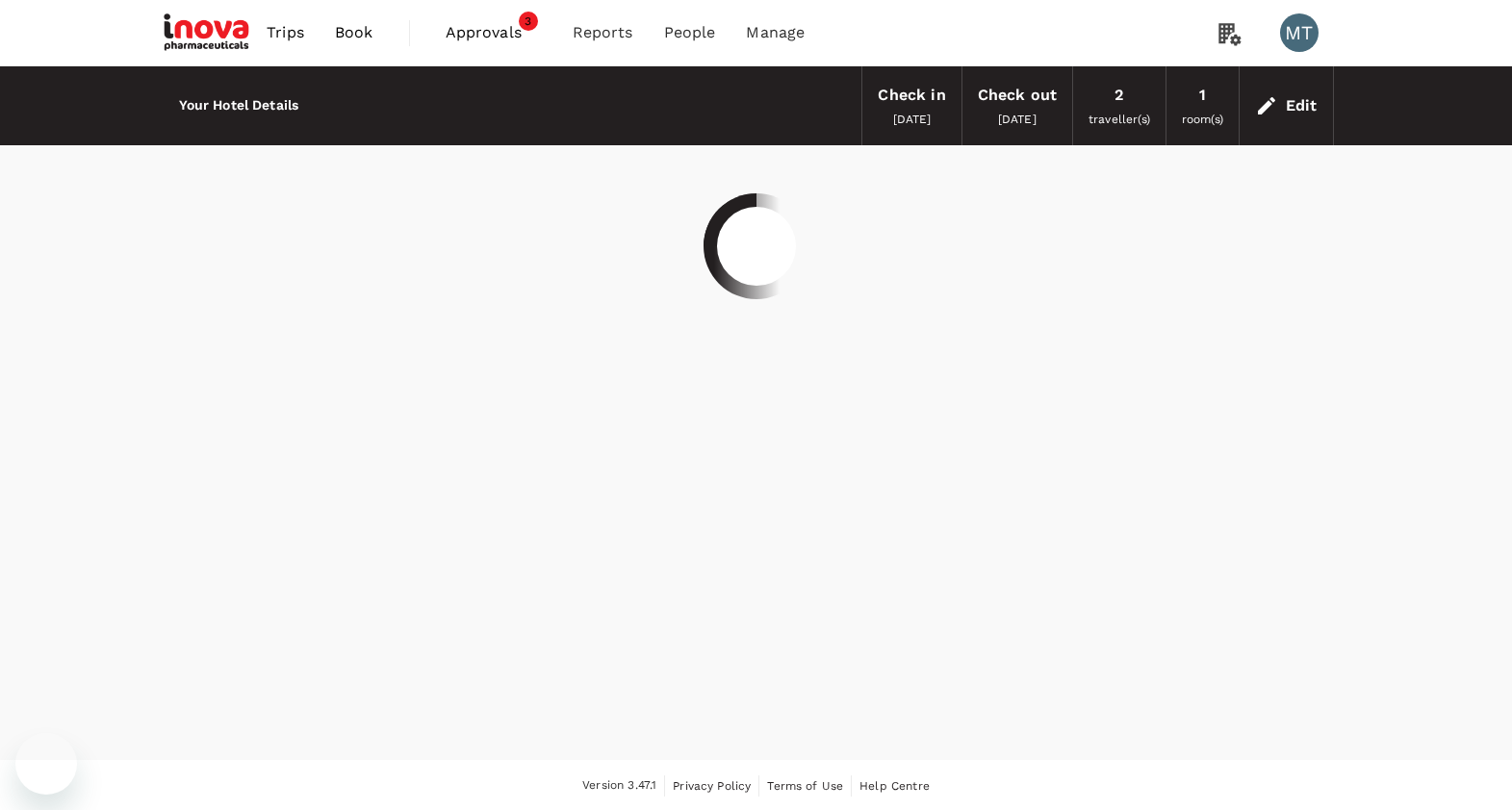 scroll, scrollTop: 0, scrollLeft: 0, axis: both 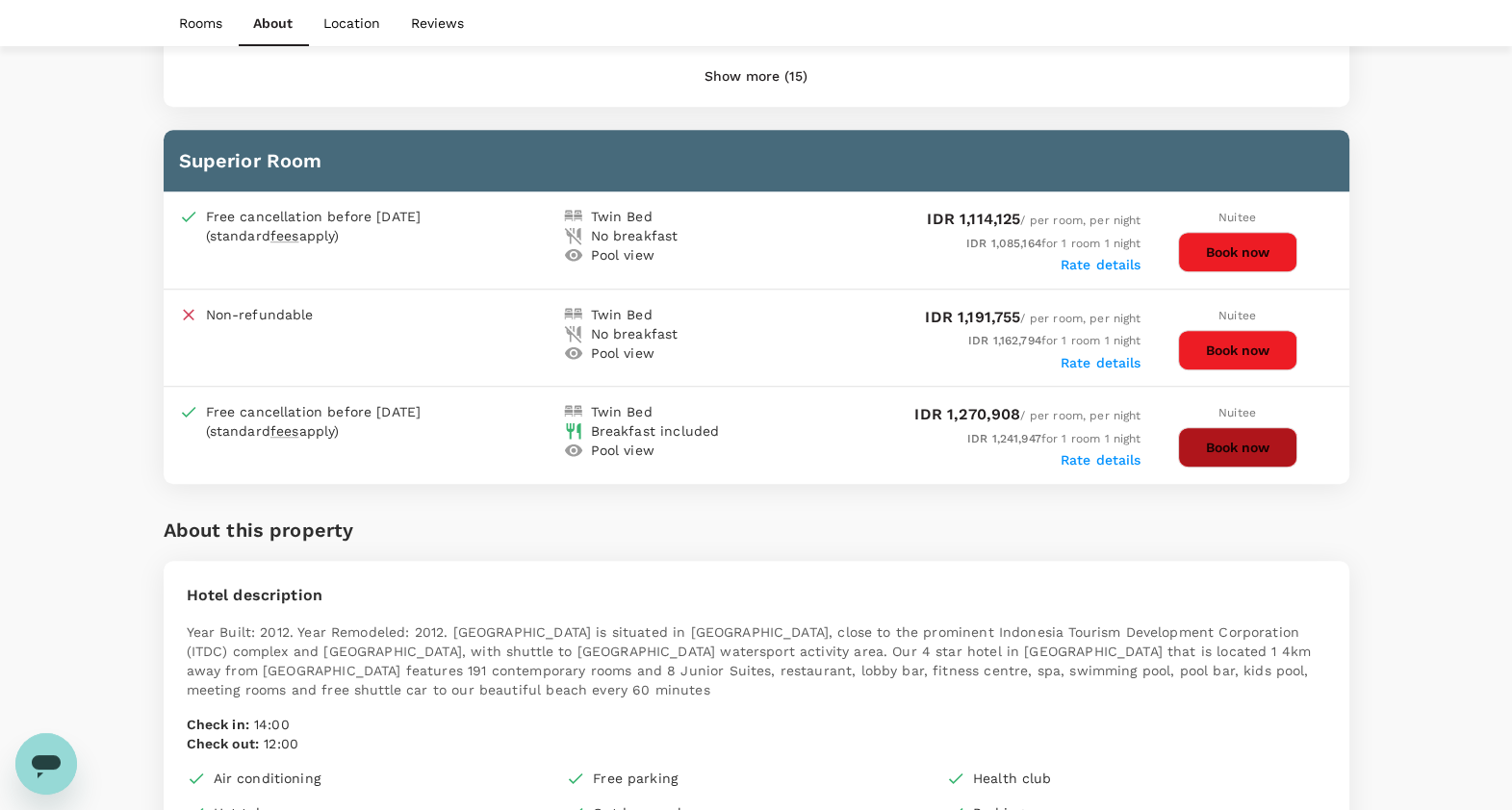 click on "Book now" at bounding box center (1238, 447) 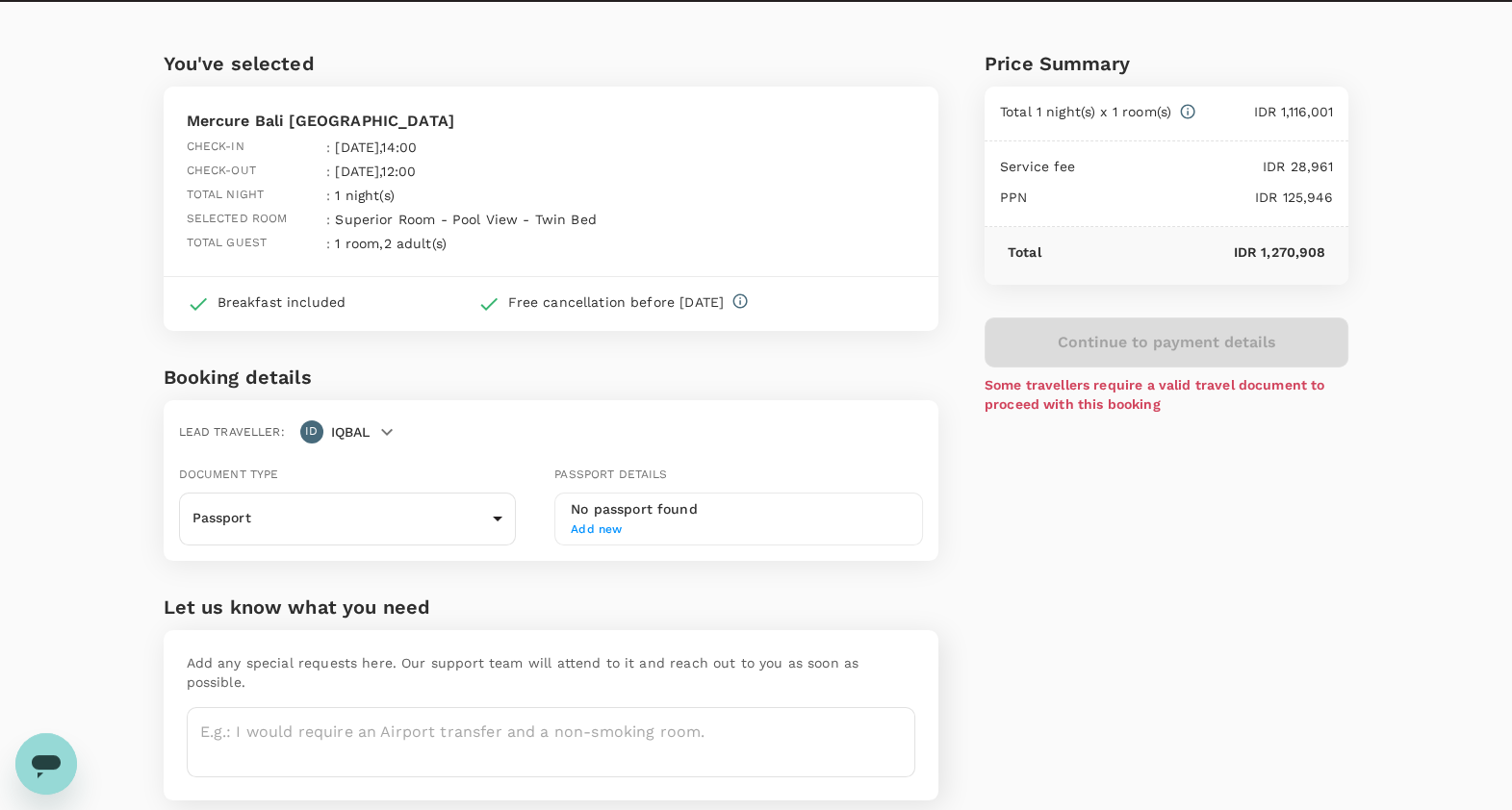 scroll, scrollTop: 0, scrollLeft: 0, axis: both 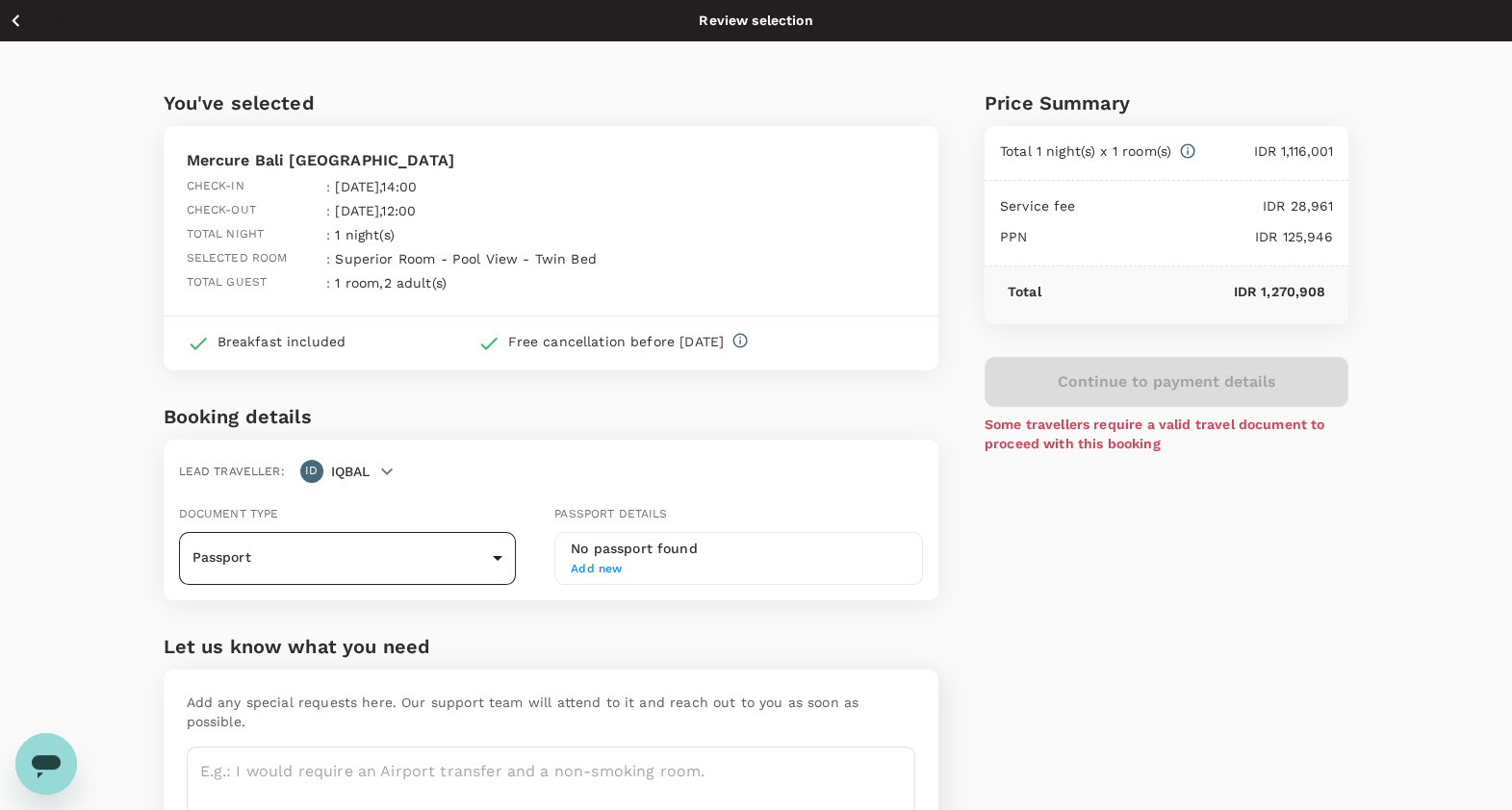 click on "Back to hotel details Review selection You've selected Mercure Bali Nusa Dua Check-in : 24 Jul 2025 ,  14:00 Check-out : 25 Jul 2025 ,  12:00 Total night : 1   night(s) Selected room : Superior Room - Pool View - Twin Bed Total guest : 1   room ,  2   adult(s) Breakfast included Free cancellation before 23 Jul 2025 Booking details Lead traveller : ID IQBAL Document type Passport Passport ​ Passport details No passport found Add new Let us know what you need Add any special requests here. Our support team will attend to it and reach out to you as soon as possible. x ​ Price Summary Total 1 night(s) x 1 room(s) IDR 1,116,001 Service fee IDR 28,961 PPN IDR 125,946 Total IDR 1,270,908 Continue to payment details Some travellers require a valid travel document to proceed with this booking Version 3.47.1 Privacy Policy Terms of Use Help Centre Edit View details" at bounding box center [756, 461] 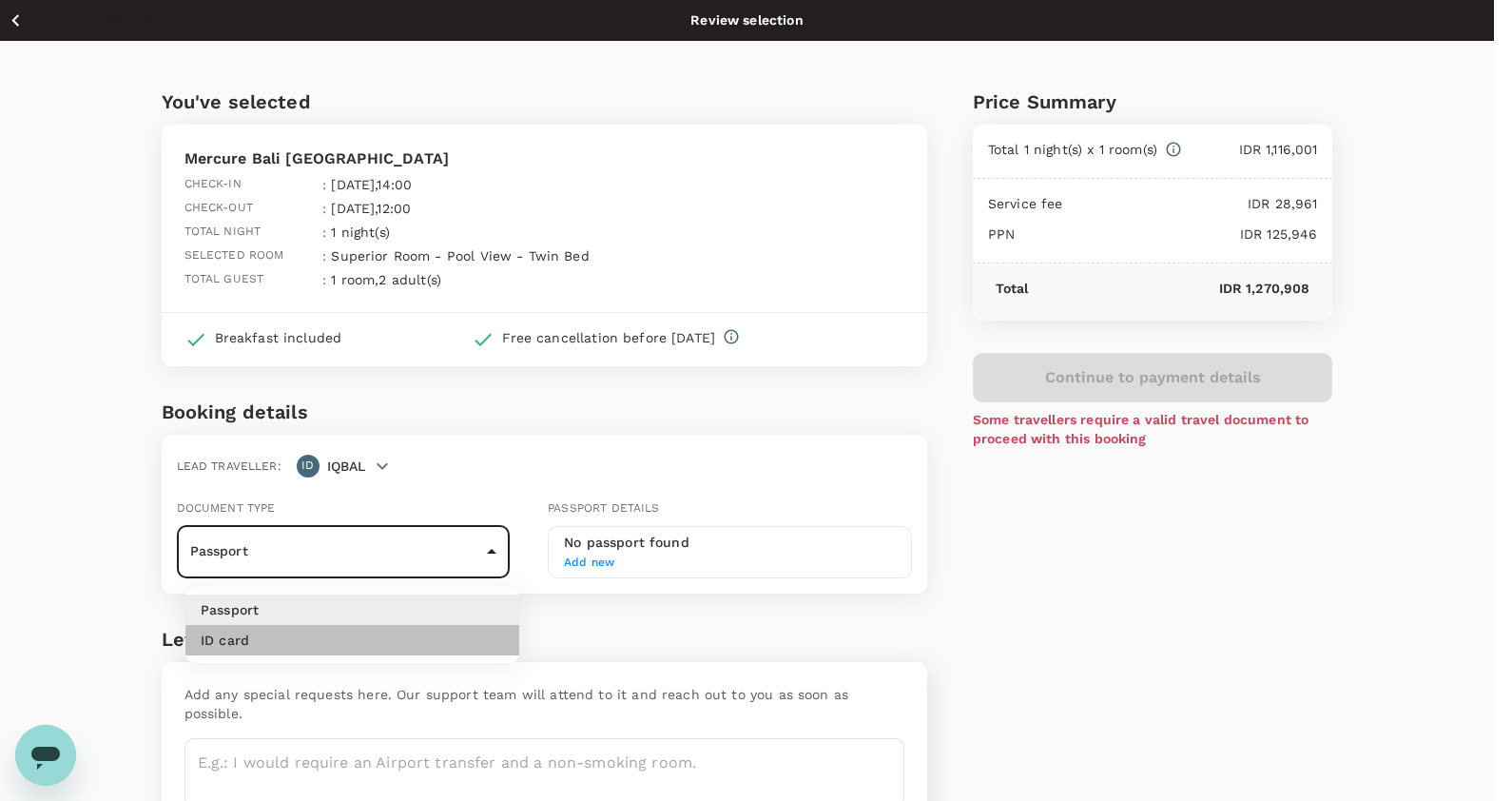 click on "ID card" at bounding box center (352, 640) 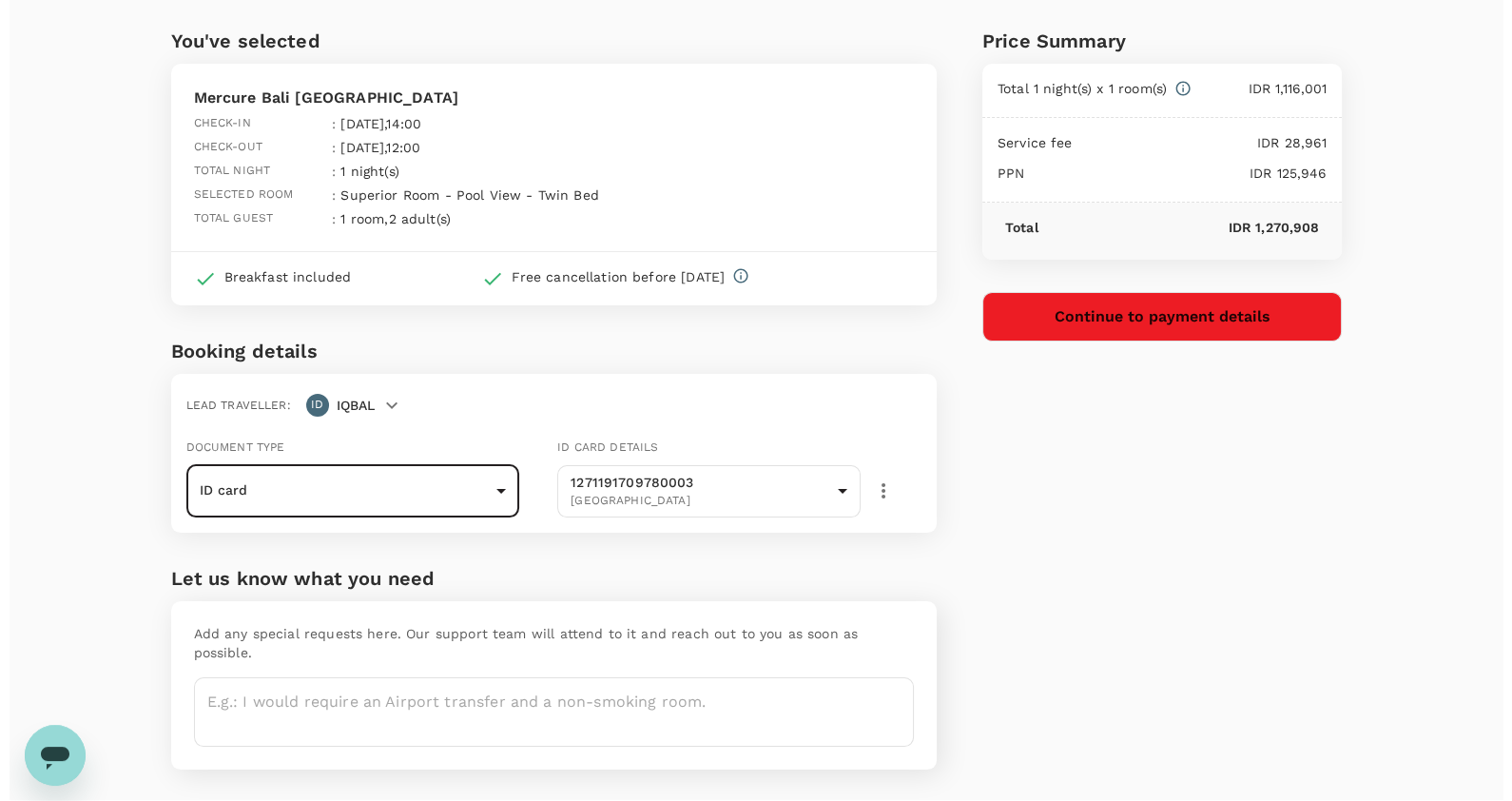 scroll, scrollTop: 90, scrollLeft: 0, axis: vertical 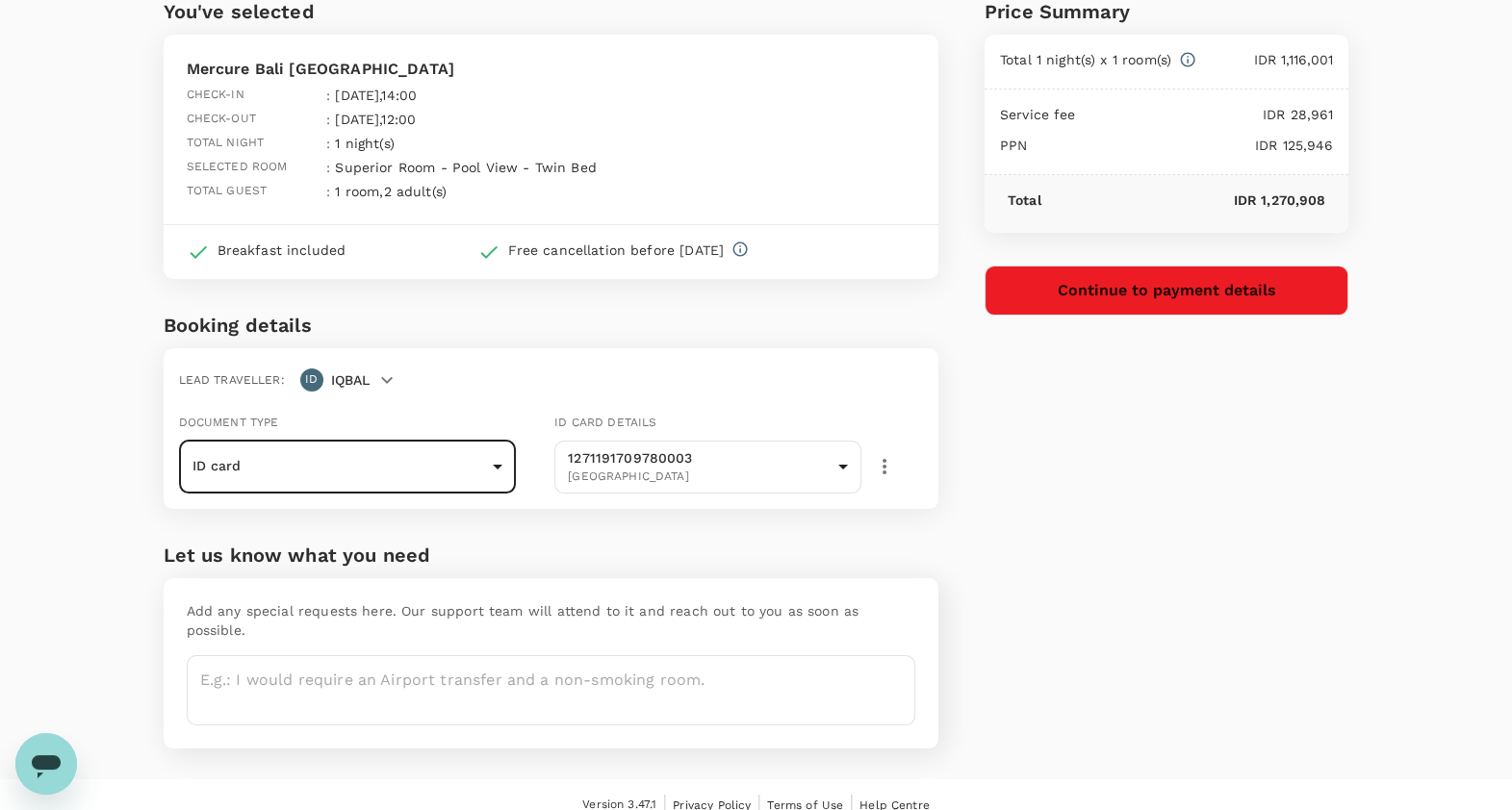 click on "Price Summary Total 1 night(s) x 1 room(s) IDR 1,116,001 Service fee IDR 28,961 PPN IDR 125,946 Total IDR 1,270,908 Continue to payment details" at bounding box center (1143, 365) 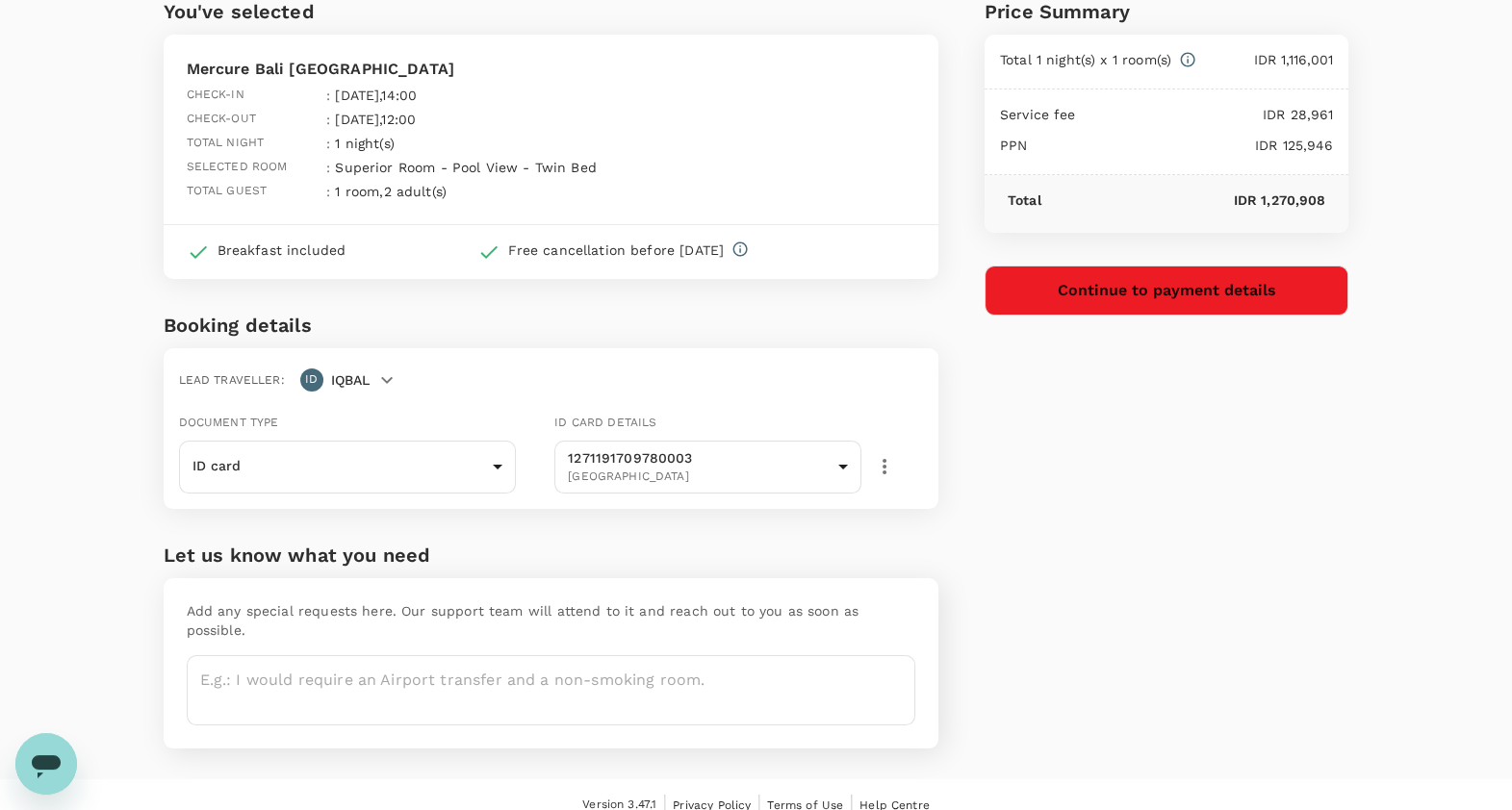 click on "Continue to payment details" at bounding box center [1166, 291] 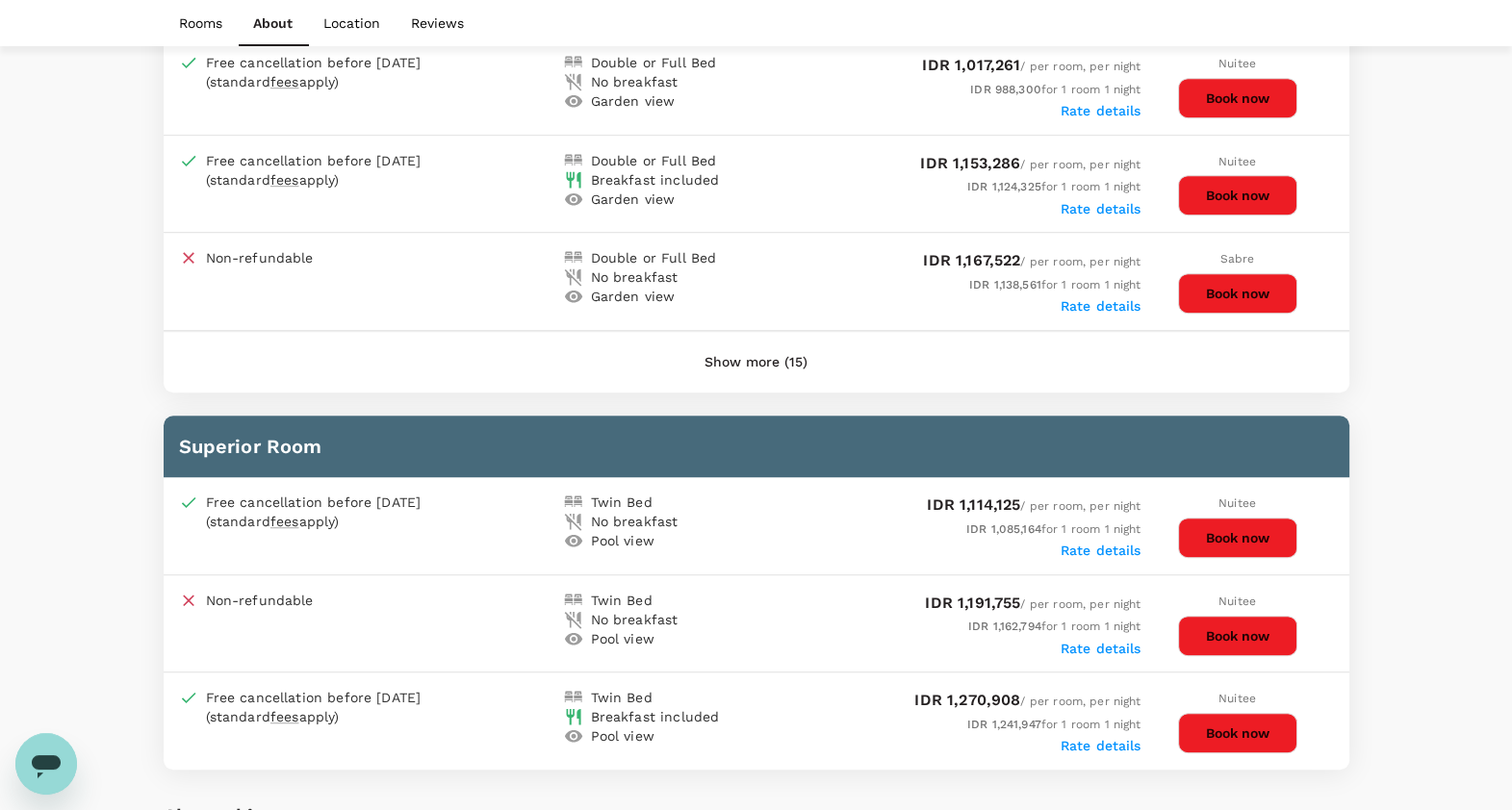 scroll, scrollTop: 1845, scrollLeft: 0, axis: vertical 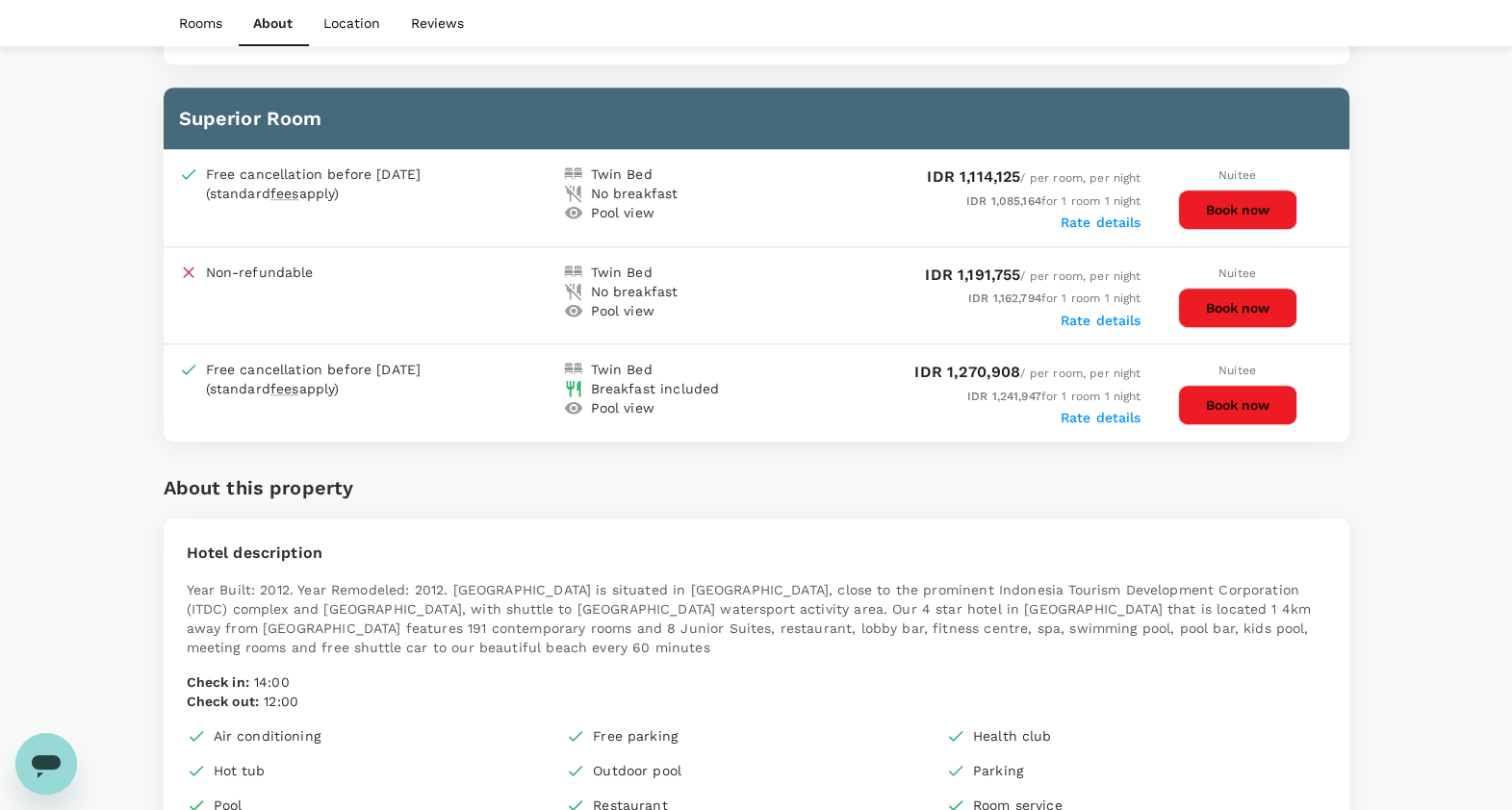 click on "Book now" at bounding box center (1238, 405) 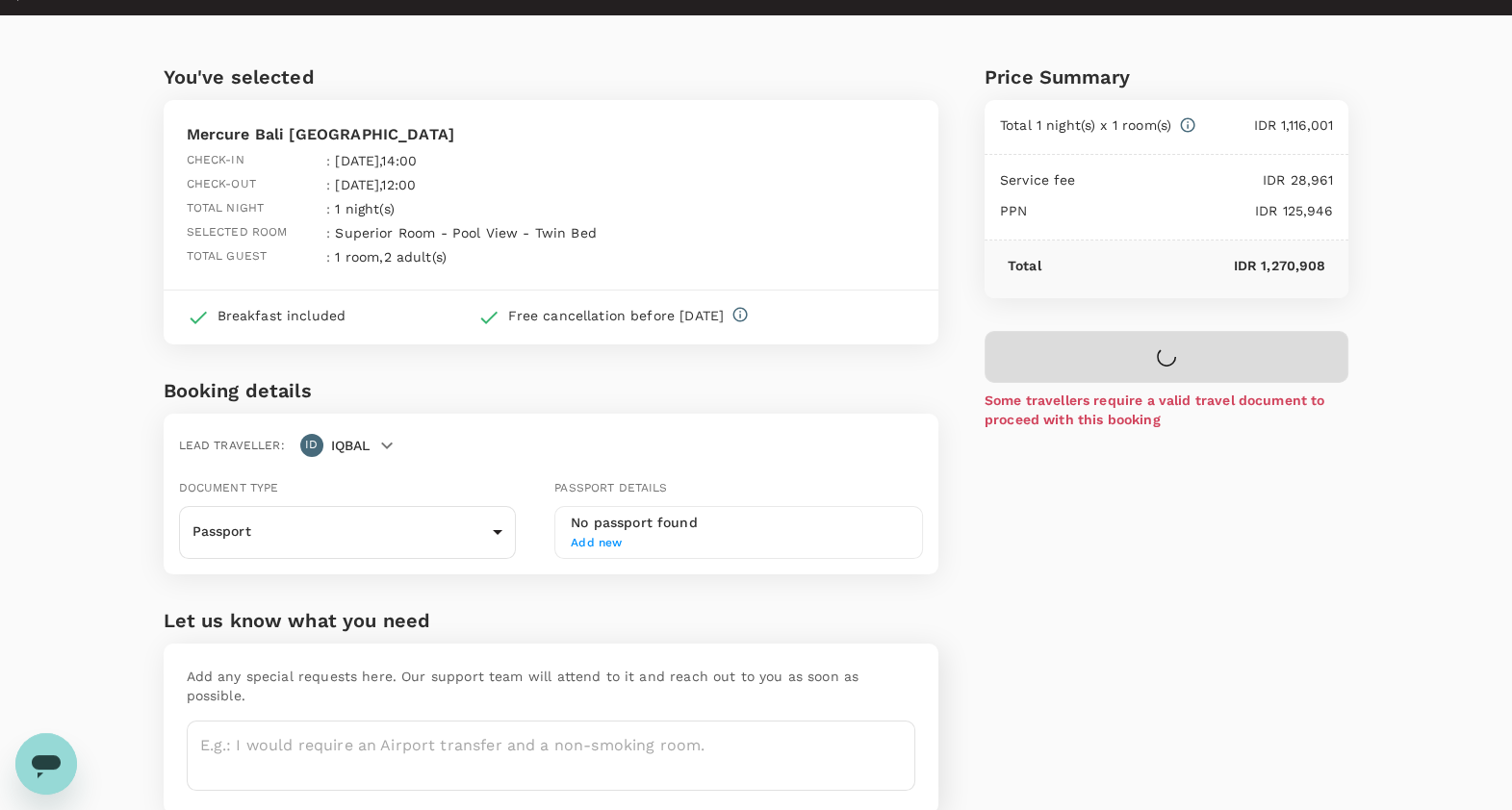 scroll, scrollTop: 0, scrollLeft: 0, axis: both 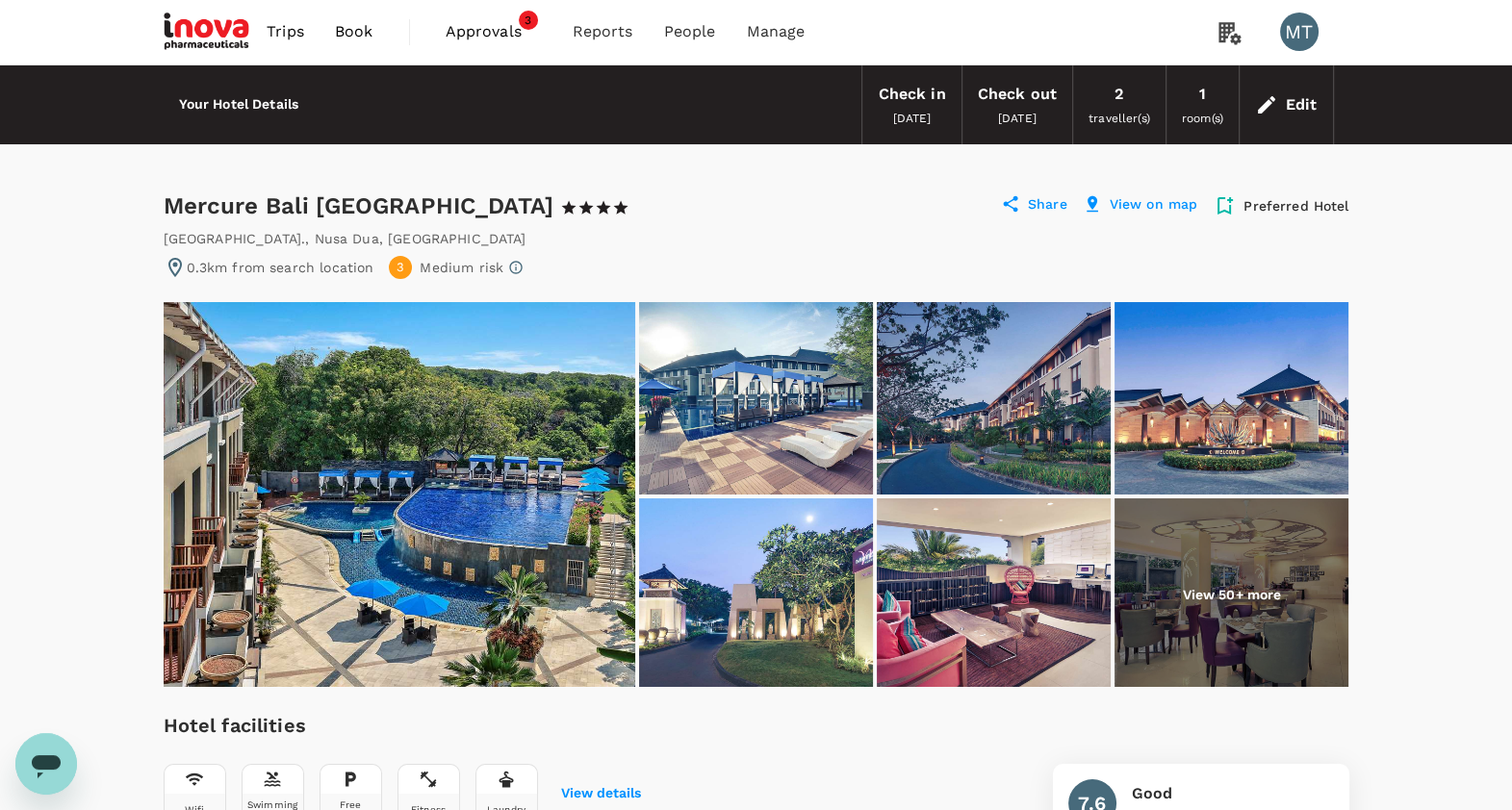 drag, startPoint x: 469, startPoint y: 215, endPoint x: 377, endPoint y: 210, distance: 92.135769 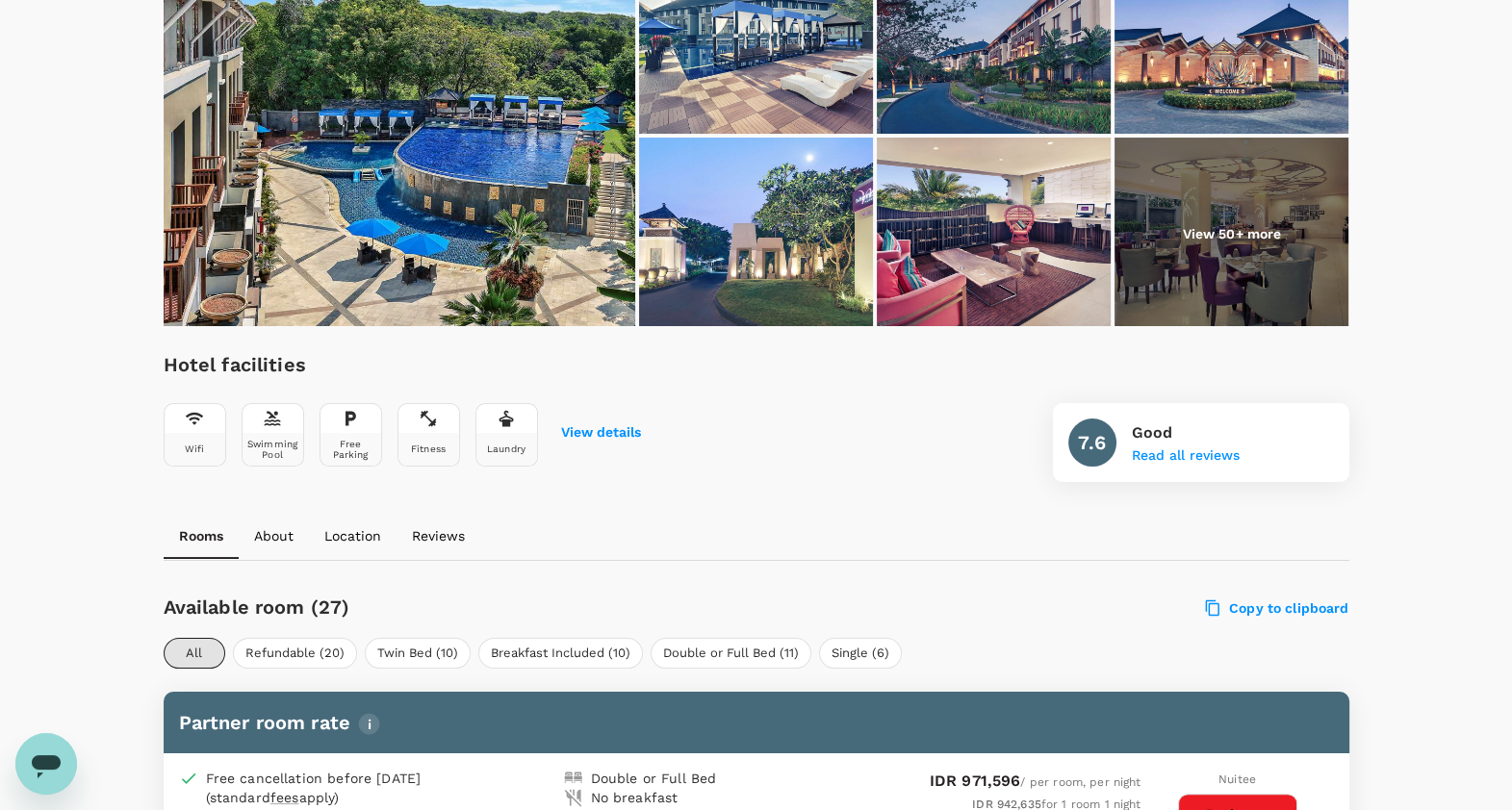scroll, scrollTop: 0, scrollLeft: 0, axis: both 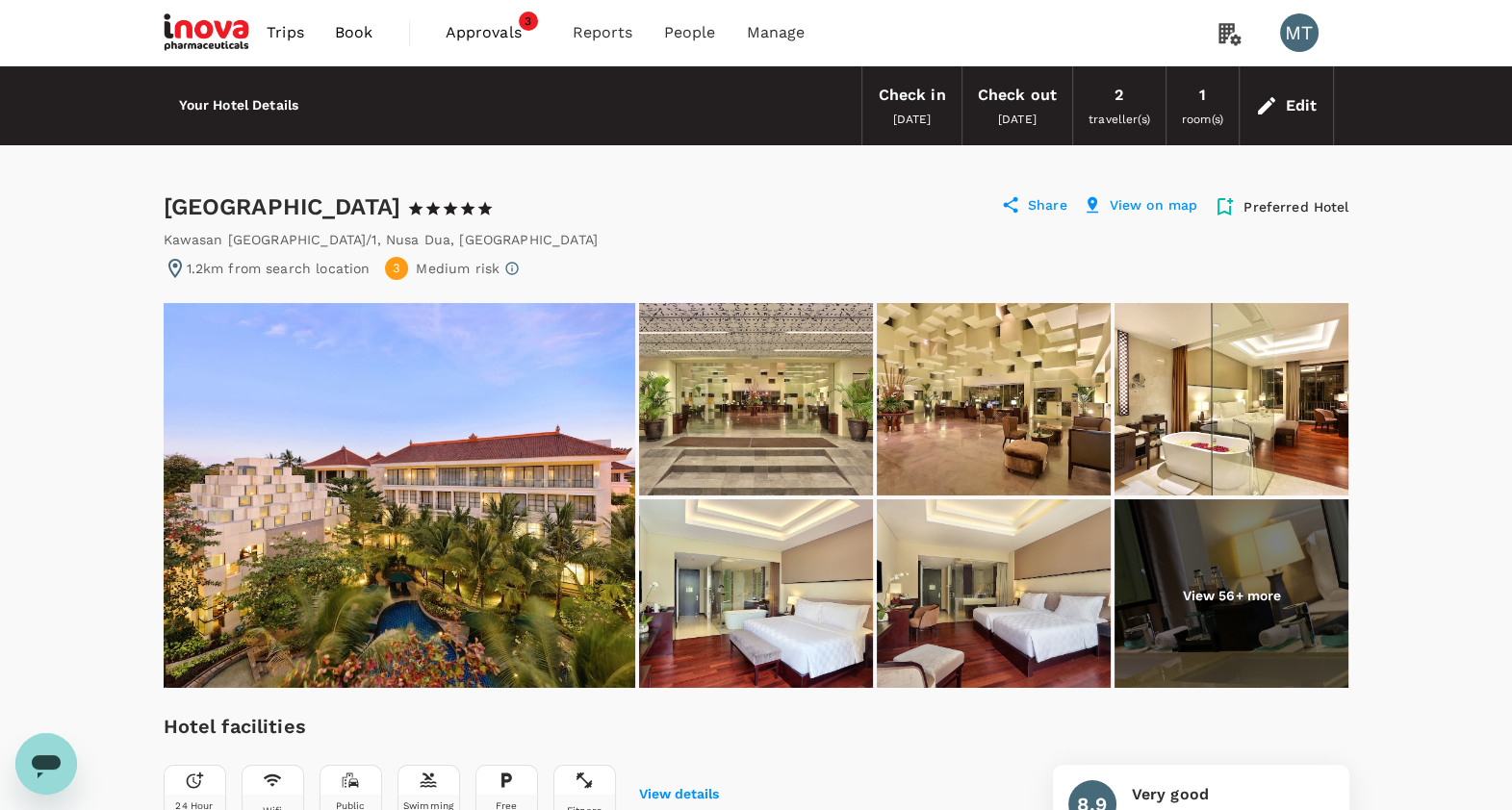 drag, startPoint x: 163, startPoint y: 208, endPoint x: 384, endPoint y: 200, distance: 221.14475 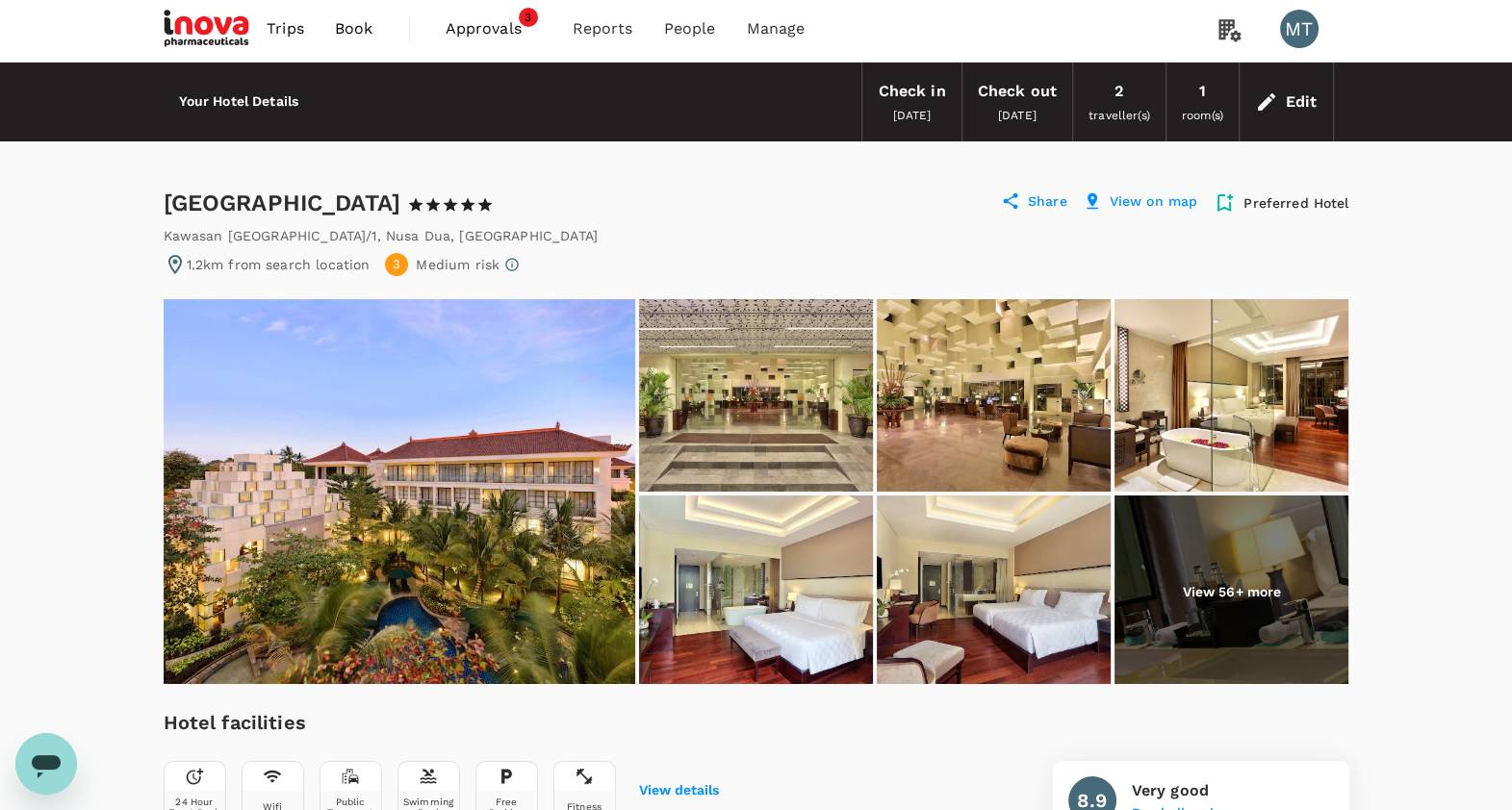 scroll, scrollTop: 0, scrollLeft: 0, axis: both 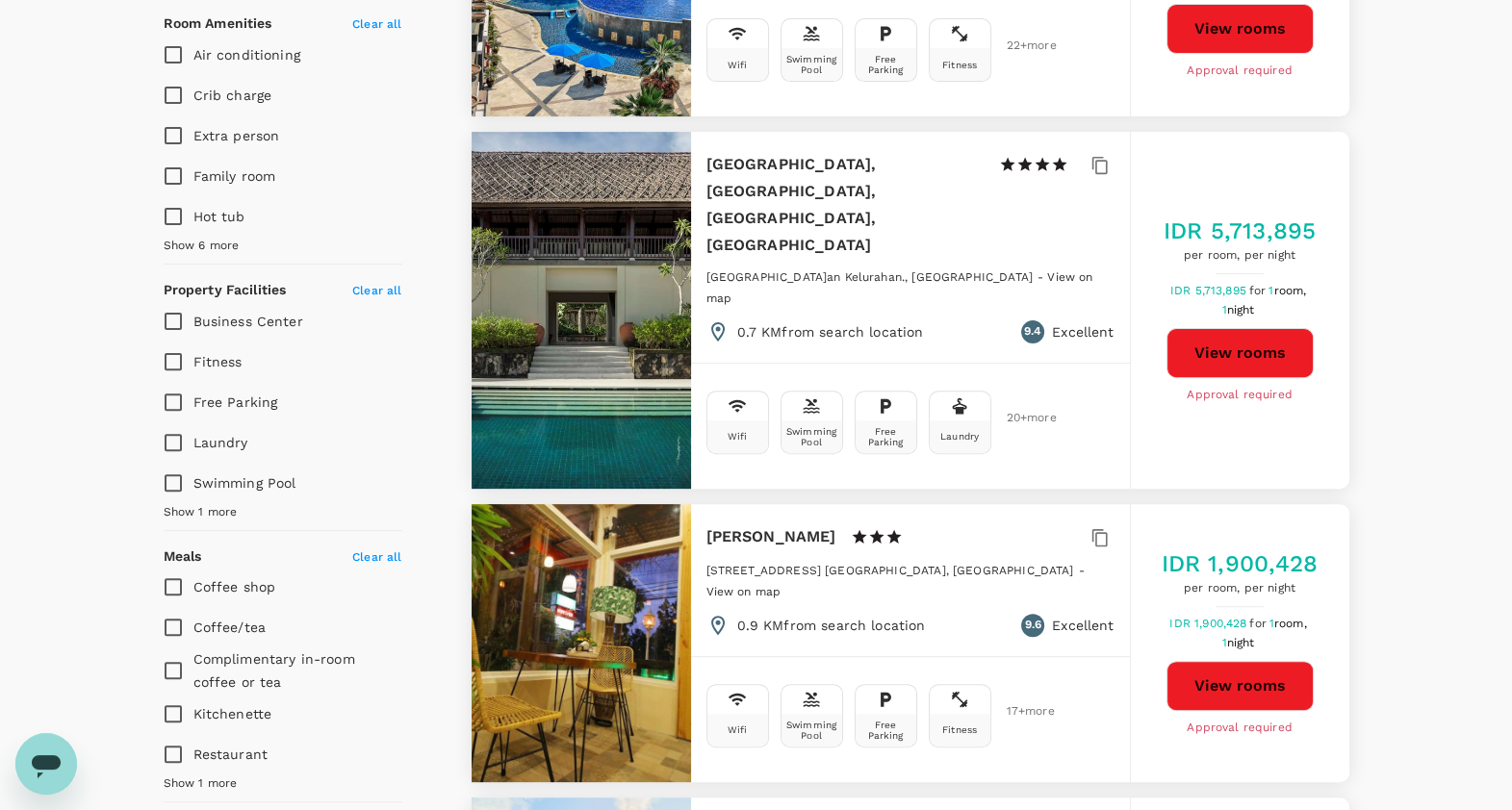 click on "View rooms" at bounding box center [1240, 686] 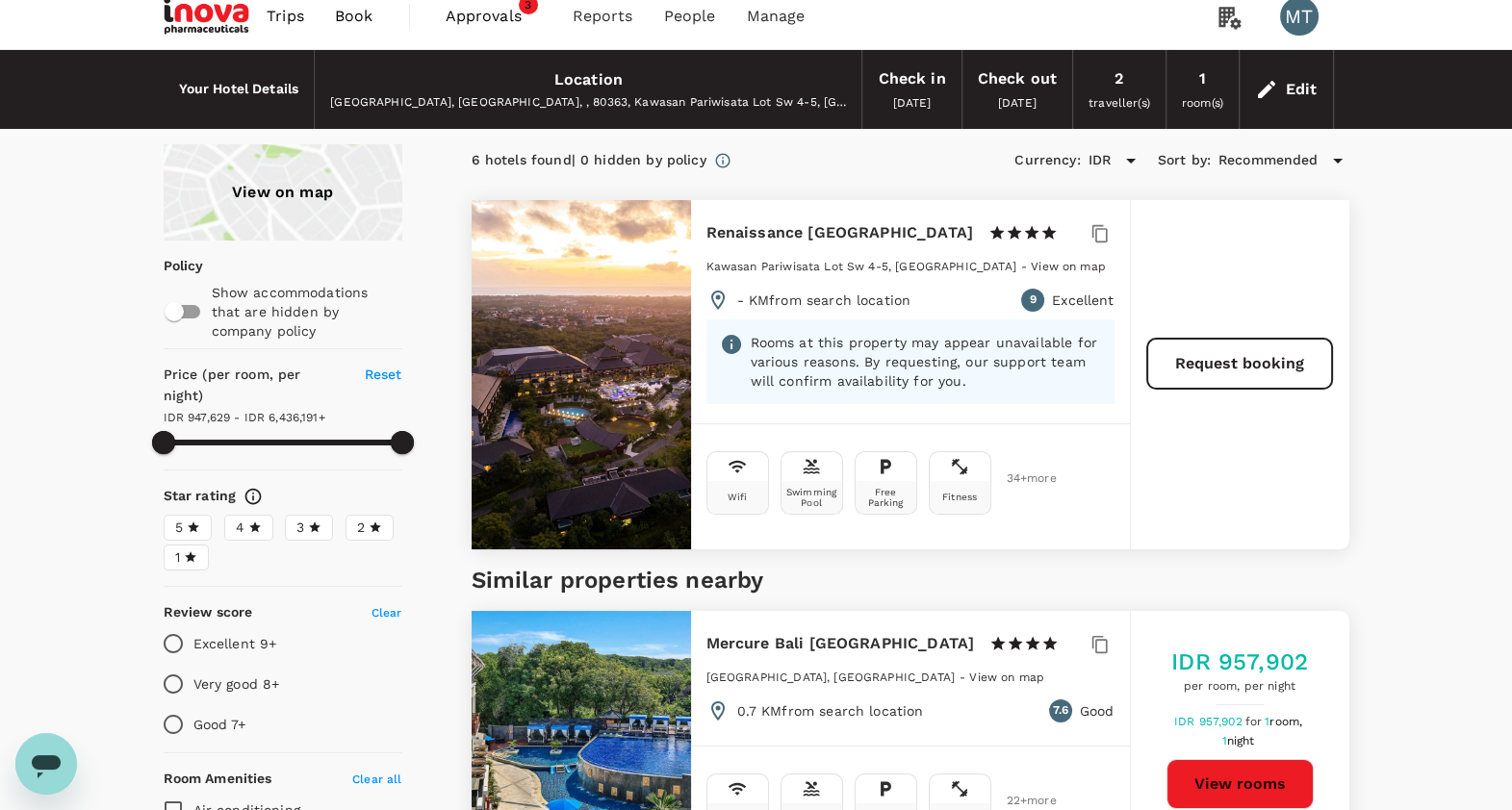 scroll, scrollTop: 0, scrollLeft: 0, axis: both 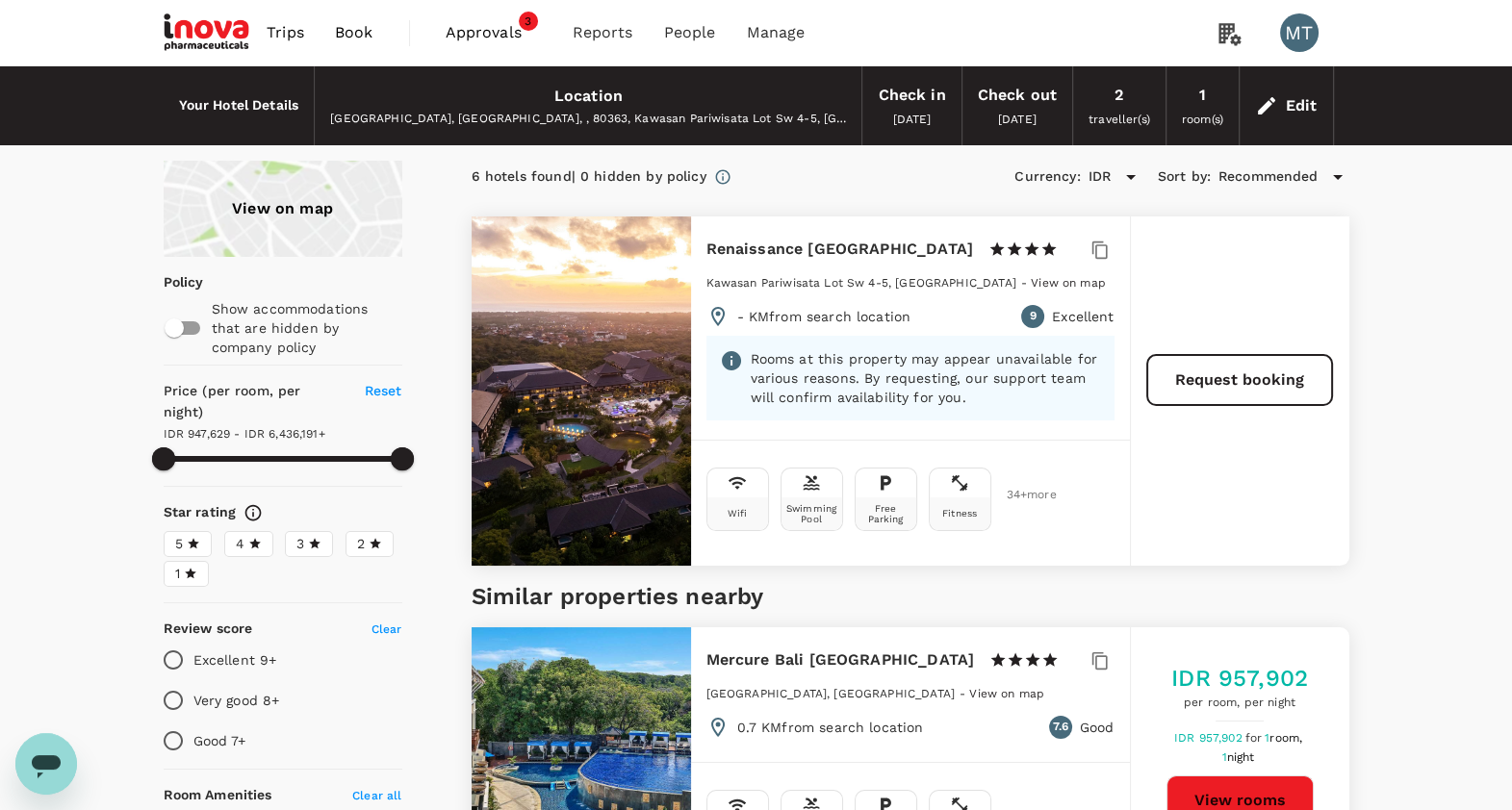 click on "Book" at bounding box center [354, 33] 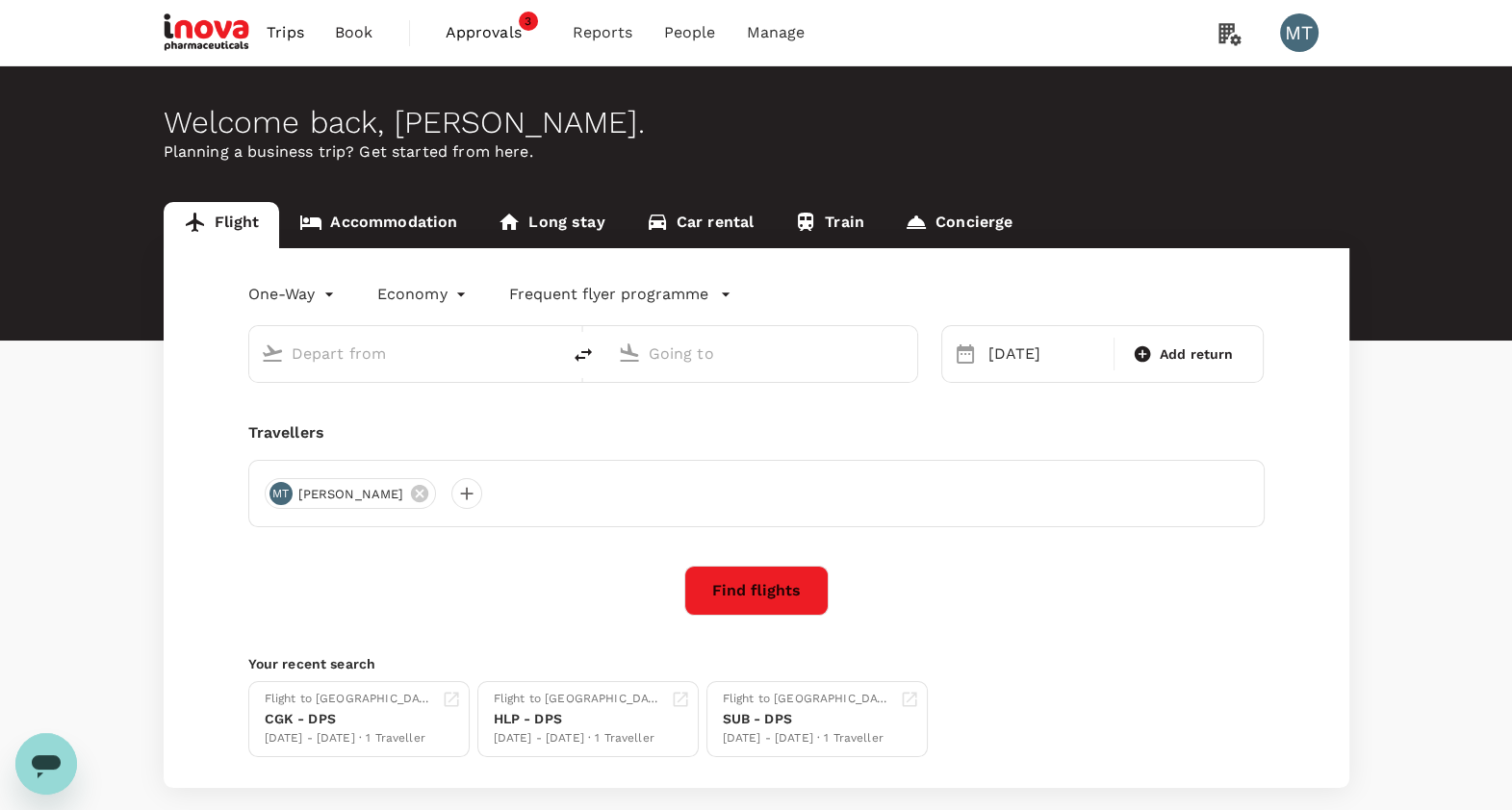 type on "Soekarno-Hatta Intl (CGK)" 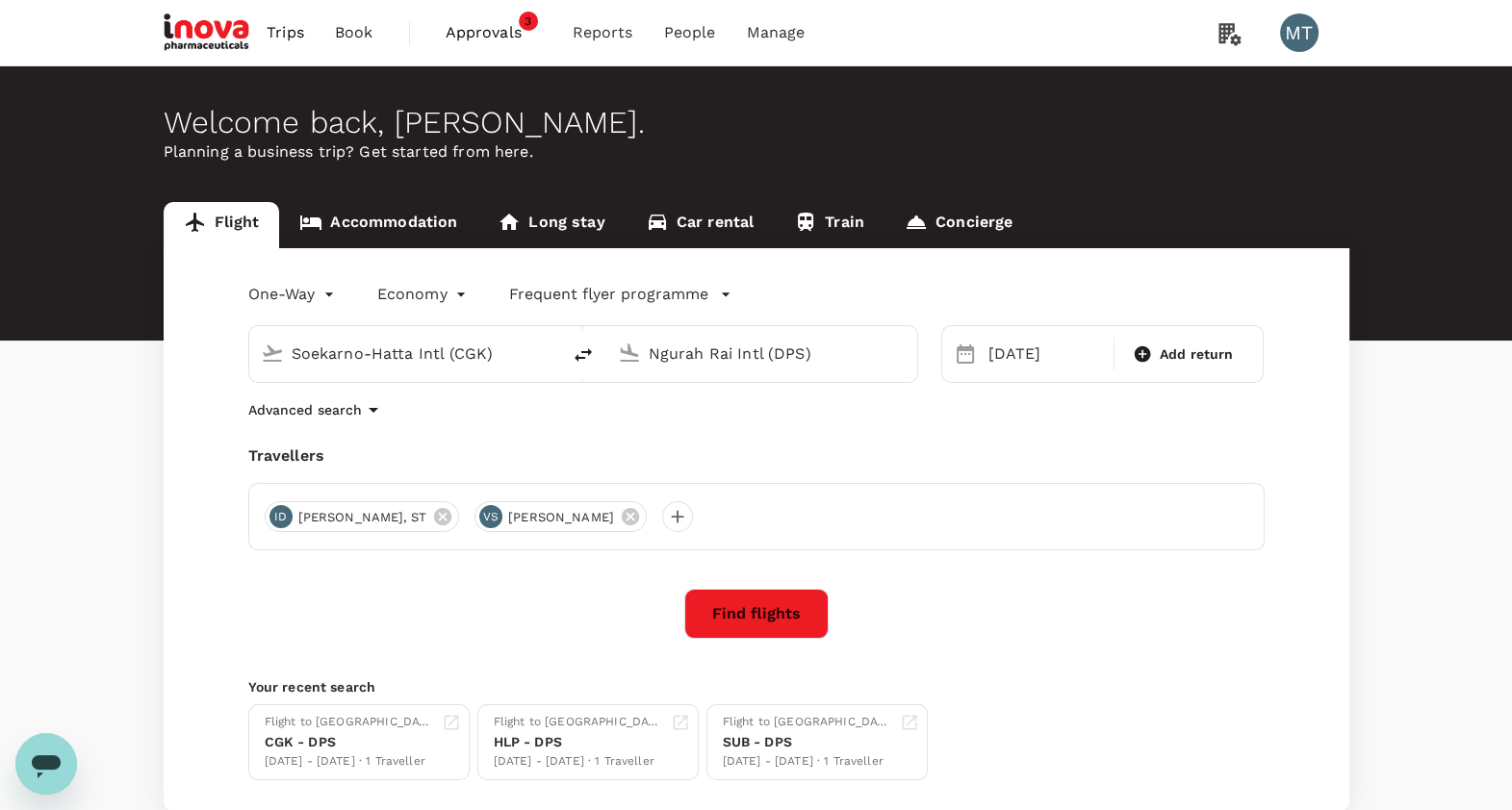 type 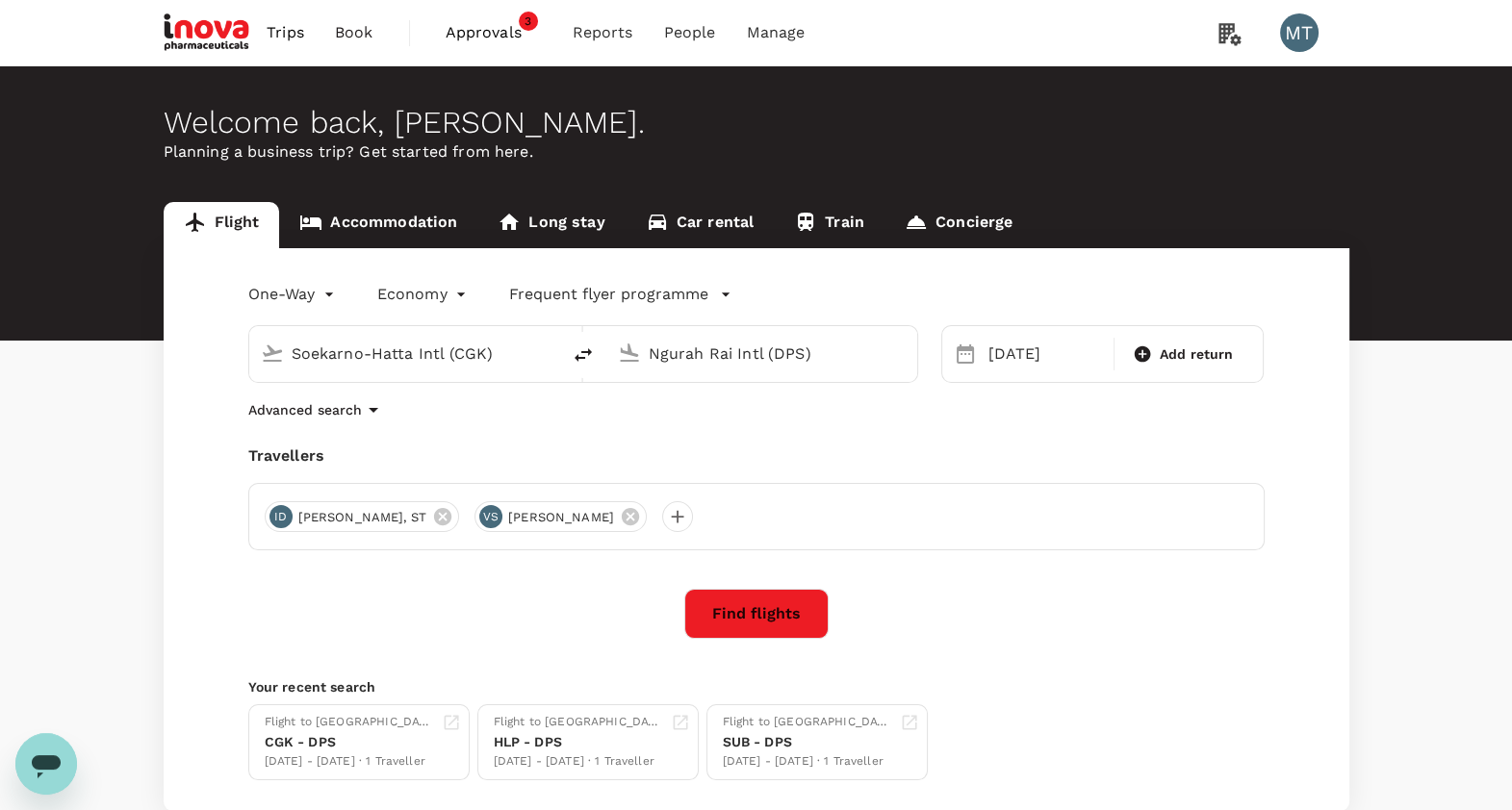 type 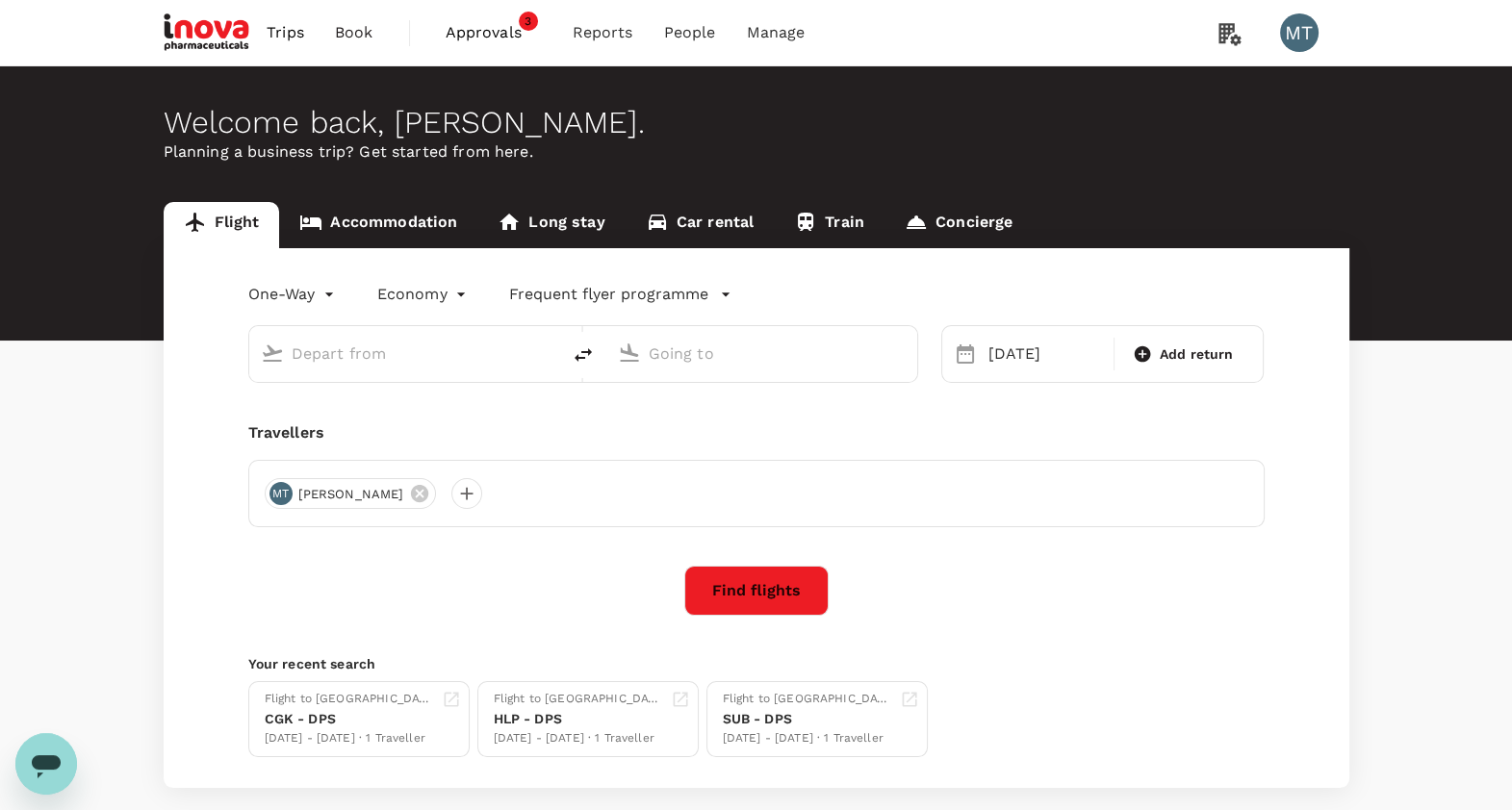 type on "Soekarno-Hatta Intl (CGK)" 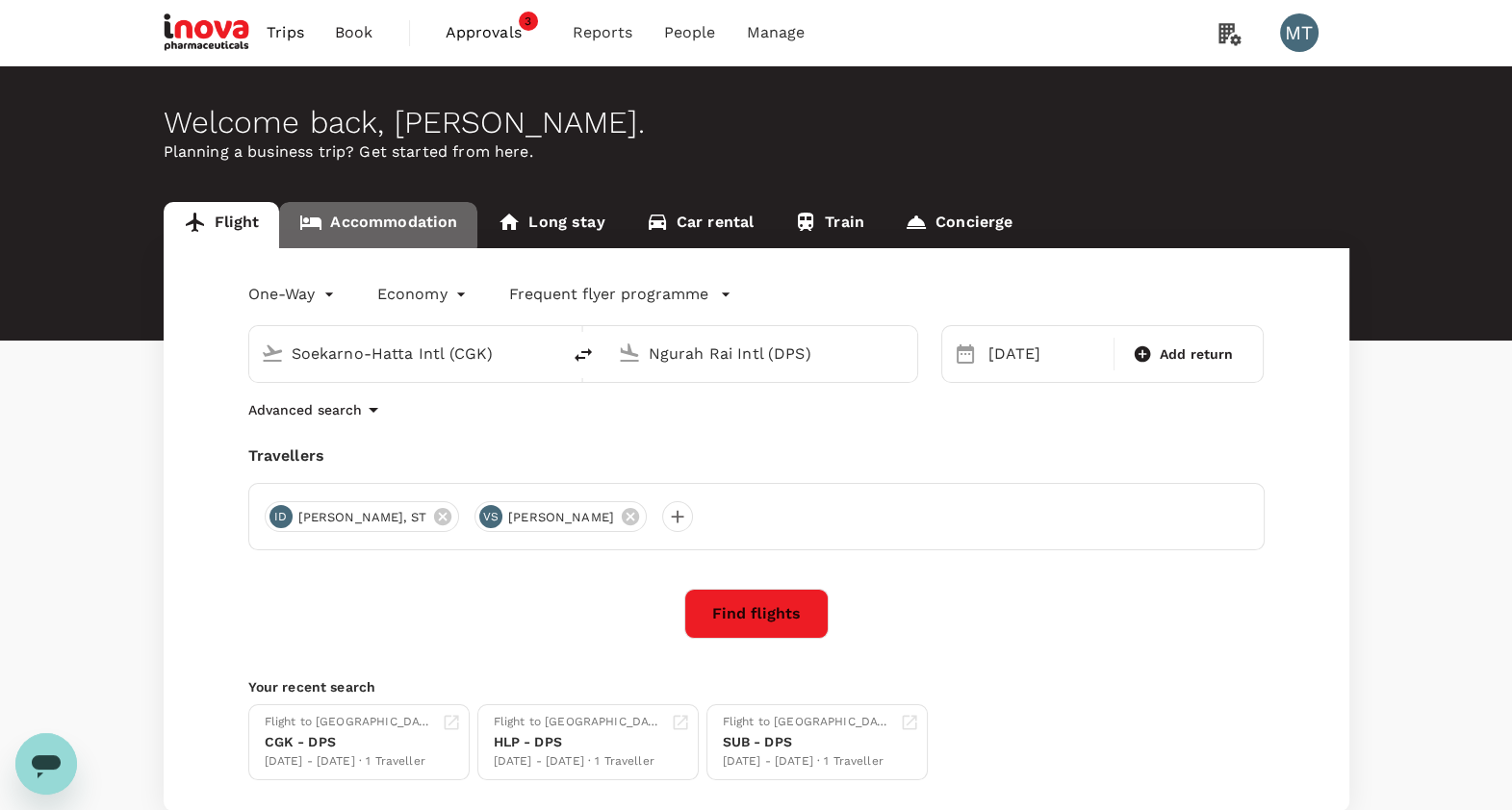click on "Accommodation" at bounding box center (378, 225) 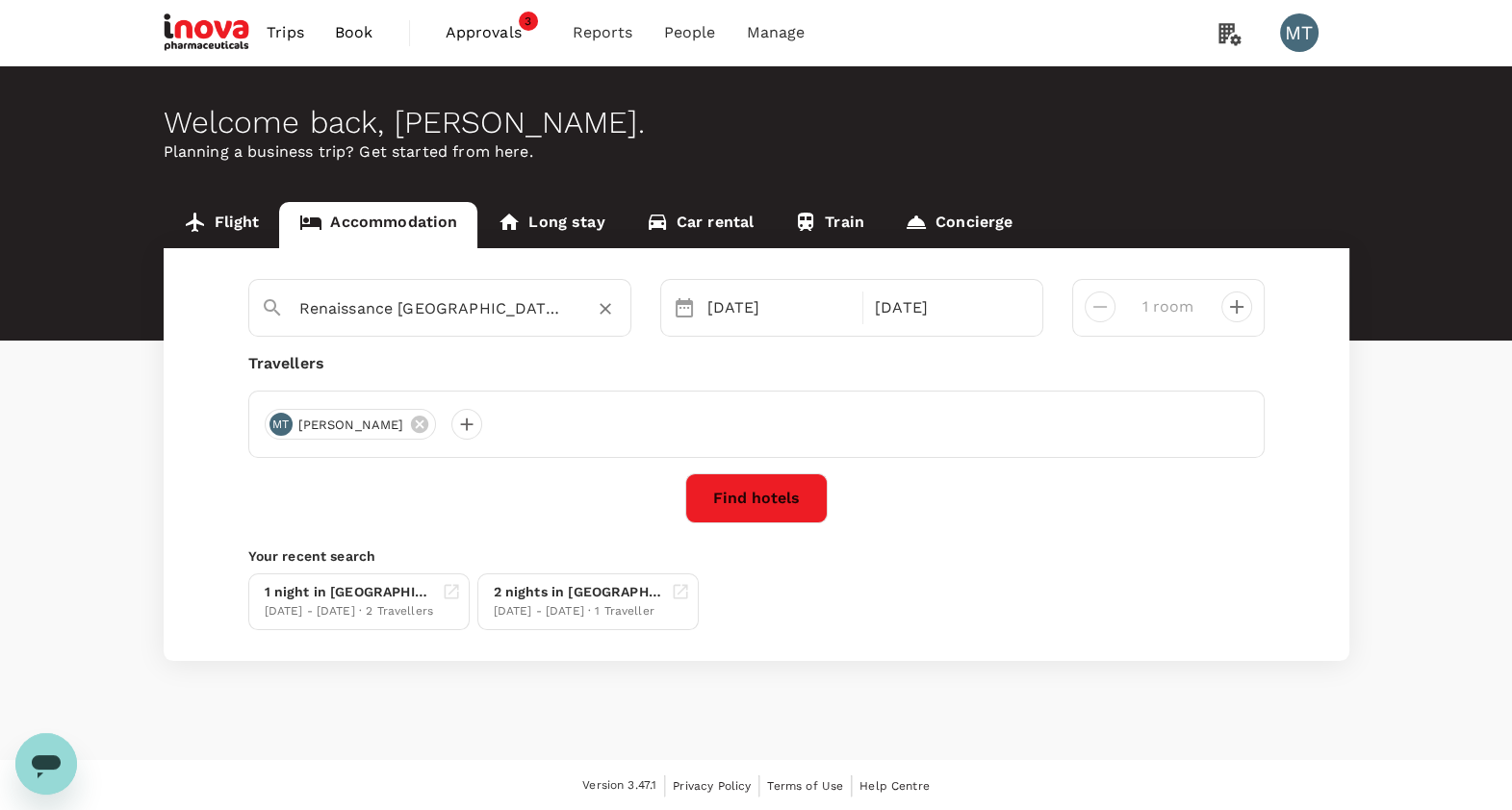 click on "Renaissance Bali Nusa Dua Resort" at bounding box center (432, 308) 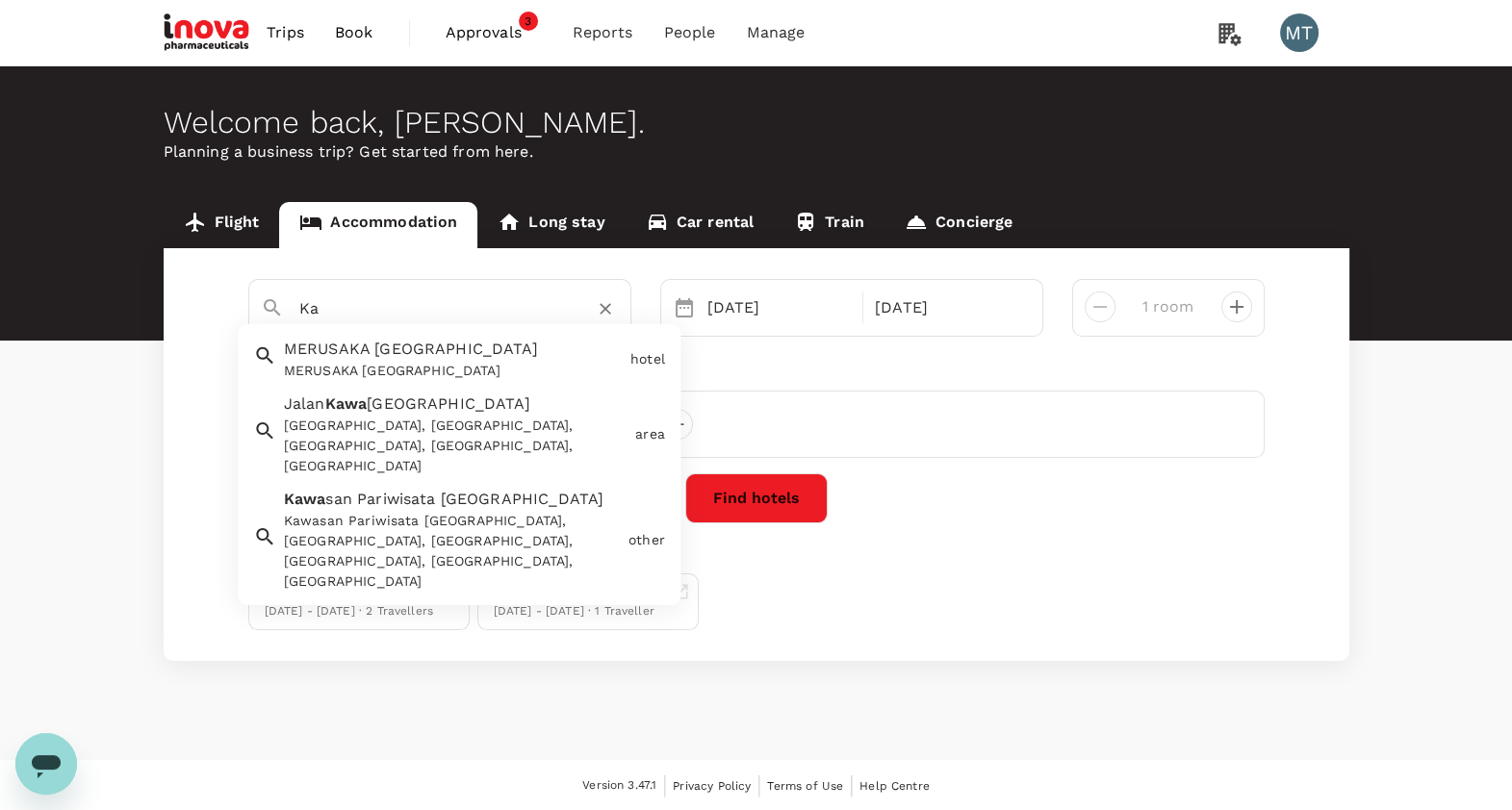 type on "K" 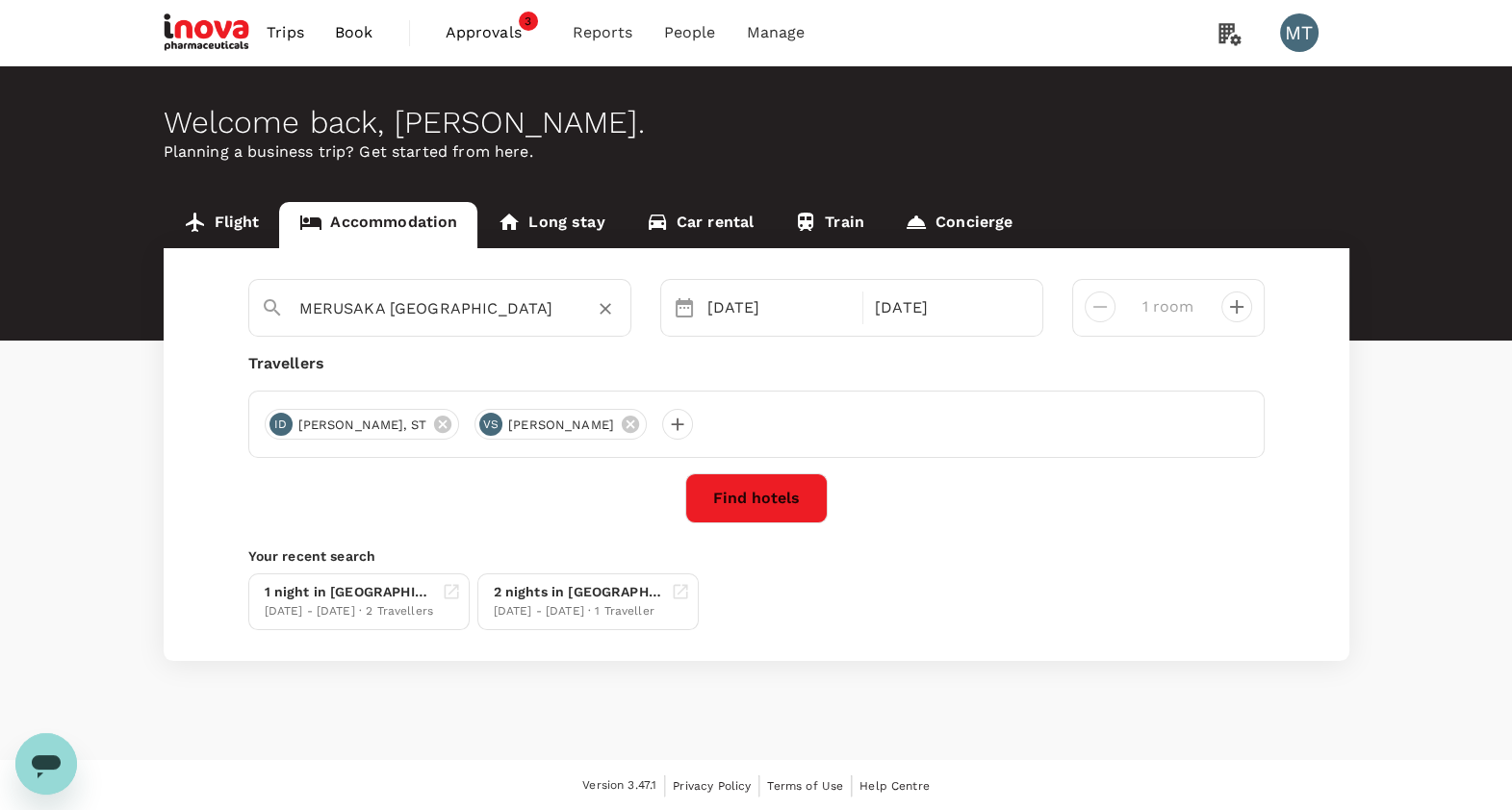 type on "MERUSAKA Nusa Dua" 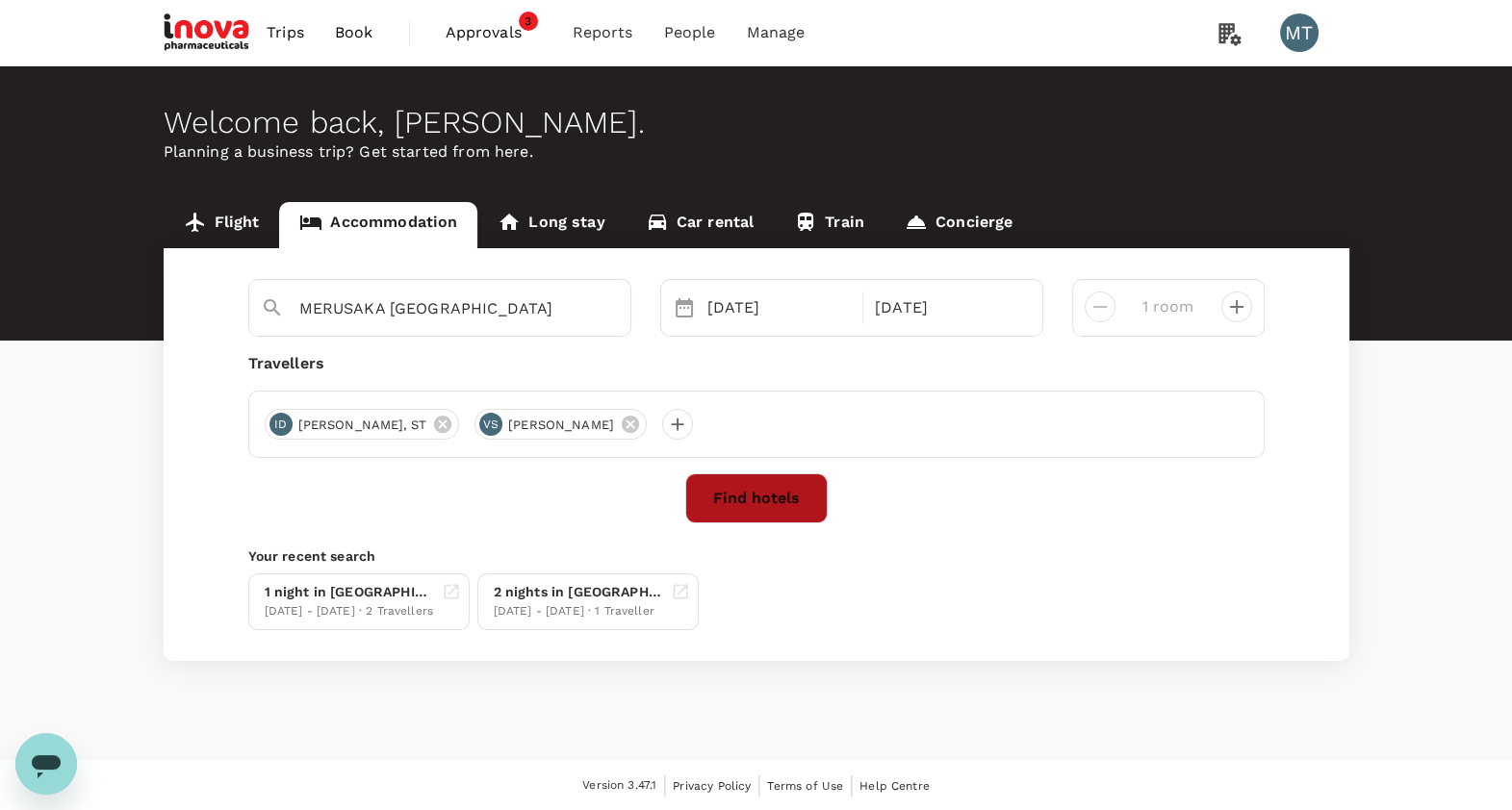 click on "Find hotels" at bounding box center [756, 498] 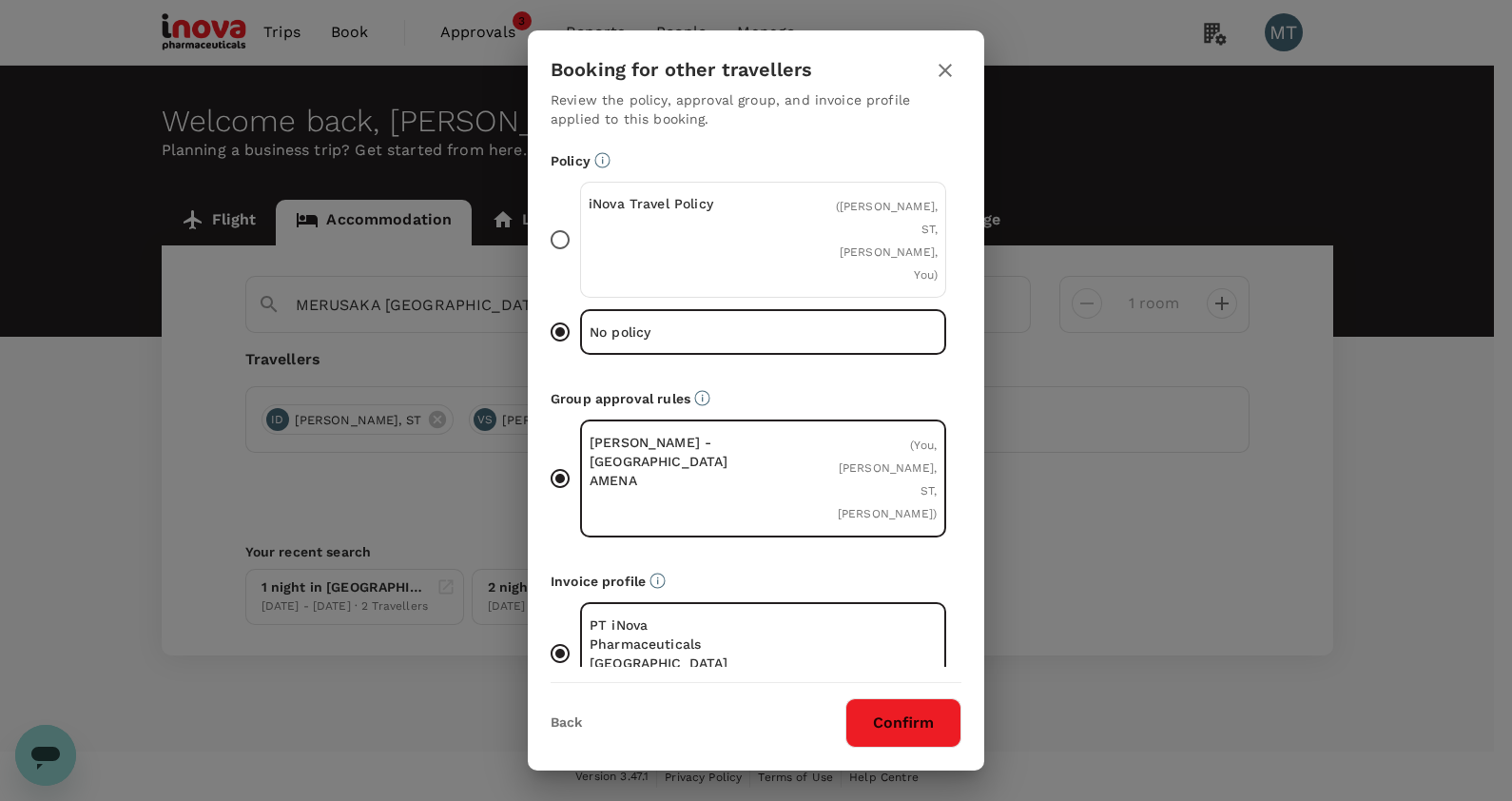 click on "iNova Travel Policy ( IQBAL DANU BRATHA, ST, VIKTOR SETIAWAN, You )" at bounding box center [763, 240] 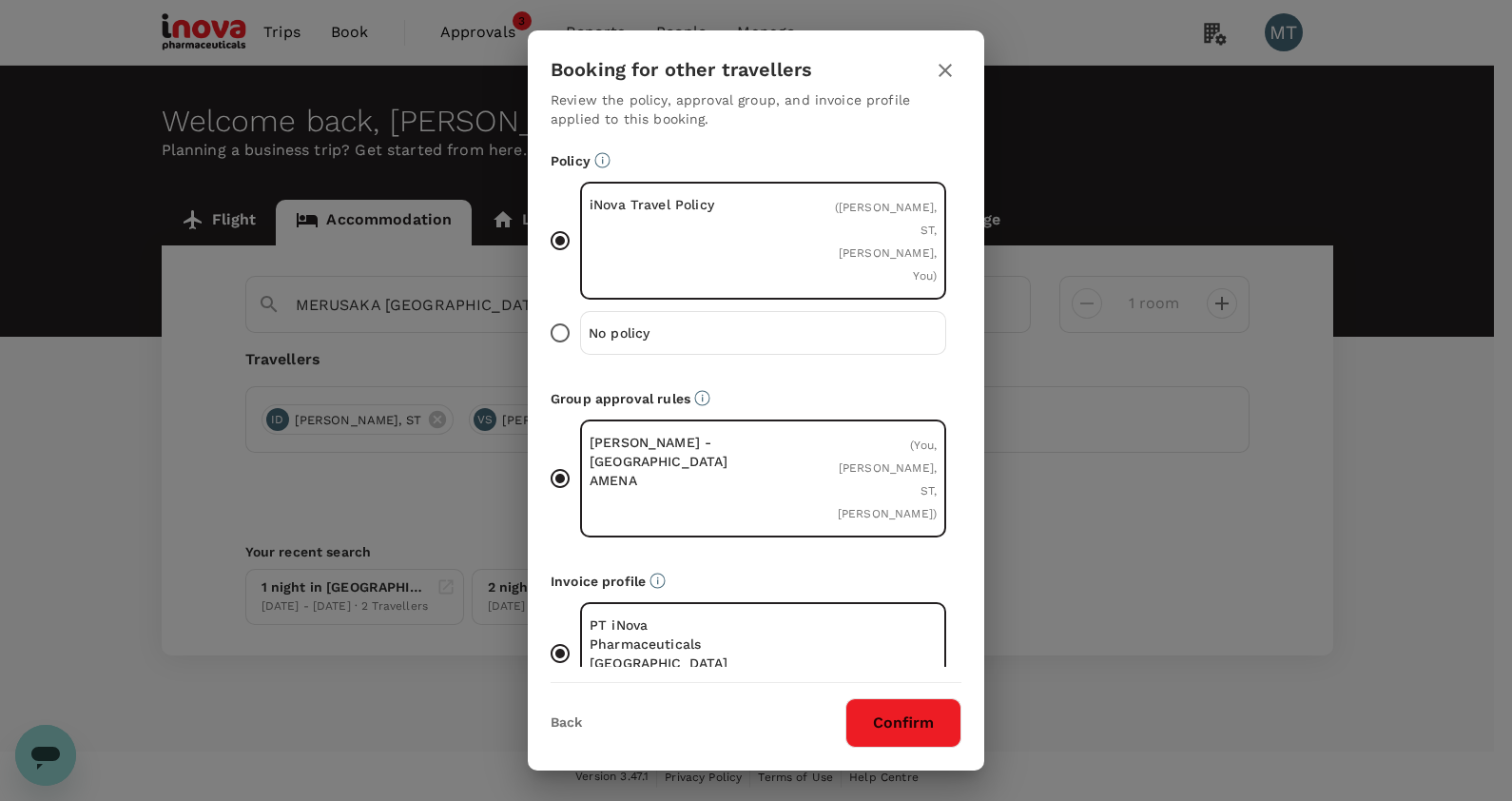 click on "Confirm" at bounding box center [903, 723] 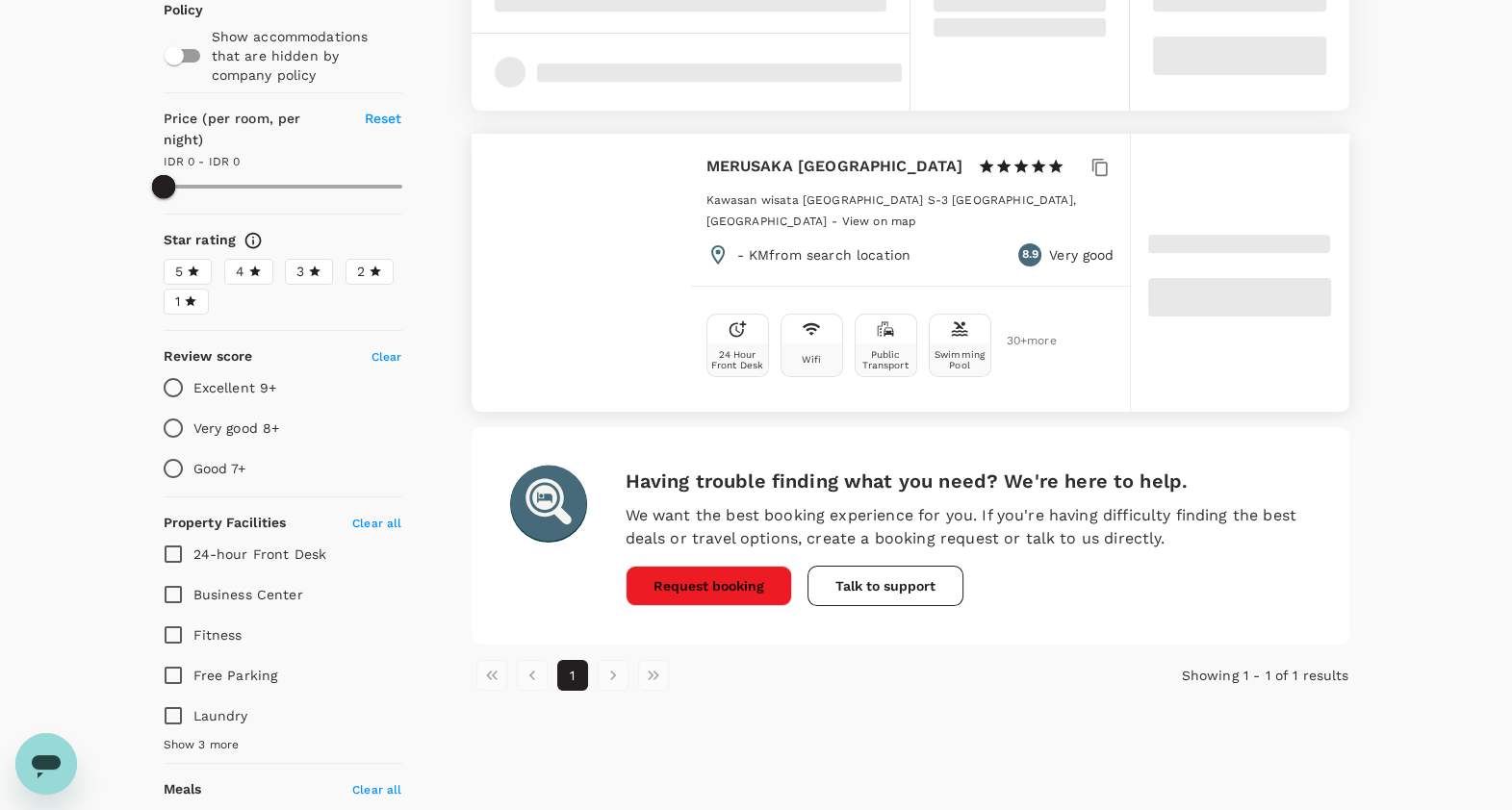 scroll, scrollTop: 361, scrollLeft: 0, axis: vertical 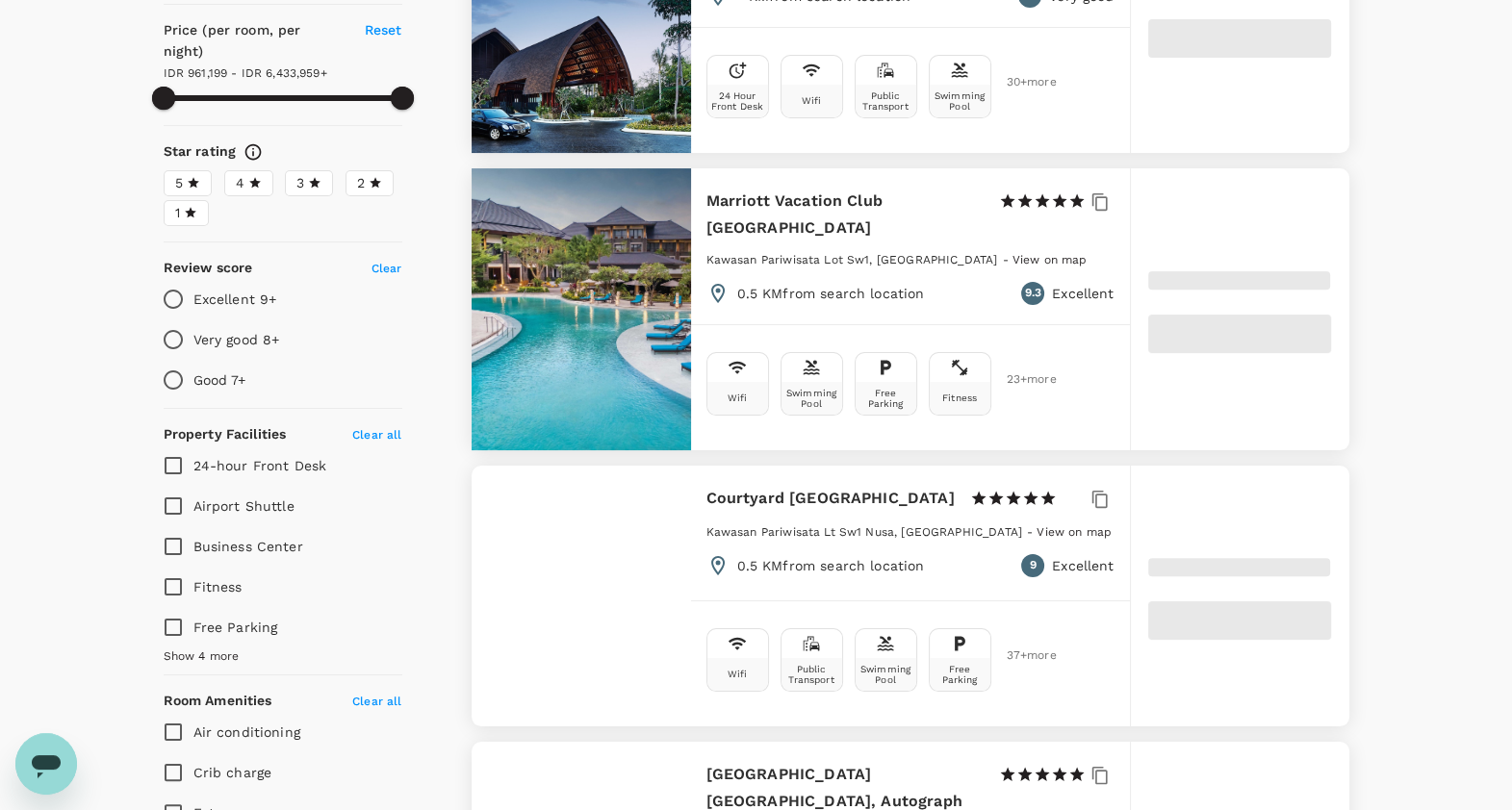 type on "6433958.58" 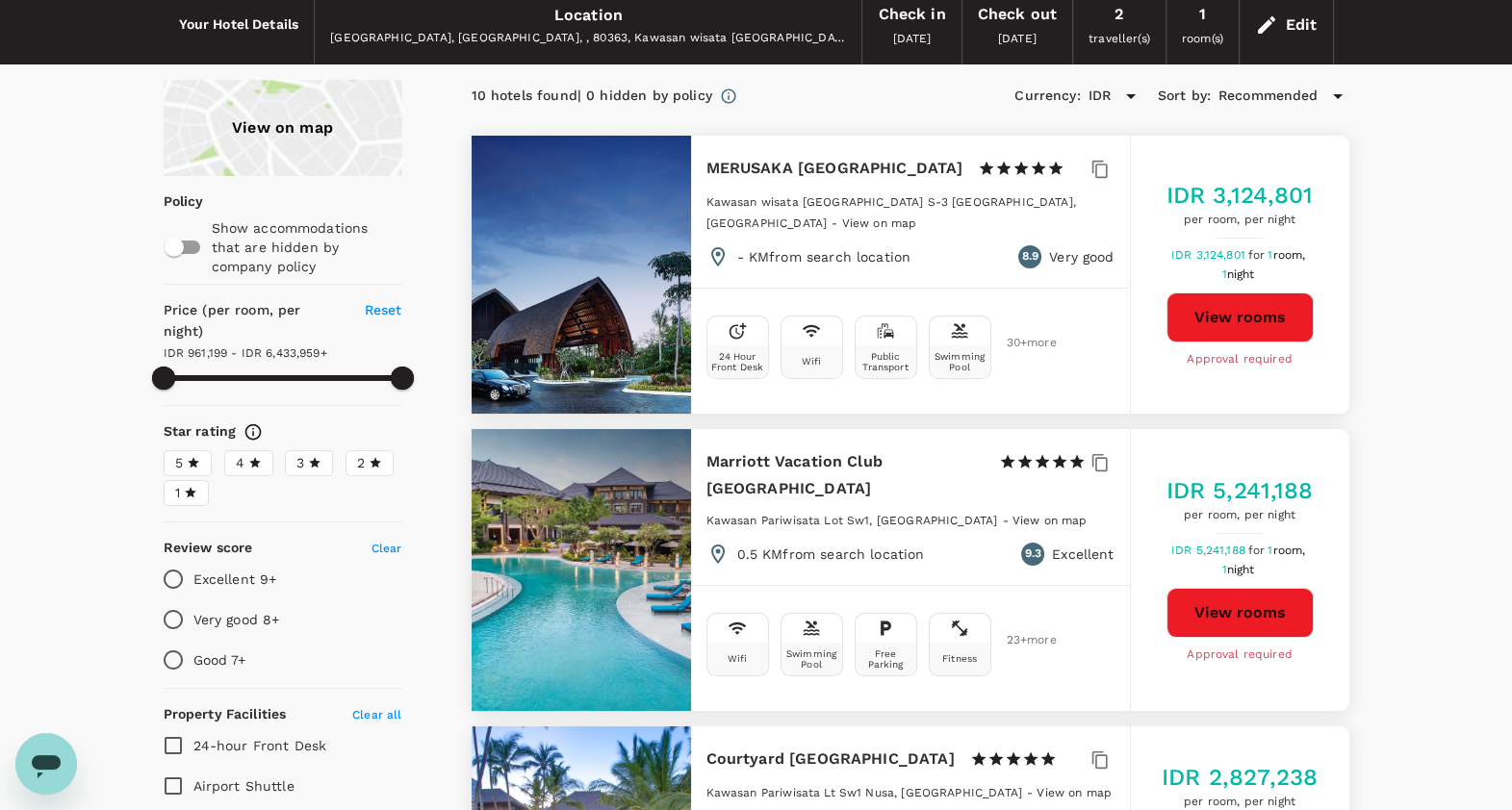 scroll, scrollTop: 0, scrollLeft: 0, axis: both 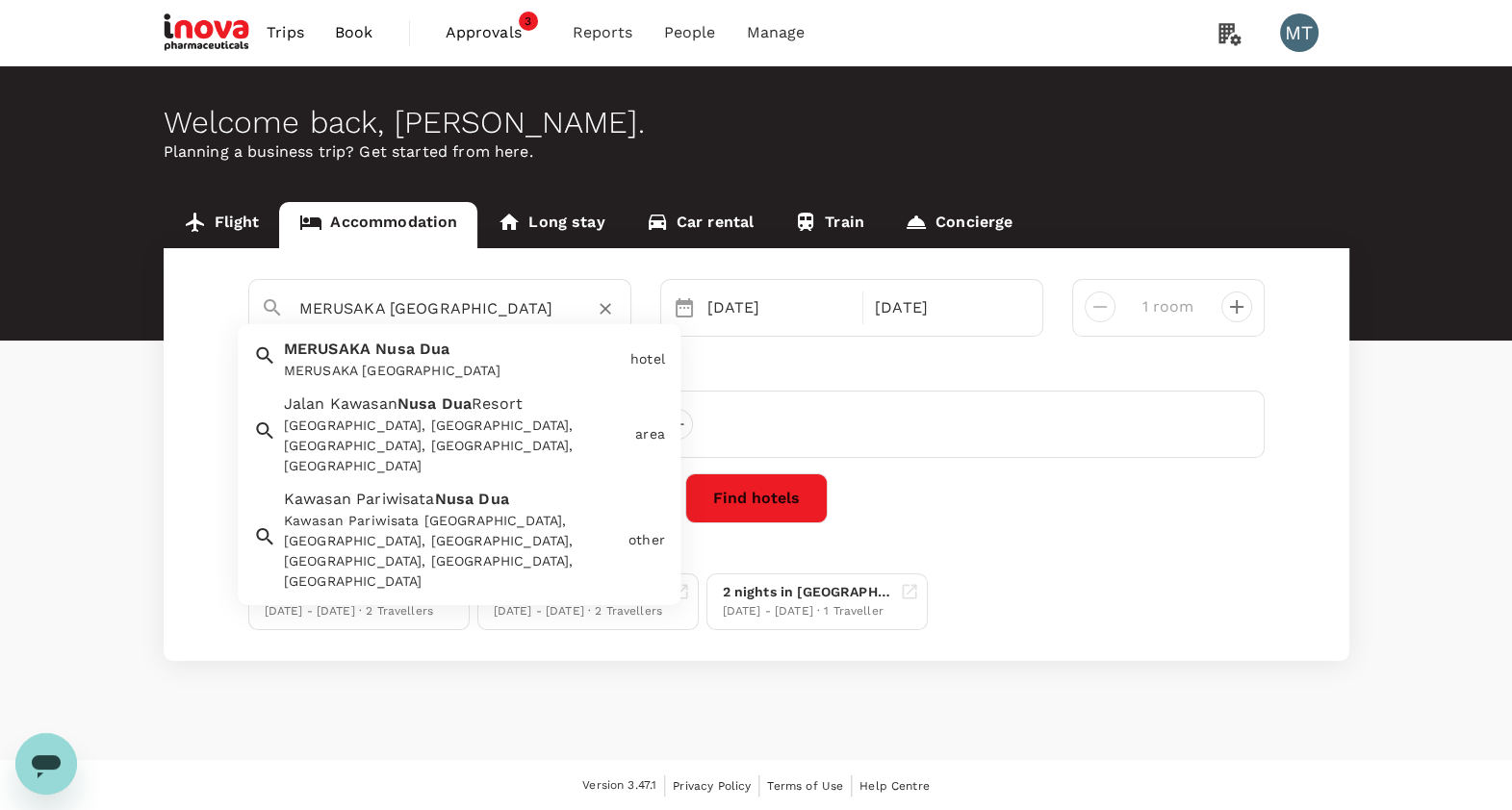 click on "MERUSAKA Nusa Dua" at bounding box center (432, 308) 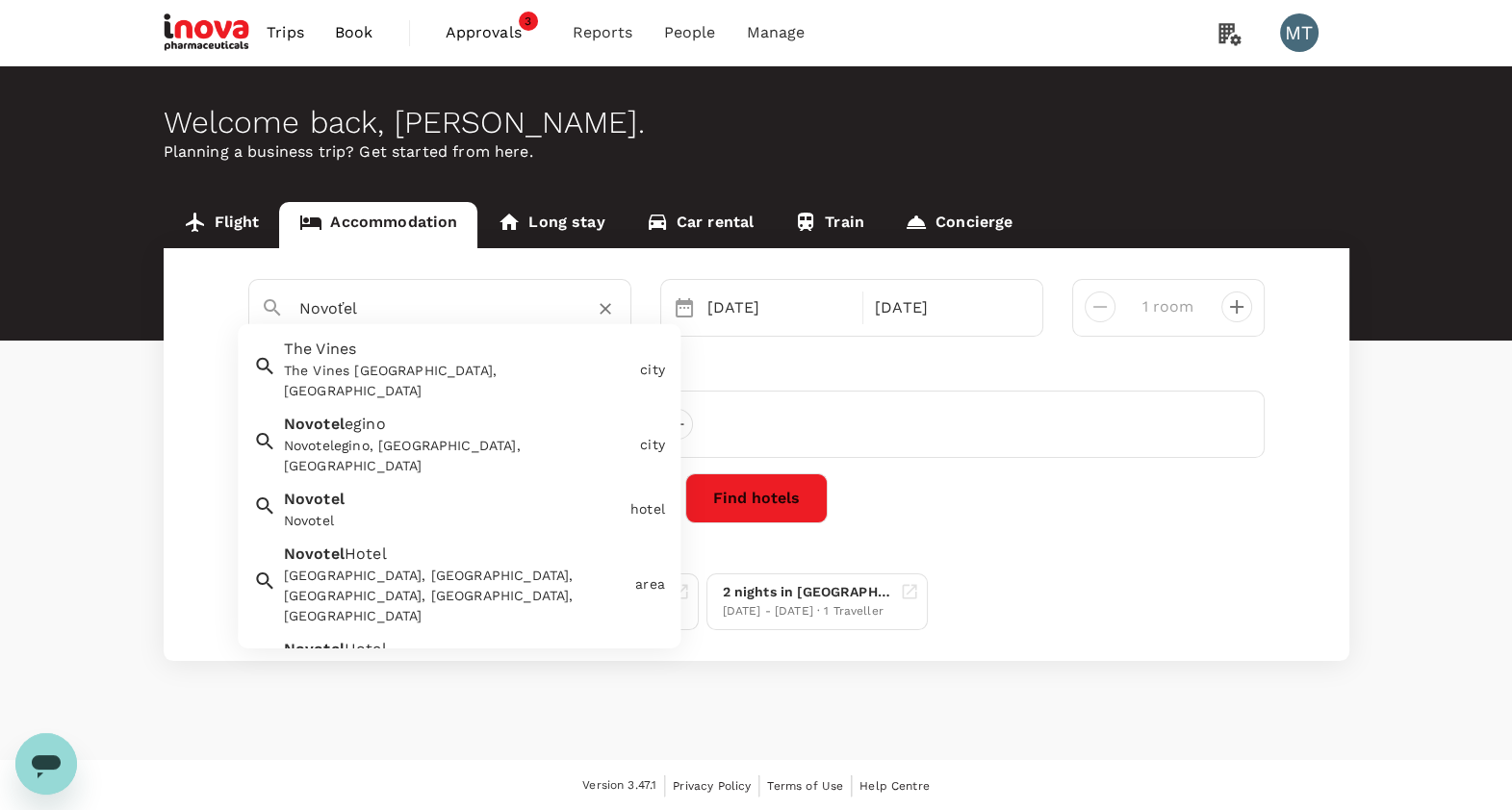 click on "The Vines The Vines WA, Australia" at bounding box center [454, 366] 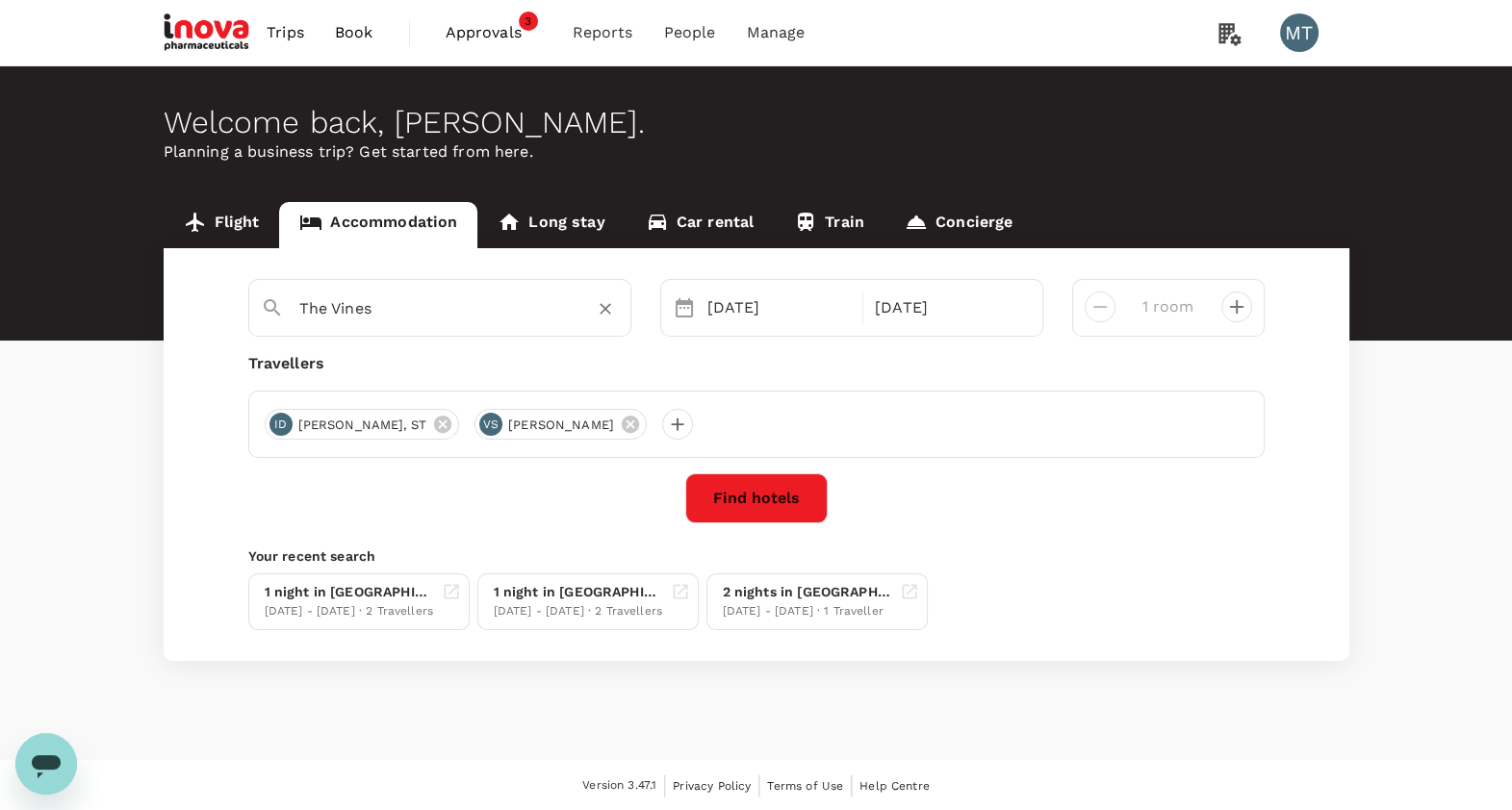 click on "The Vines" at bounding box center (451, 301) 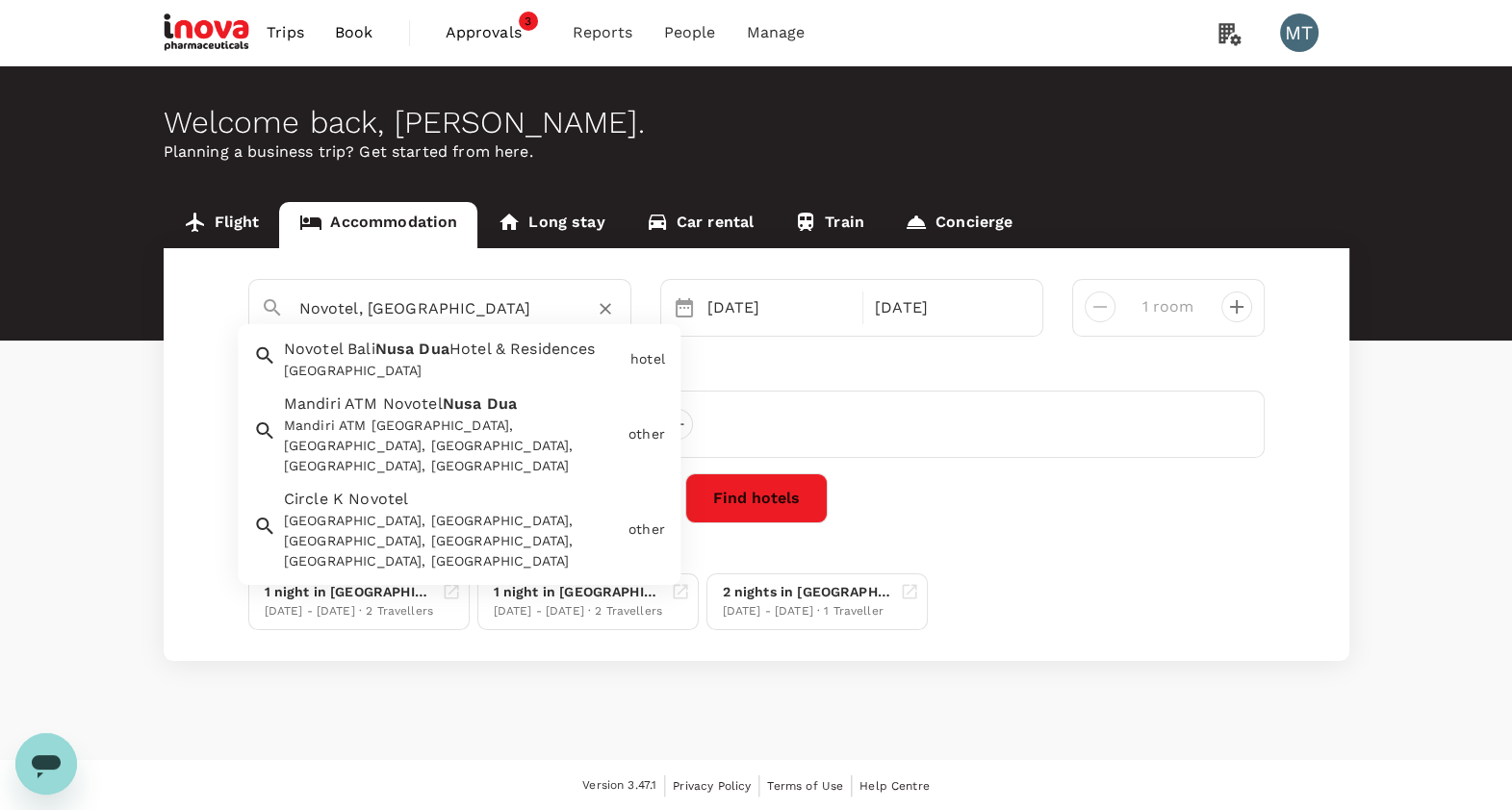 type on "Novotel, nusa dua" 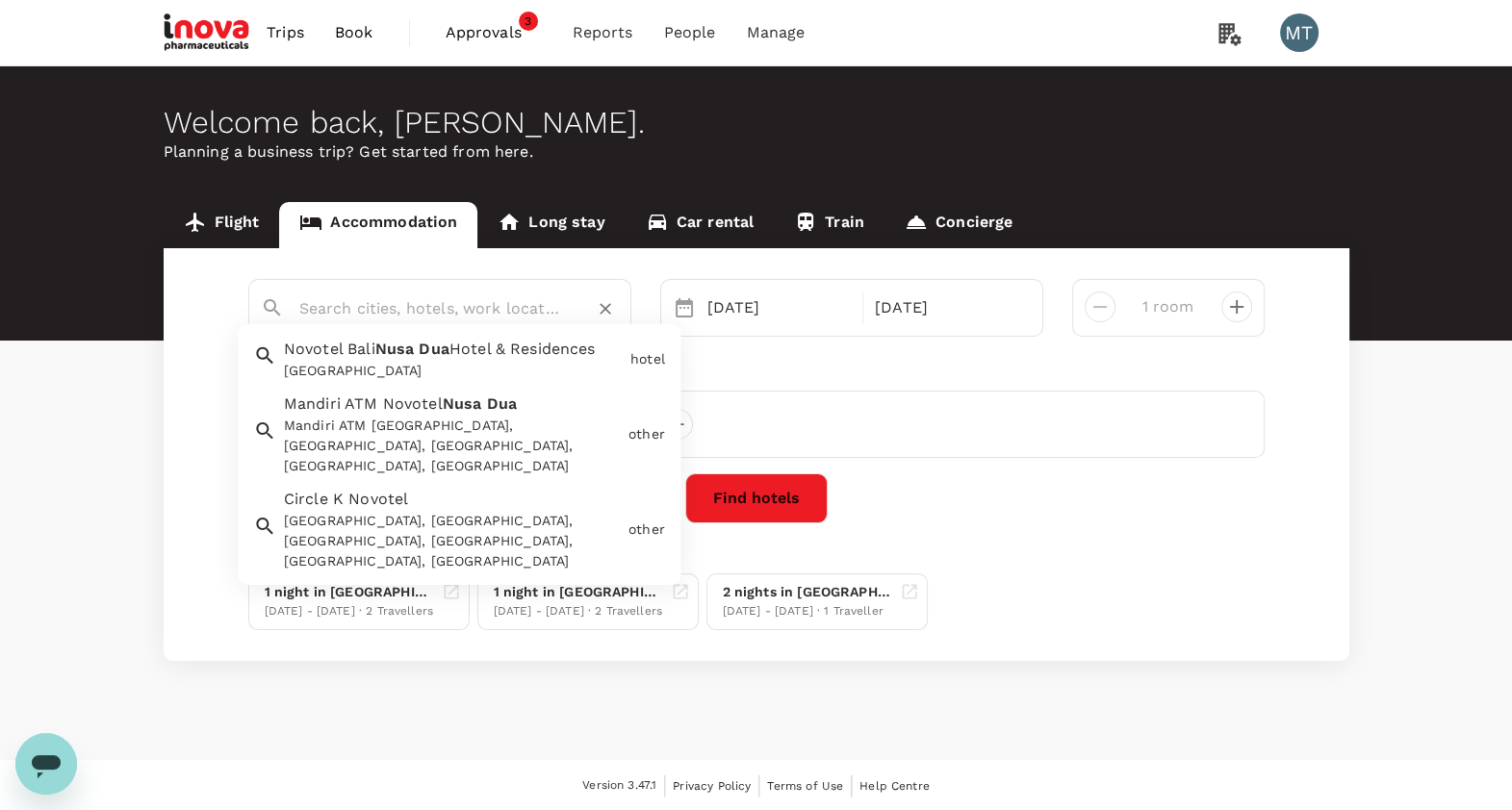 click on "Find hotels" at bounding box center [756, 498] 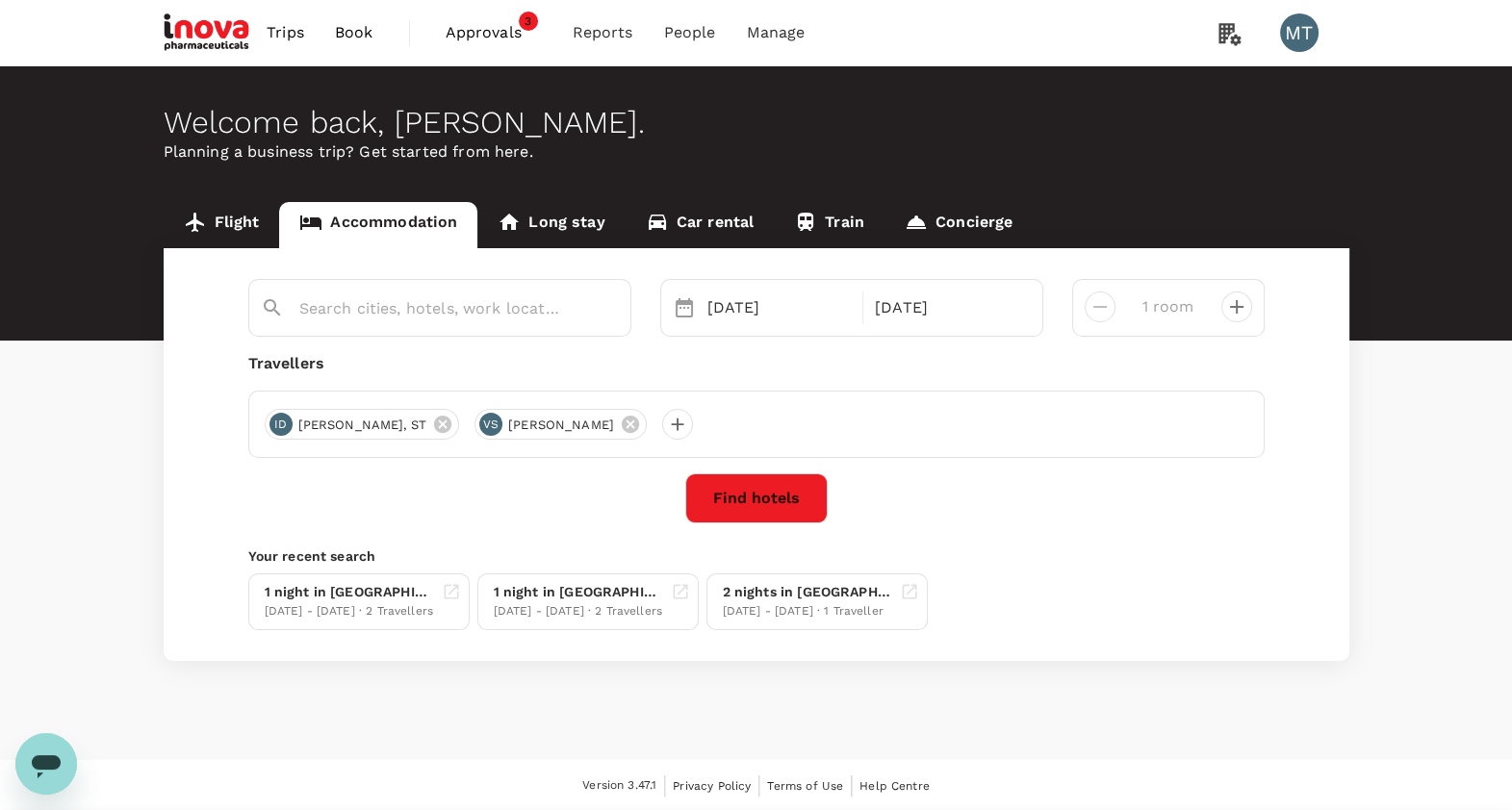 click 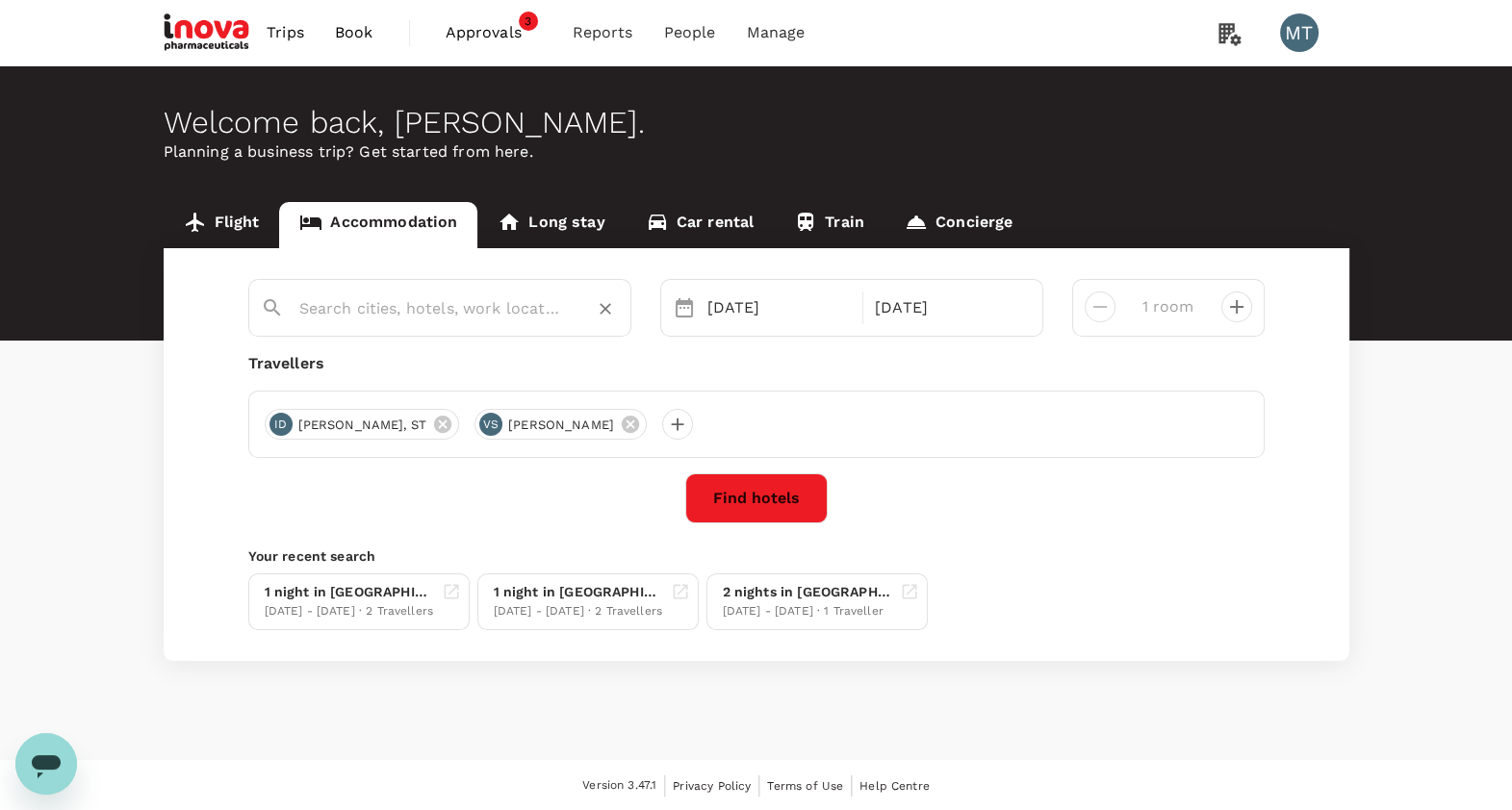 click at bounding box center [432, 308] 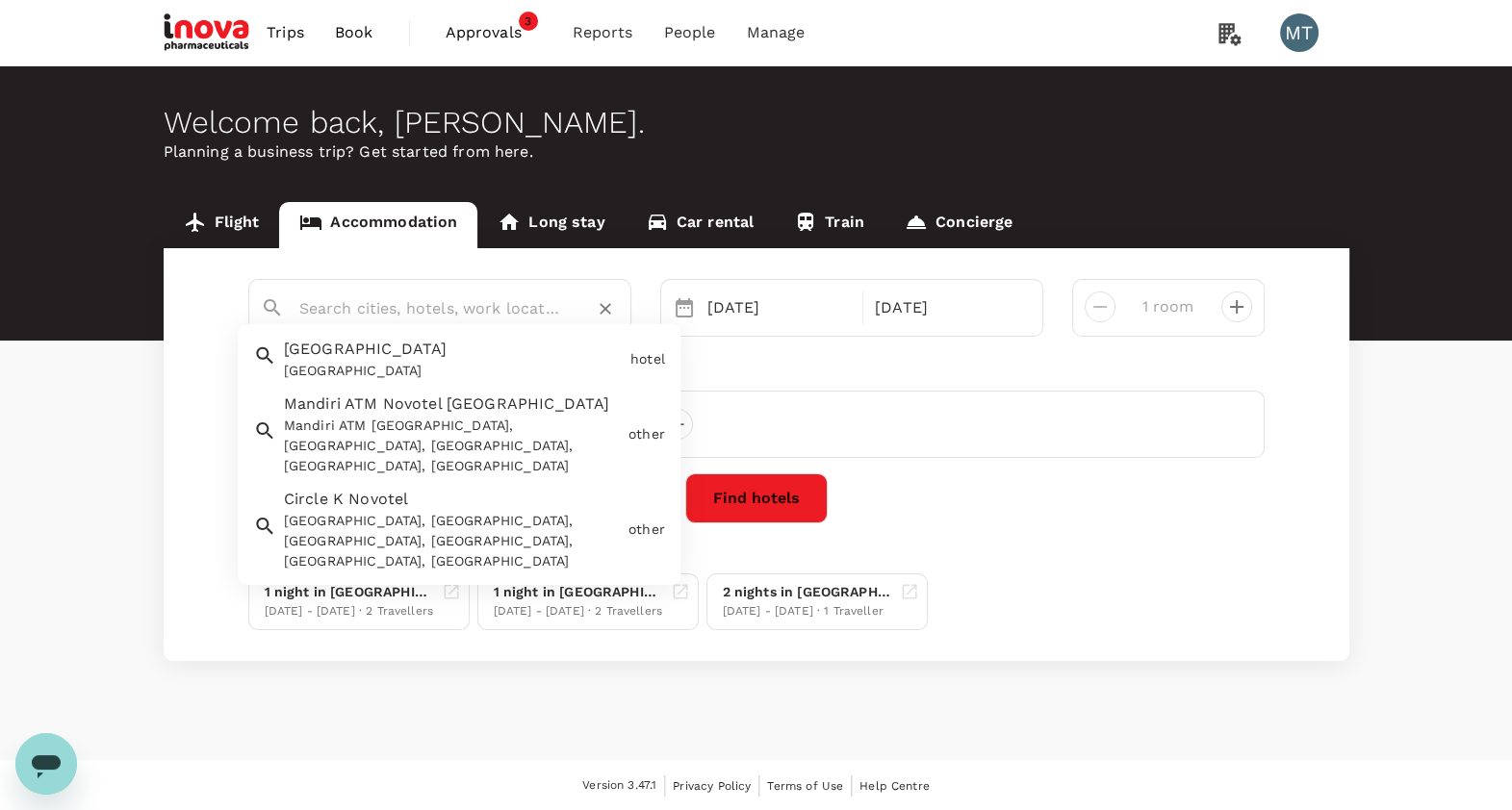 click on "Novotel Bali Nusa Dua Hotel & Residences" at bounding box center (366, 348) 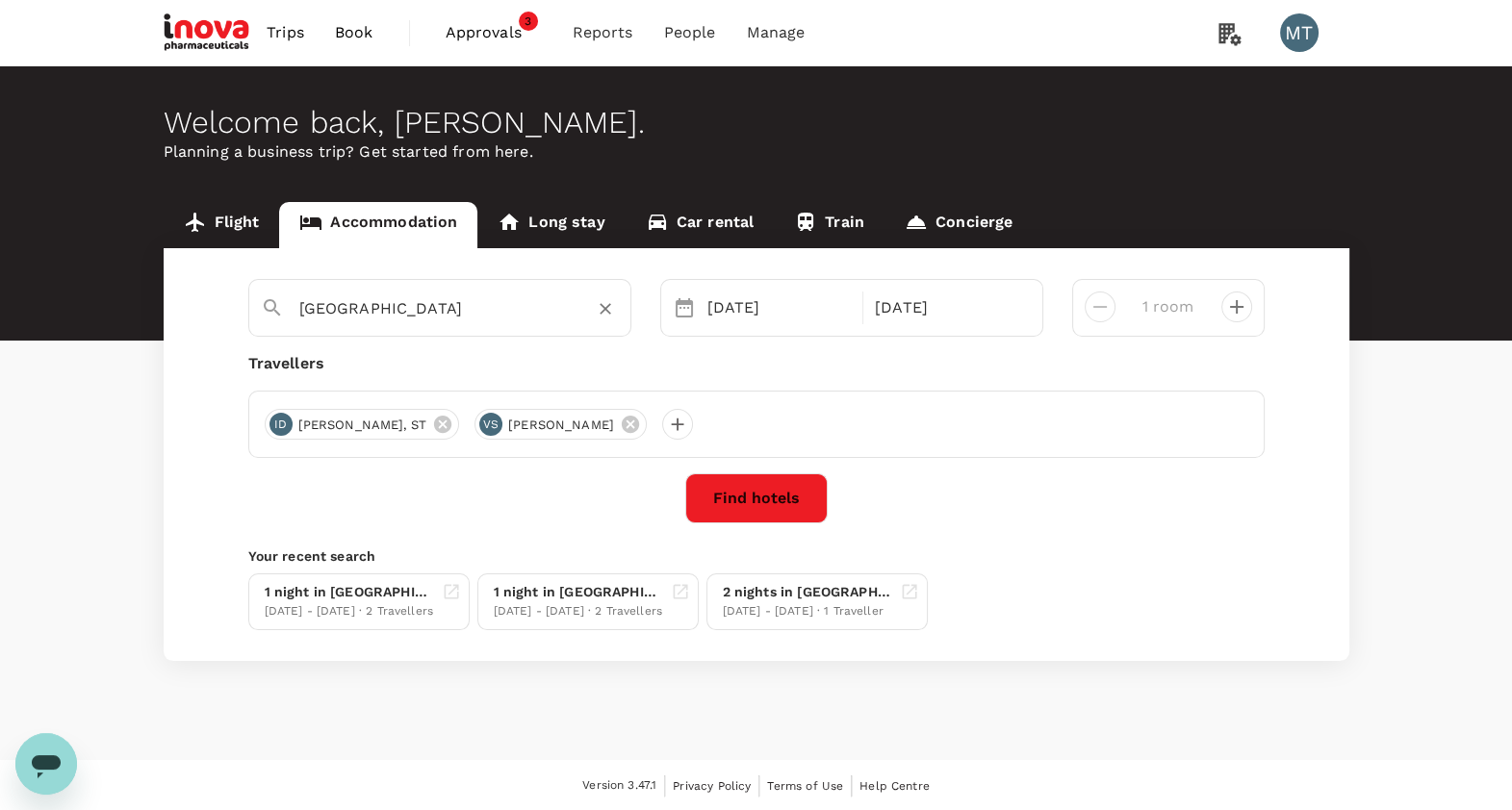 click on "Find hotels" at bounding box center [756, 498] 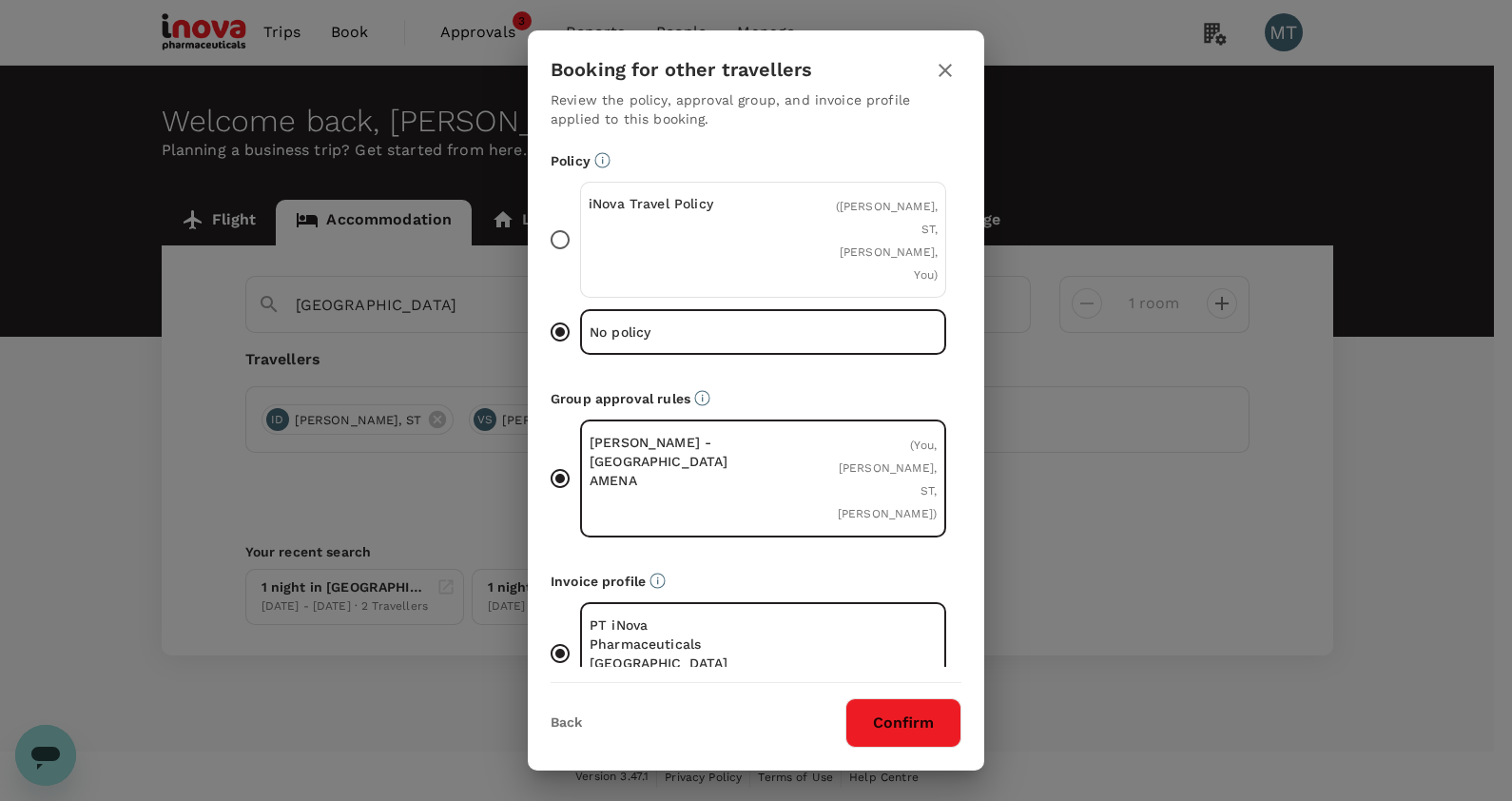 click on "iNova Travel Policy ( IQBAL DANU BRATHA, ST, VIKTOR SETIAWAN, You )" at bounding box center (763, 240) 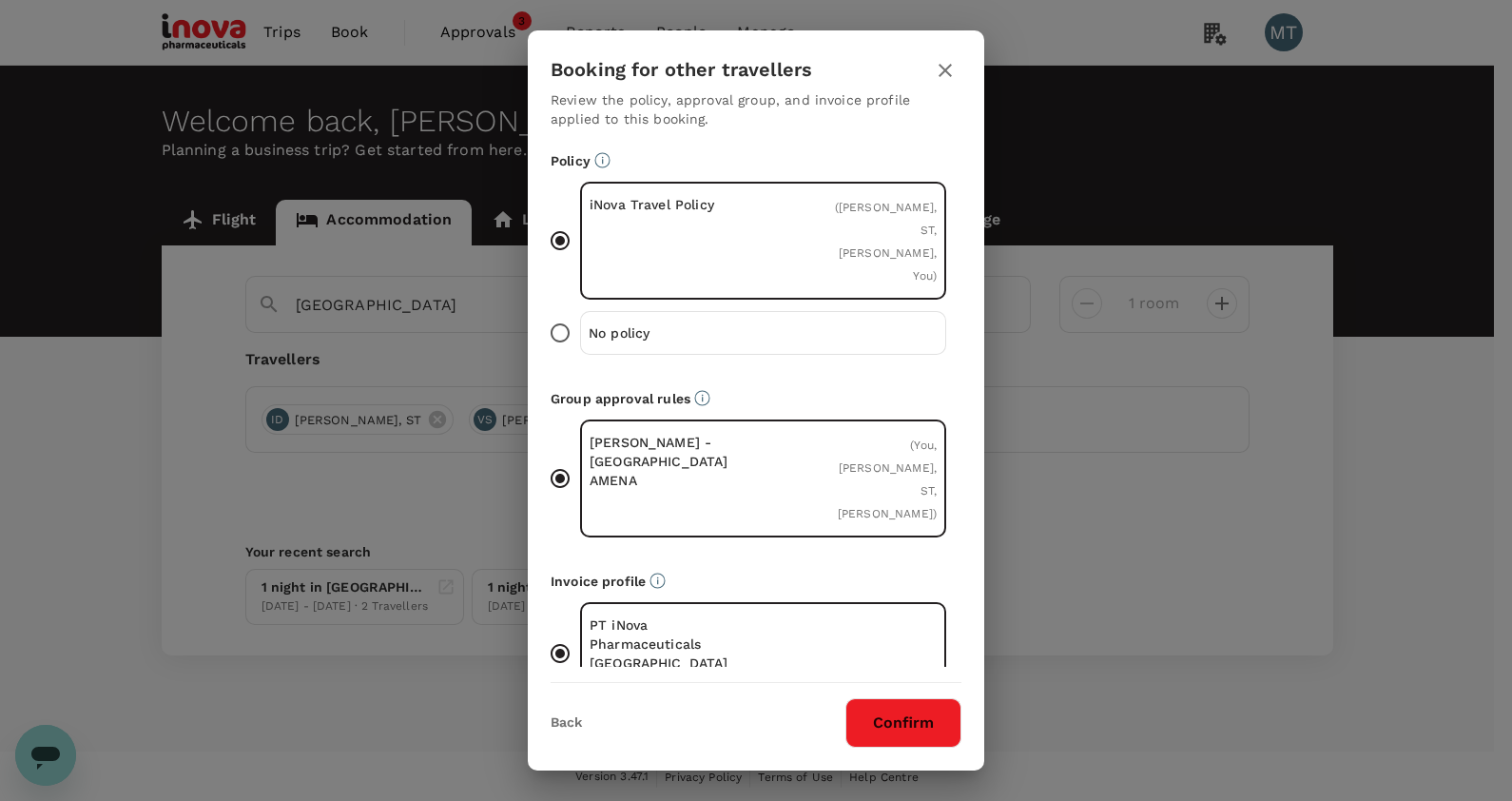 click on "Confirm" at bounding box center [903, 723] 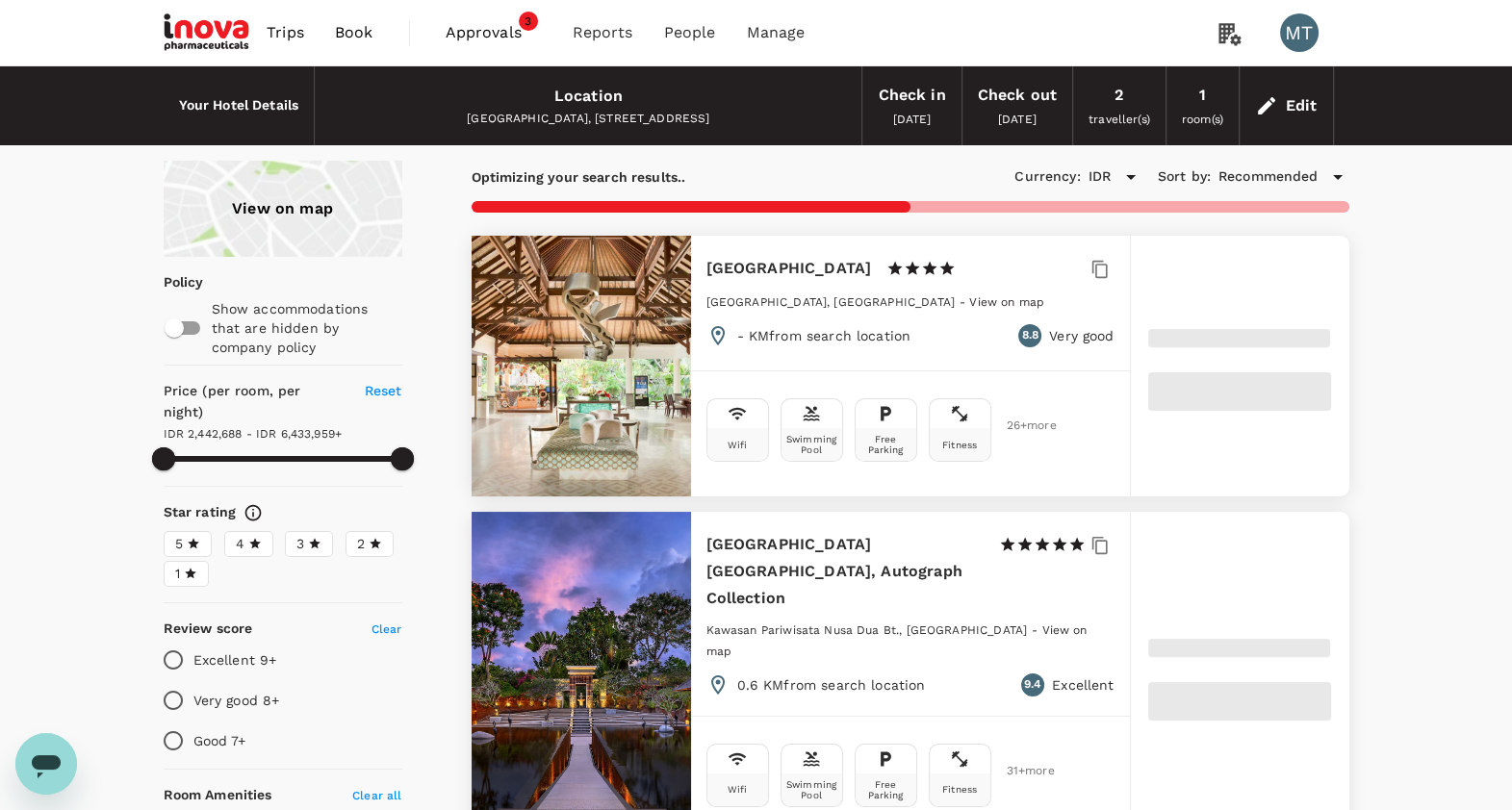type on "6433958.39" 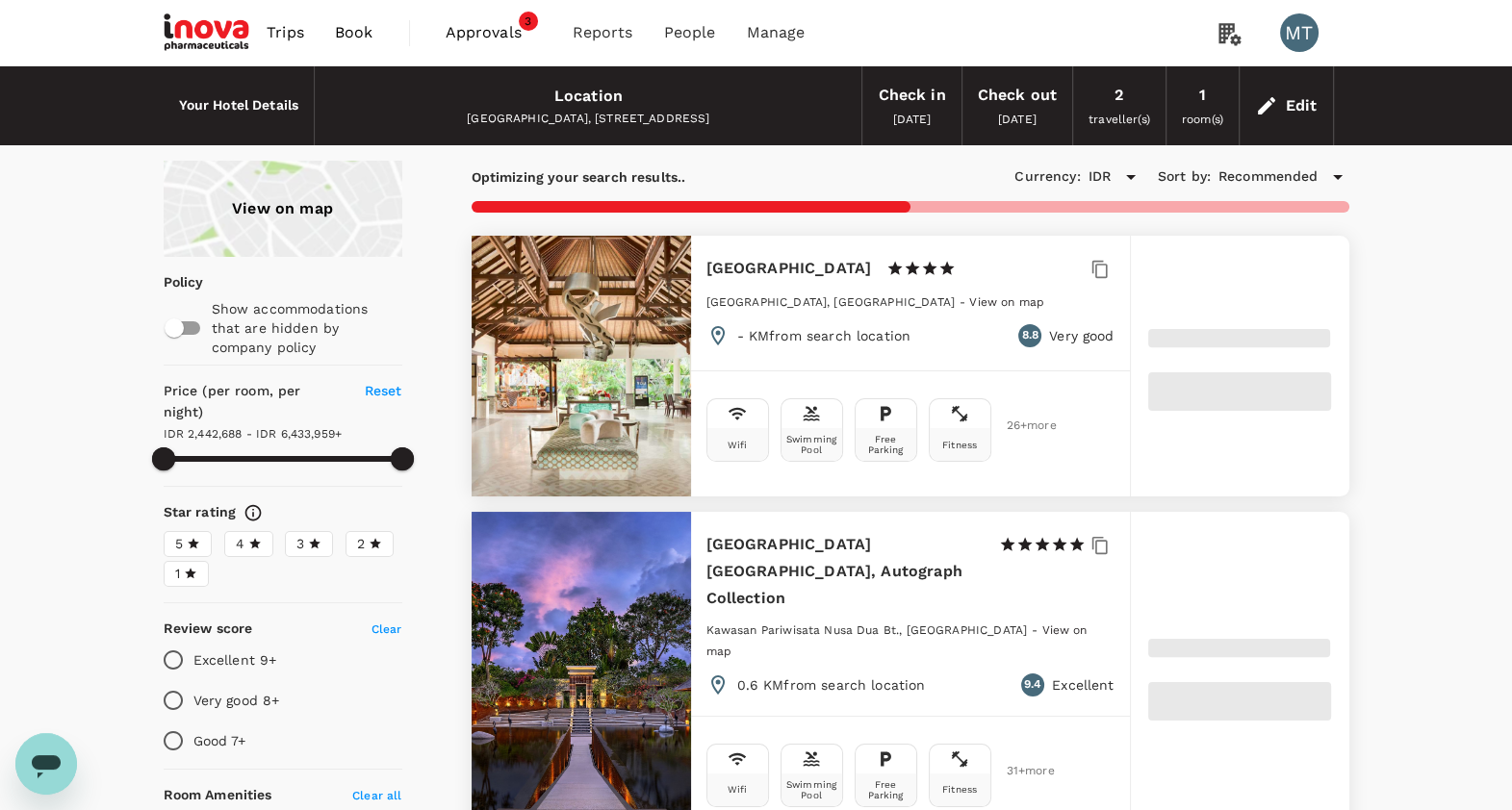 type on "2442688.2" 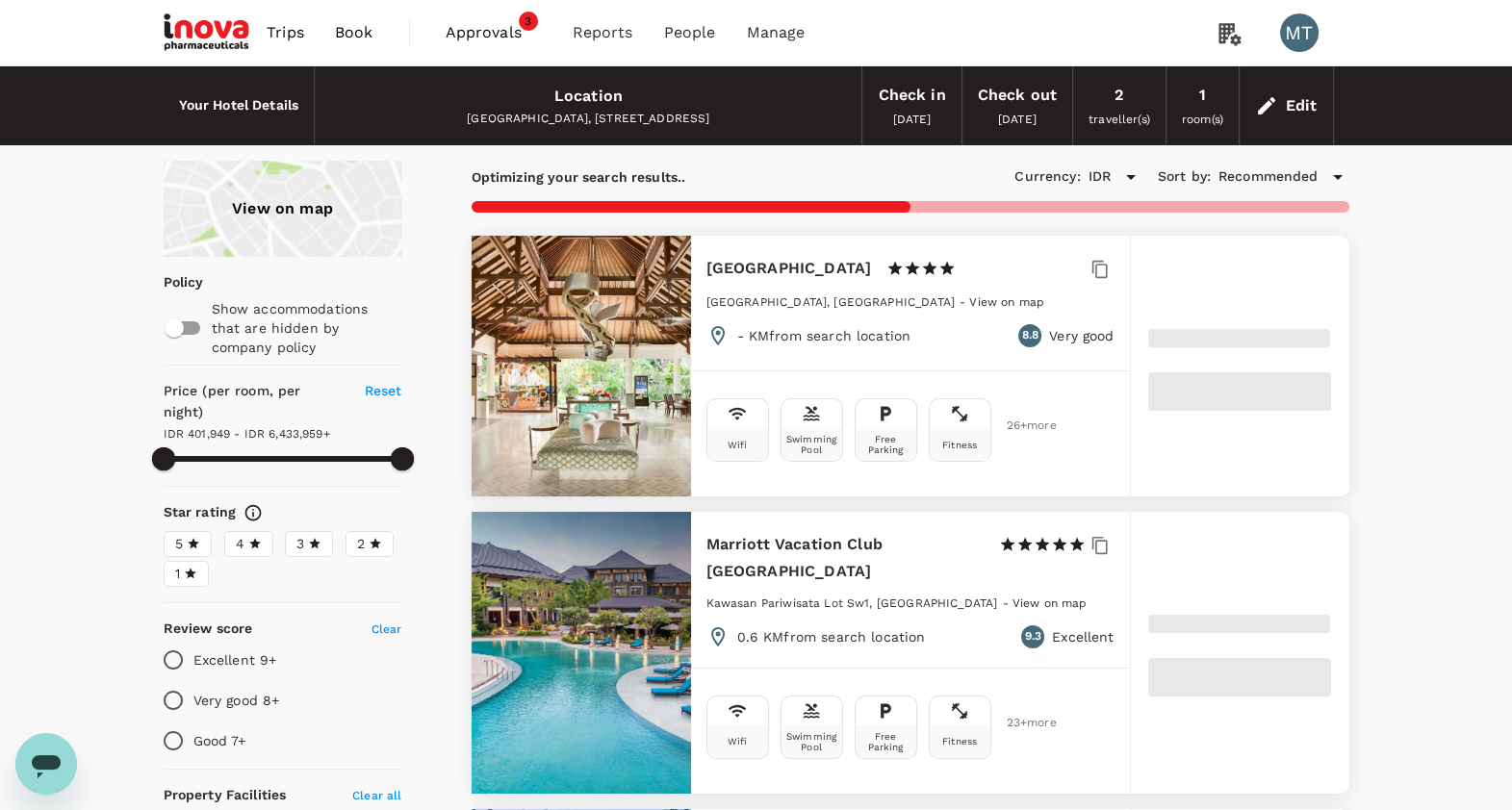 type on "401949.2" 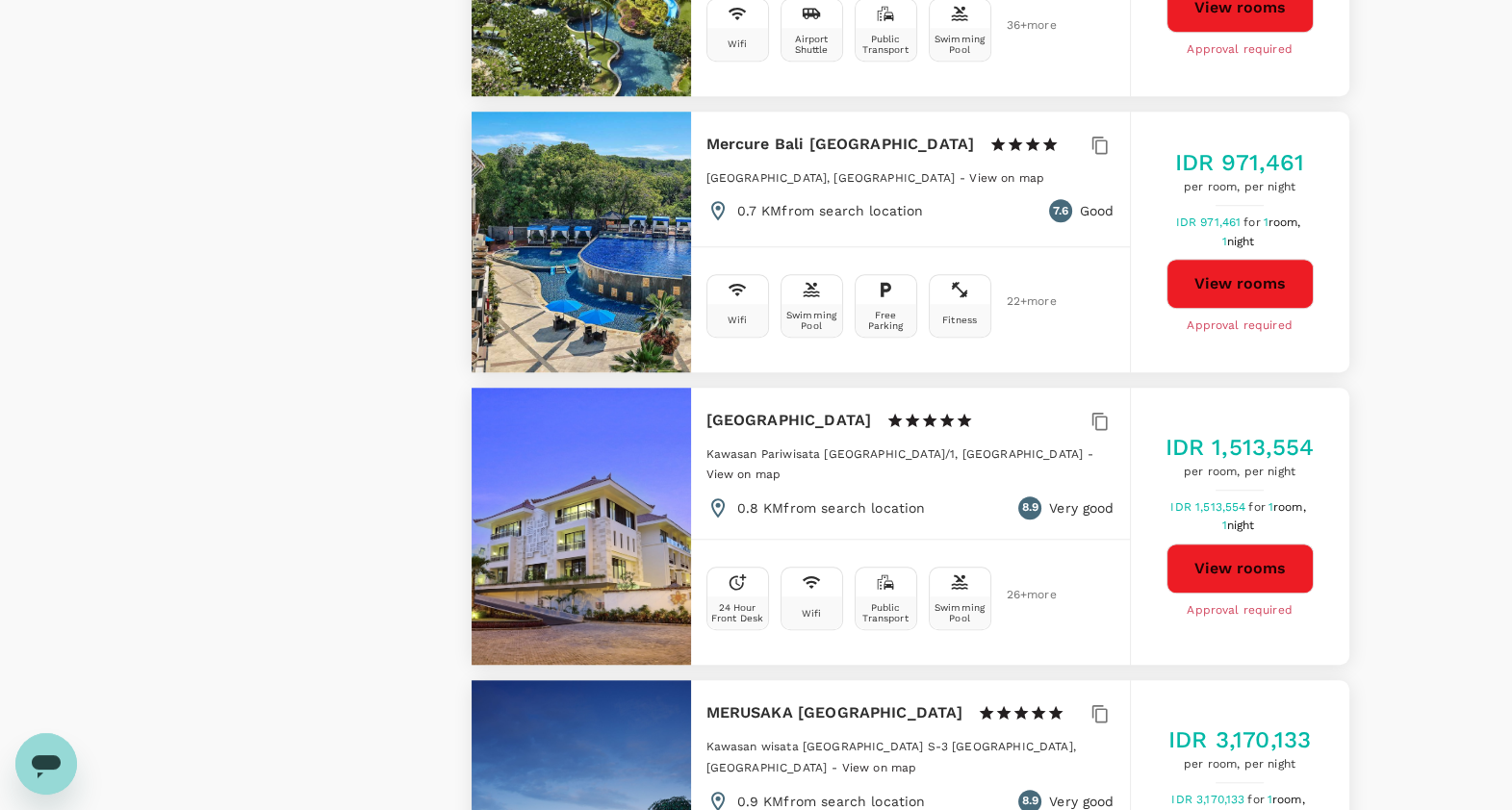 scroll, scrollTop: 1923, scrollLeft: 0, axis: vertical 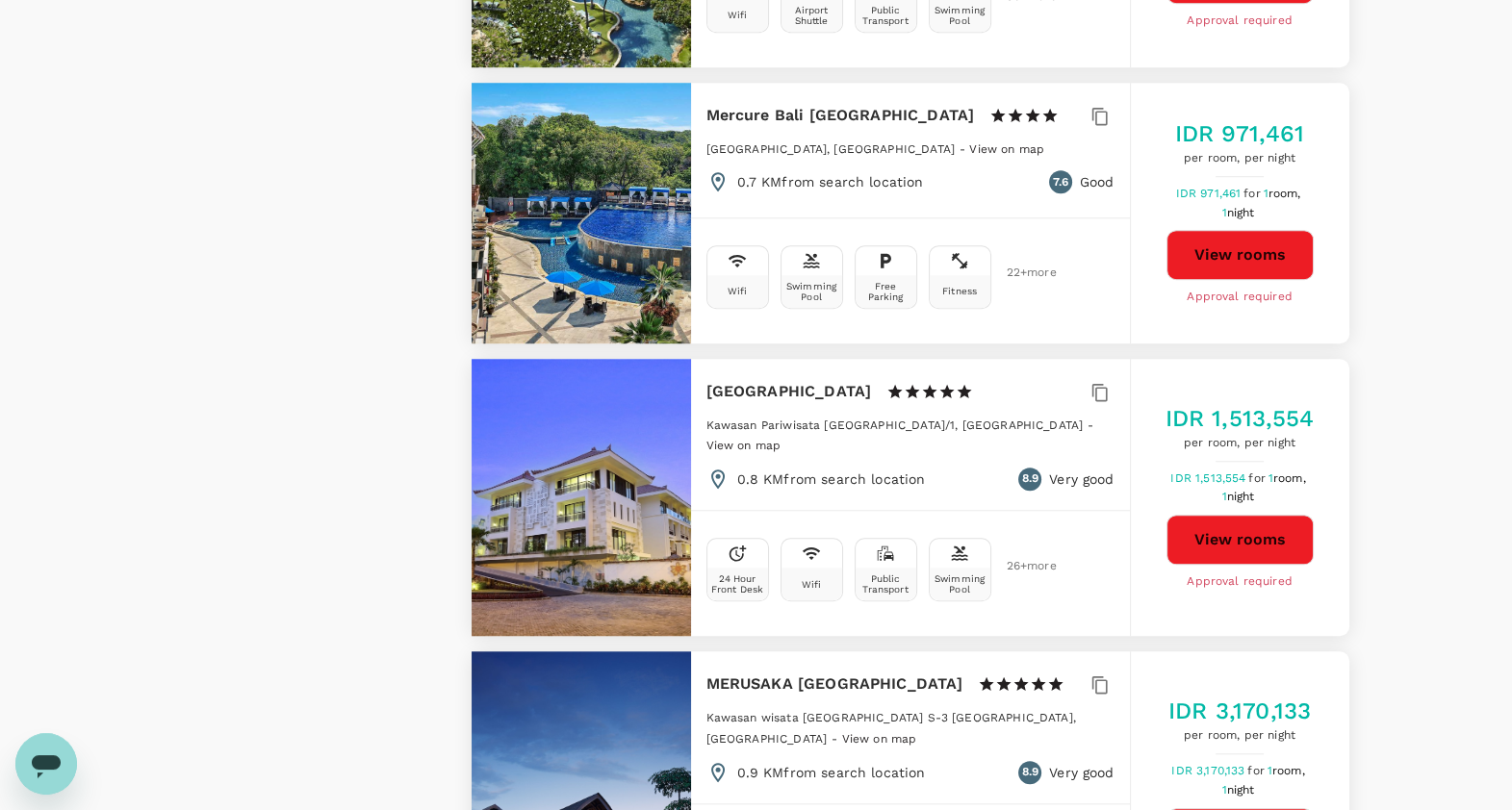 click on "View rooms" at bounding box center [1240, 540] 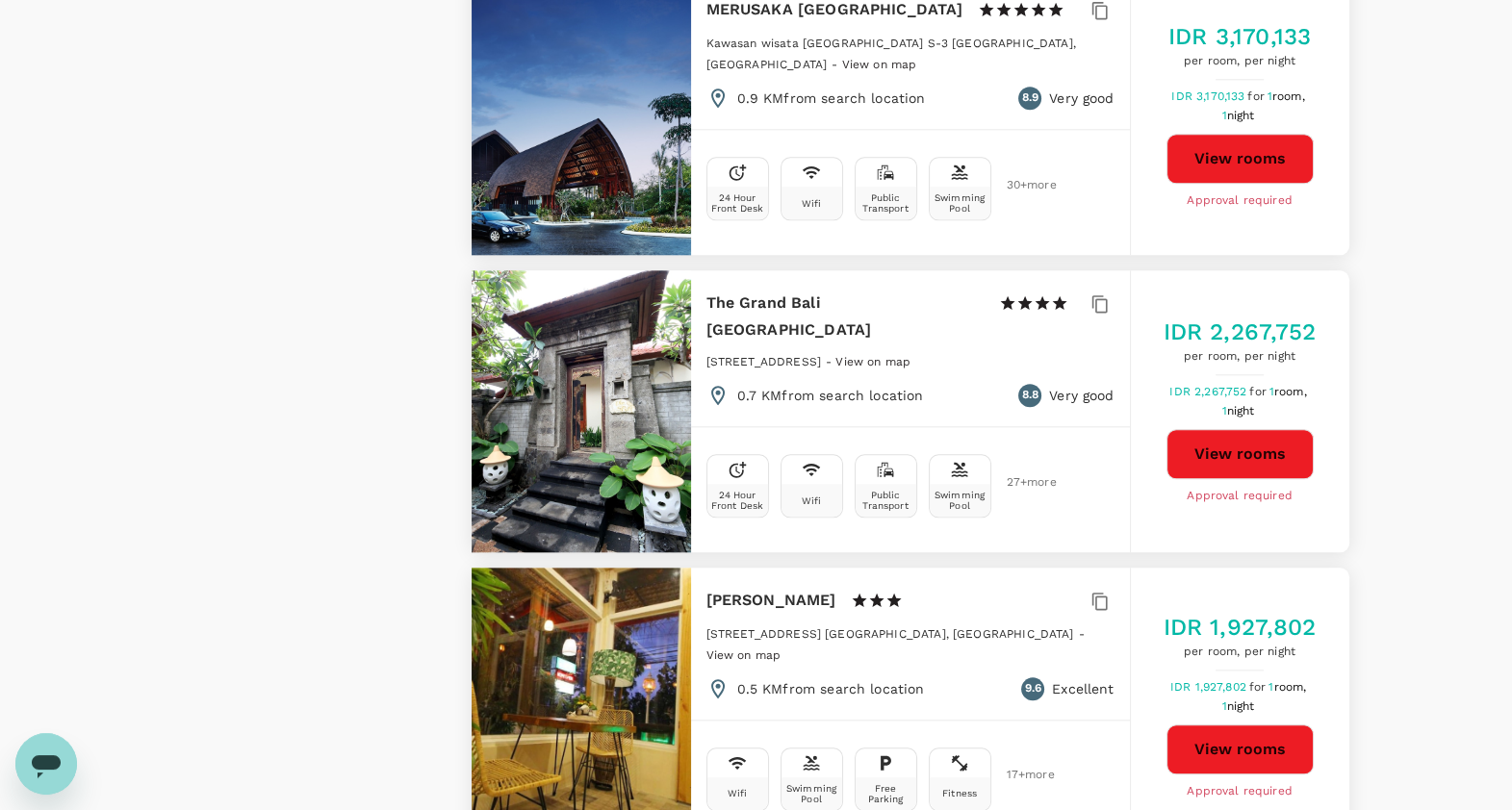 scroll, scrollTop: 2645, scrollLeft: 0, axis: vertical 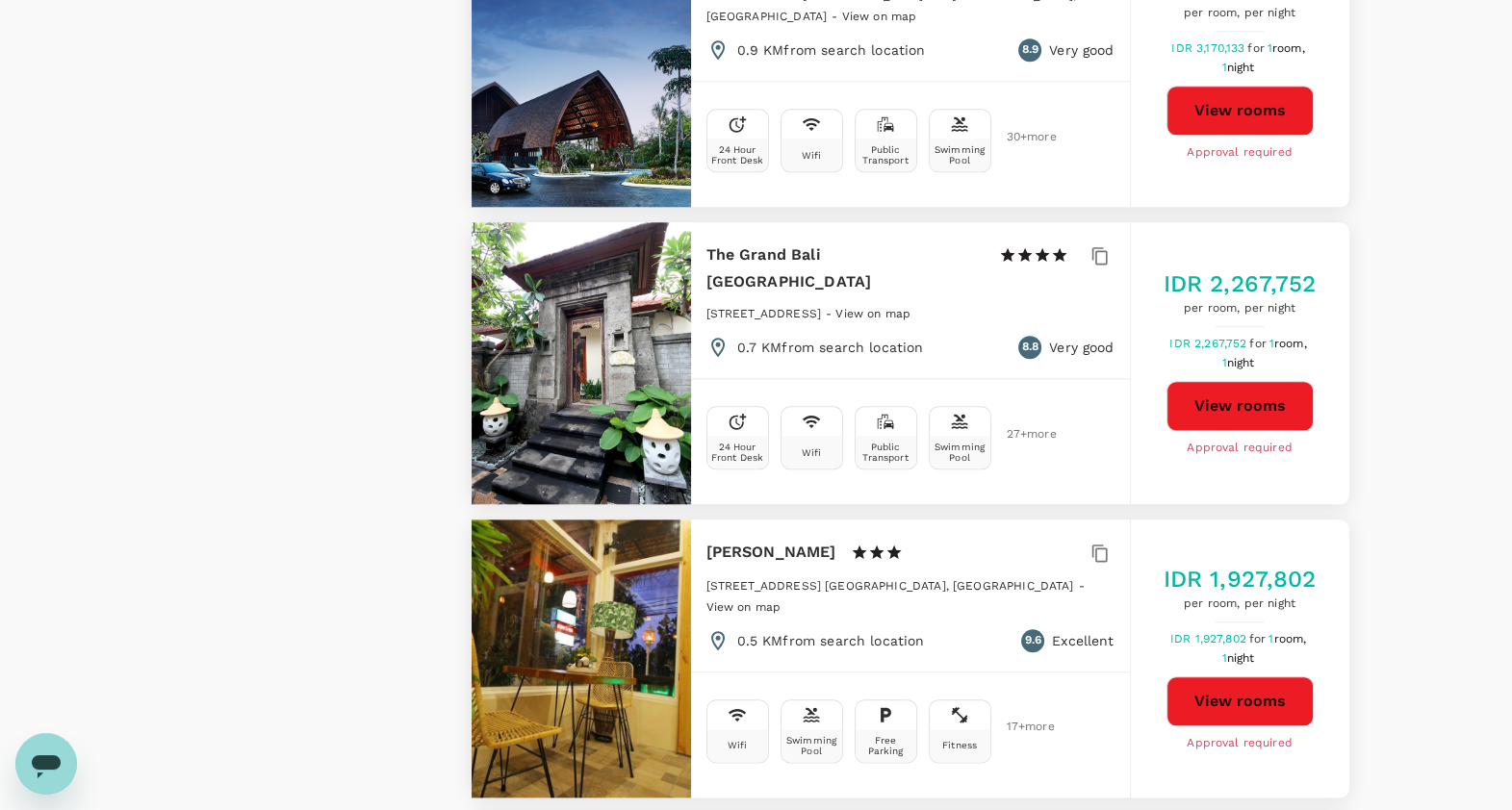 click on "View rooms" at bounding box center [1240, 701] 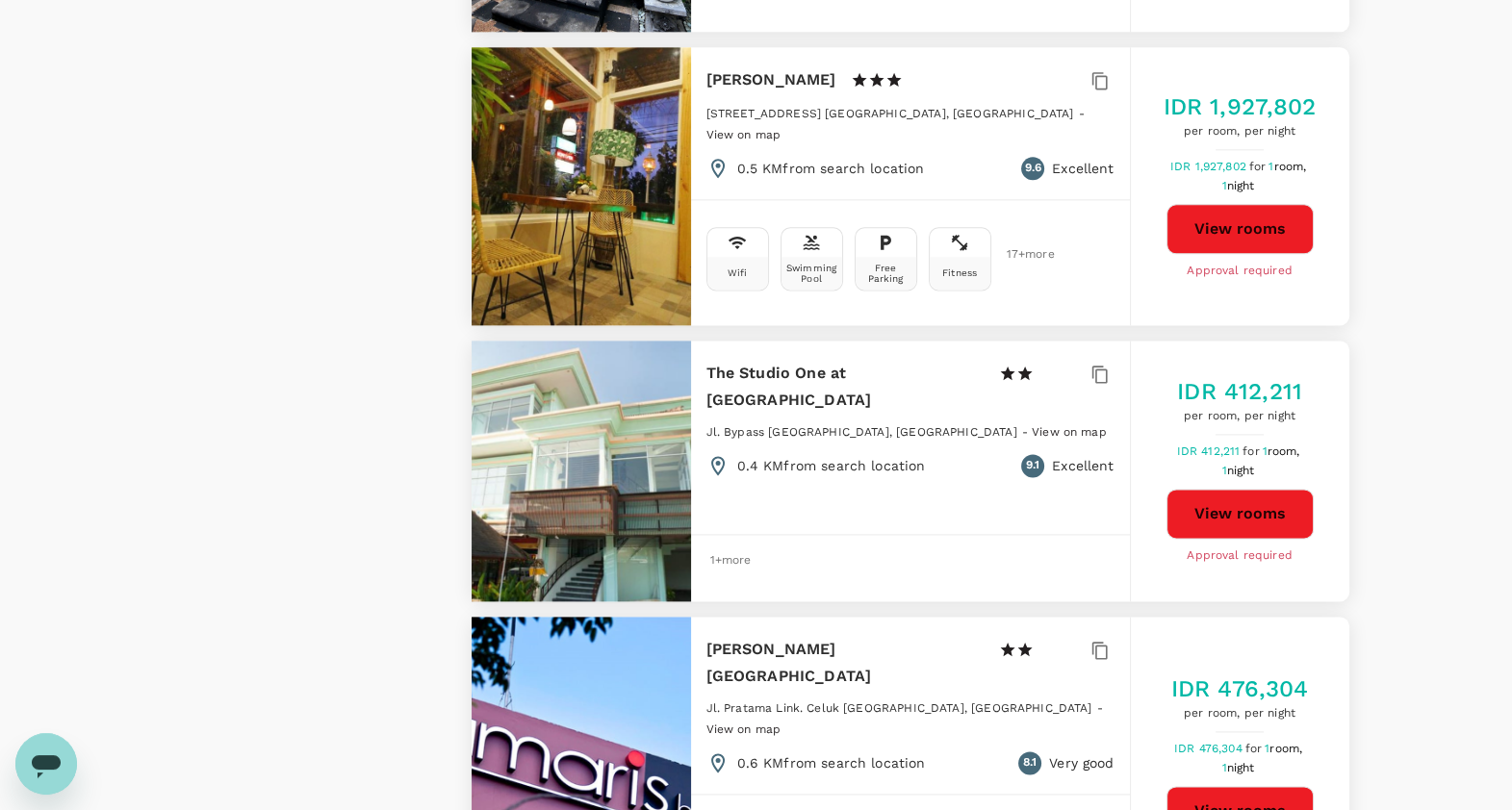 scroll, scrollTop: 3126, scrollLeft: 0, axis: vertical 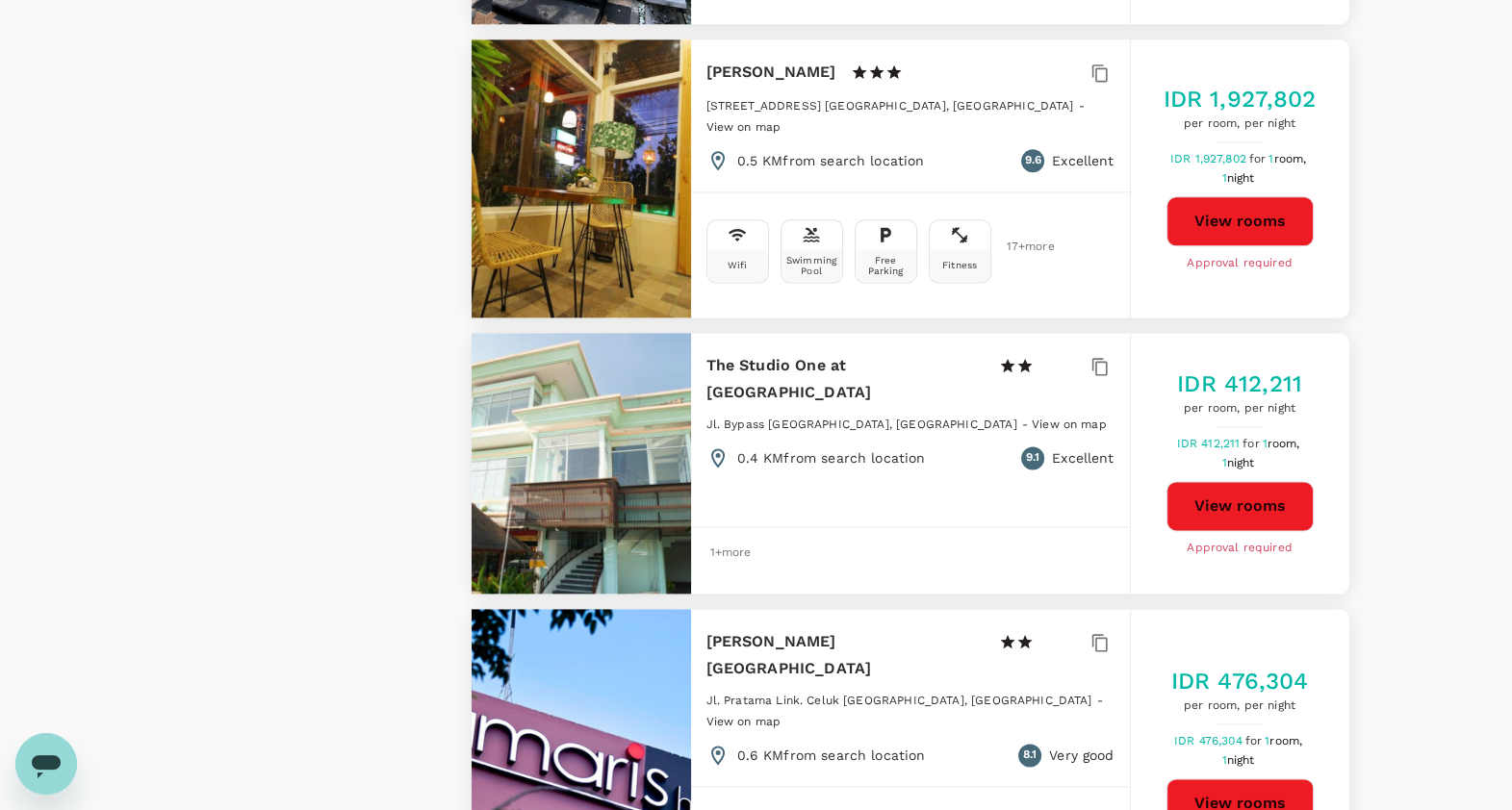 click on "View rooms" at bounding box center (1240, 803) 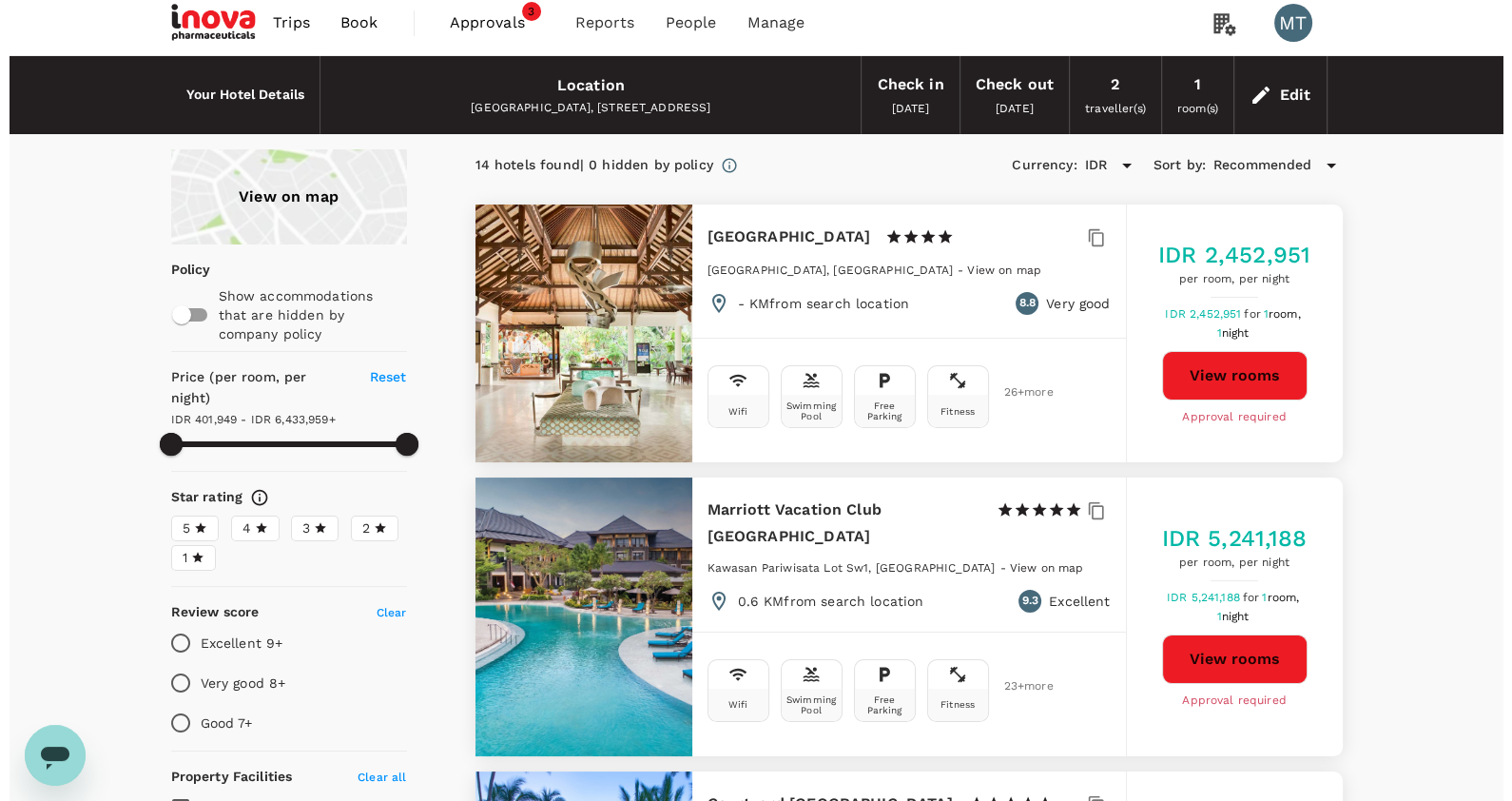 scroll, scrollTop: 2, scrollLeft: 0, axis: vertical 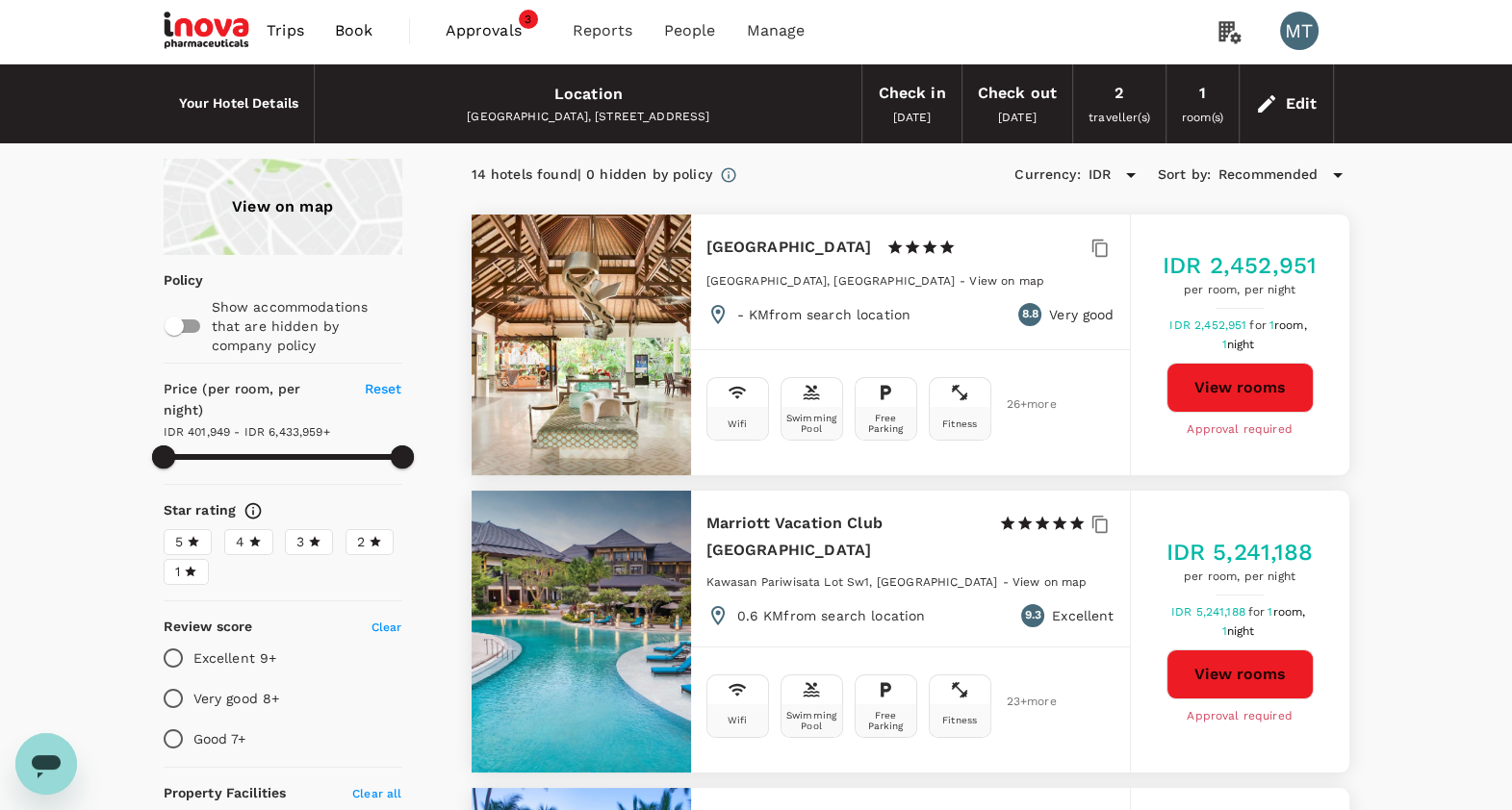 type on "6433958.2" 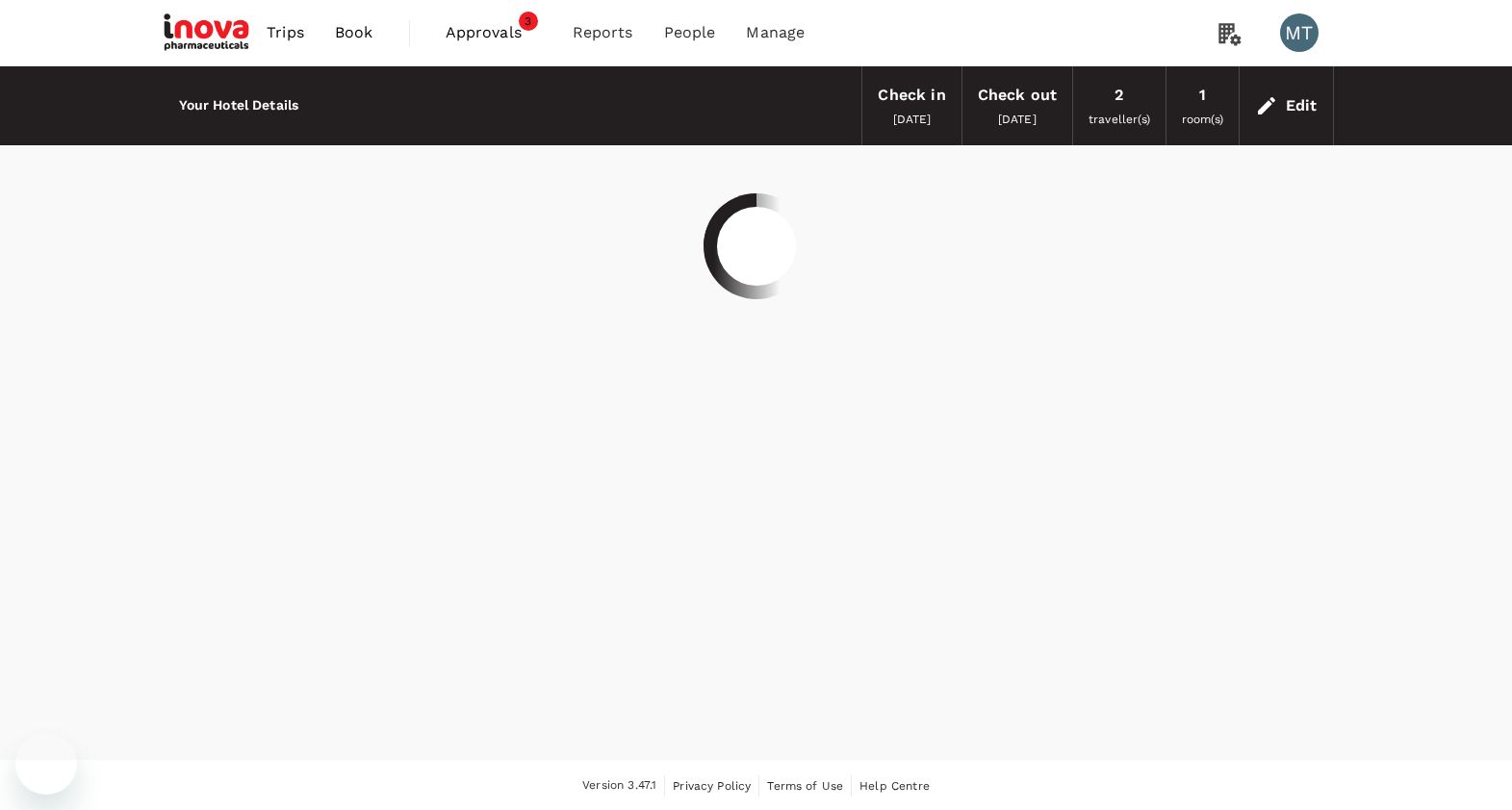 scroll, scrollTop: 0, scrollLeft: 0, axis: both 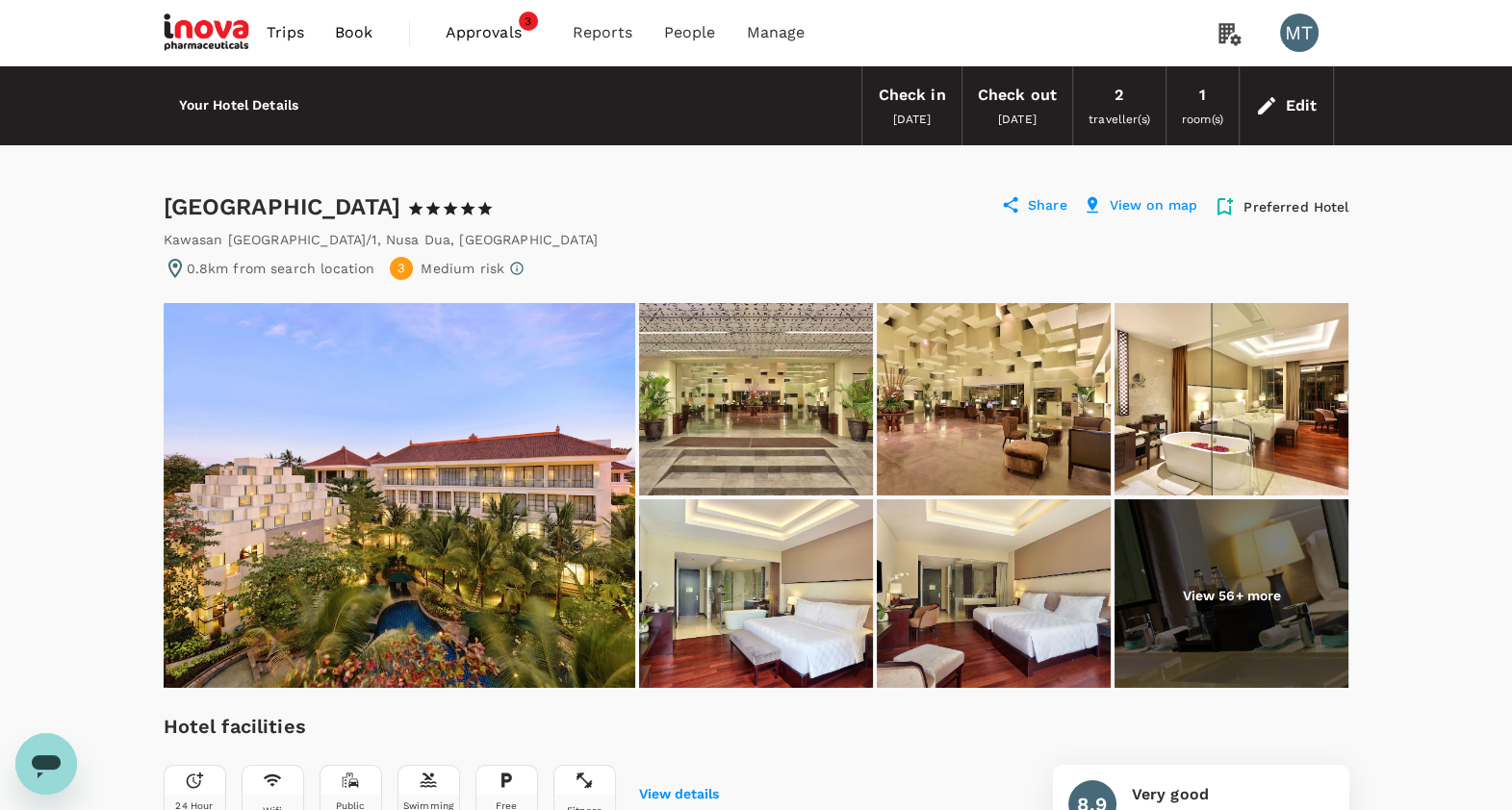 click on "Bali Nusa Dua Hotel   1 Star 2 Stars 3 Stars 4 Stars 5 Stars" at bounding box center (329, 207) 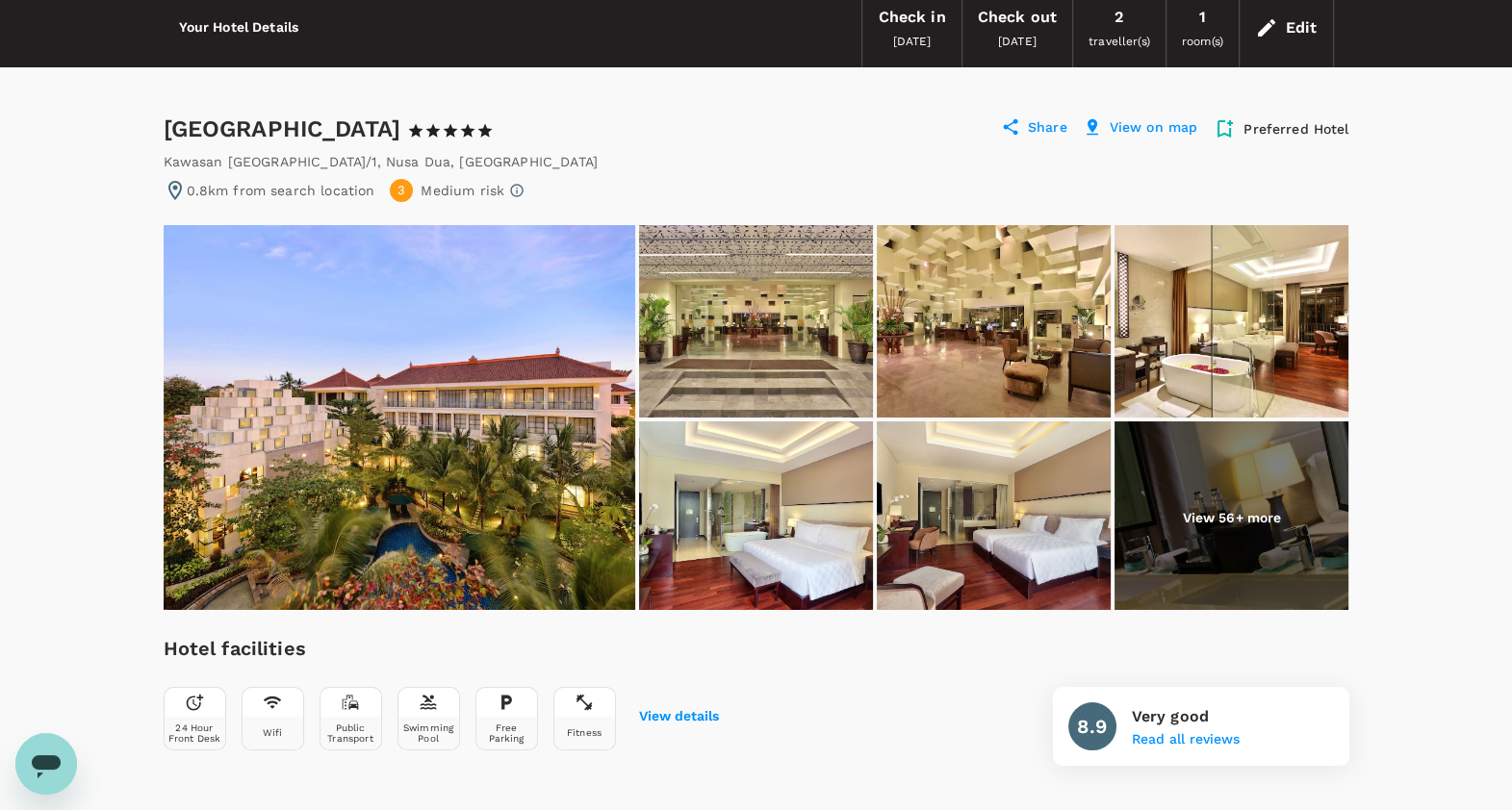 scroll, scrollTop: 0, scrollLeft: 0, axis: both 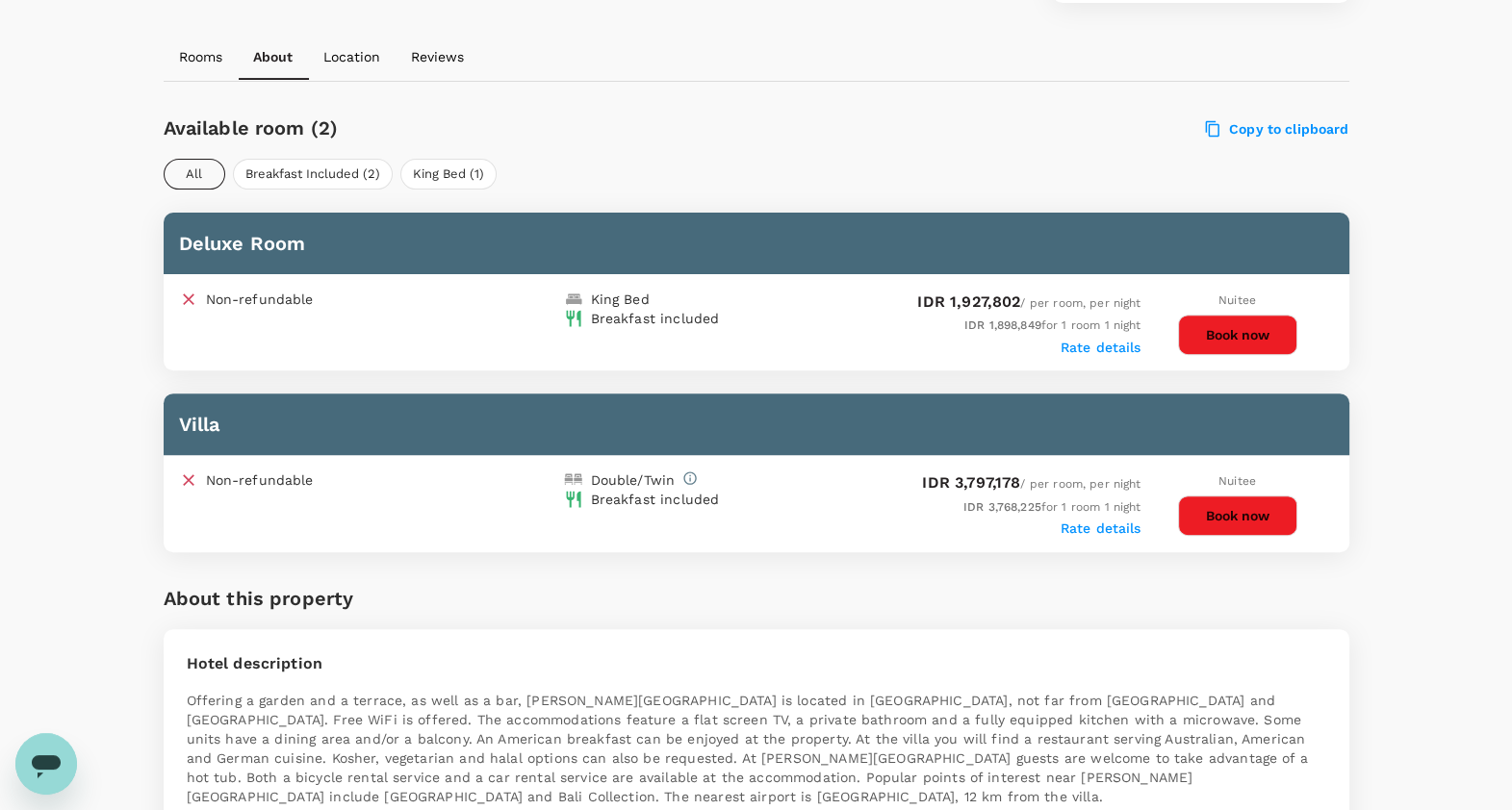 click on "All" at bounding box center (194, 174) 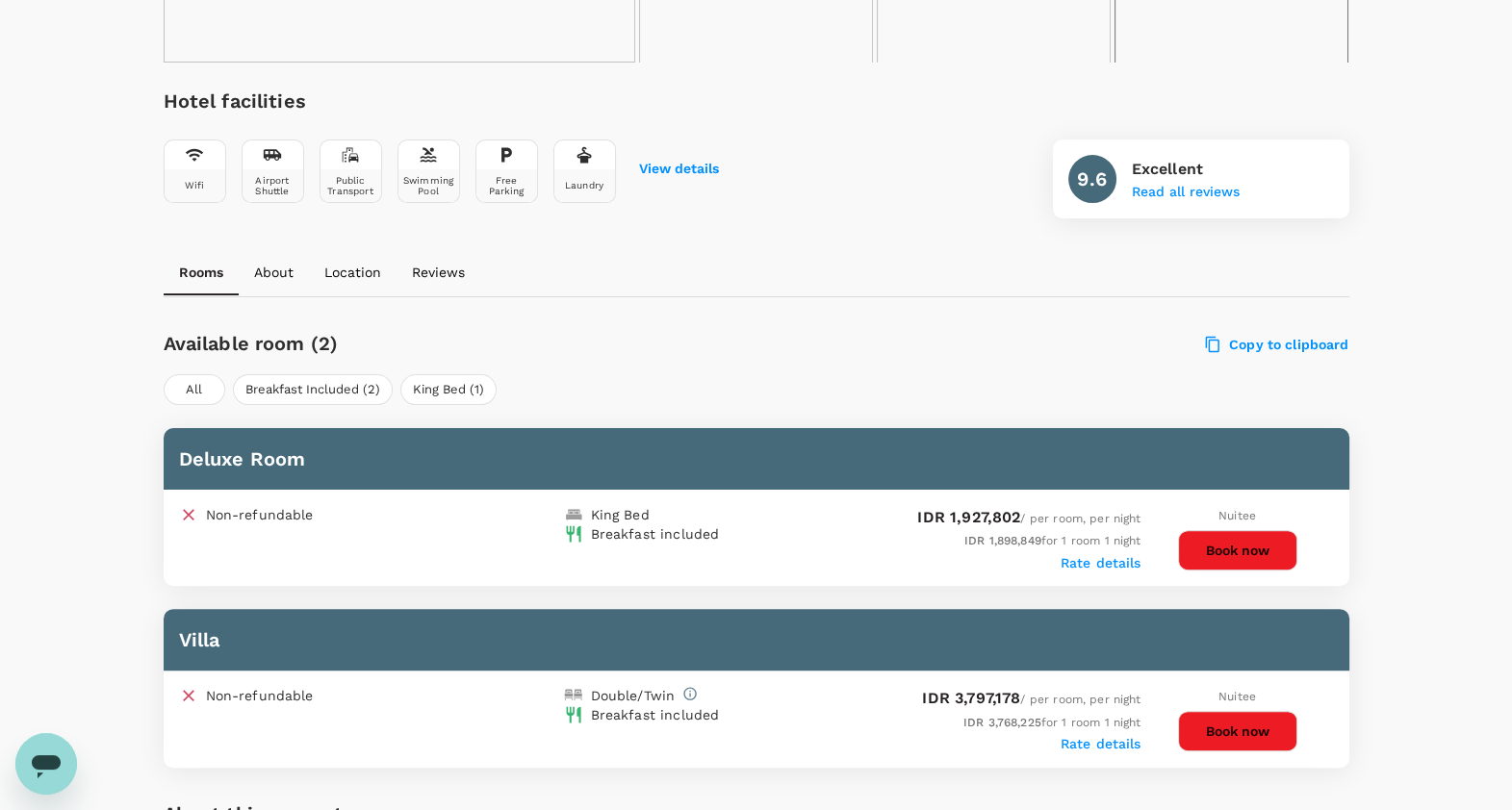 scroll, scrollTop: 119, scrollLeft: 0, axis: vertical 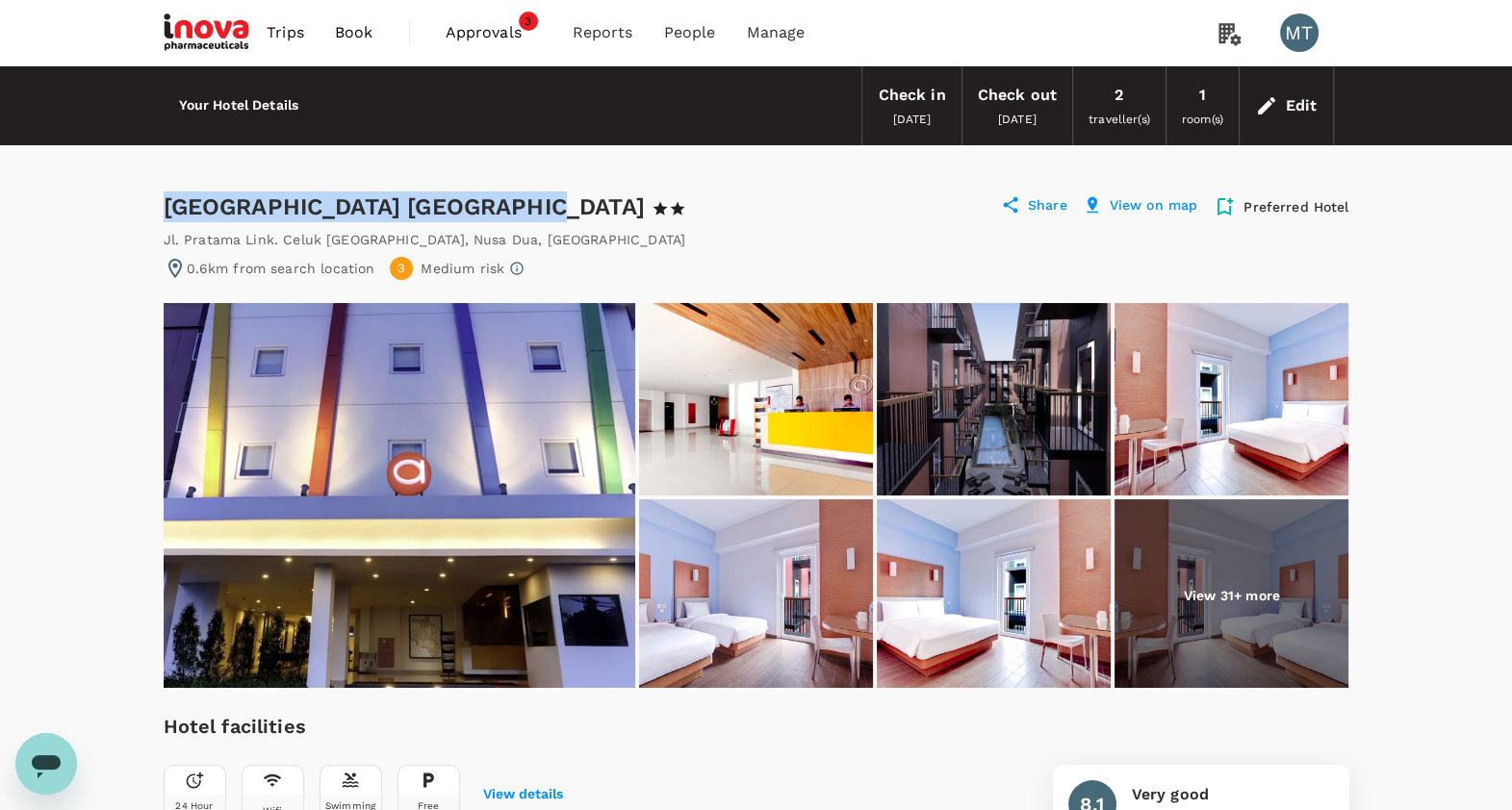 drag, startPoint x: 160, startPoint y: 203, endPoint x: 526, endPoint y: 207, distance: 366.022 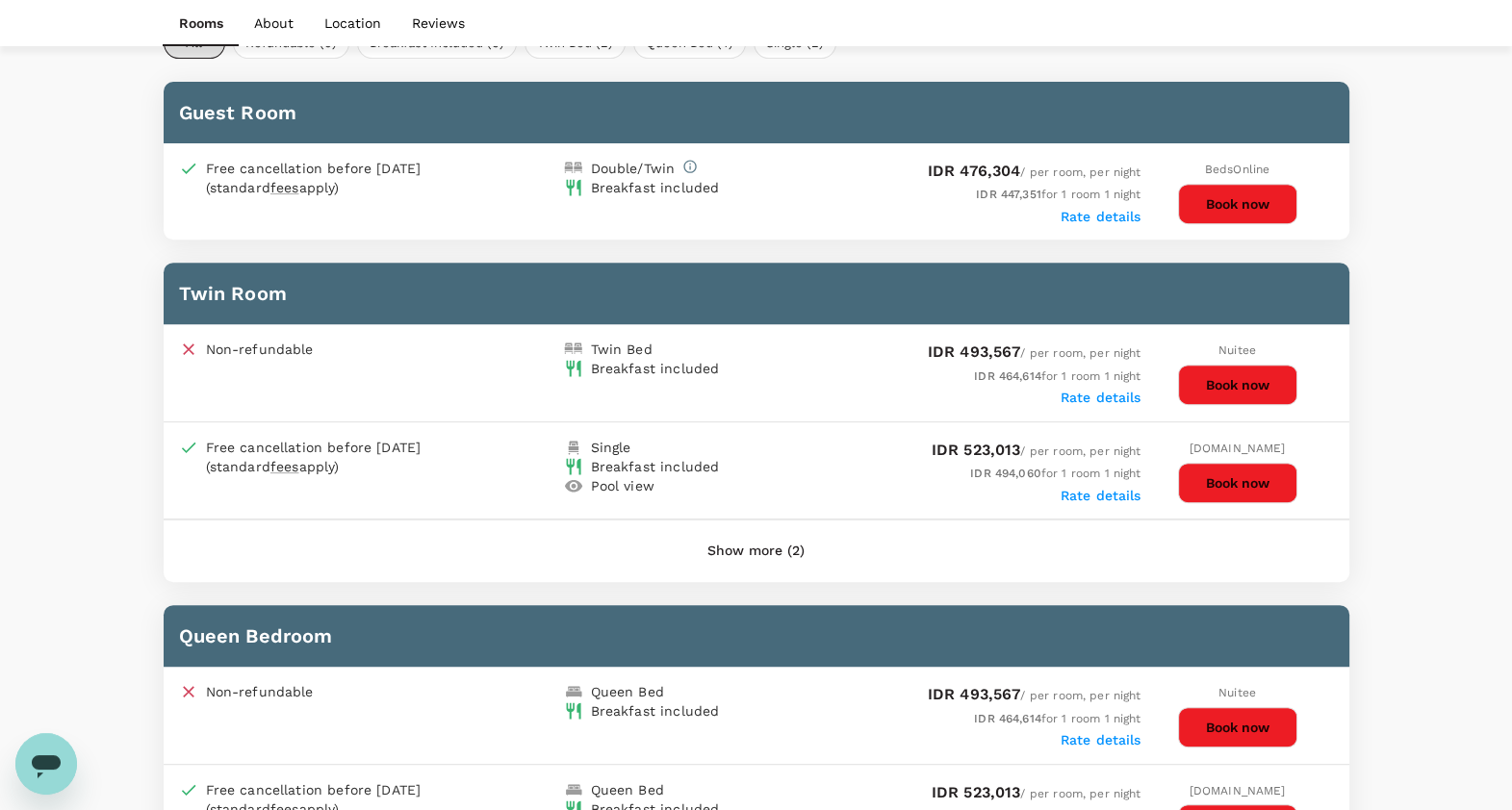 scroll, scrollTop: 961, scrollLeft: 0, axis: vertical 